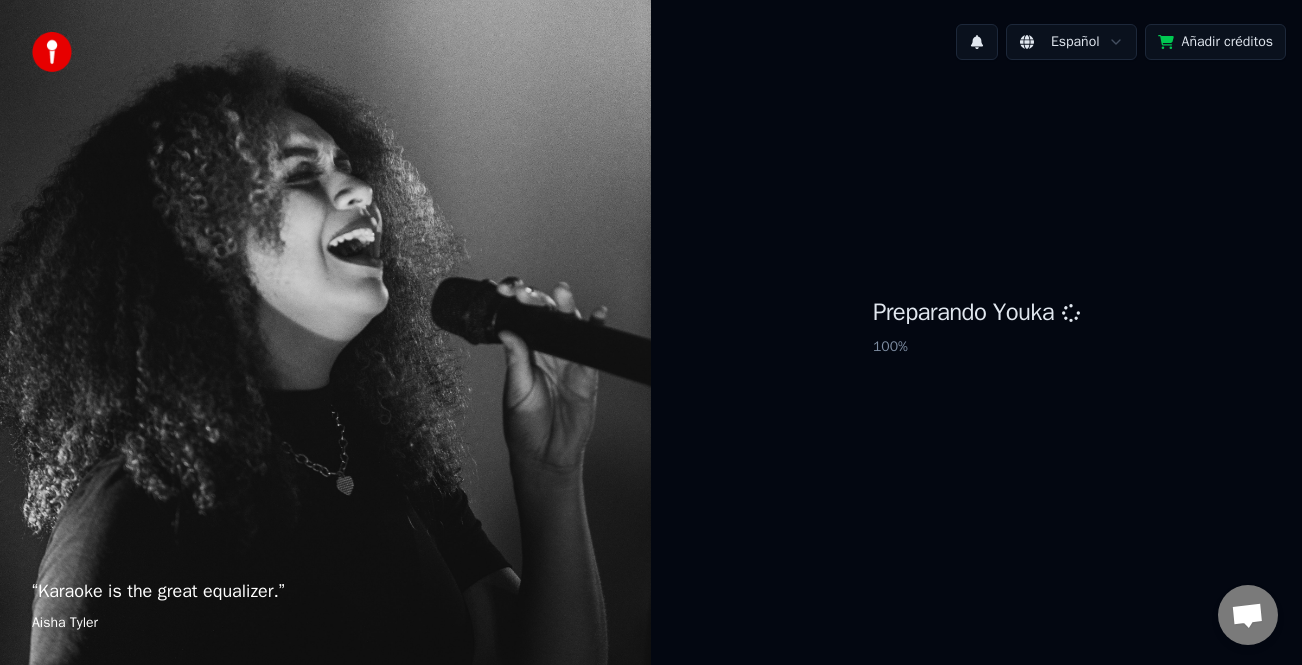 scroll, scrollTop: 0, scrollLeft: 0, axis: both 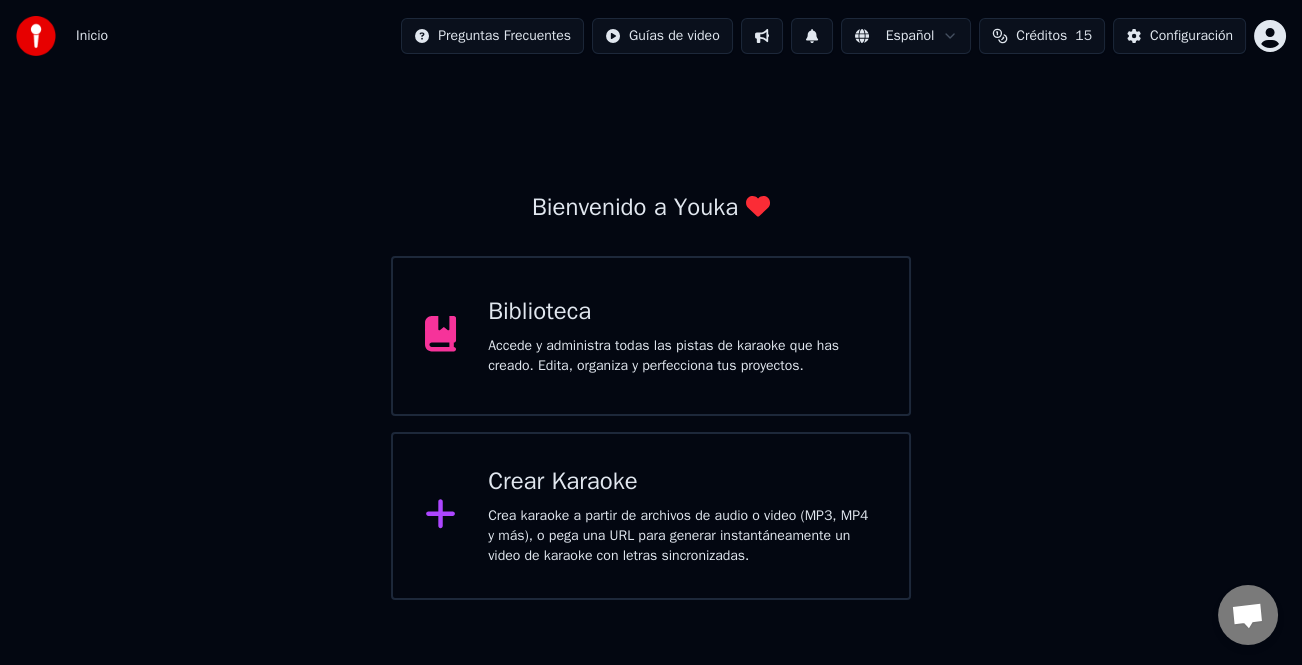 click on "Crea karaoke a partir de archivos de audio o video (MP3, MP4 y más), o pega una URL para generar instantáneamente un video de karaoke con letras sincronizadas." at bounding box center (682, 536) 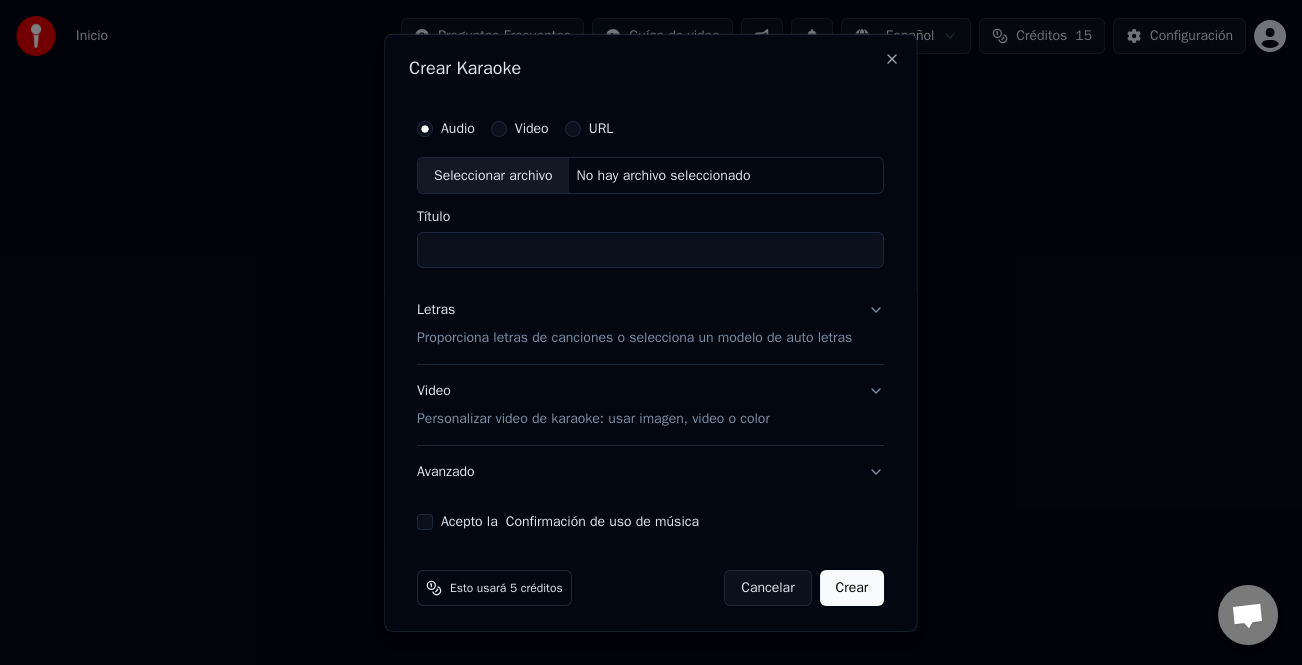 click on "Letras" at bounding box center (436, 310) 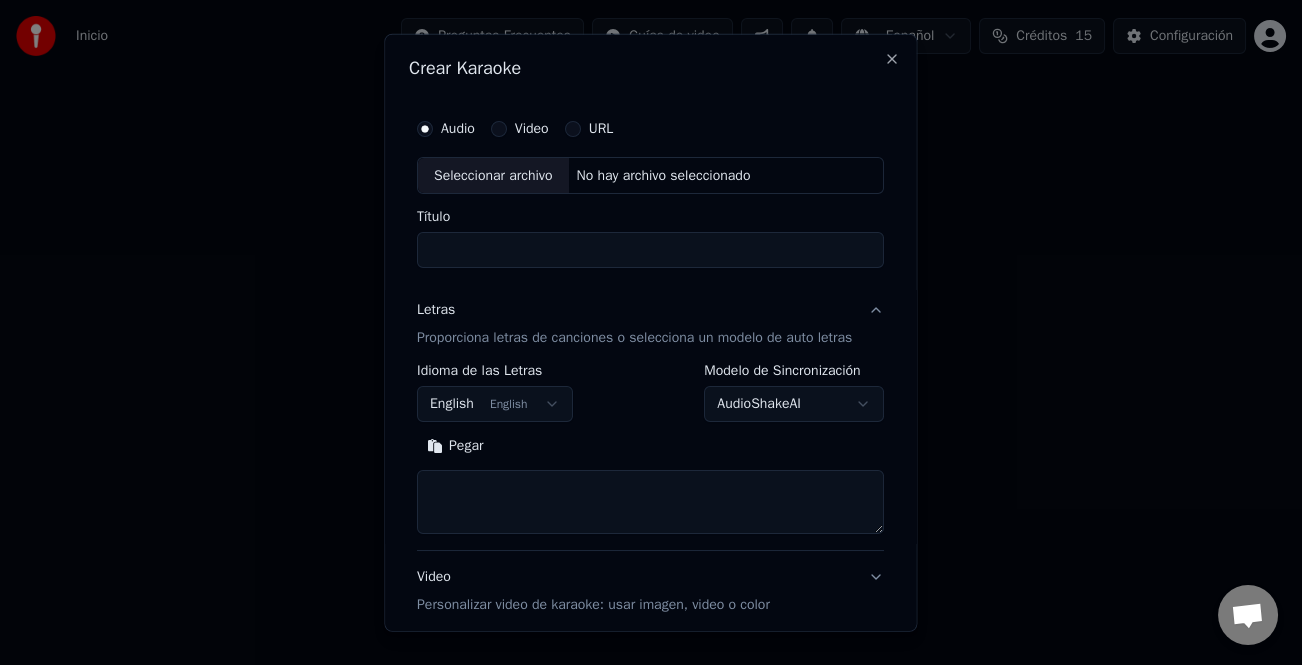click on "Pegar" at bounding box center [455, 446] 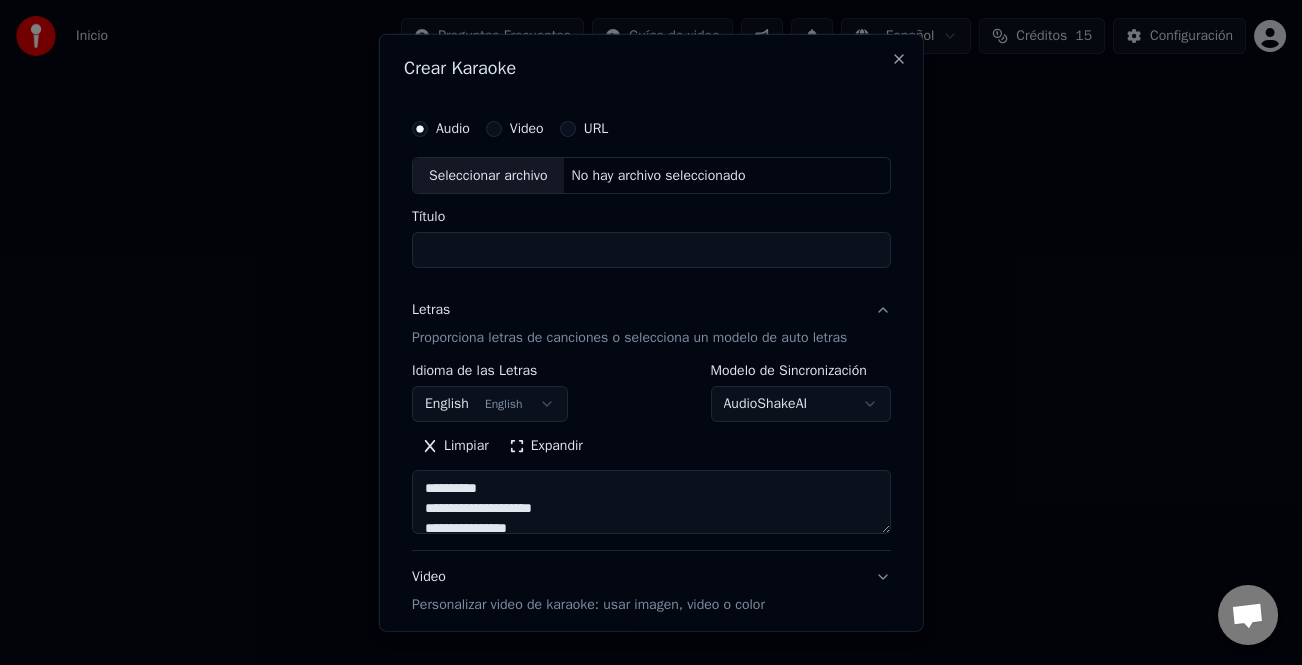 click on "URL" at bounding box center (583, 128) 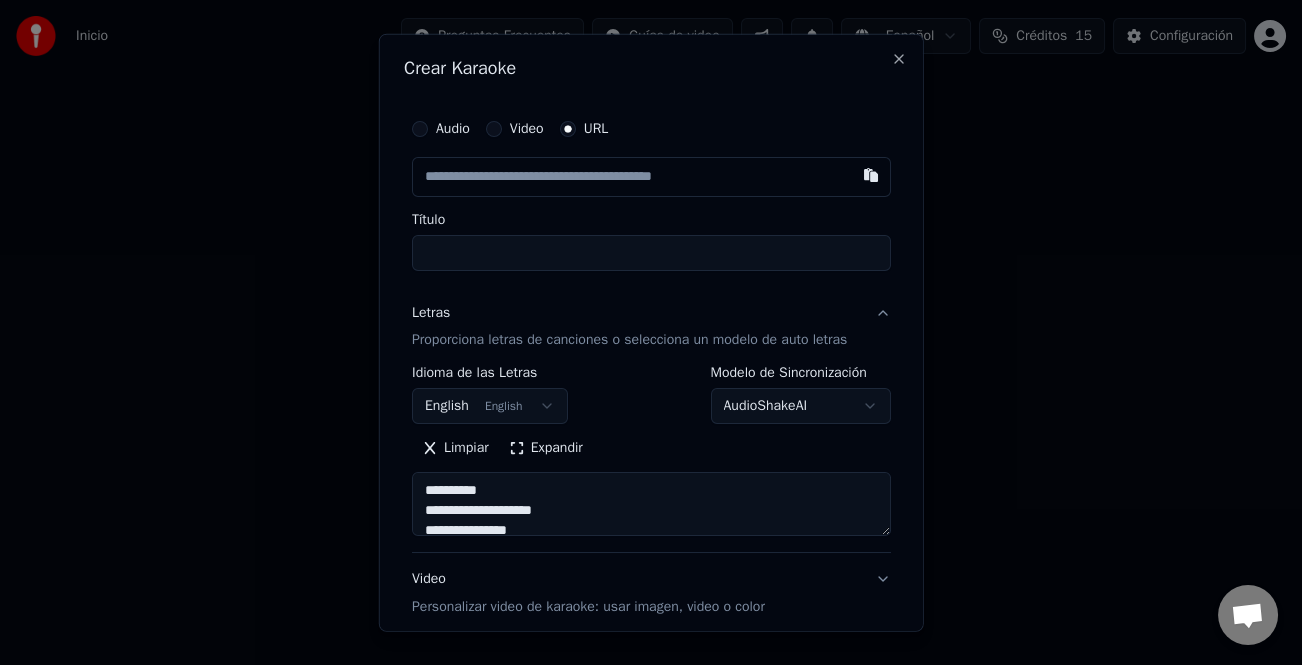 type on "**********" 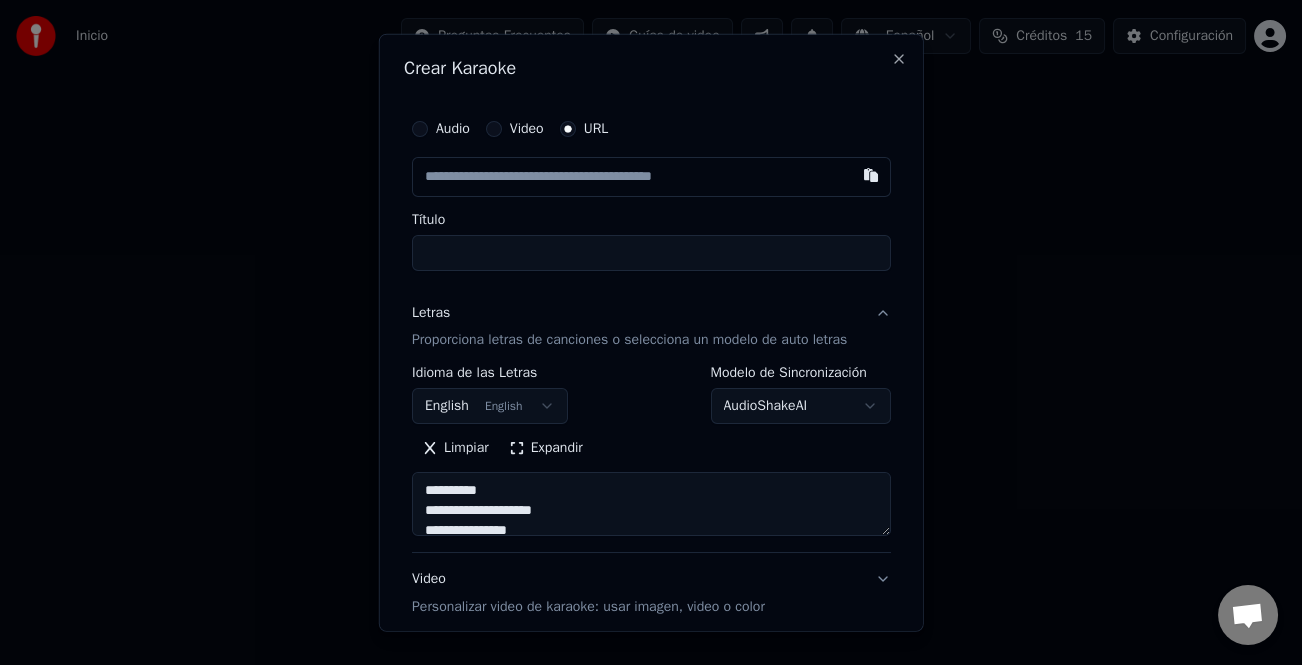 paste on "**********" 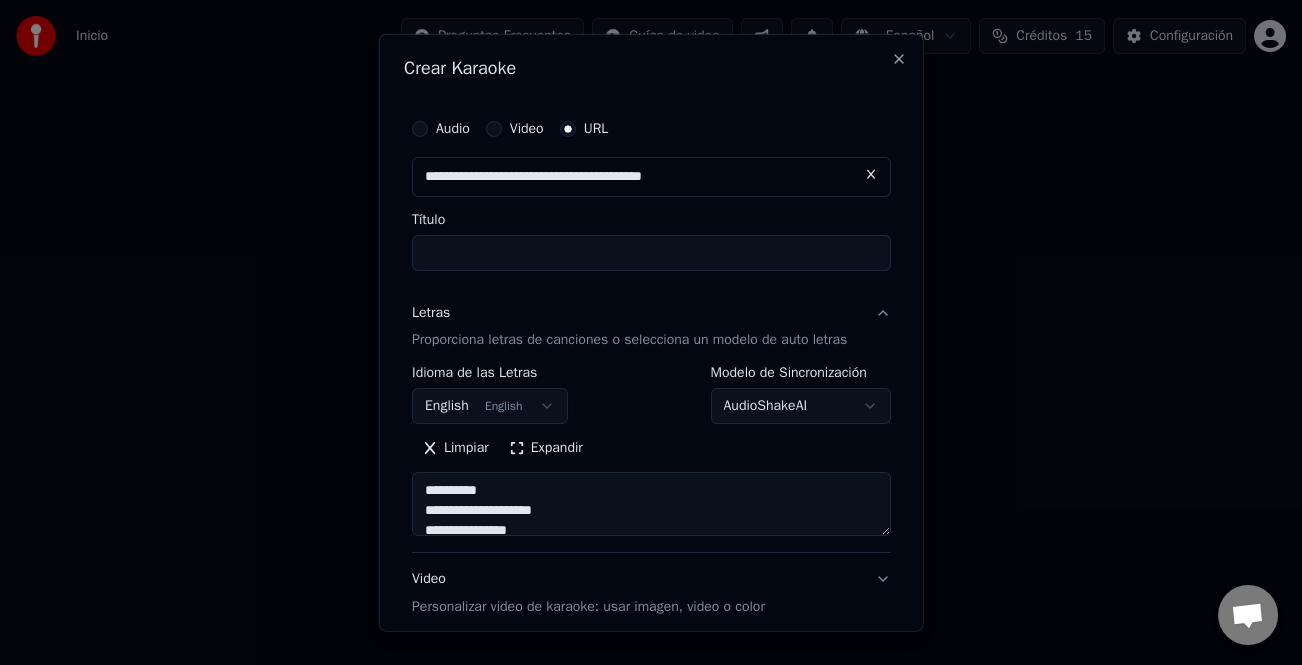 type on "**********" 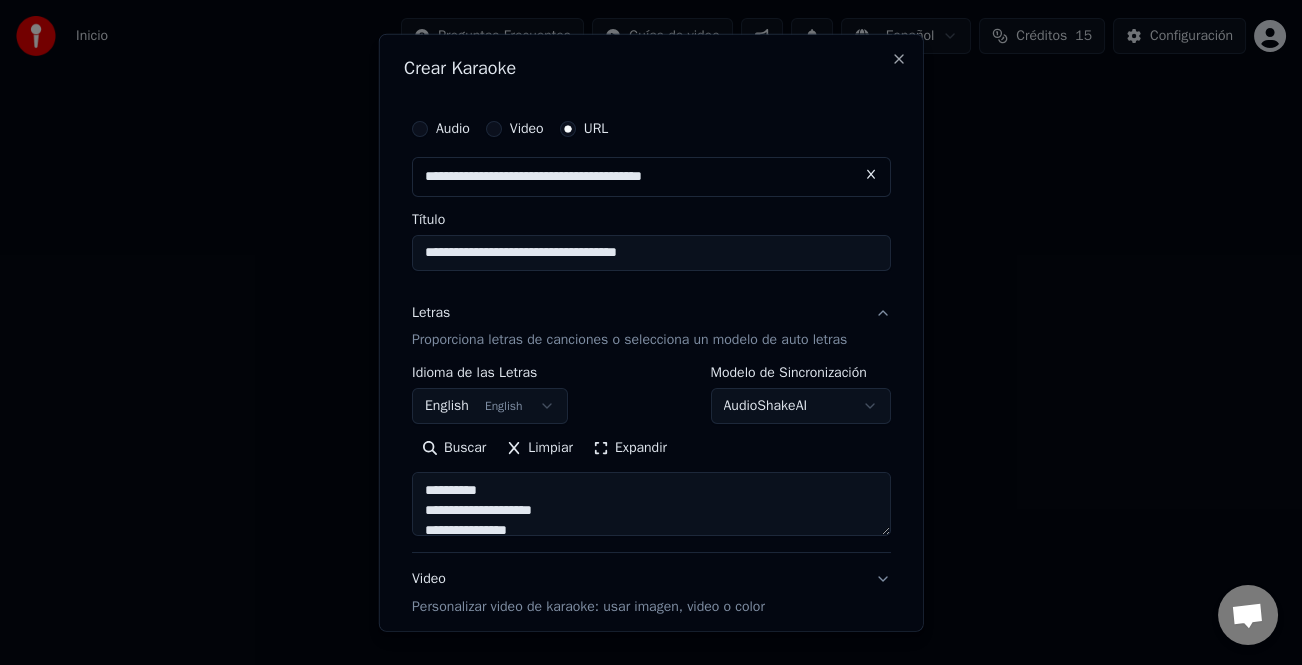 type on "**********" 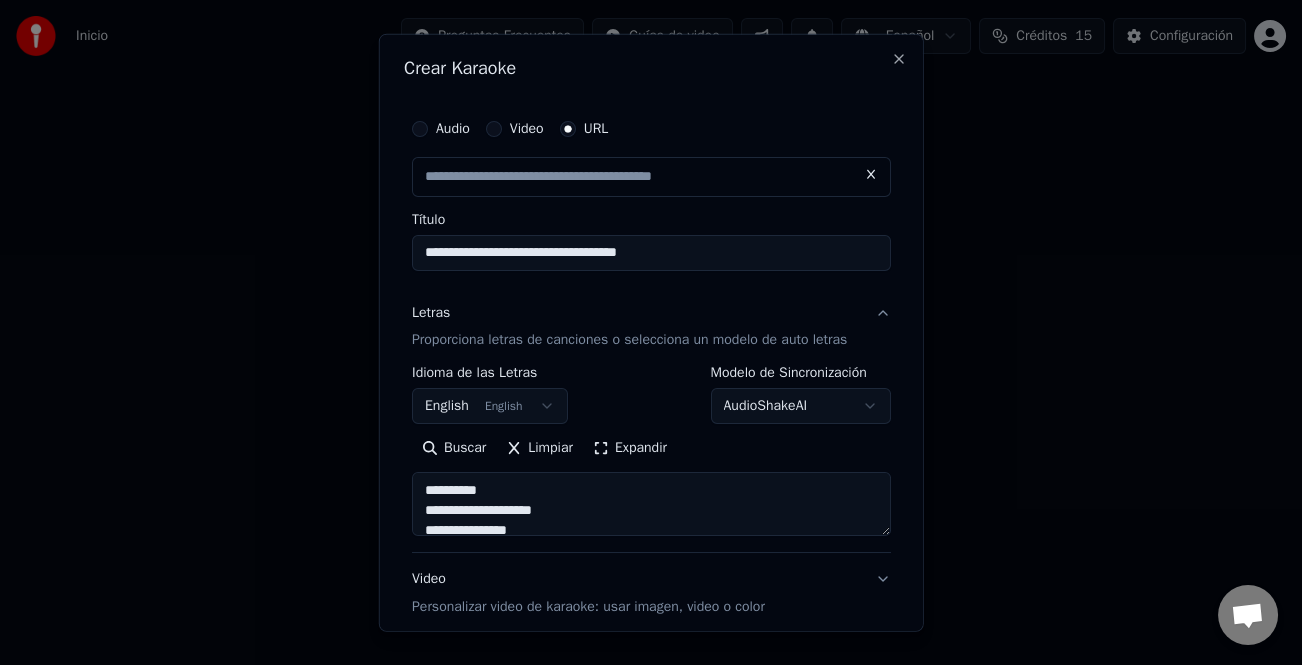 click on "**********" at bounding box center (651, 252) 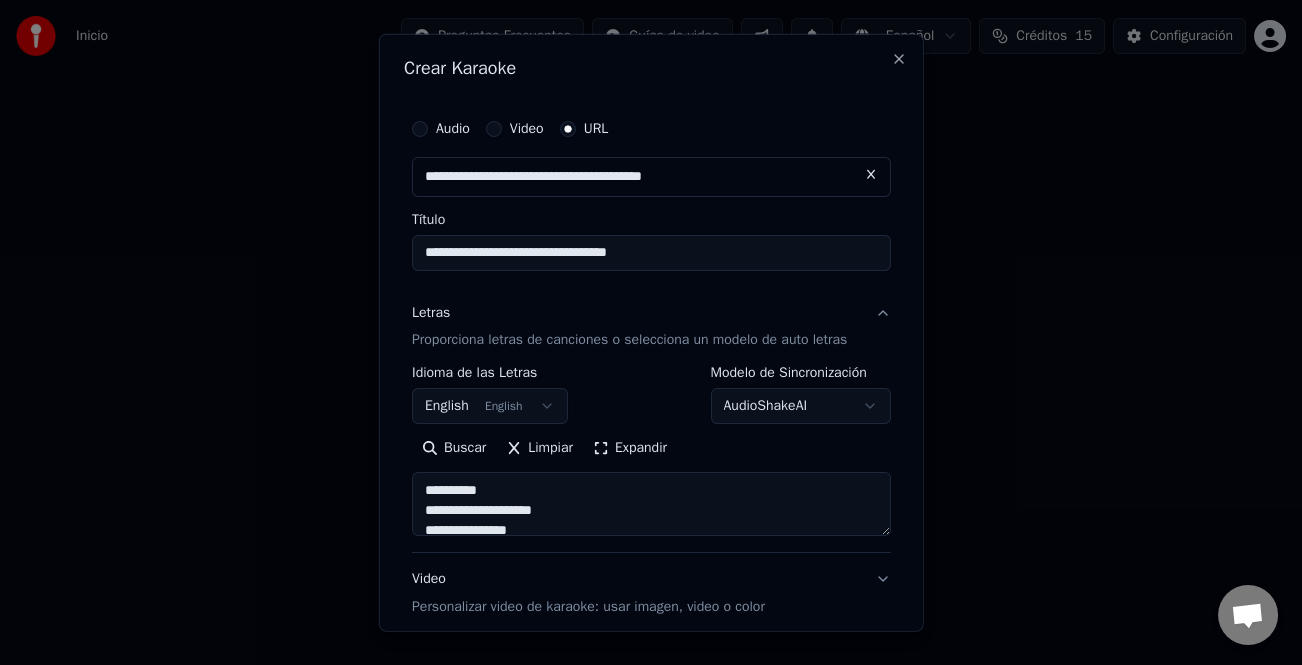 type on "**********" 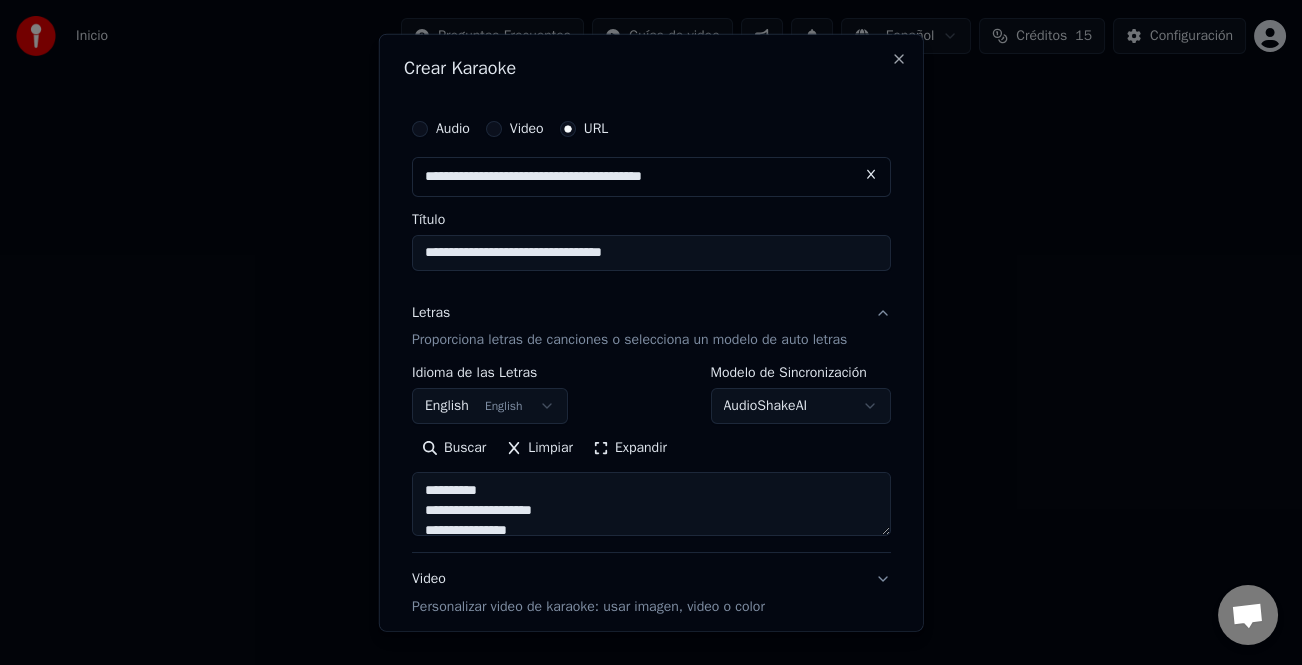 click on "**********" at bounding box center (651, 252) 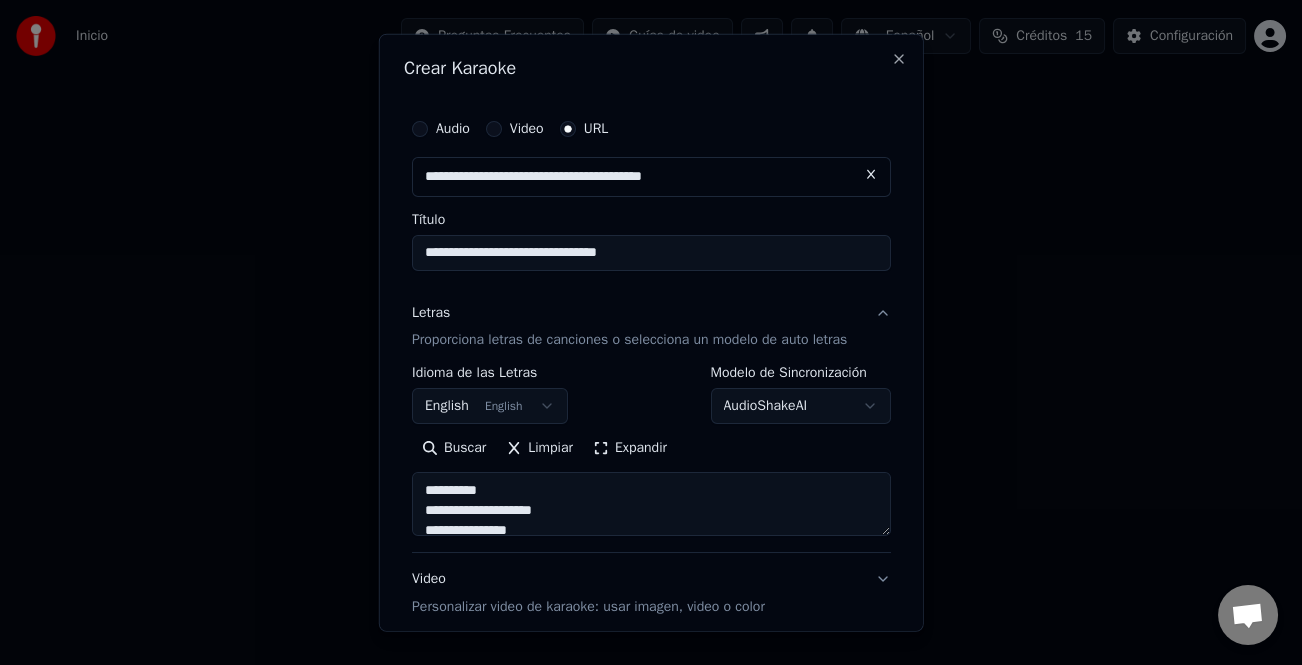 type on "**********" 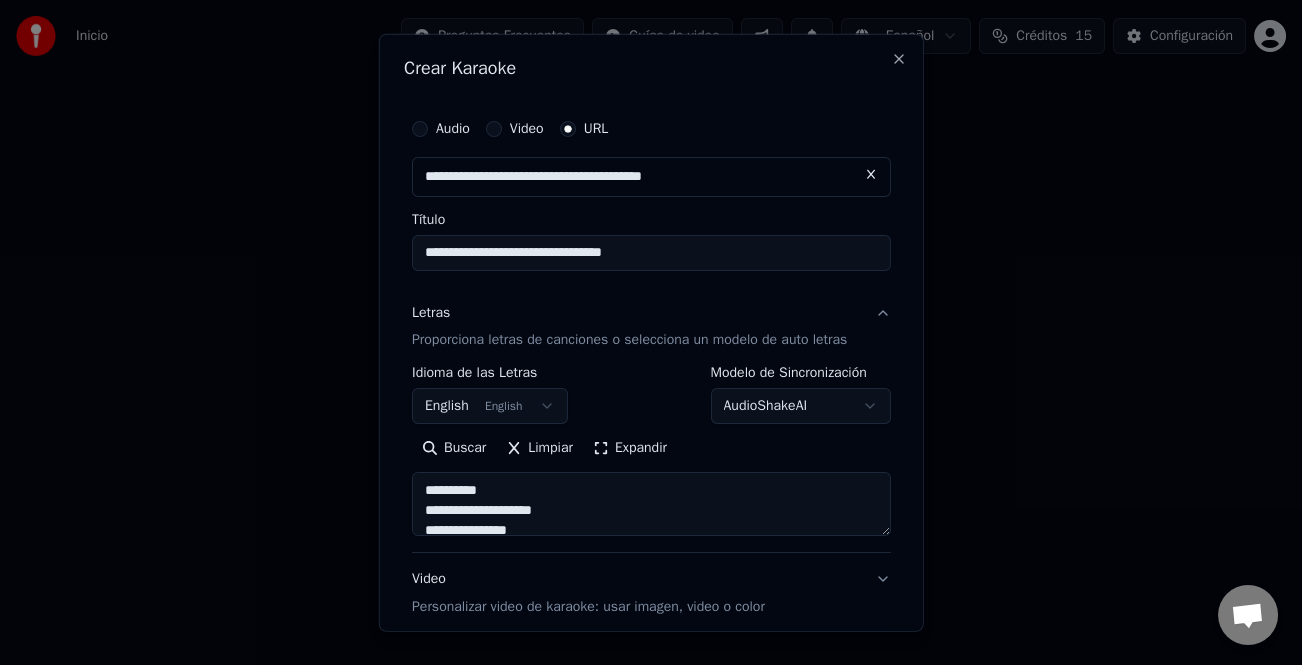 type on "**********" 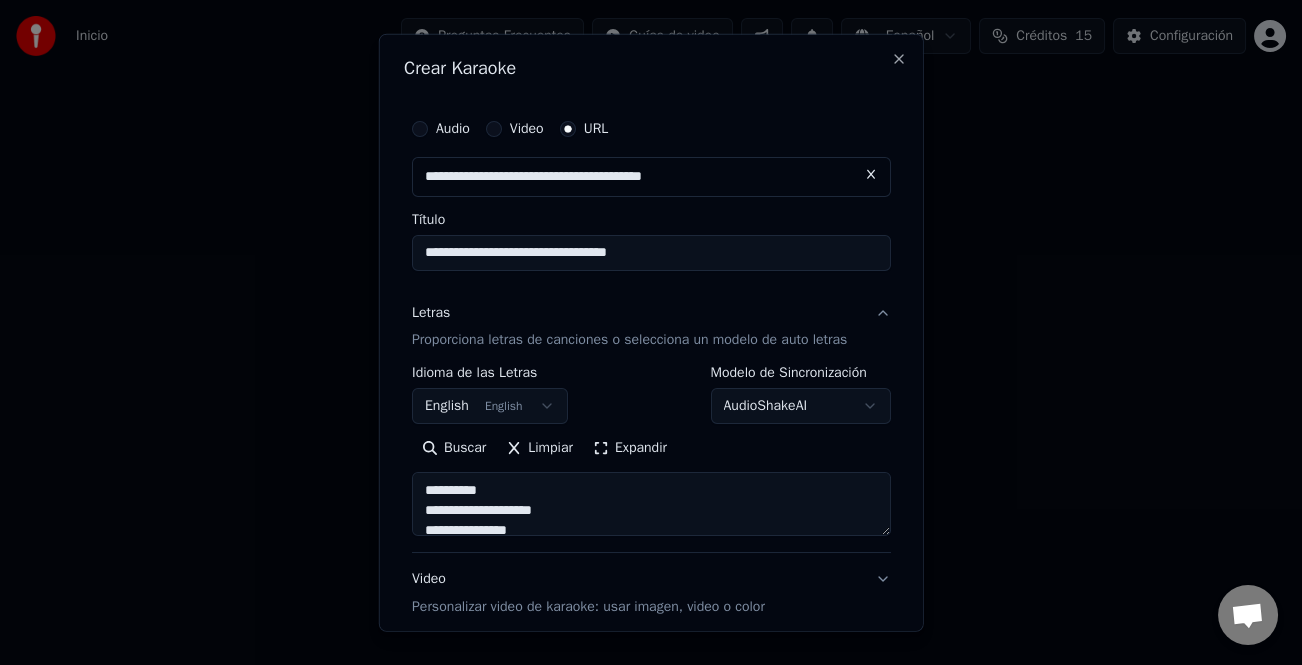 type on "**********" 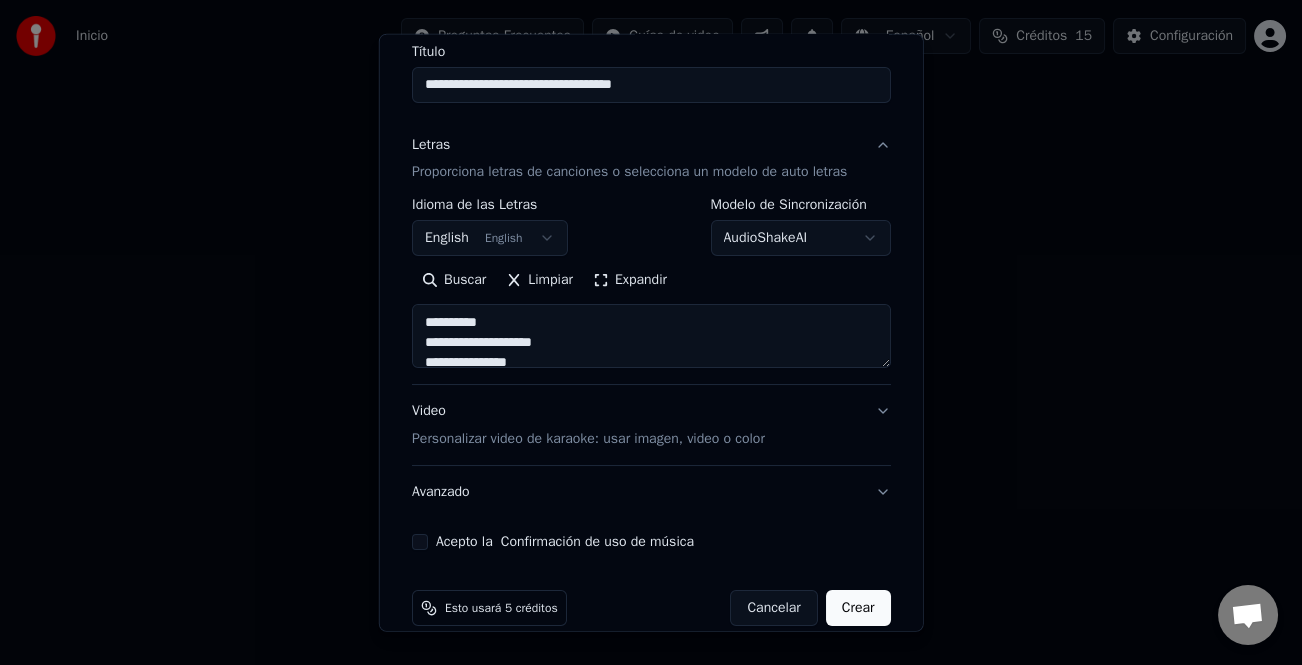 scroll, scrollTop: 195, scrollLeft: 0, axis: vertical 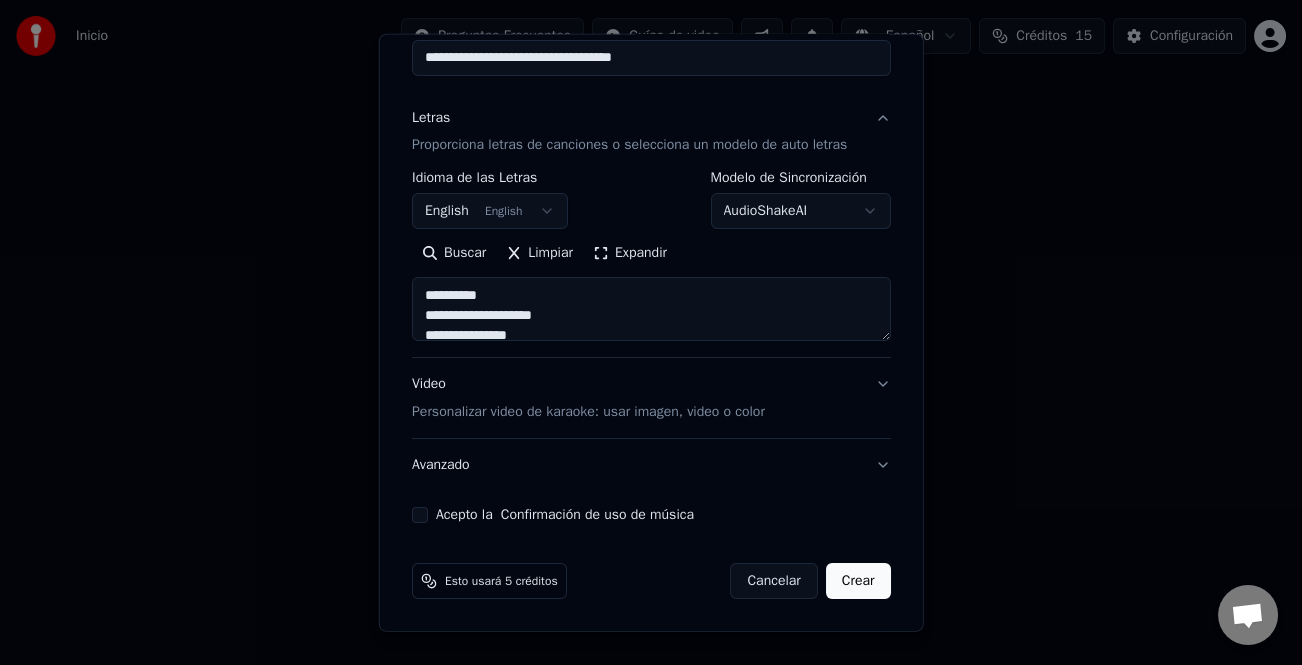 type on "**********" 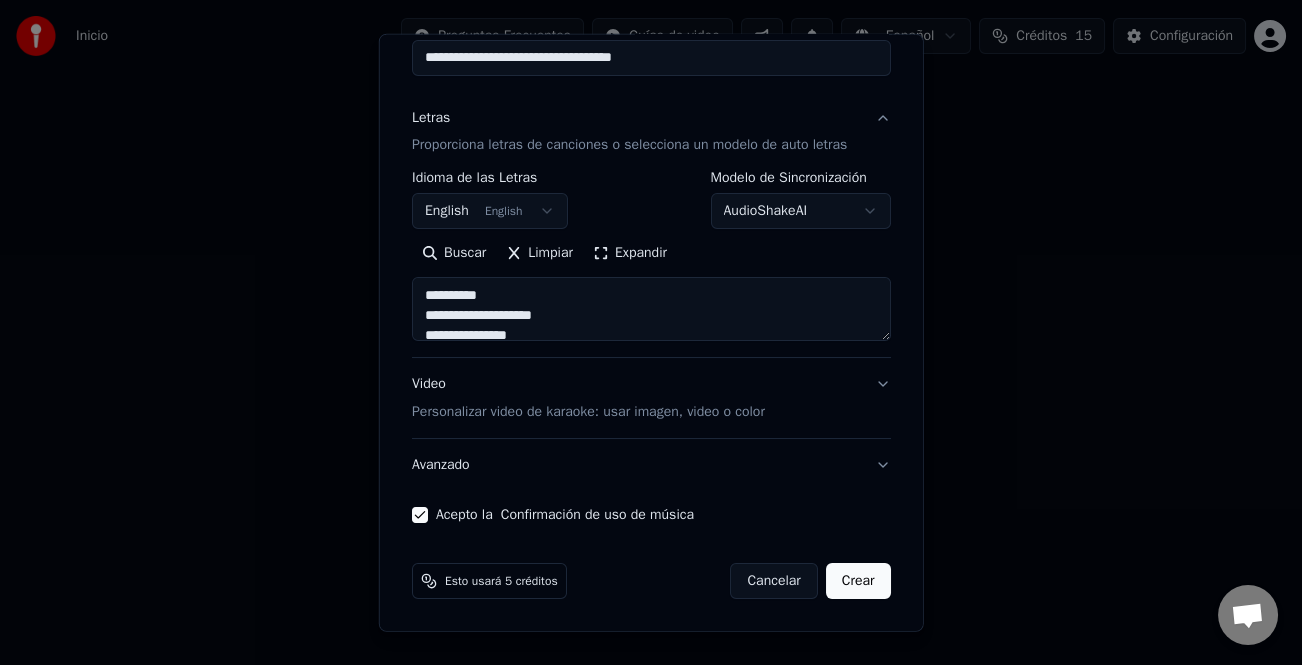 click on "Crear" at bounding box center [858, 581] 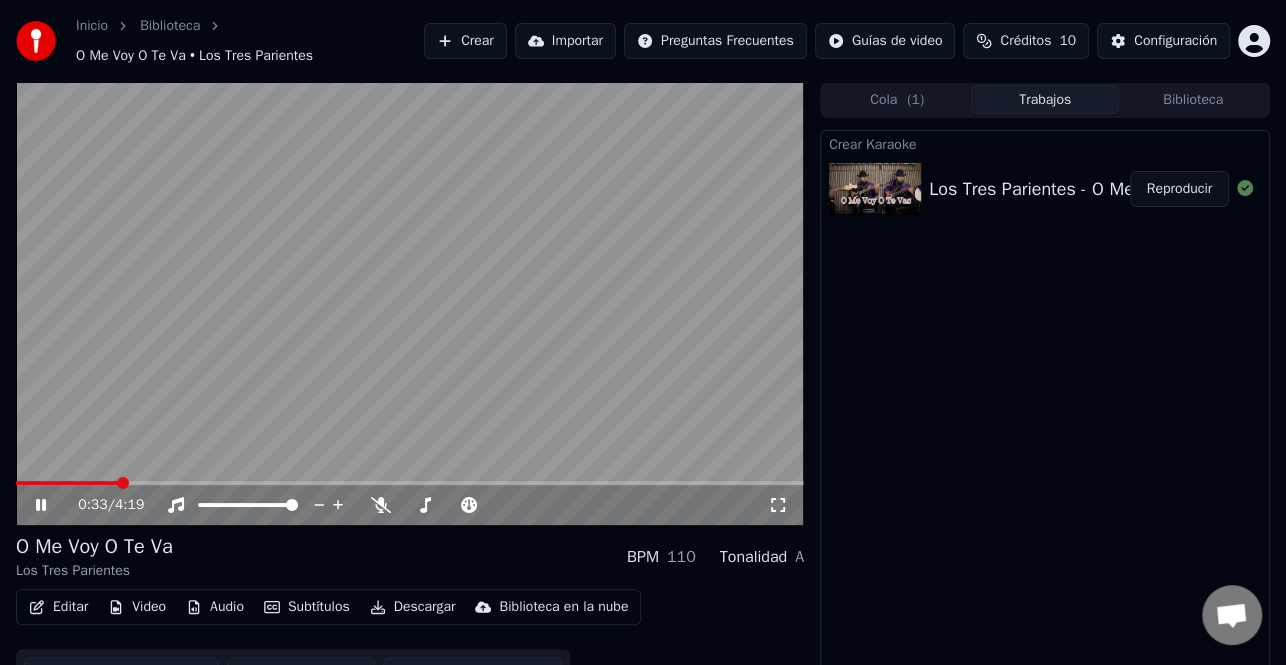 click 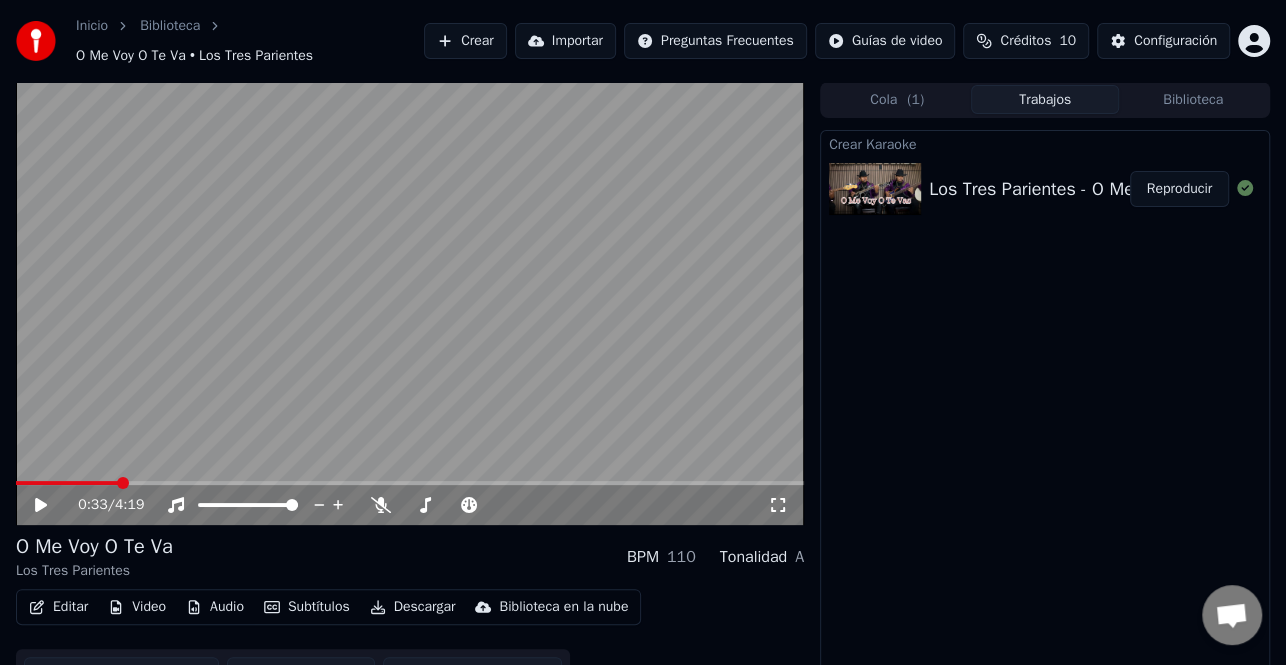 click on "Crear" at bounding box center (465, 41) 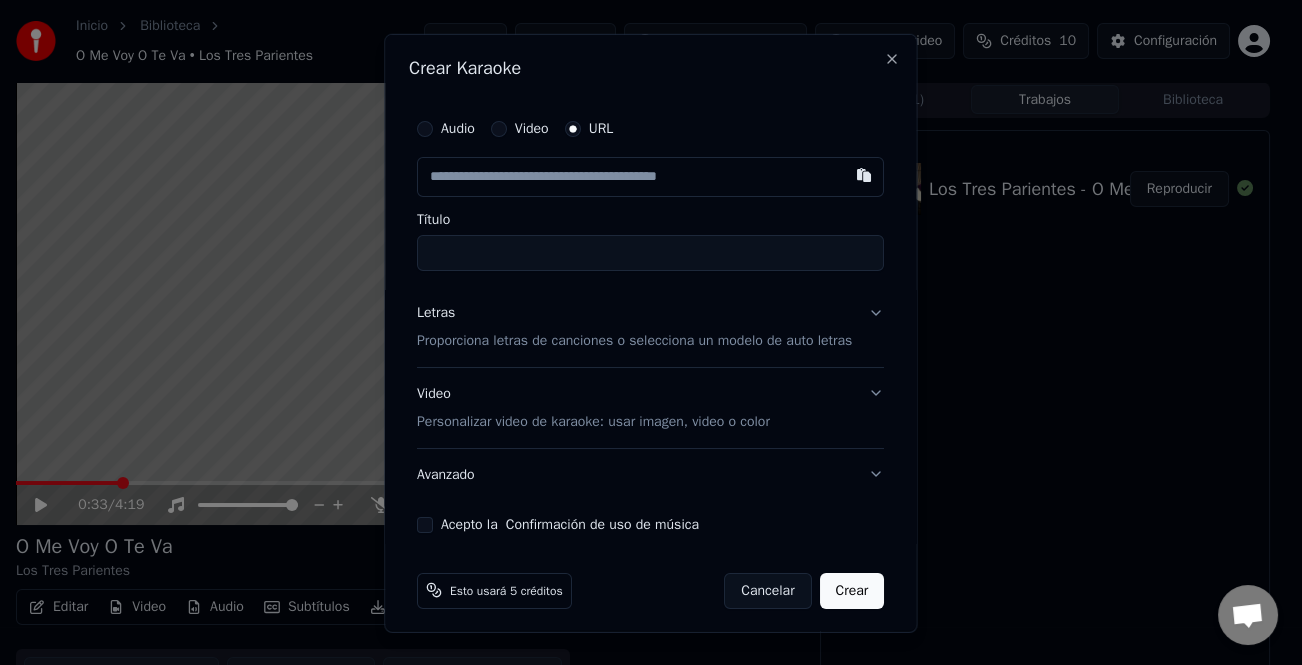 click on "Audio" at bounding box center (446, 128) 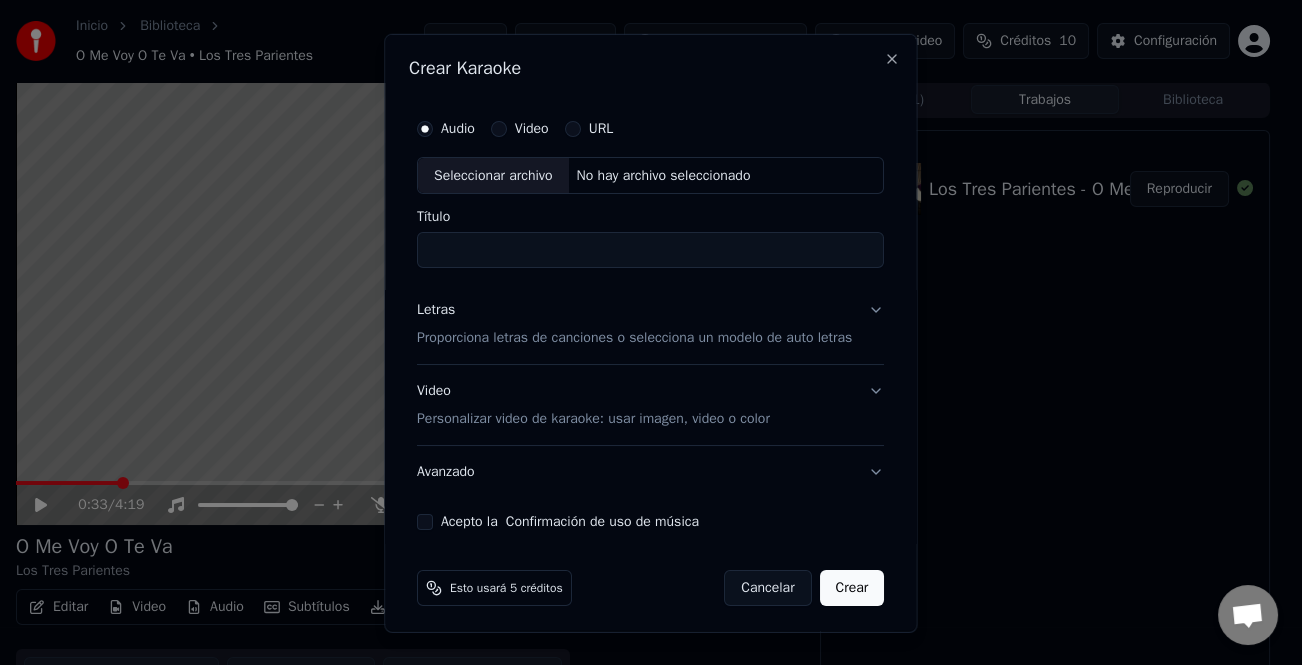 click on "Seleccionar archivo" at bounding box center [493, 175] 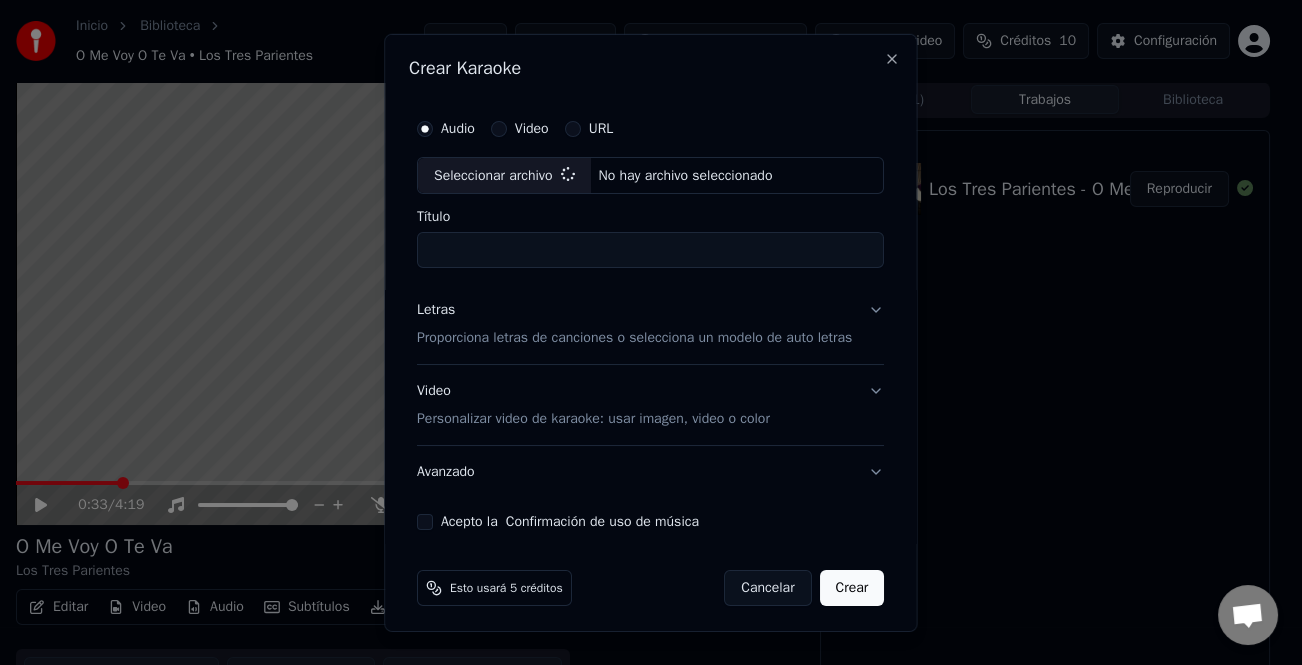 type on "**********" 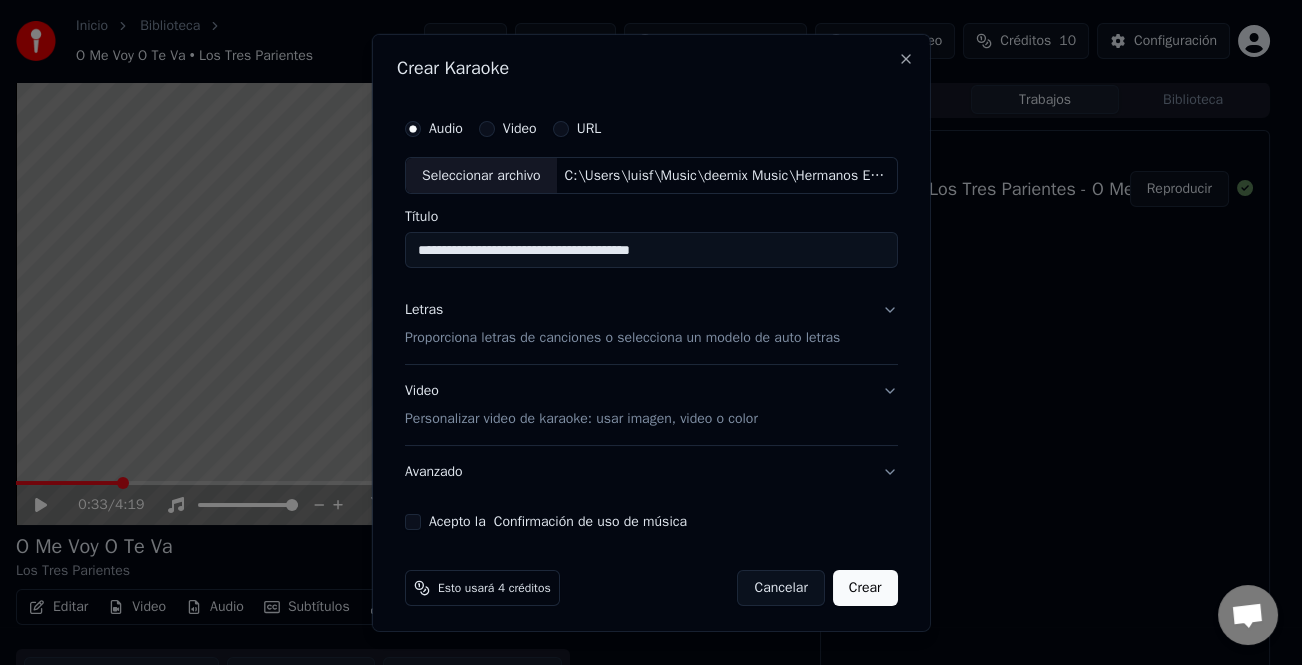 click on "Letras" at bounding box center (424, 310) 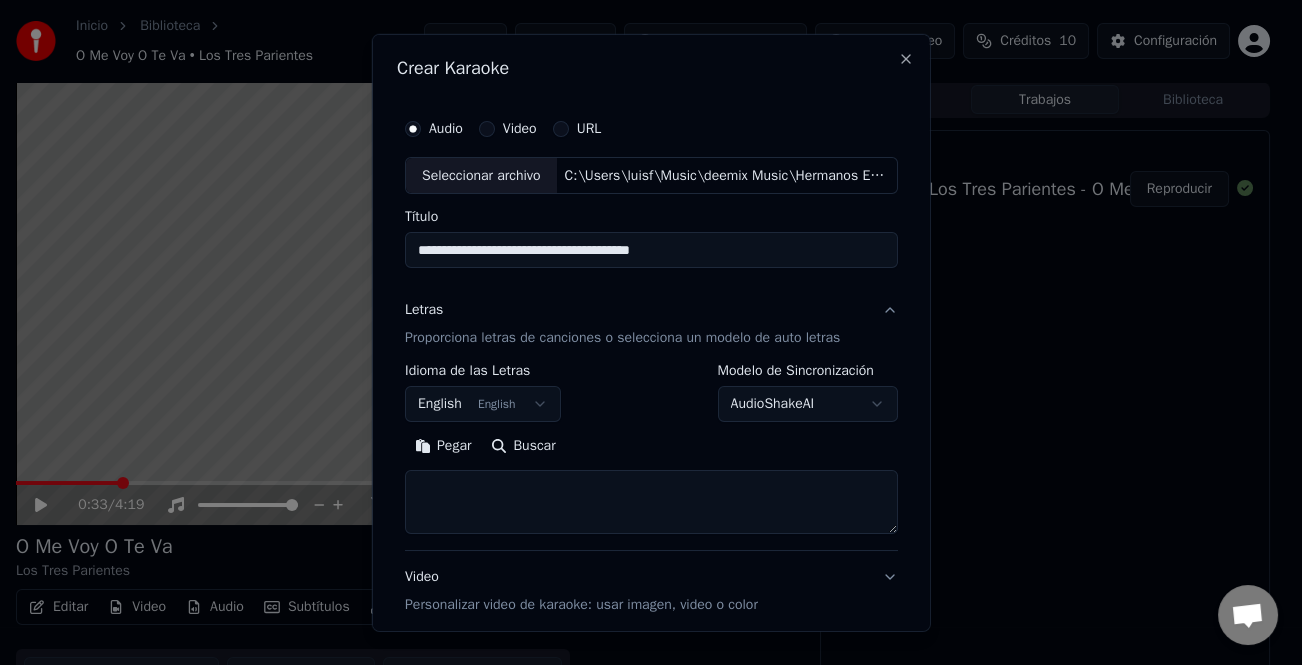 click on "Pegar" at bounding box center [443, 446] 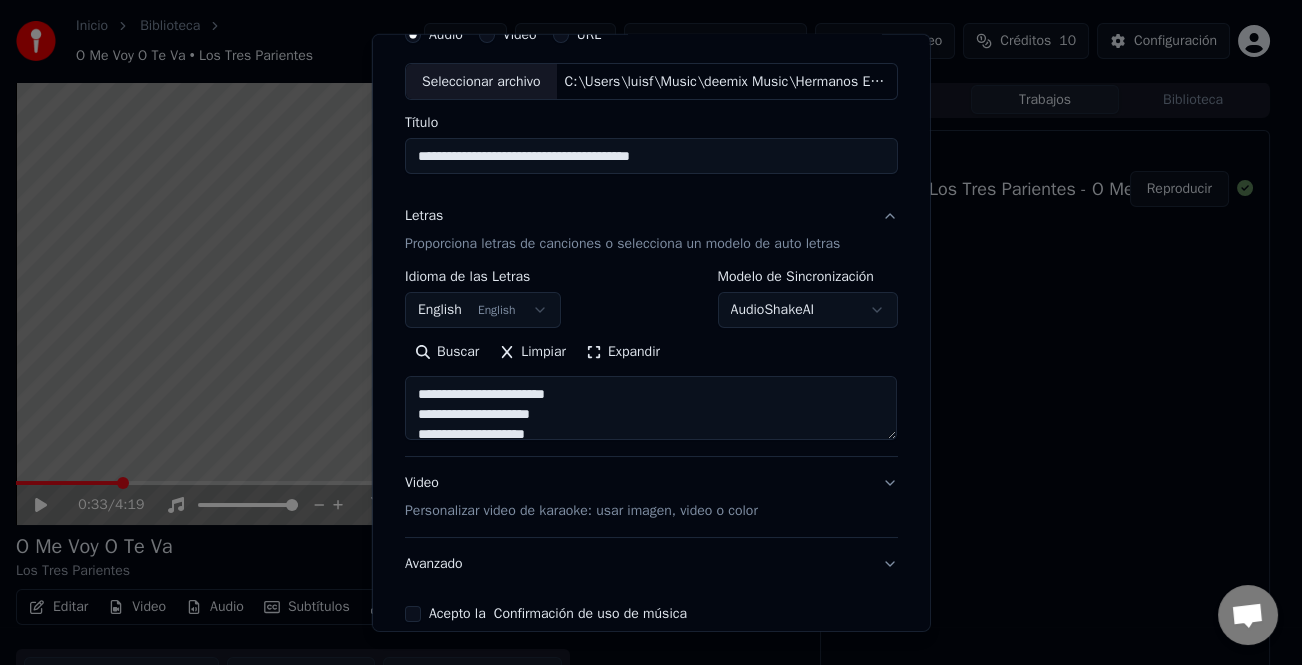 scroll, scrollTop: 193, scrollLeft: 0, axis: vertical 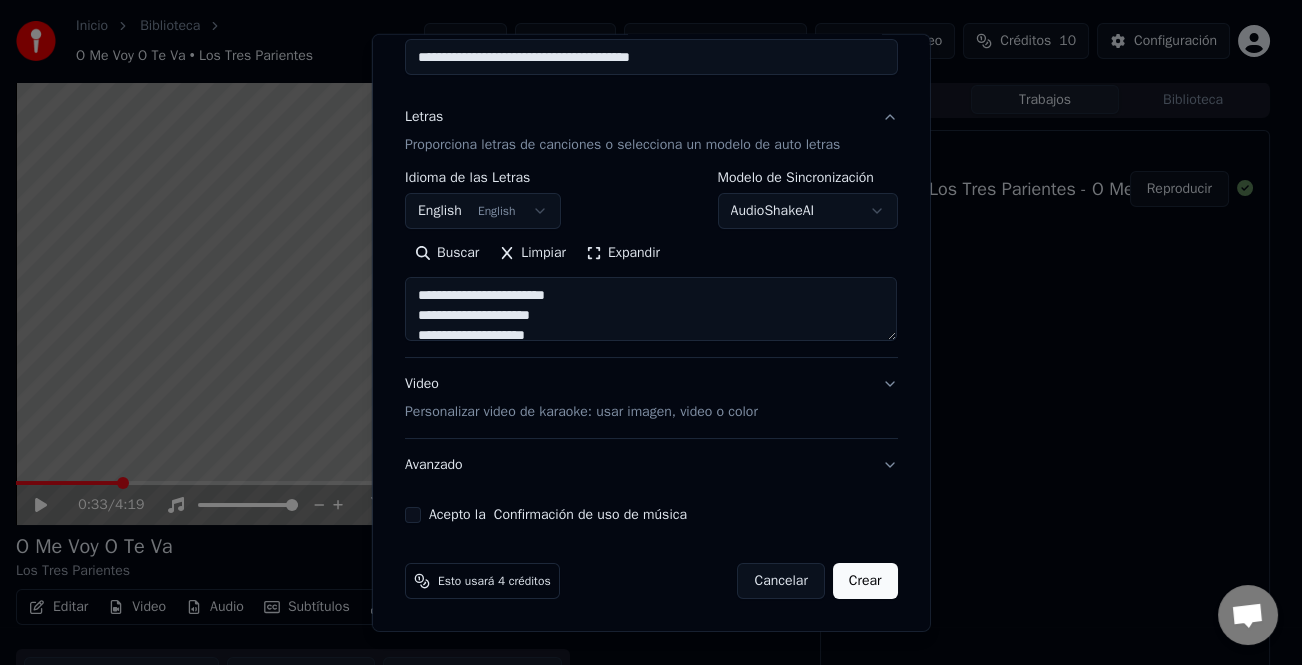 click on "Acepto la   Confirmación de uso de música" at bounding box center [413, 515] 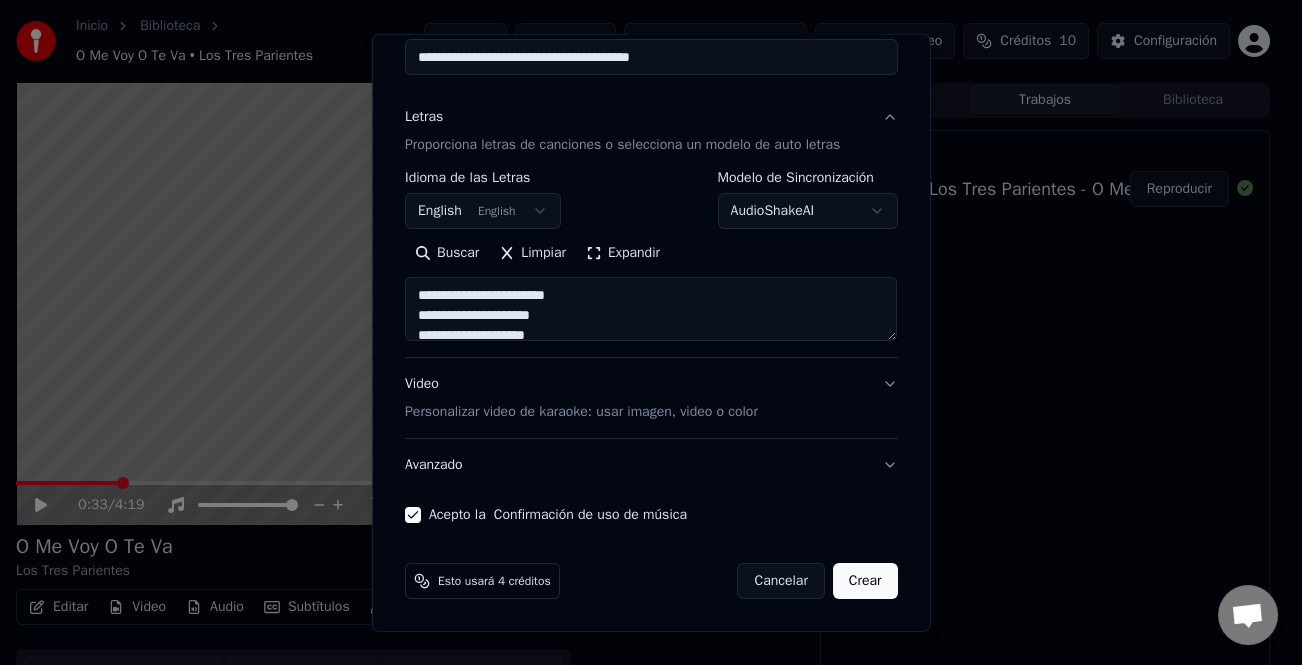 type on "**********" 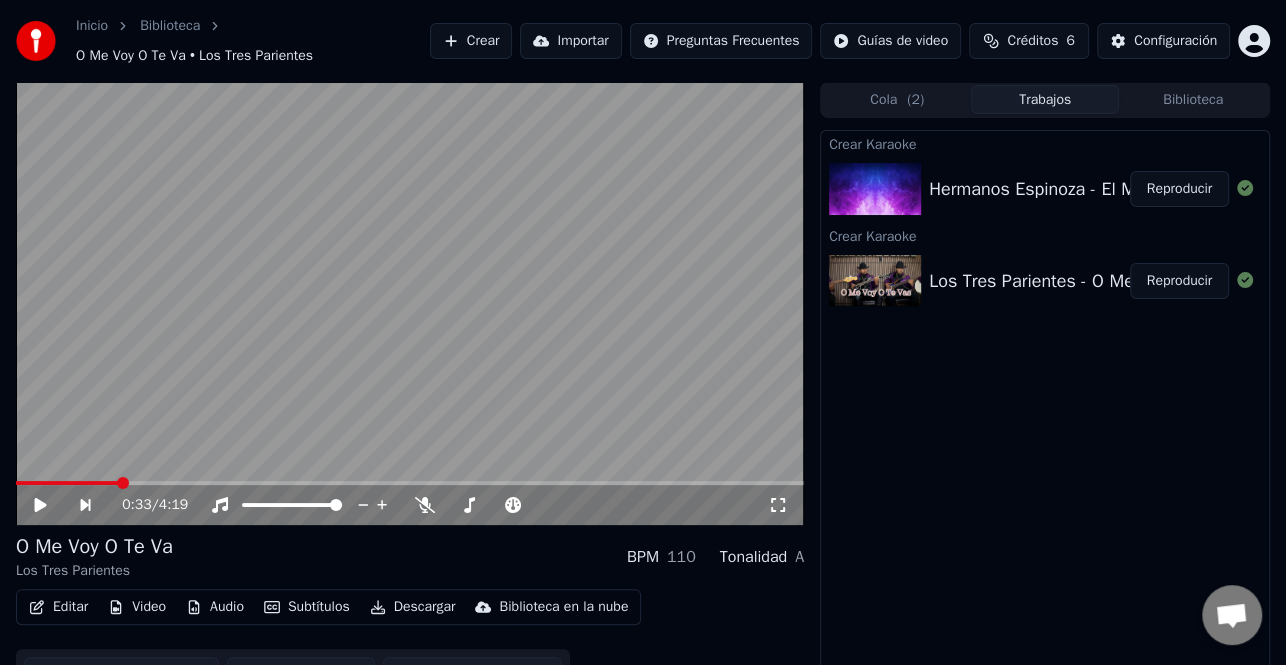 click on "Crear" at bounding box center [471, 41] 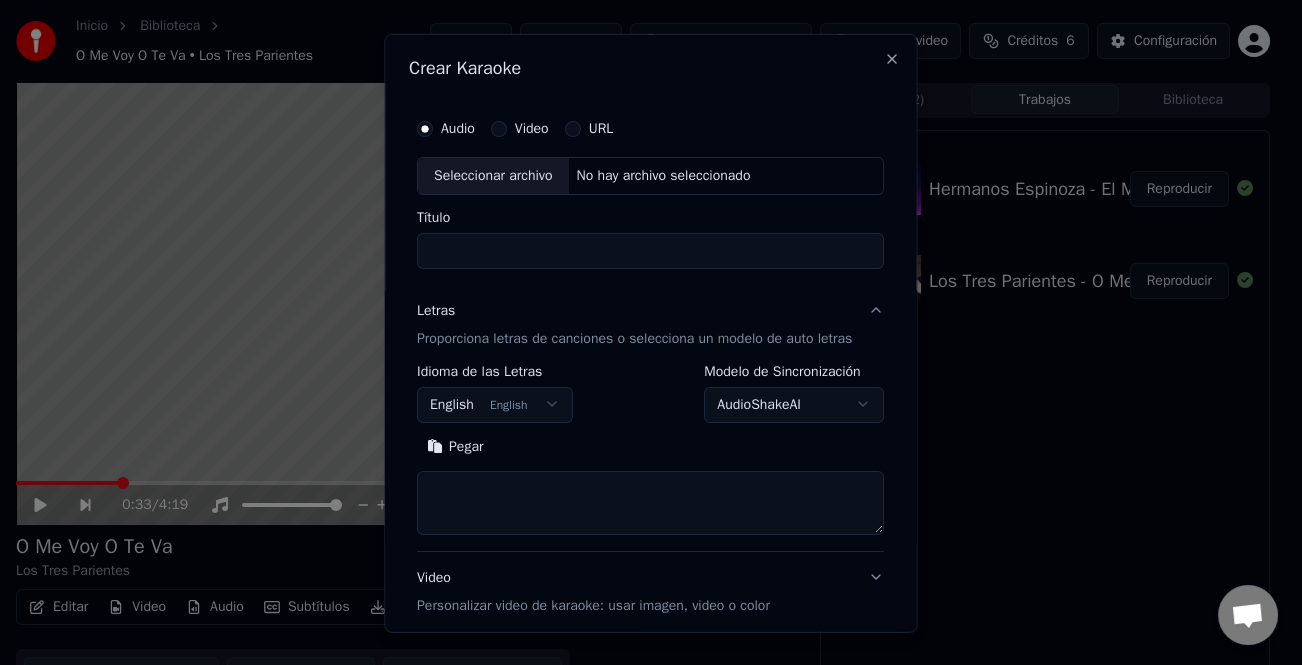 click on "Pegar" at bounding box center (455, 446) 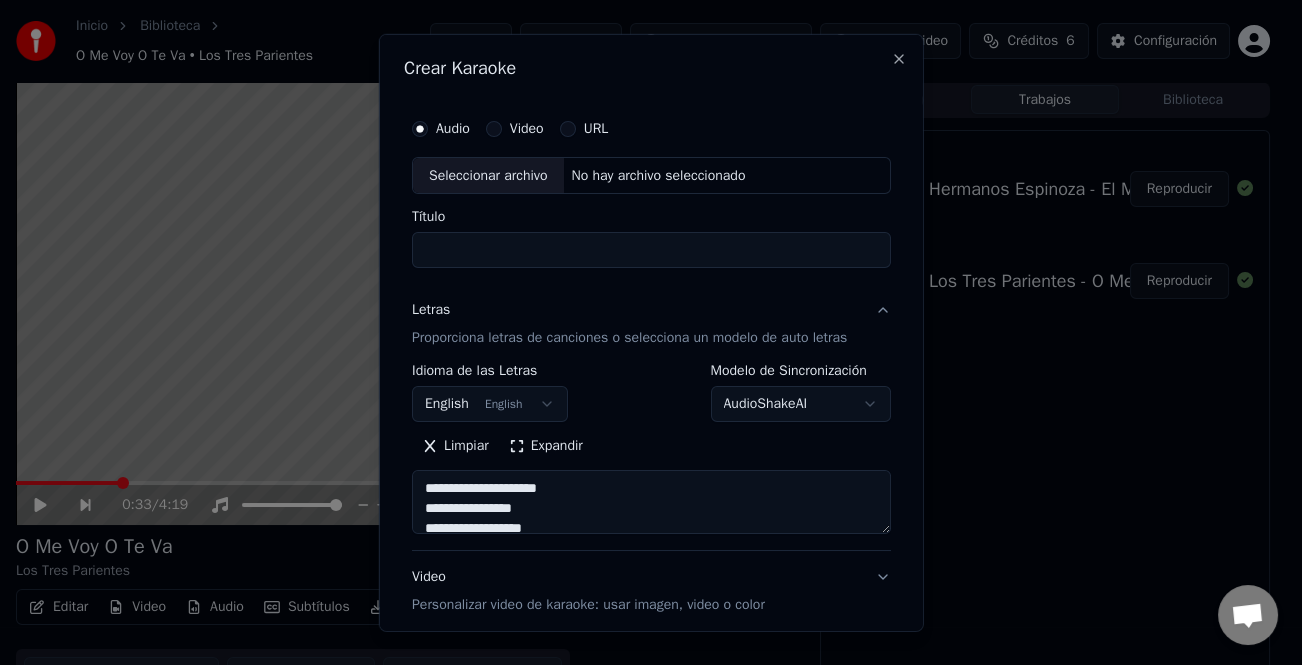 click on "URL" at bounding box center [567, 128] 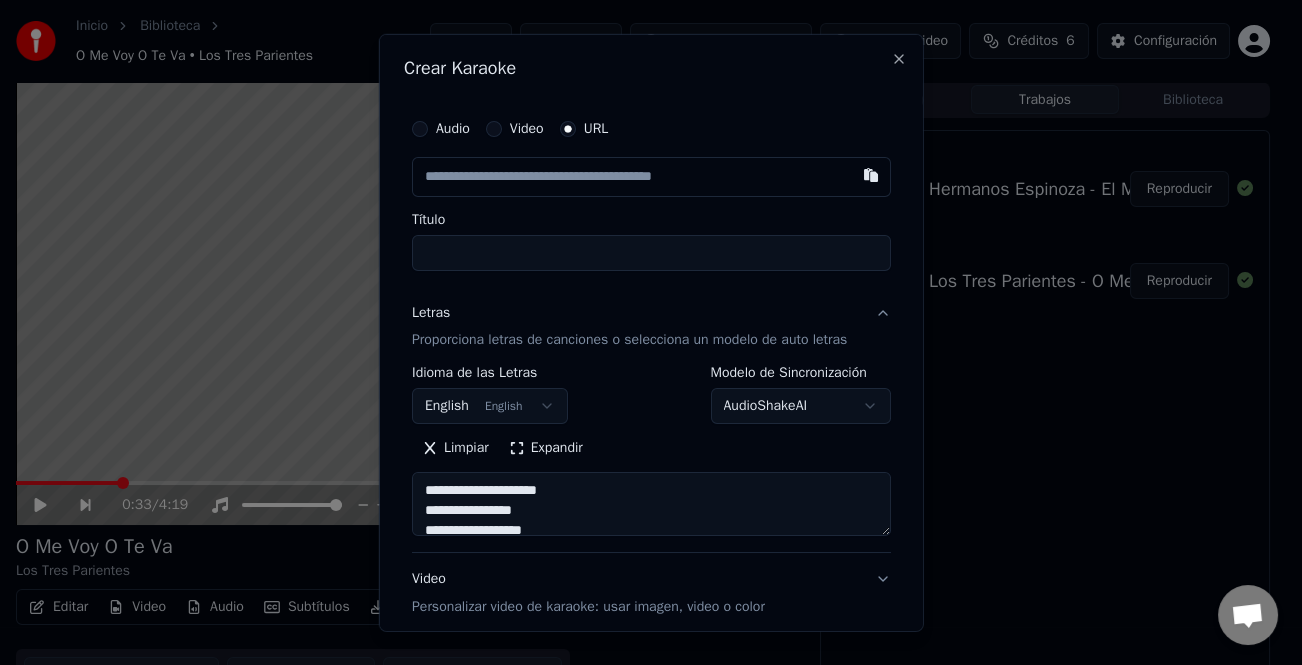 type on "**********" 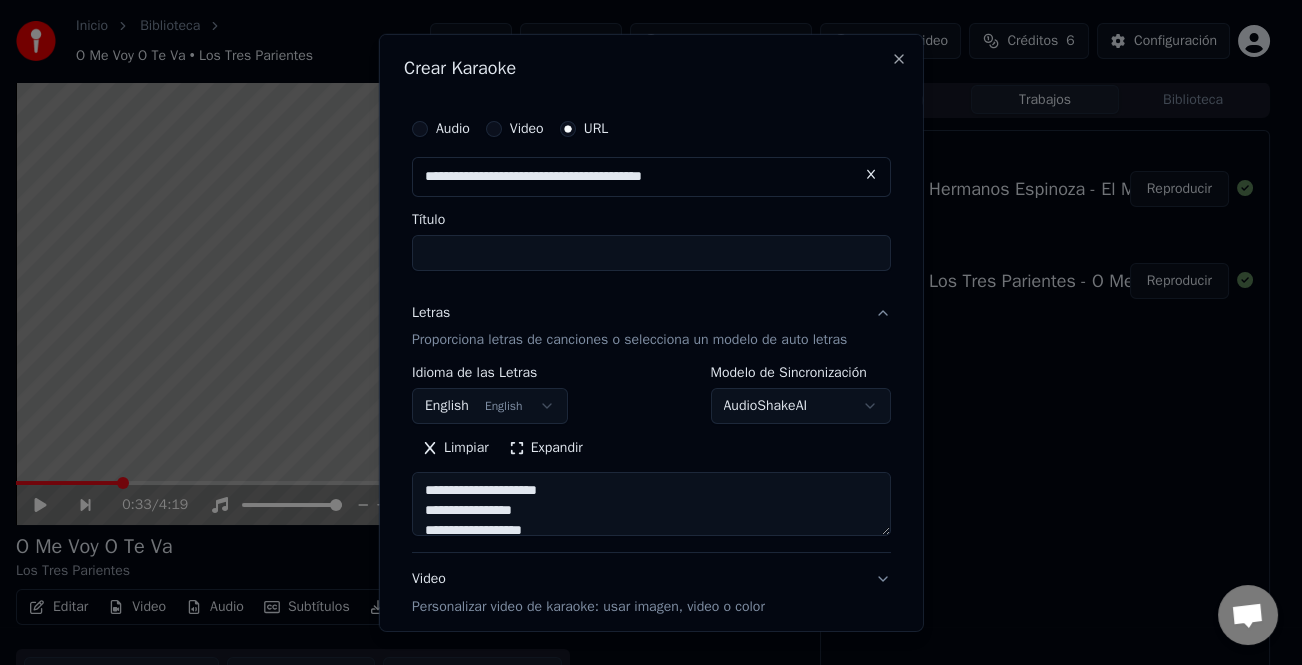 type on "**********" 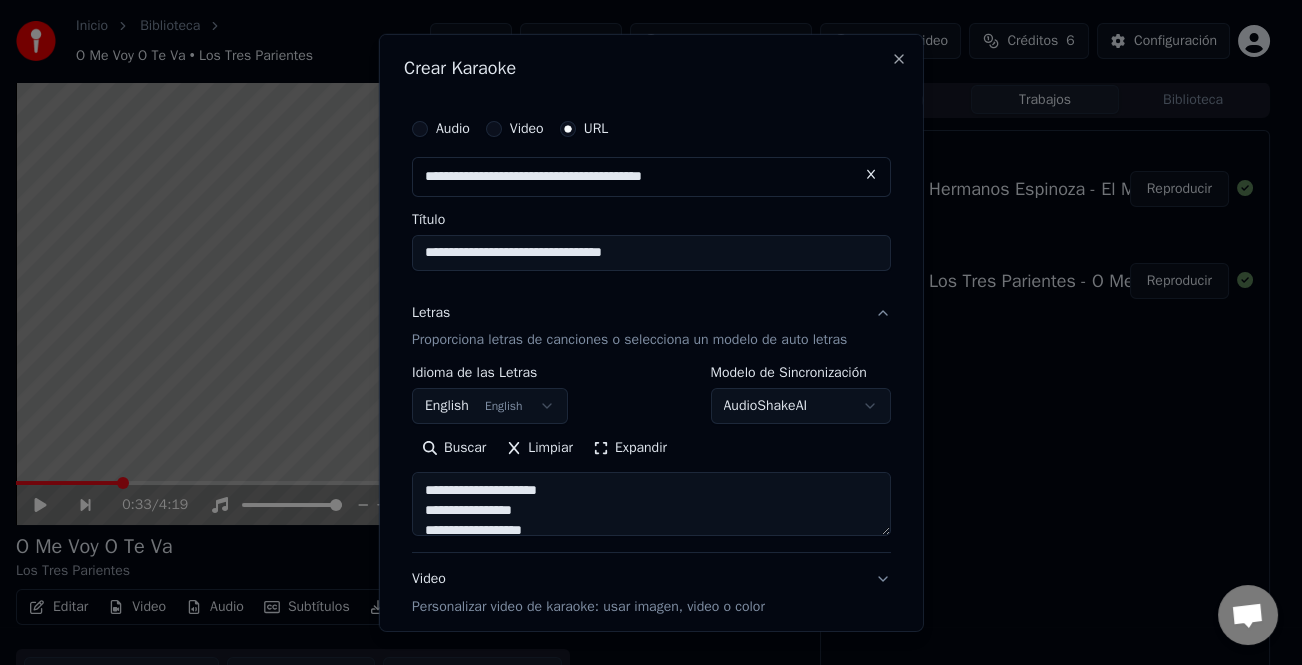 type on "**********" 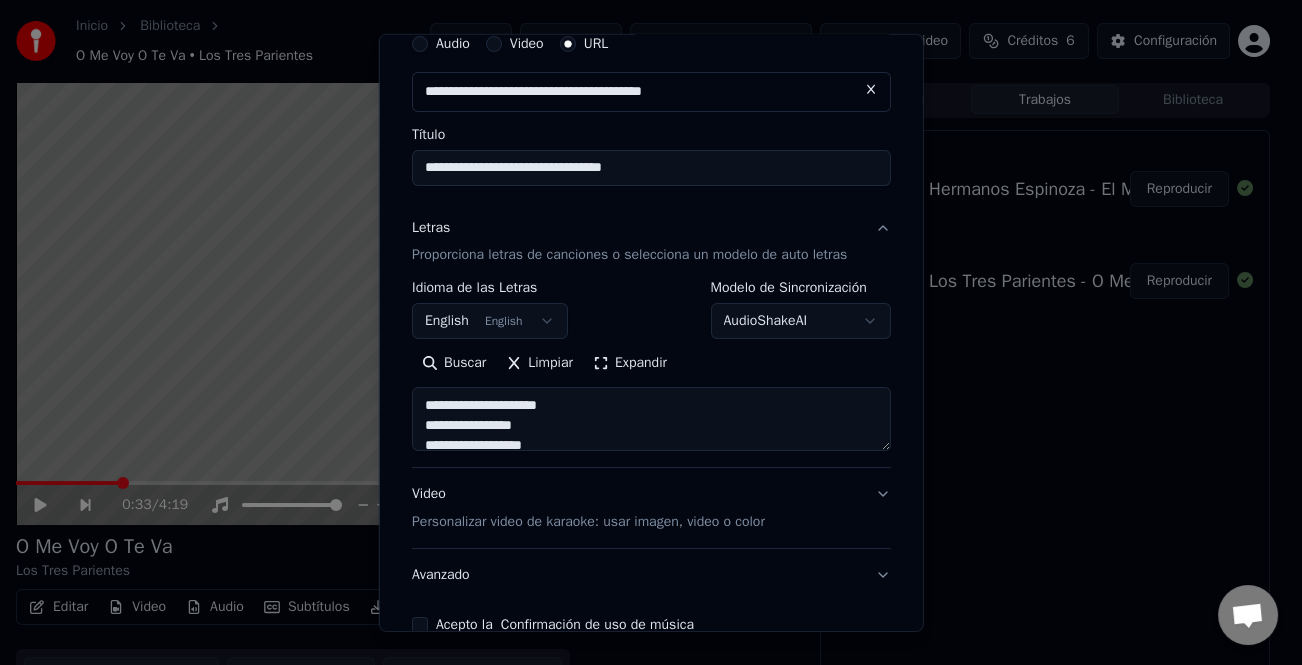 scroll, scrollTop: 195, scrollLeft: 0, axis: vertical 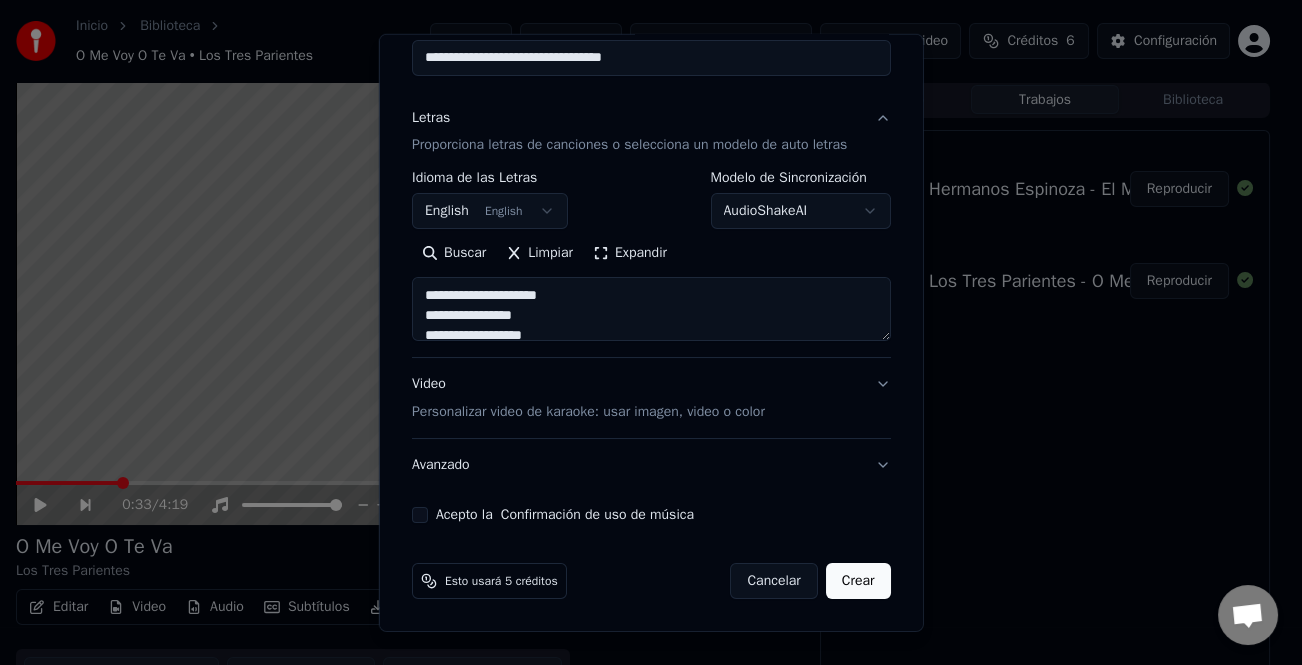 type on "**********" 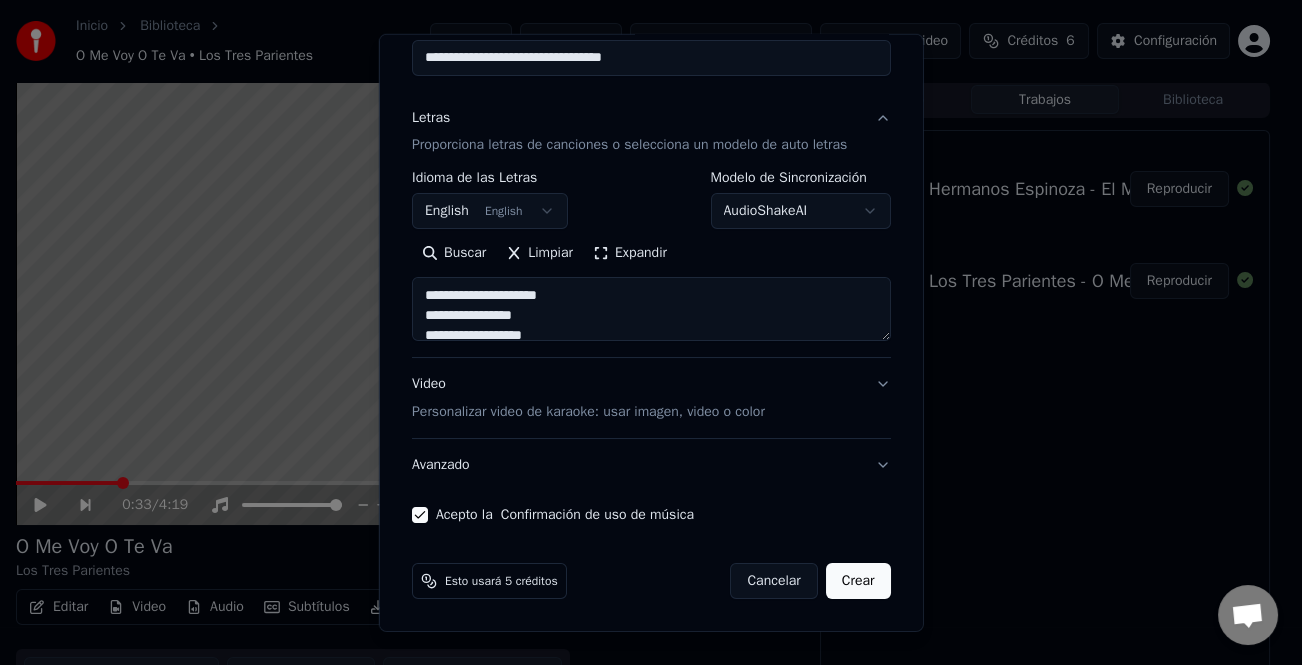click on "Crear" at bounding box center (858, 581) 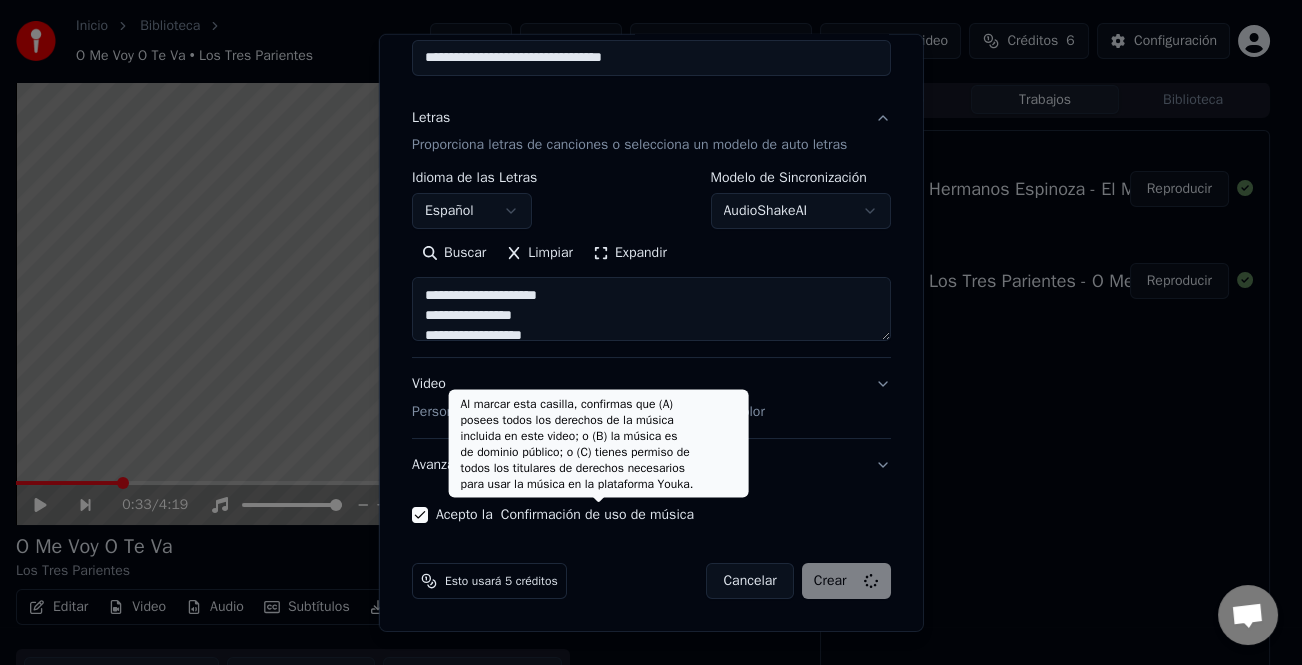type on "**********" 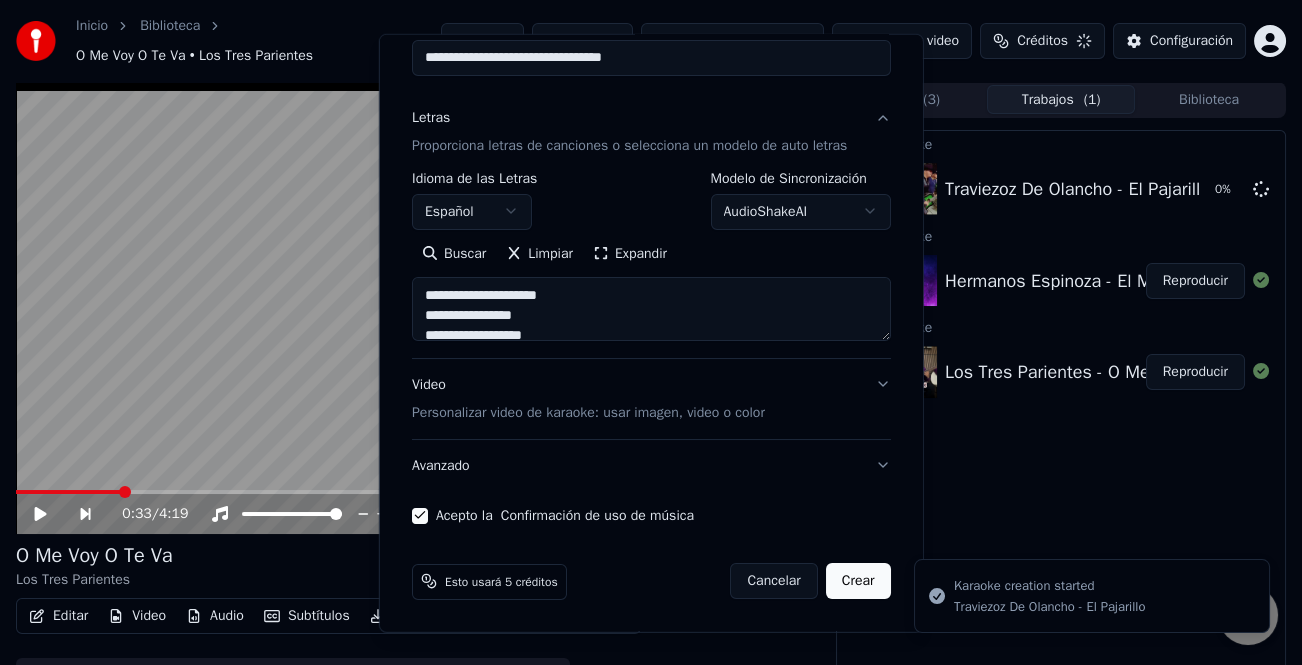 type 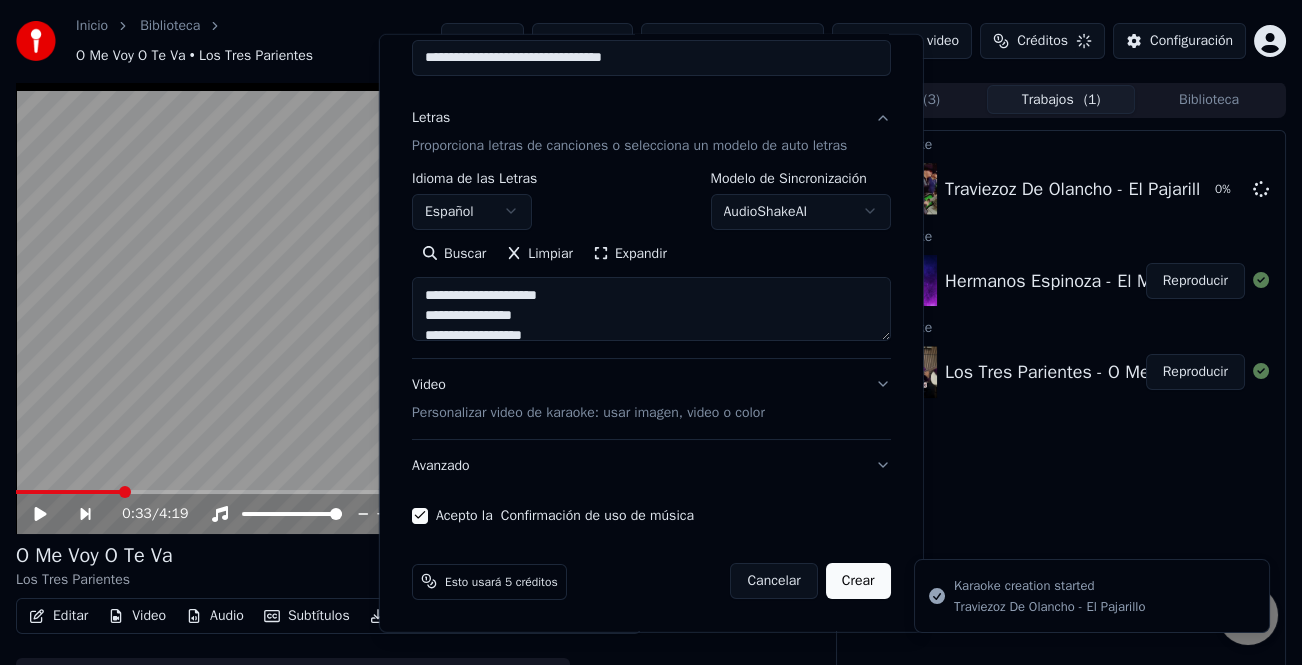 type 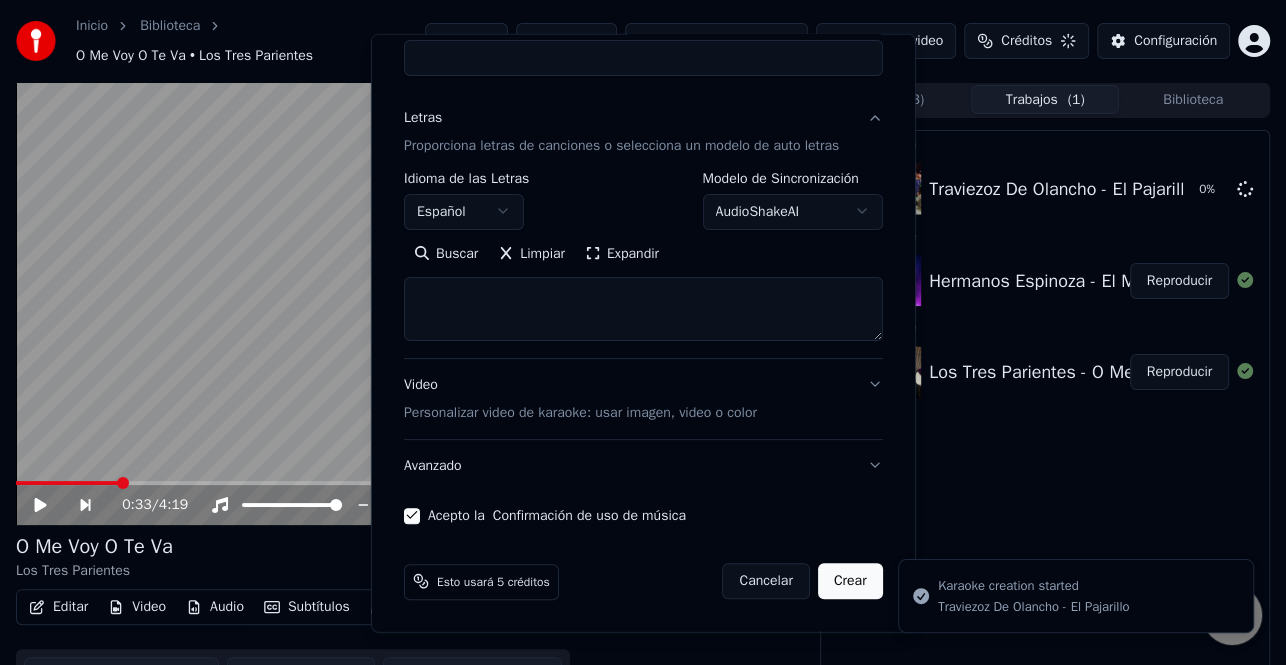 select 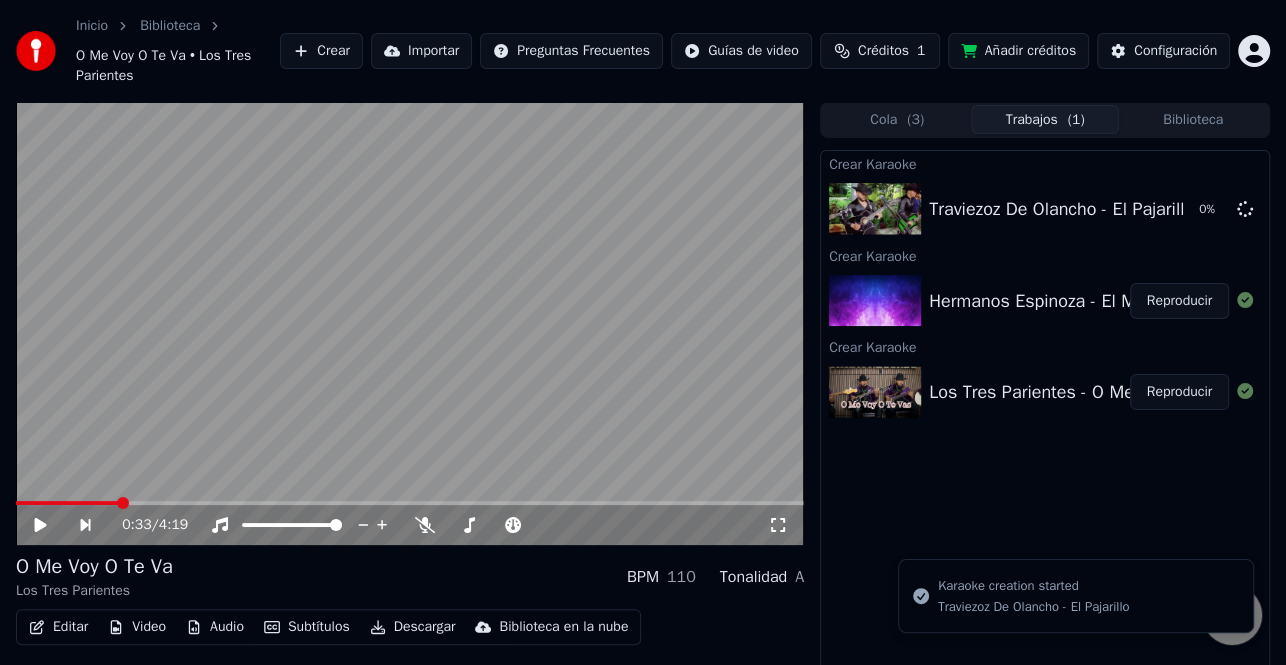 click on "Reproducir" at bounding box center [1179, 392] 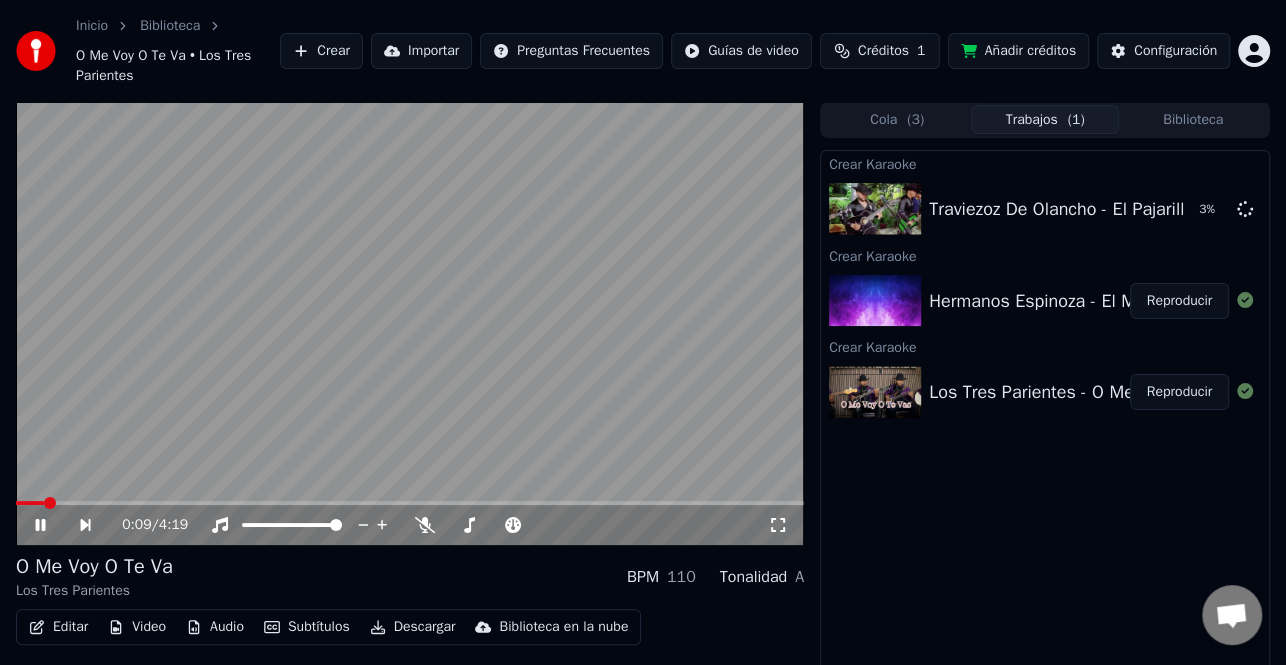 click 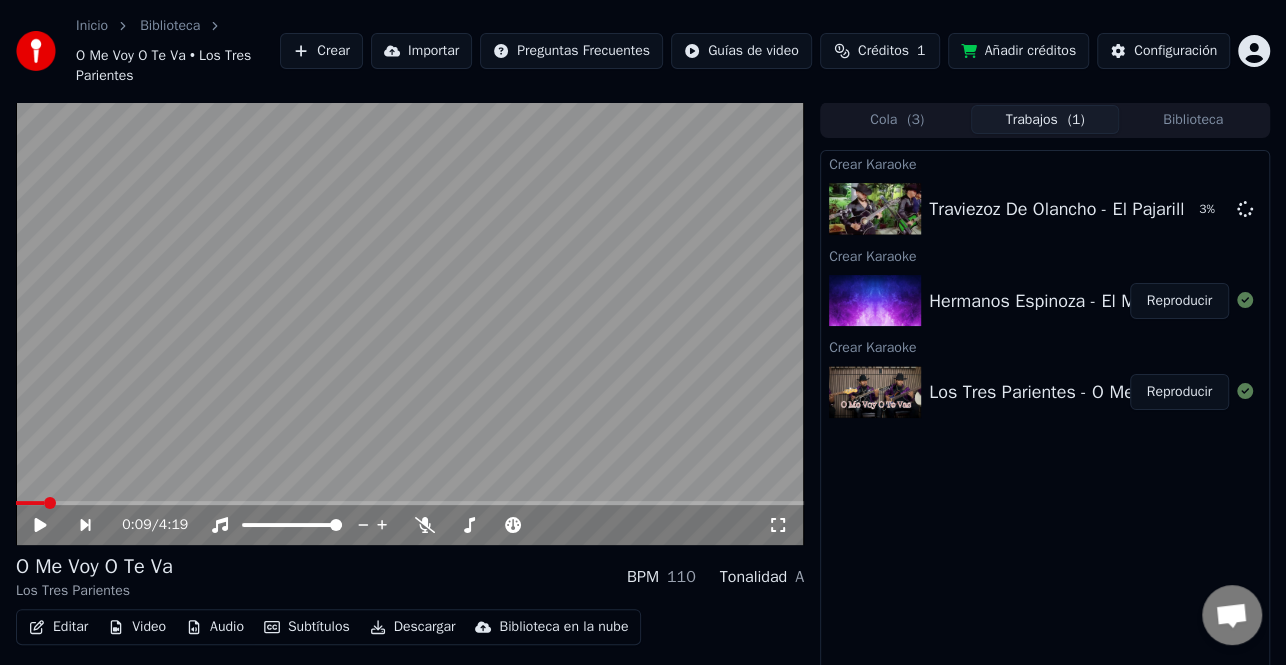 click on "Editar" at bounding box center [58, 627] 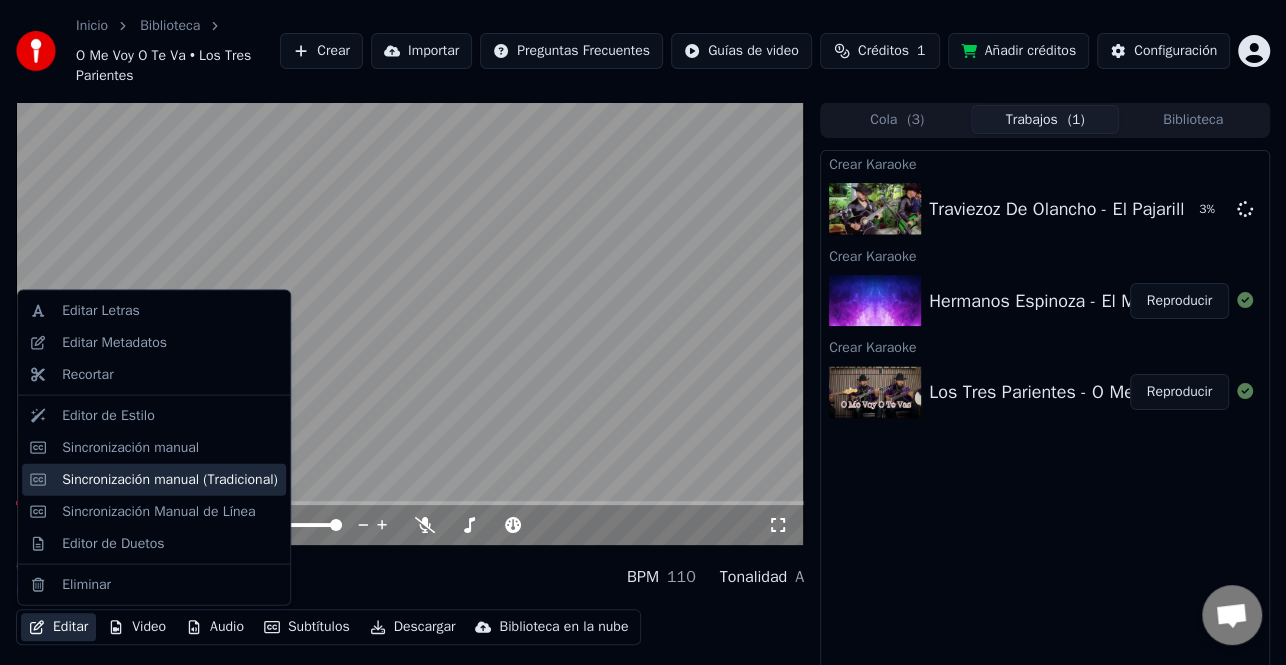 click on "Sincronización manual (Tradicional)" at bounding box center [170, 479] 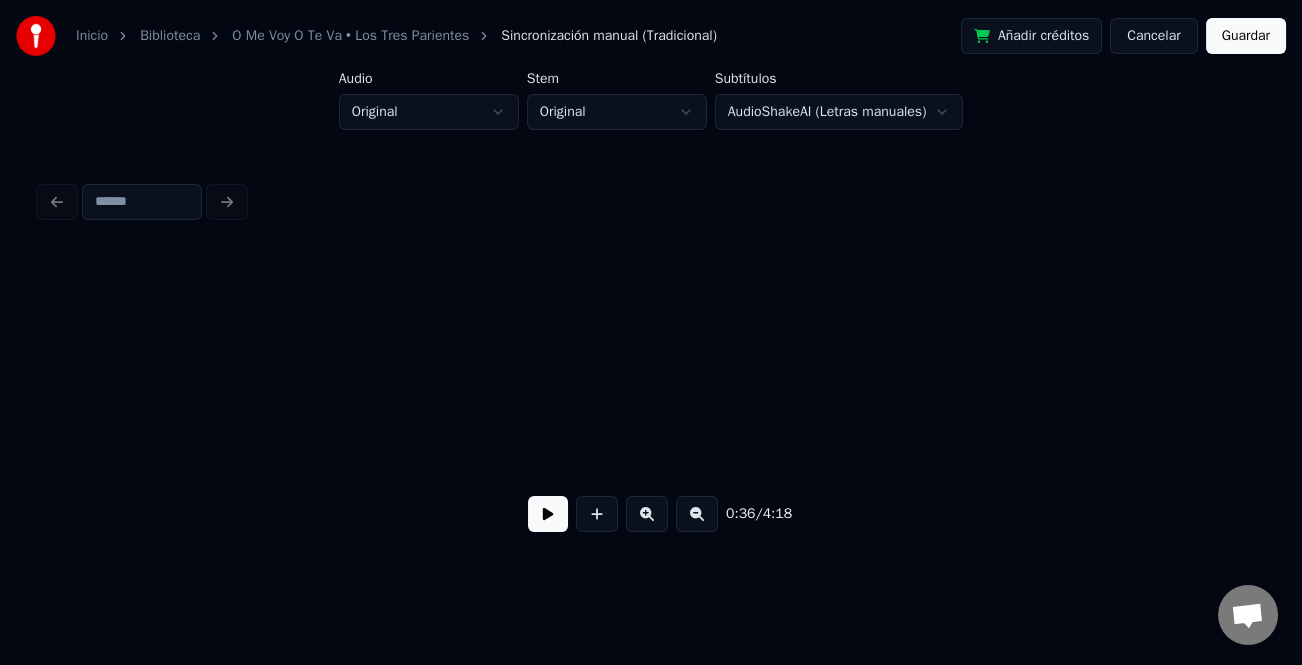 scroll, scrollTop: 0, scrollLeft: 9220, axis: horizontal 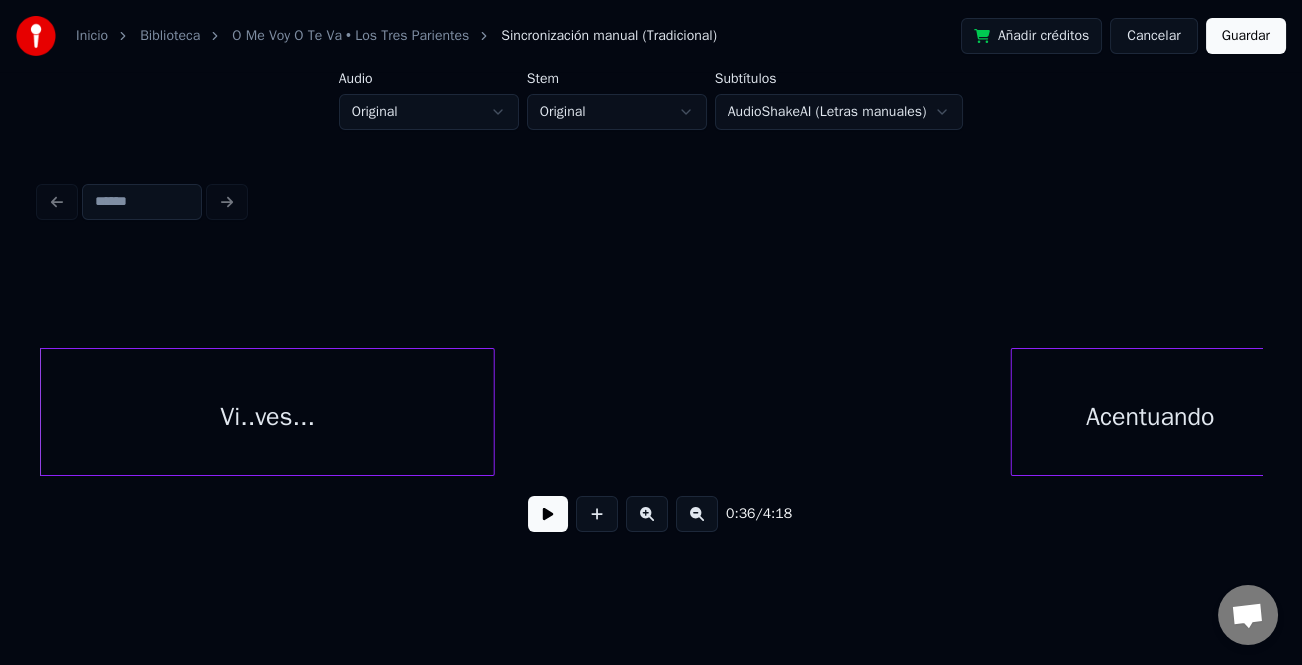 click at bounding box center (548, 514) 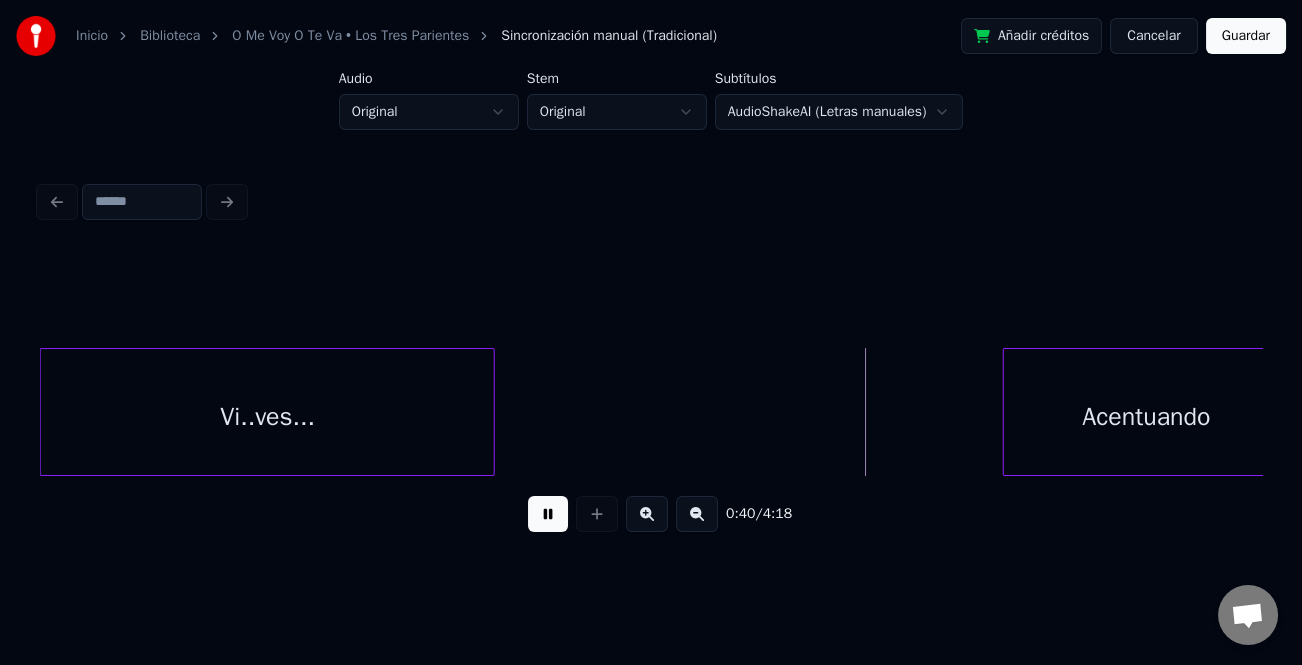 click at bounding box center [1007, 412] 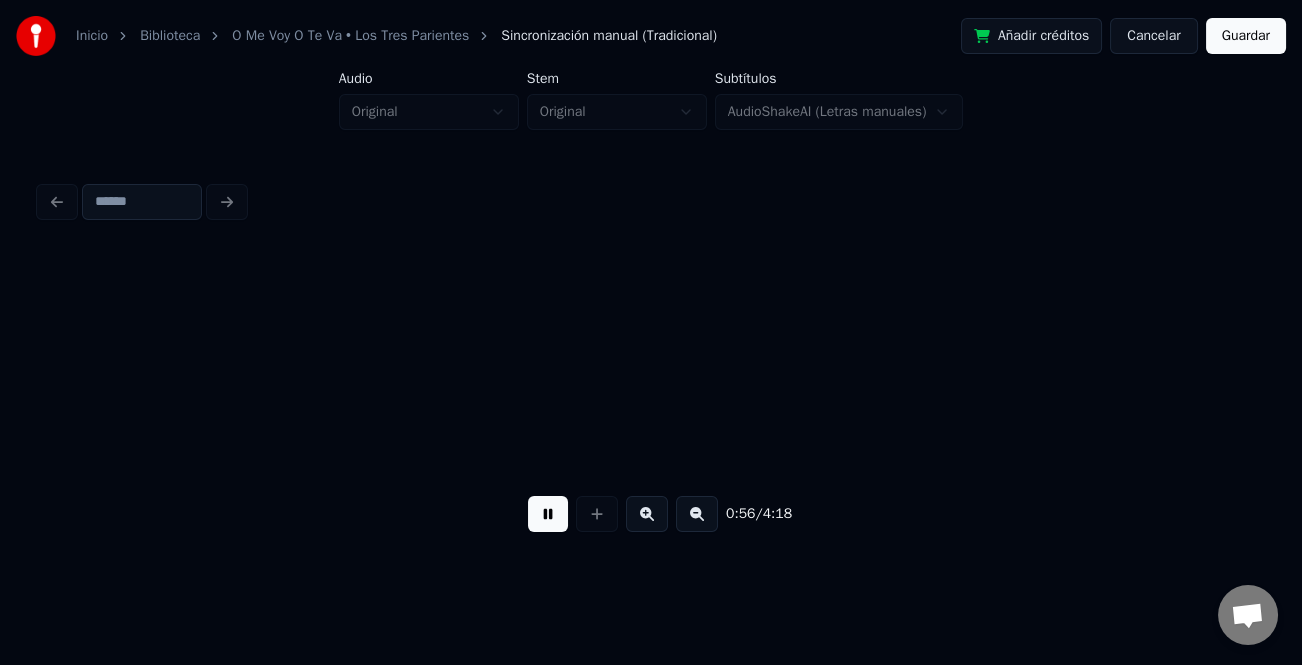 scroll, scrollTop: 0, scrollLeft: 14115, axis: horizontal 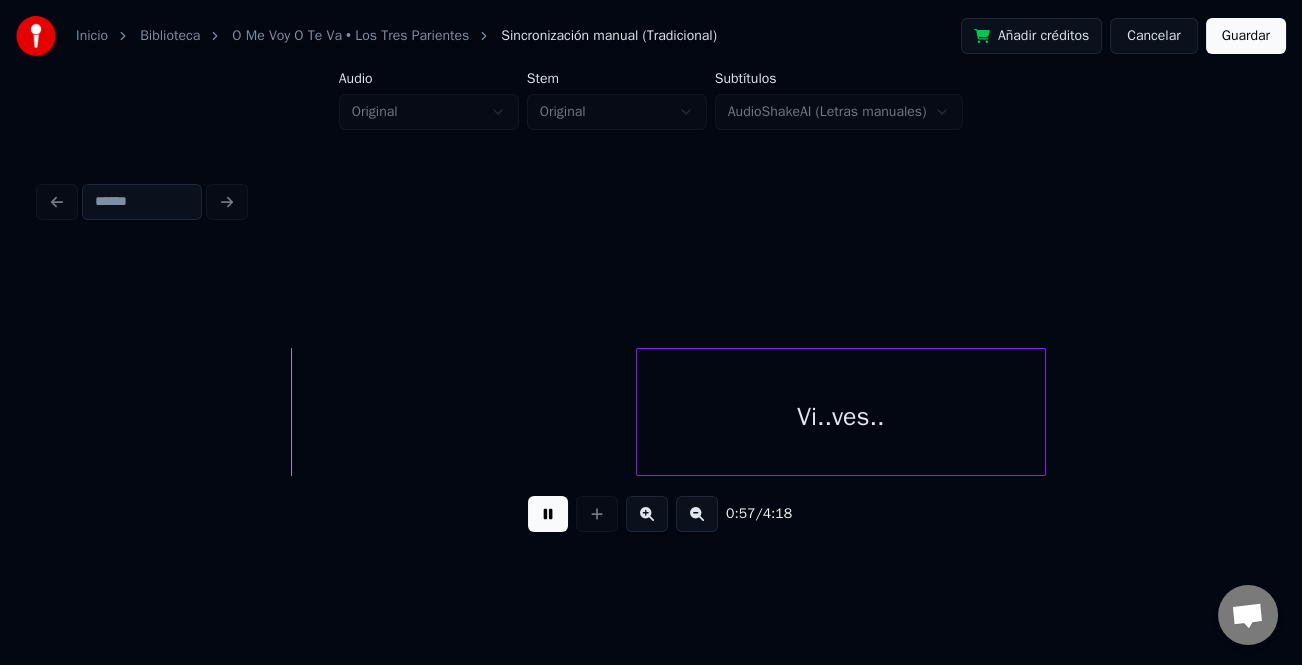 click on "Vi..ves.." at bounding box center [841, 412] 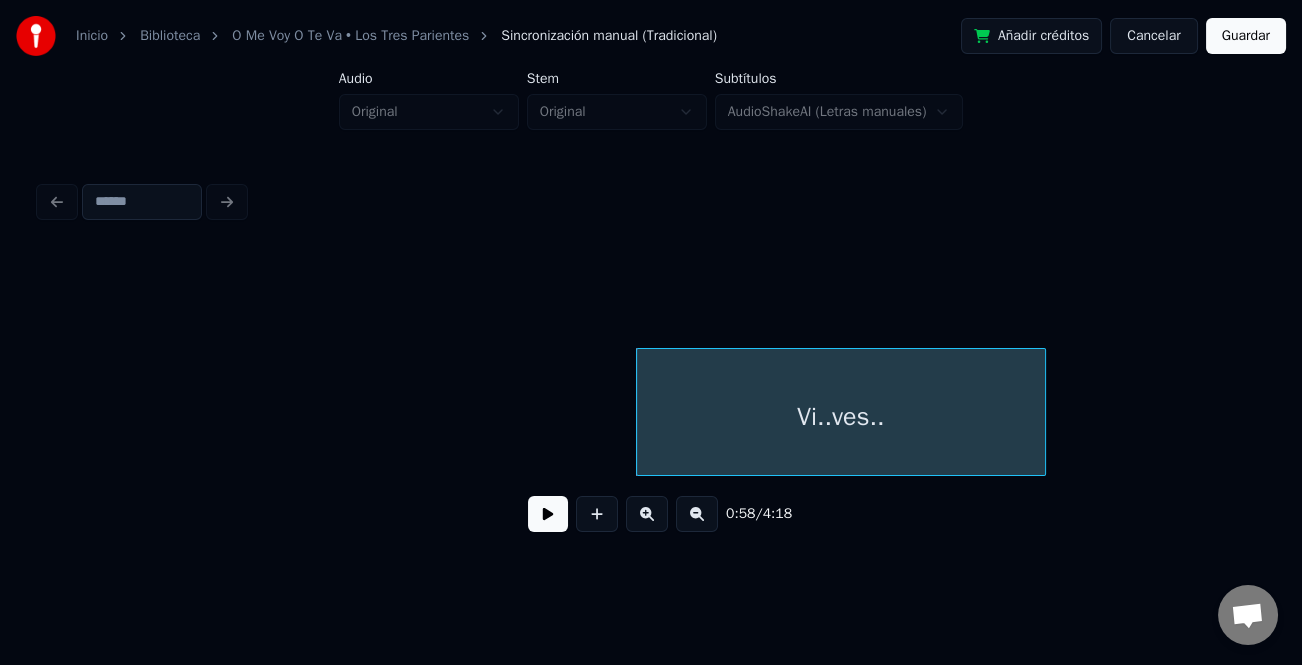 click at bounding box center (548, 514) 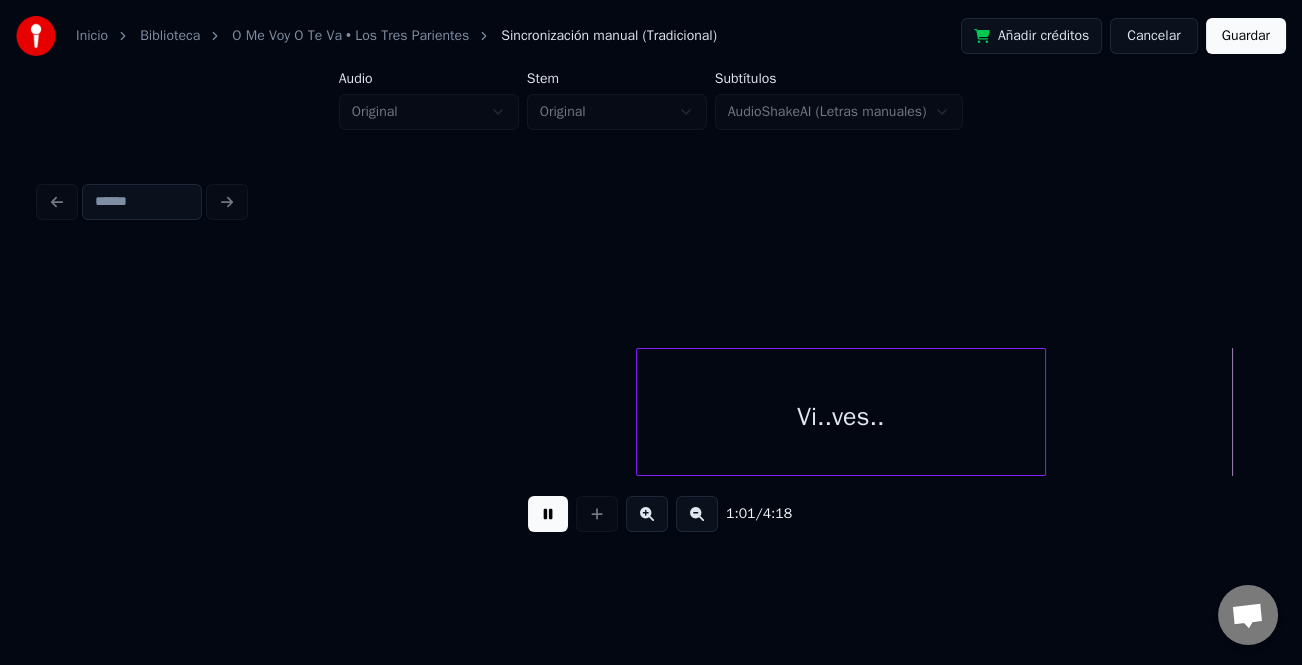 scroll, scrollTop: 0, scrollLeft: 15337, axis: horizontal 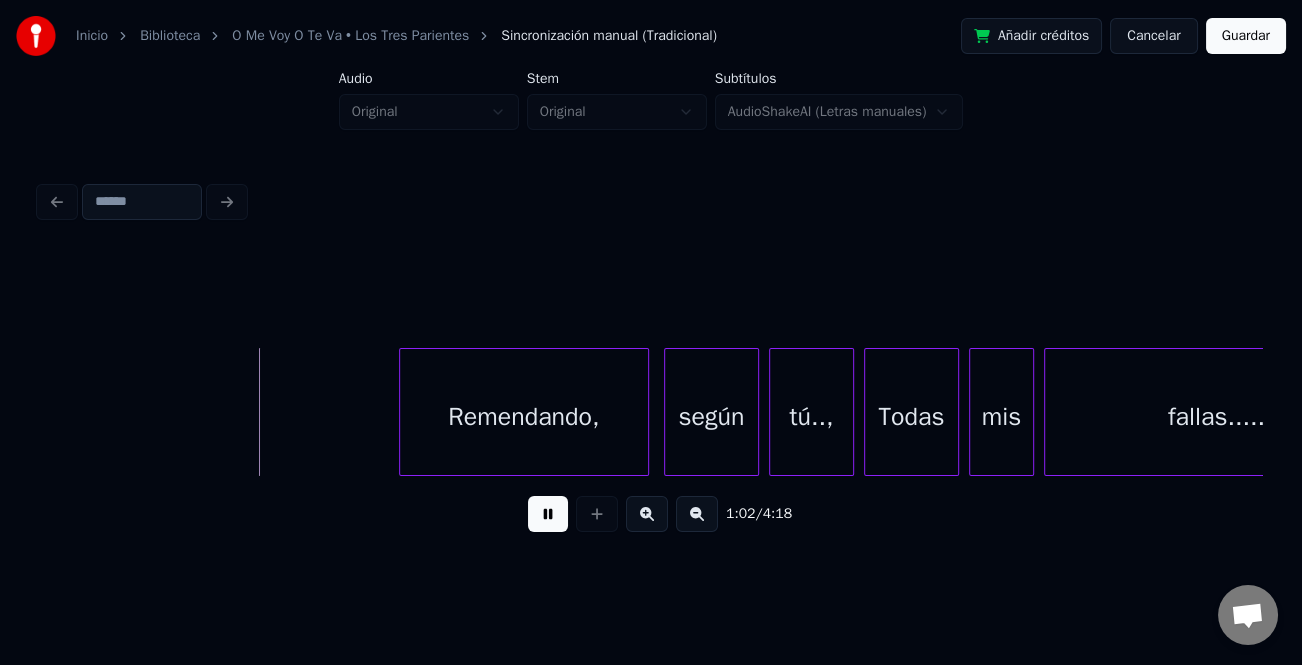 click at bounding box center [403, 412] 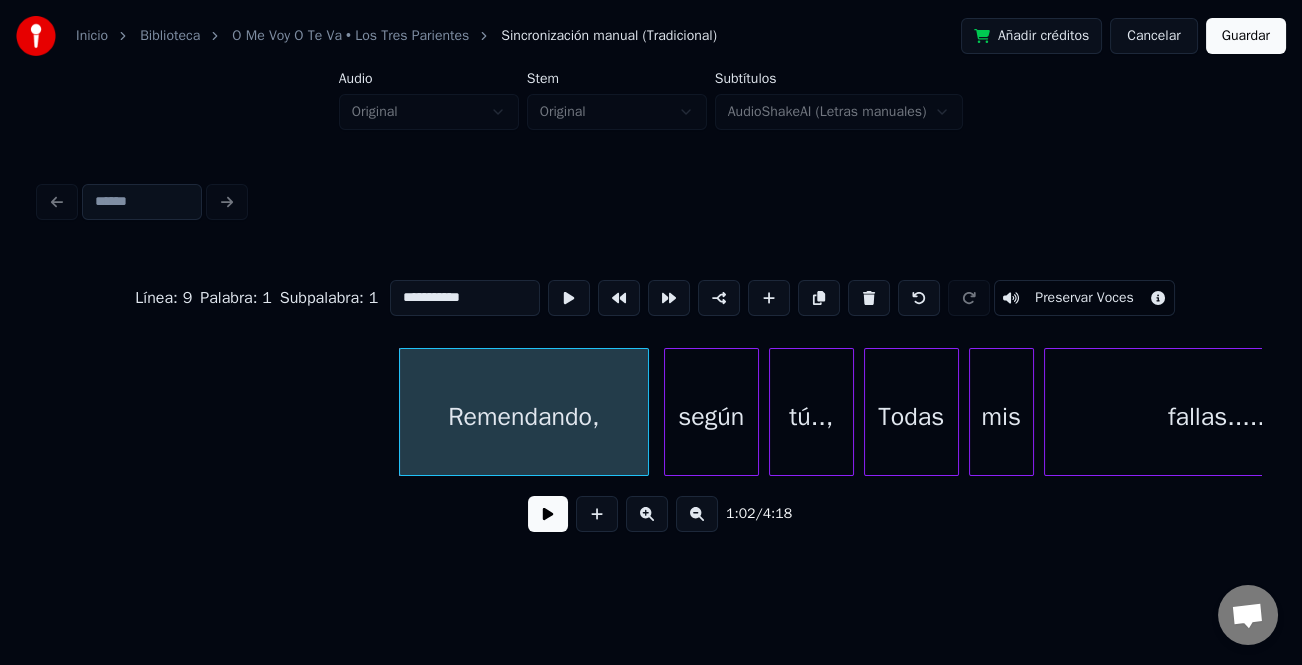 click at bounding box center [548, 514] 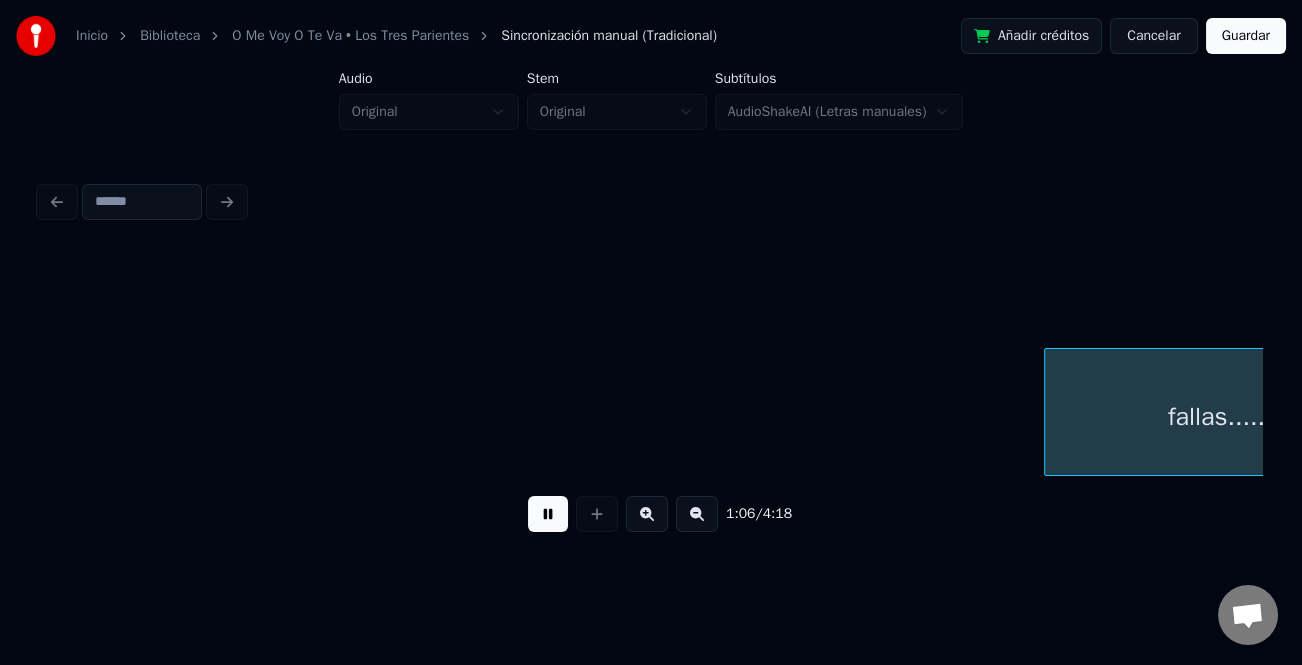 scroll, scrollTop: 0, scrollLeft: 16560, axis: horizontal 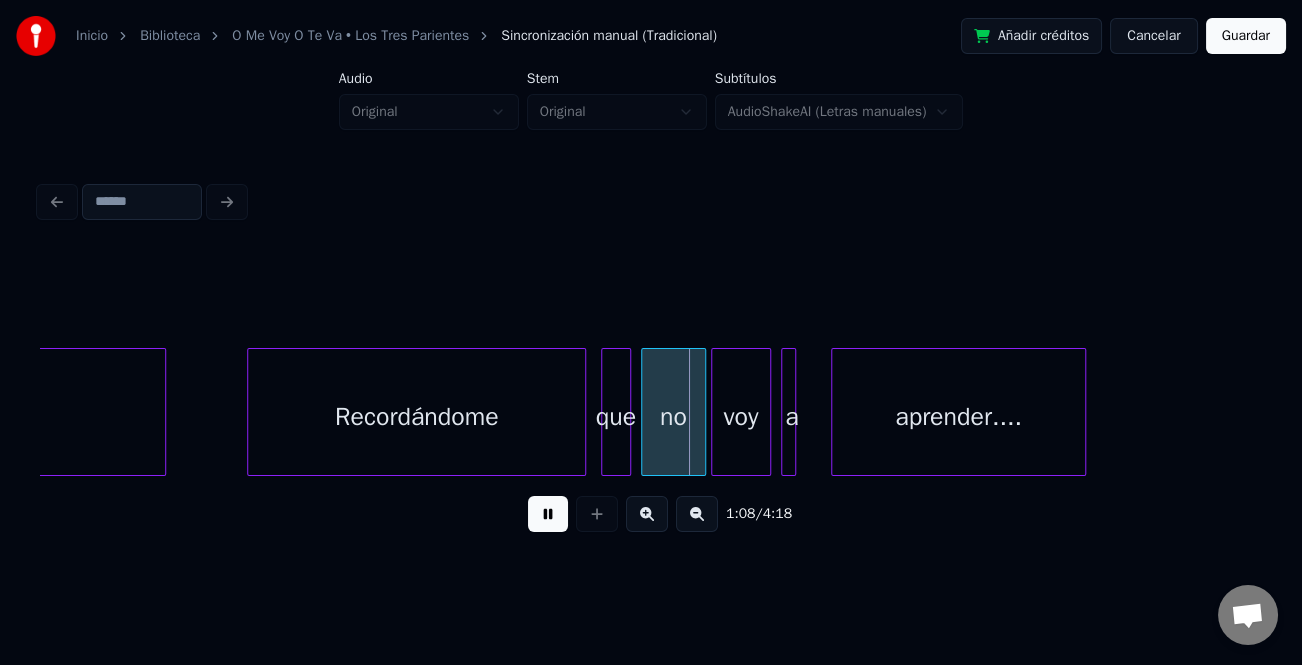 click at bounding box center (251, 412) 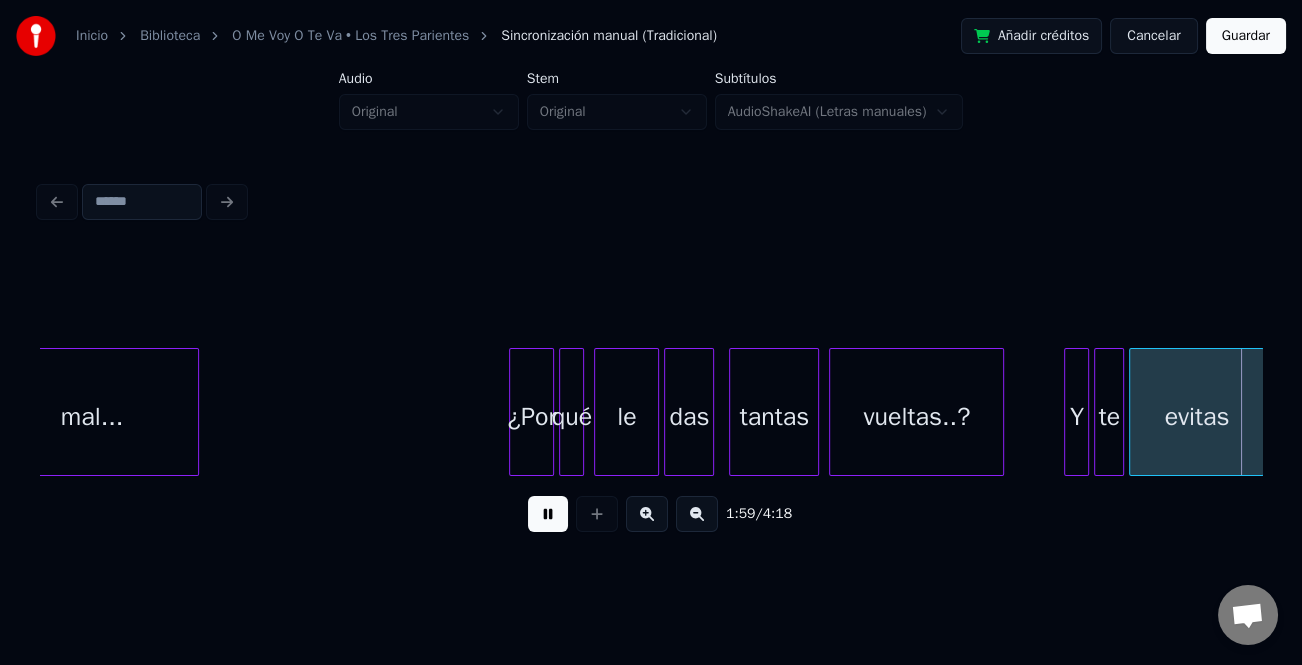 scroll, scrollTop: 0, scrollLeft: 30019, axis: horizontal 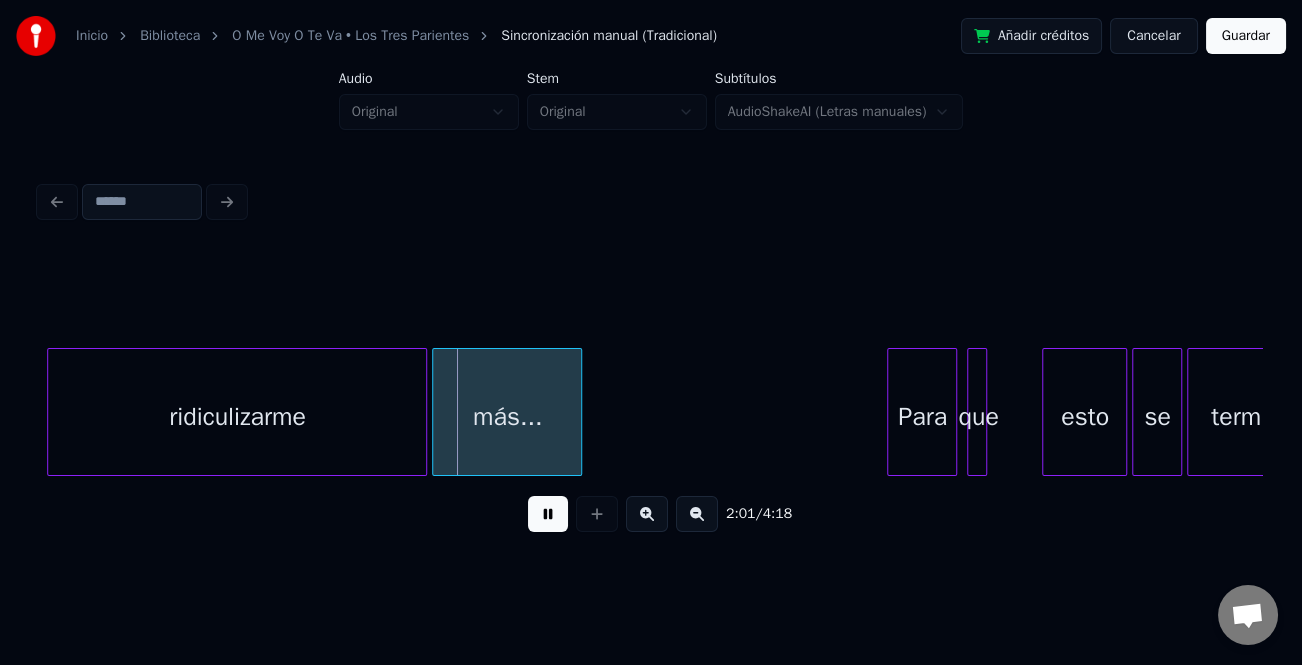 click on "Para" at bounding box center [922, 412] 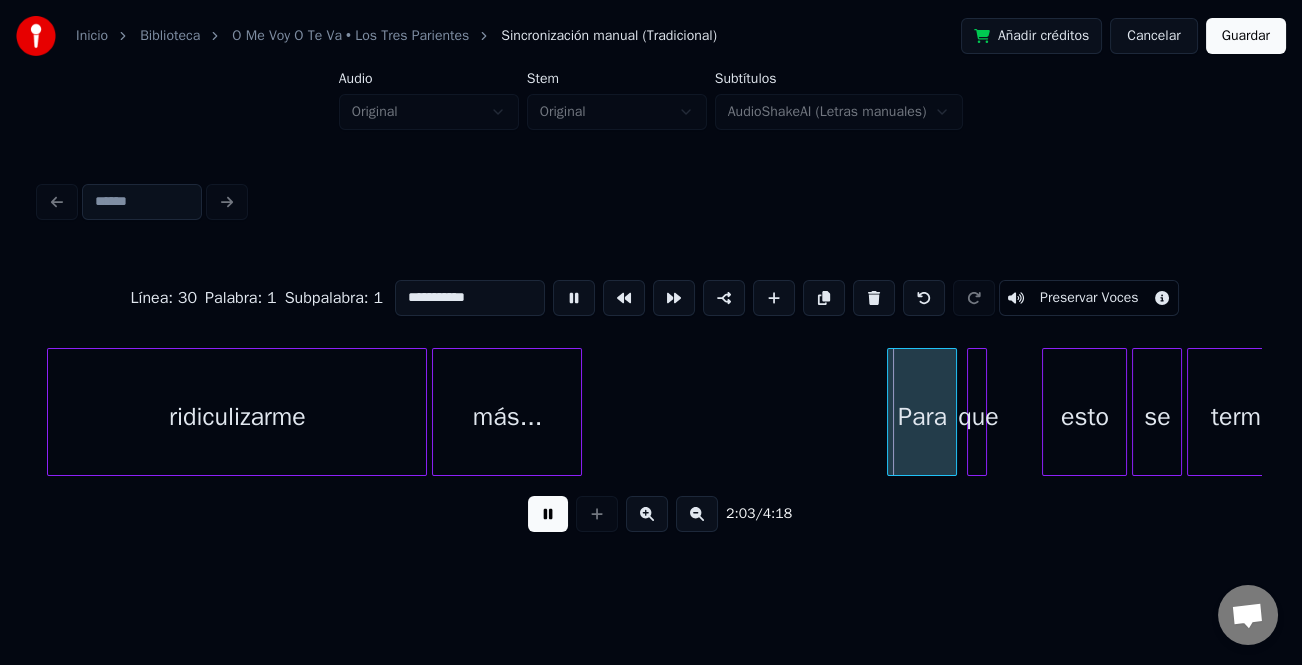 type on "****" 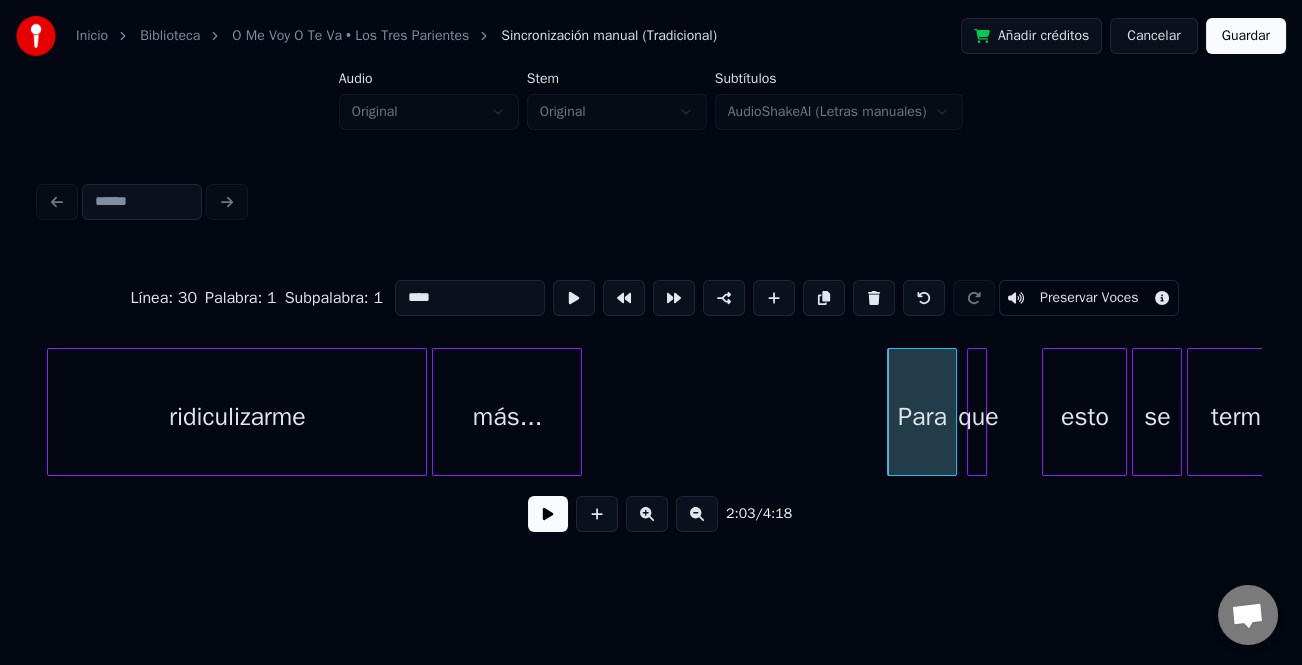 click on "ridiculizarme más... Para que esto se termine" at bounding box center [2282, 412] 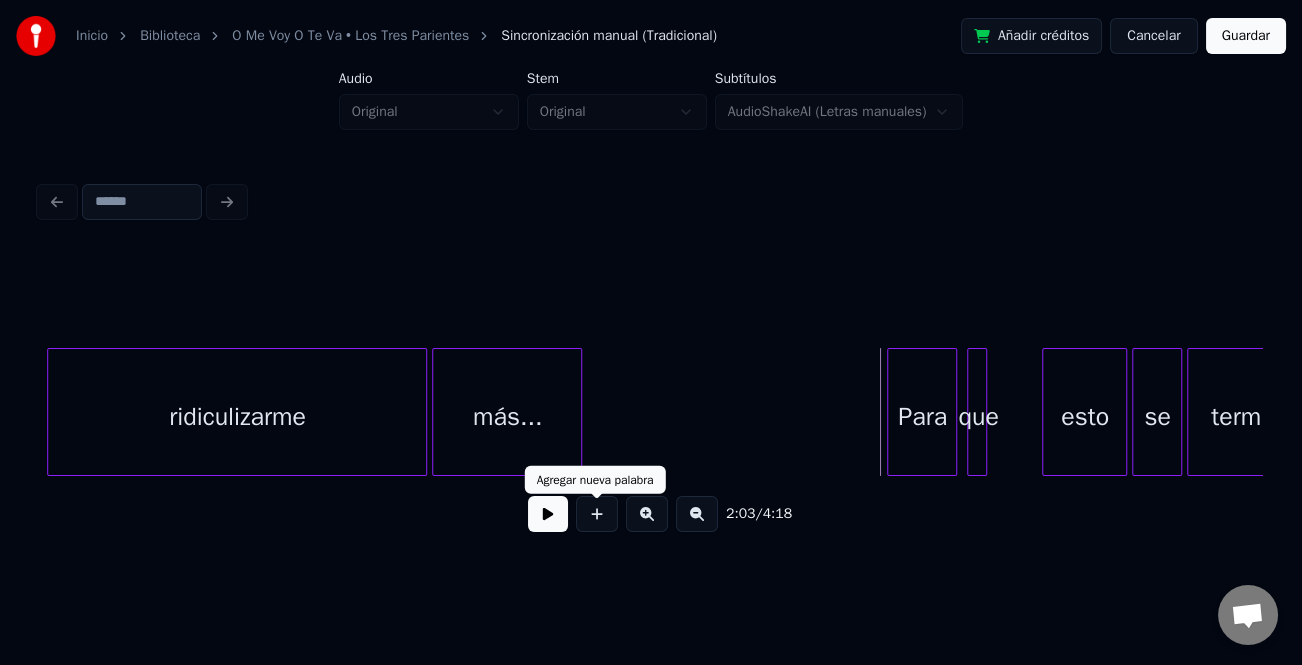 click at bounding box center [548, 514] 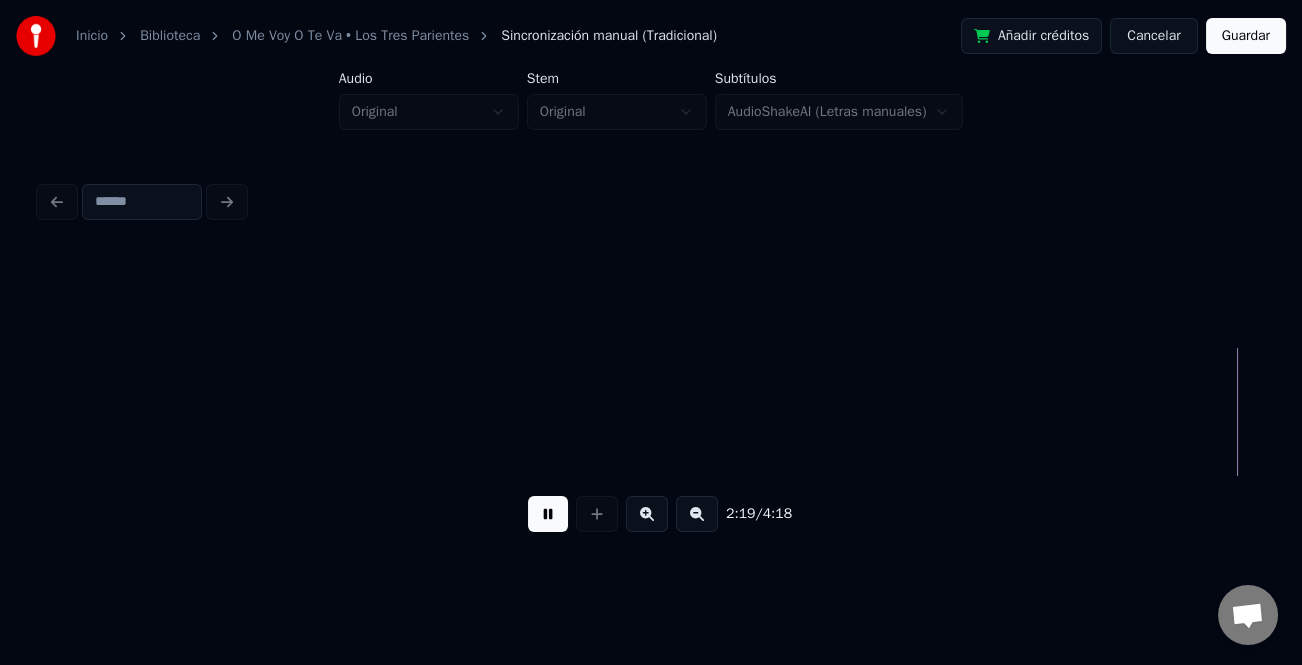 scroll, scrollTop: 0, scrollLeft: 34916, axis: horizontal 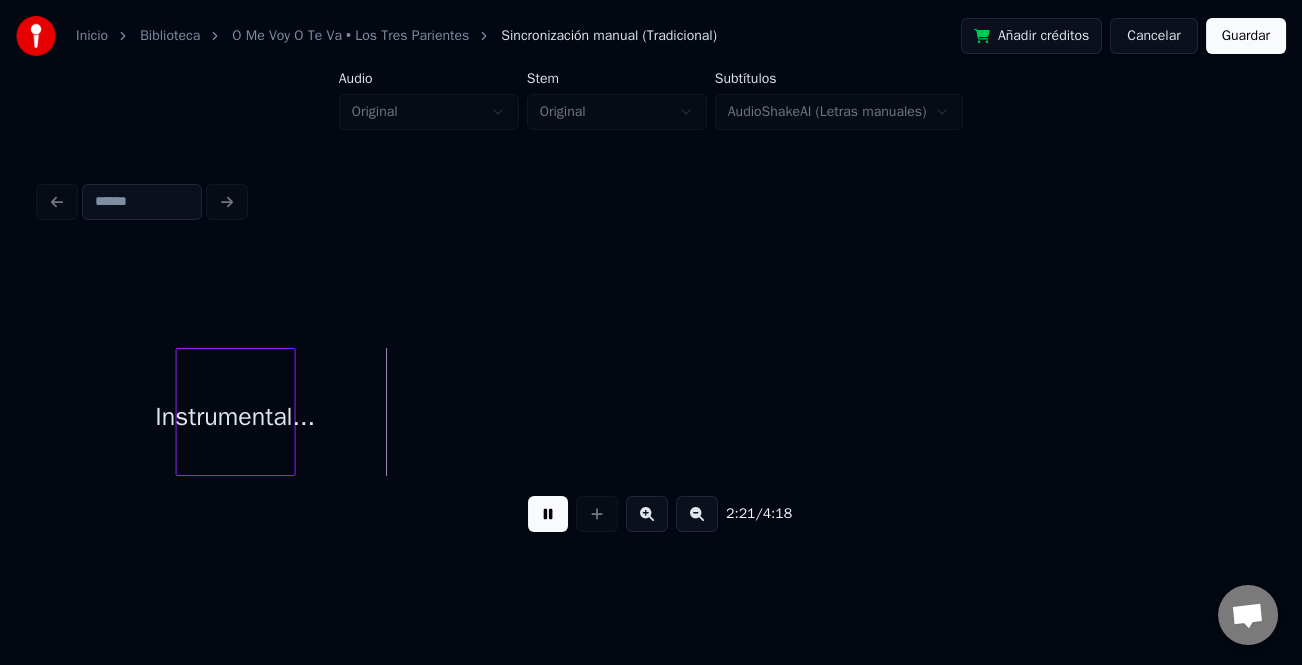 click at bounding box center [697, 514] 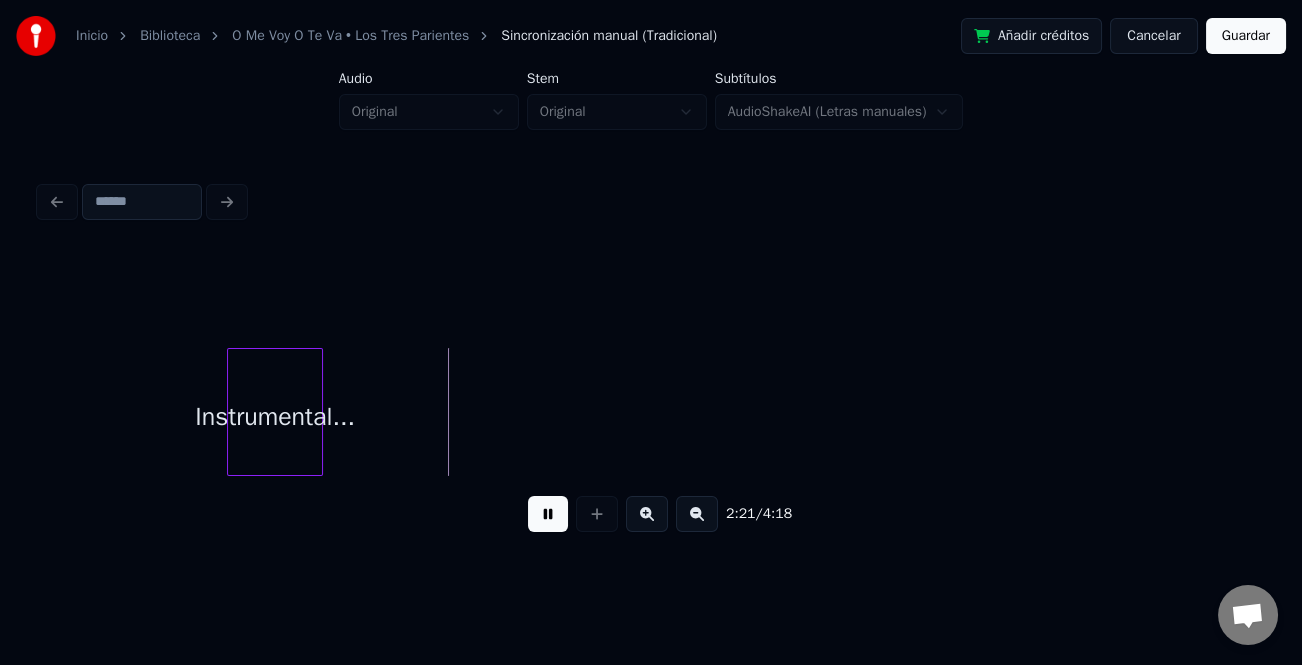 click at bounding box center [697, 514] 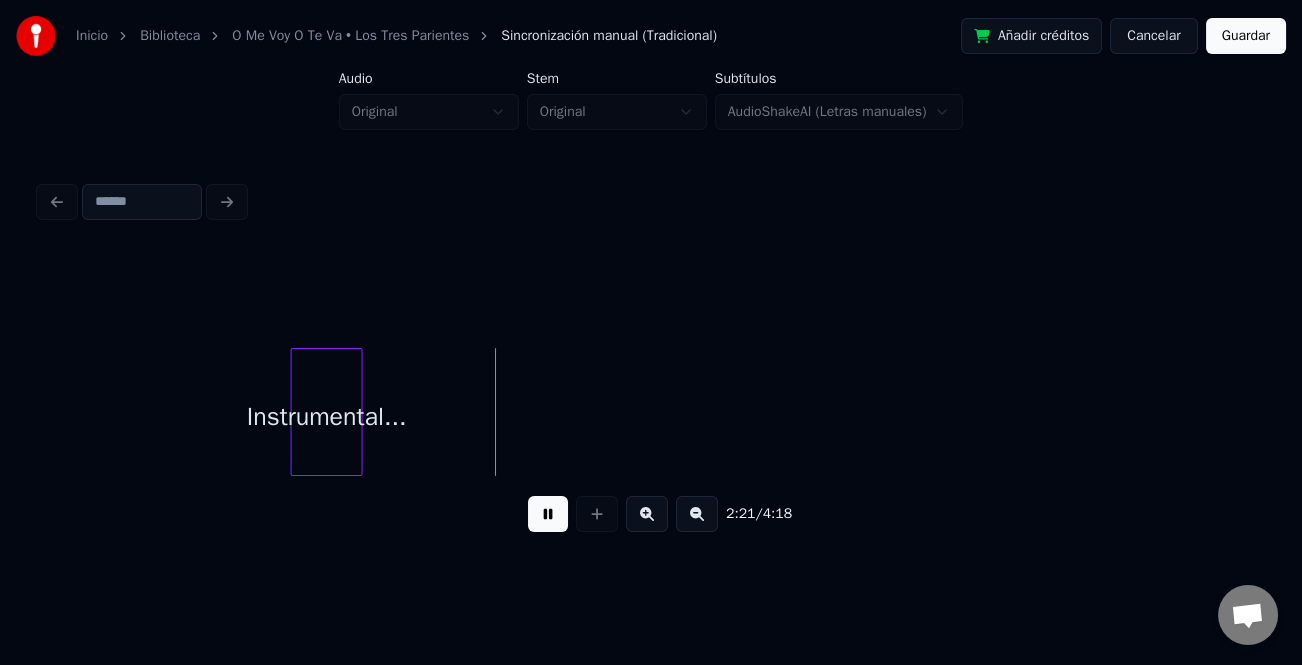 click at bounding box center [697, 514] 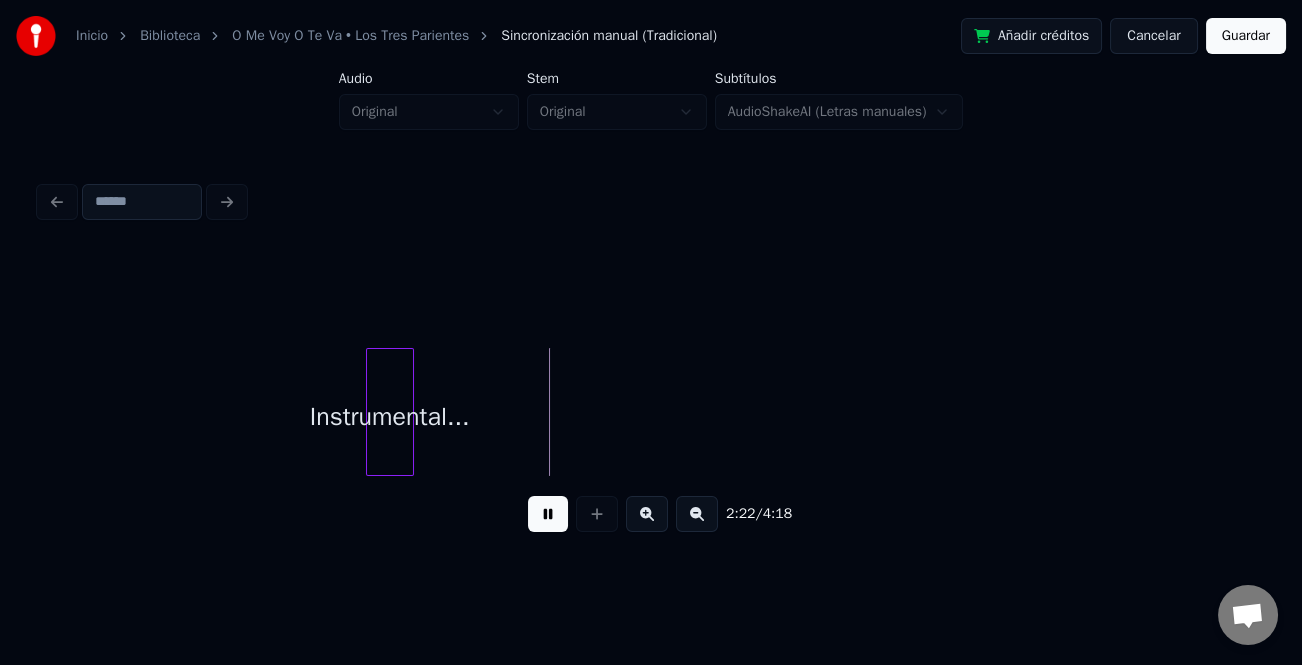 click at bounding box center (697, 514) 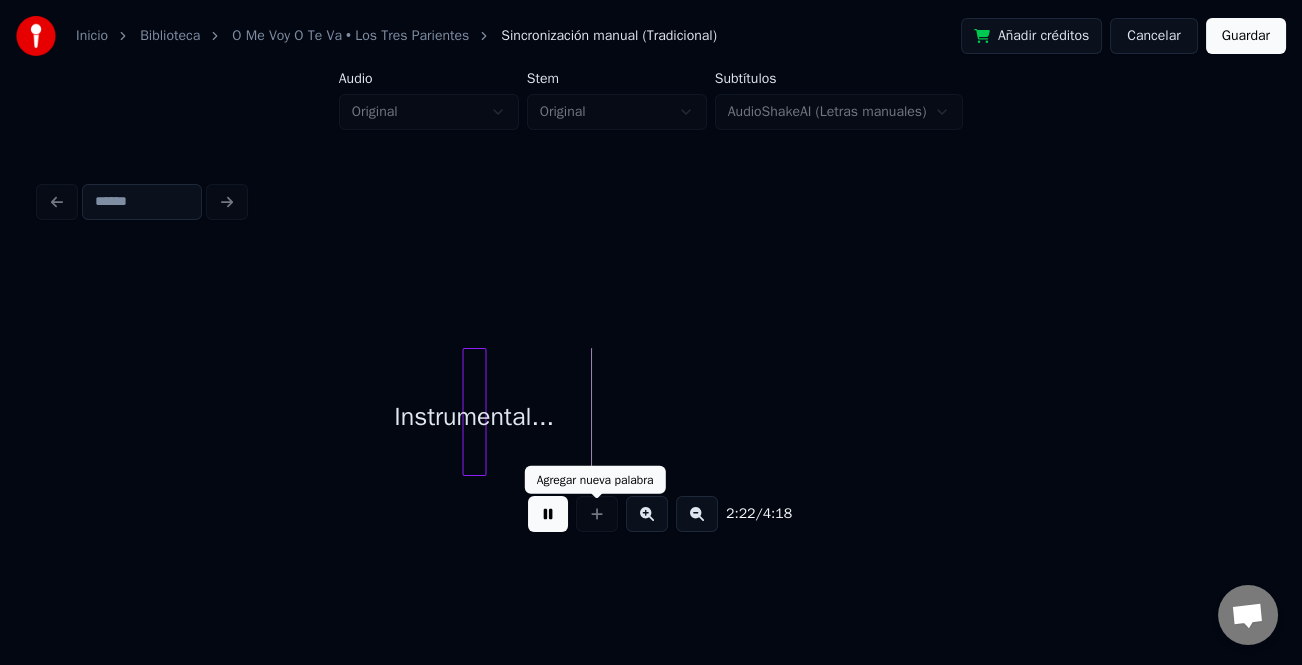click at bounding box center (548, 514) 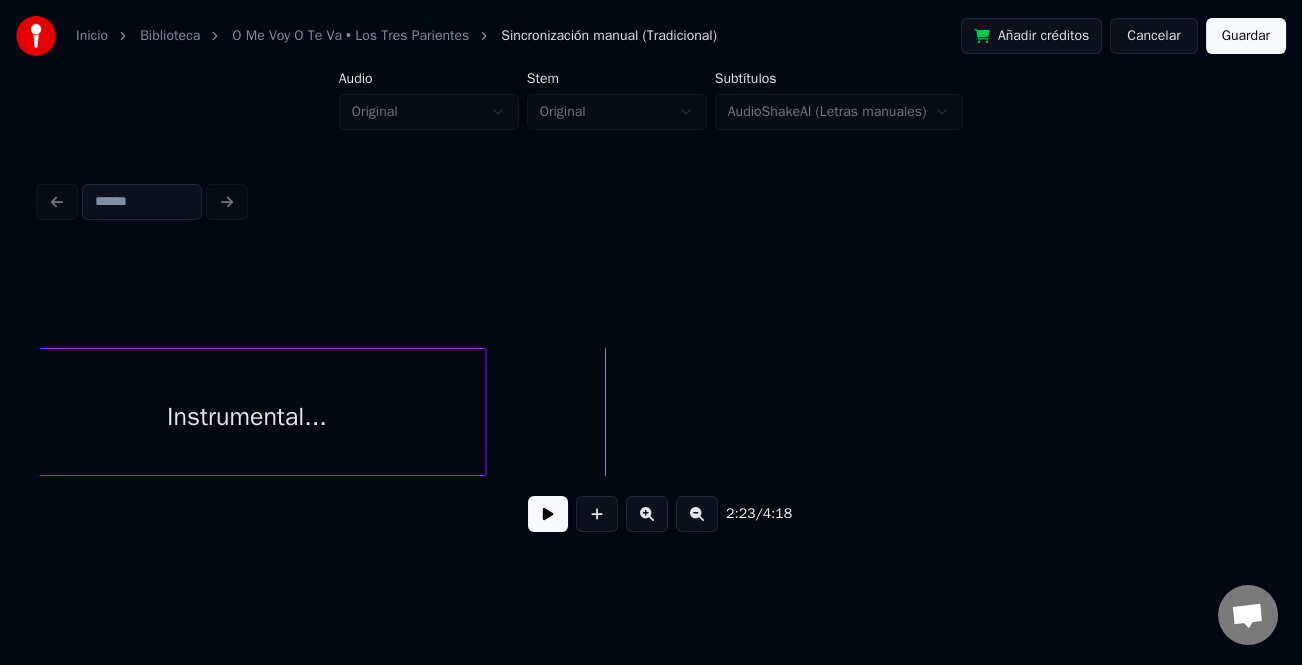 click on "Inicio Biblioteca O Me Voy O Te Va • Los Tres Parientes Sincronización manual (Tradicional) Añadir créditos Cancelar Guardar Audio Original Stem Original Subtítulos AudioShakeAI (Letras manuales) 2:23  /  4:18" at bounding box center (651, 280) 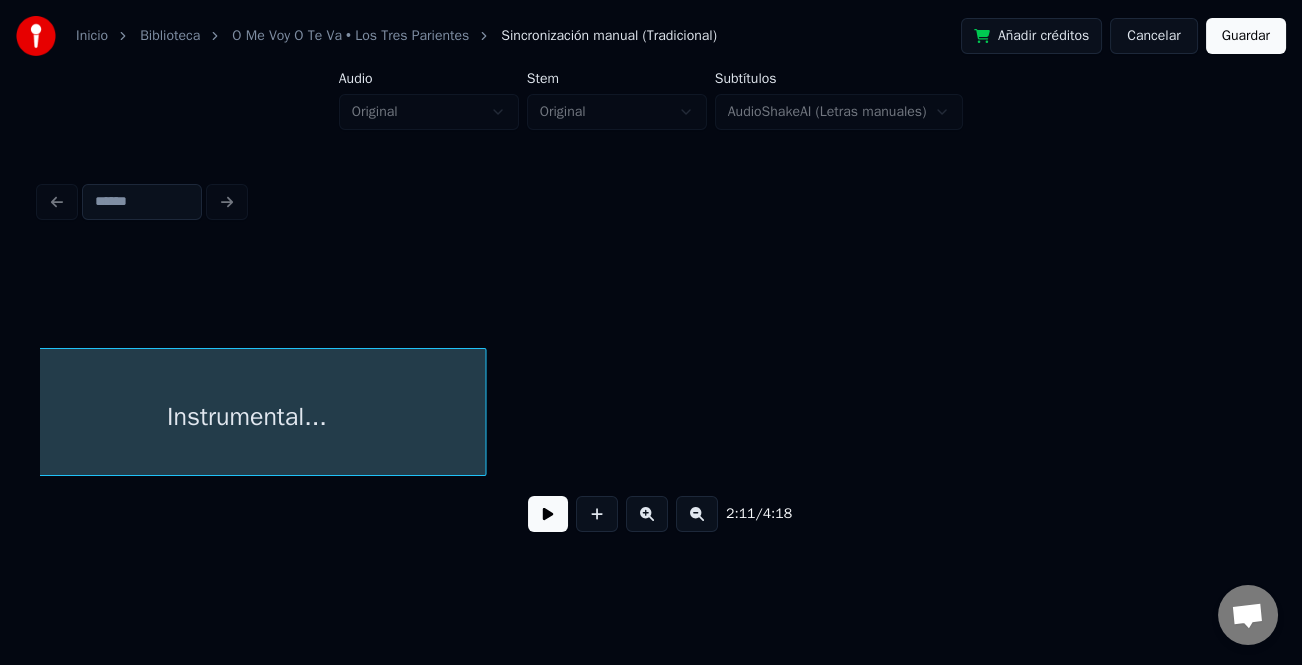 scroll, scrollTop: 0, scrollLeft: 6556, axis: horizontal 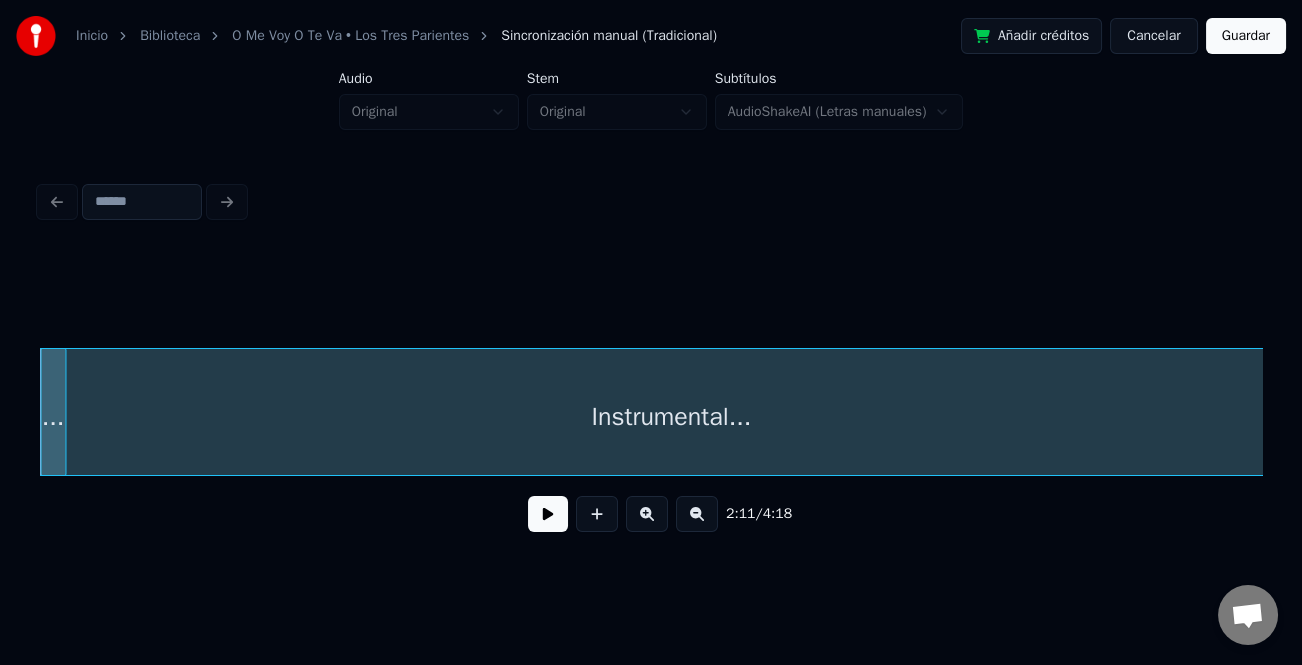 click on "Inicio Biblioteca O Me Voy O Te Va • Los Tres Parientes Sincronización manual (Tradicional) Añadir créditos Cancelar Guardar Audio Original Stem Original Subtítulos AudioShakeAI (Letras manuales) 2:11  /  4:18" at bounding box center (651, 280) 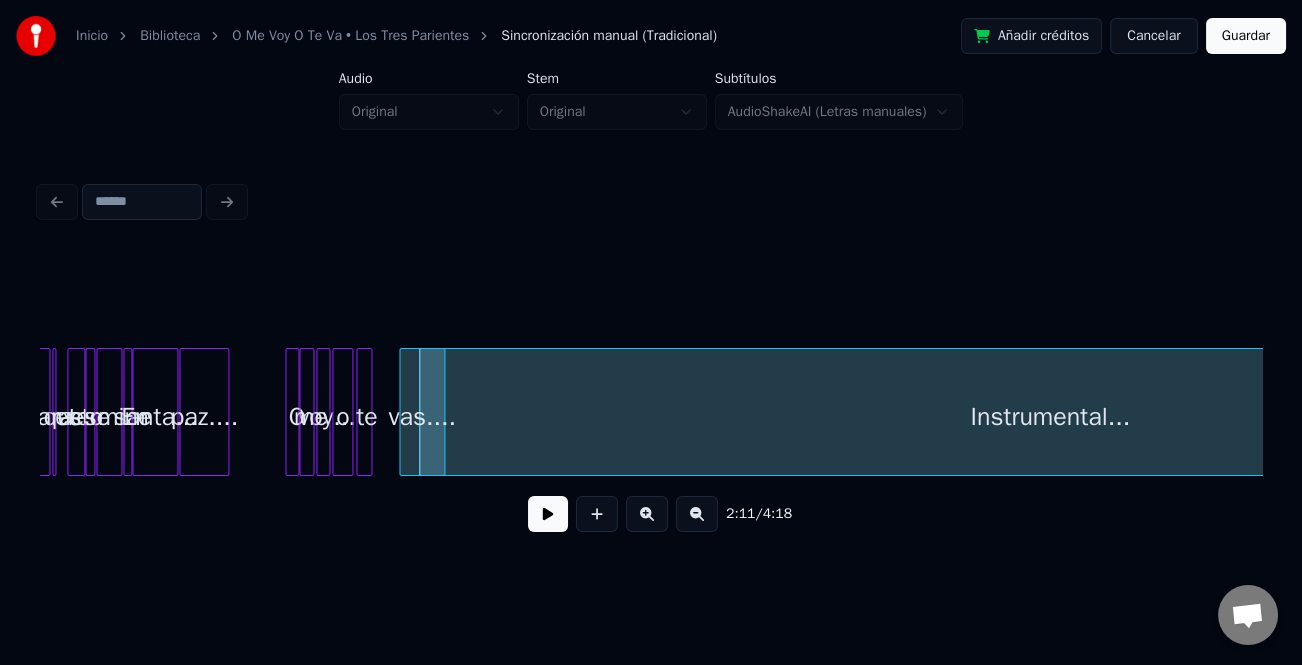 click on "Instrumental... vas.... voy... o te O me paz.... santa... En termine esto se que Para" at bounding box center (315, 412) 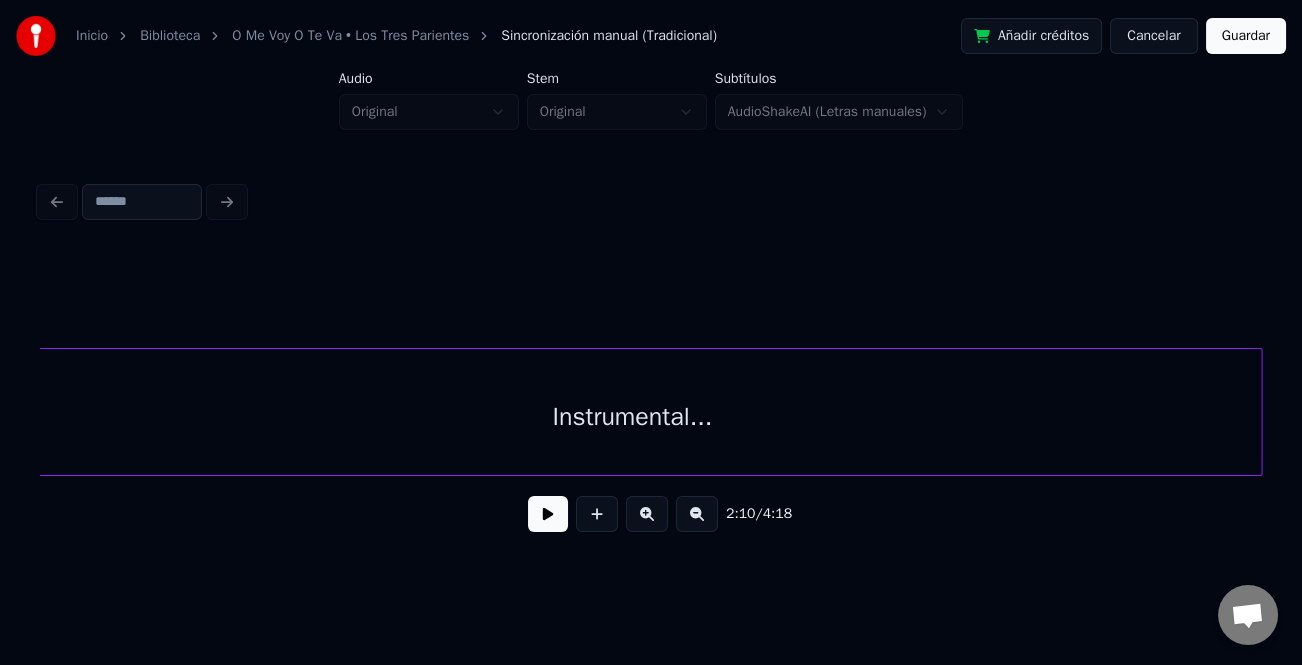 click on "Instrumental..." at bounding box center (631, 417) 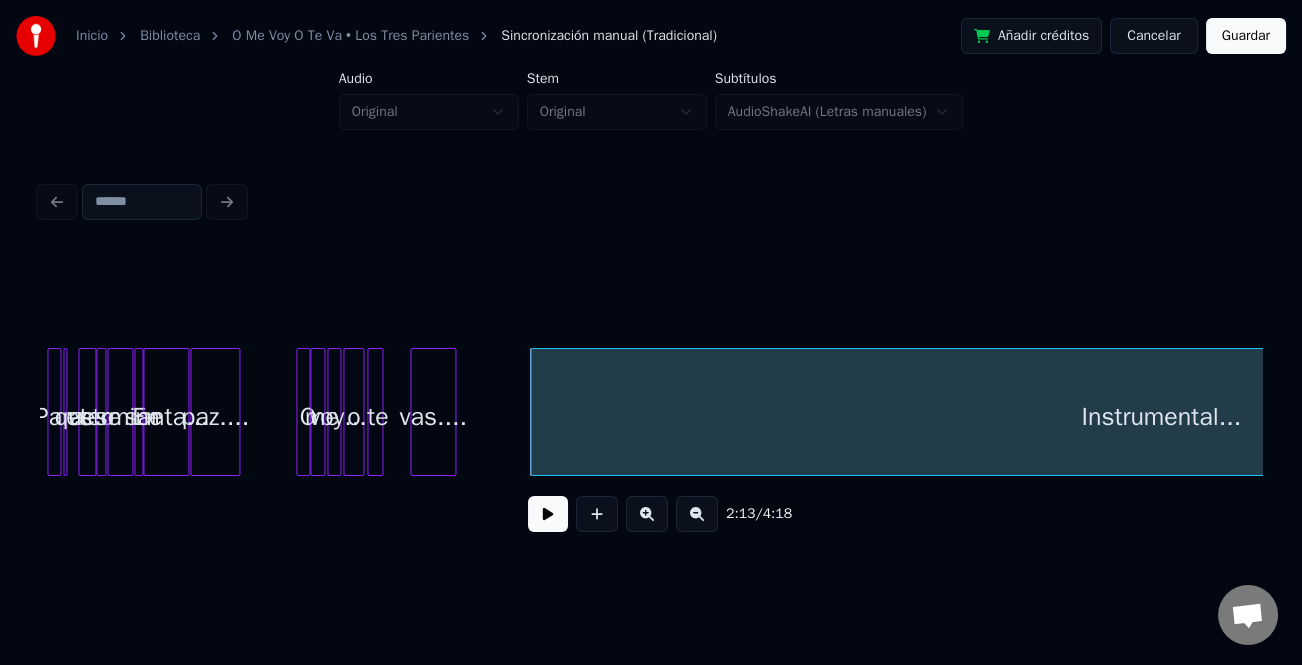 scroll, scrollTop: 0, scrollLeft: 5990, axis: horizontal 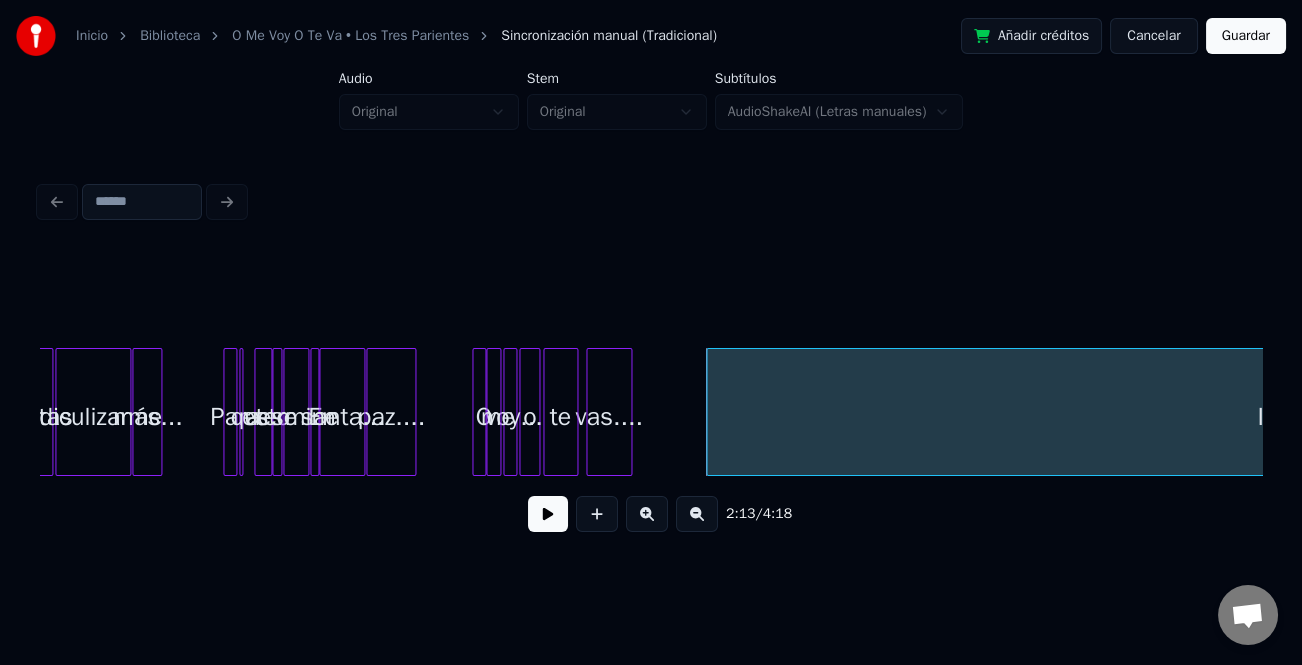 click at bounding box center [574, 412] 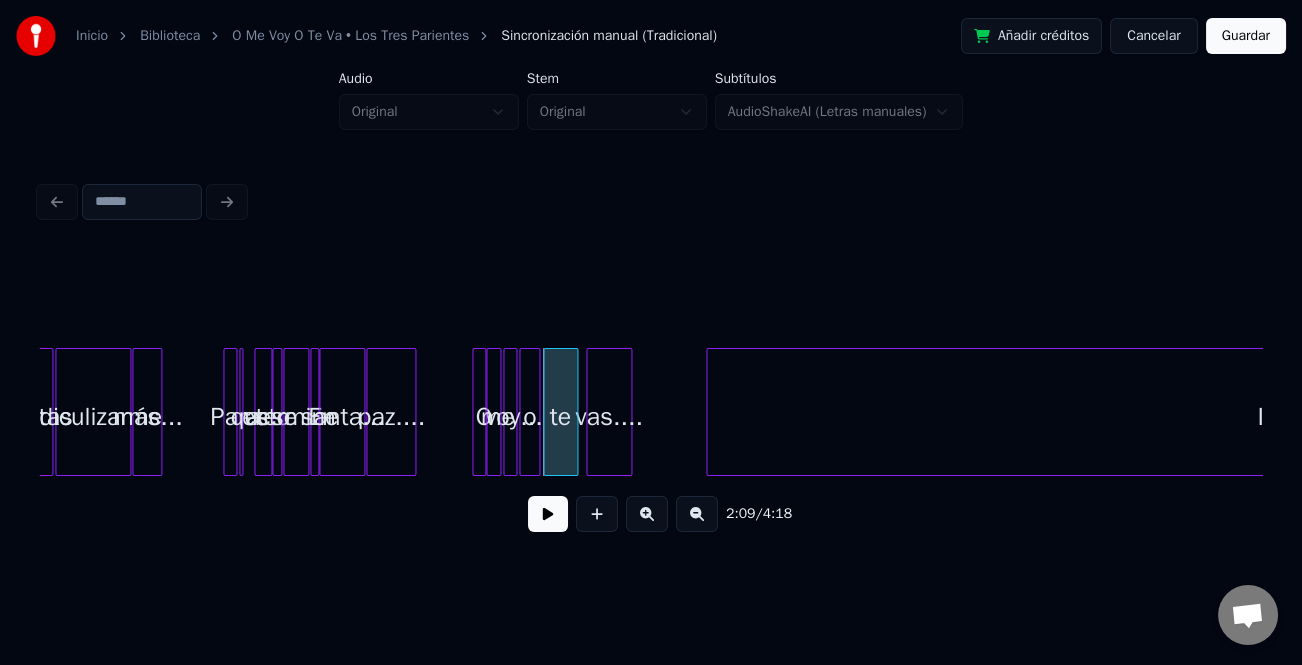 click on "te" at bounding box center (560, 417) 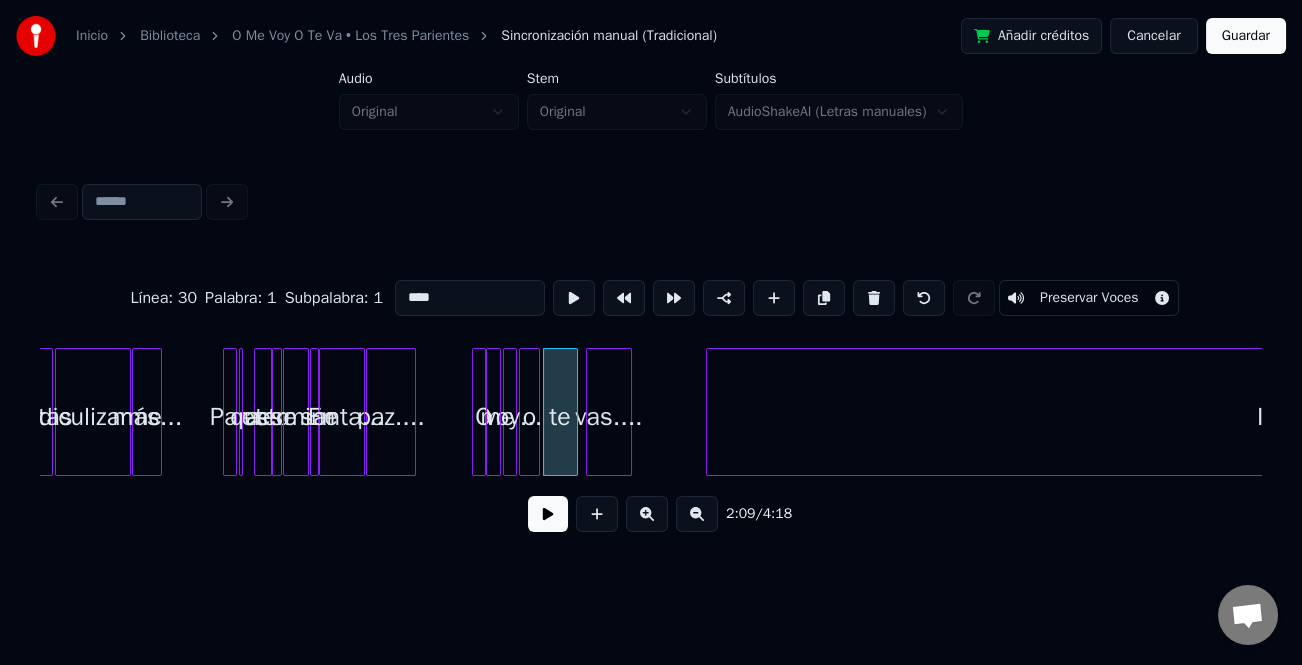type on "**" 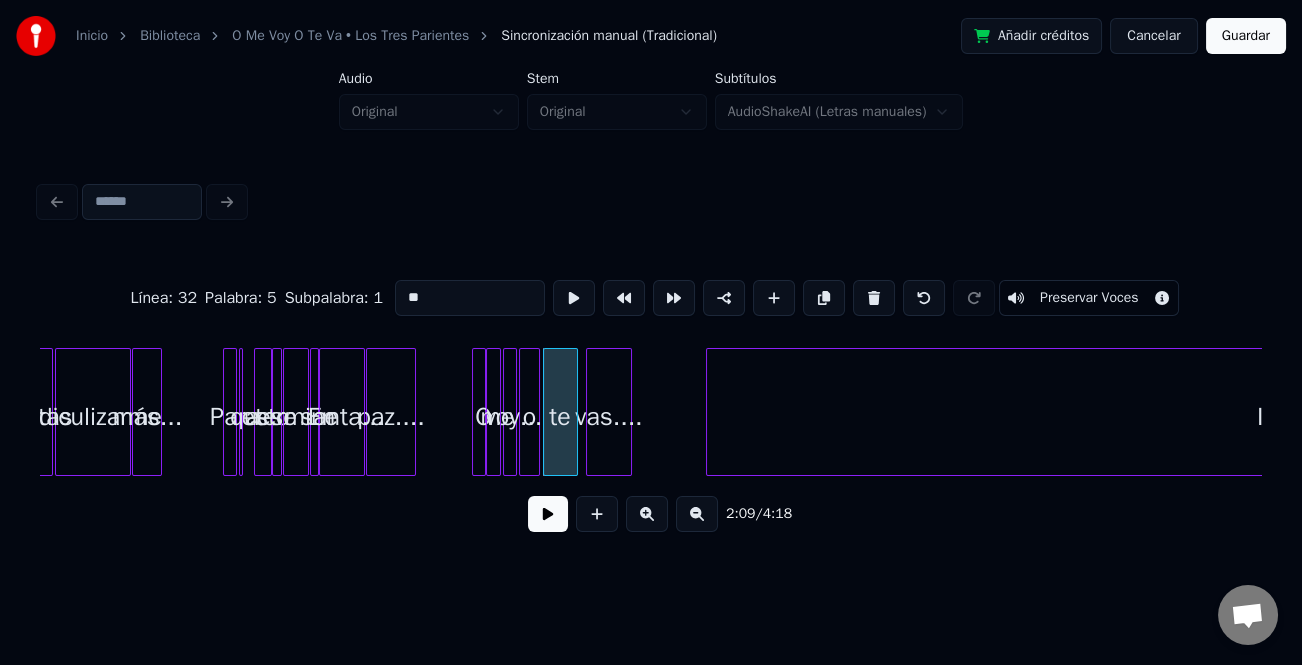 click at bounding box center (548, 514) 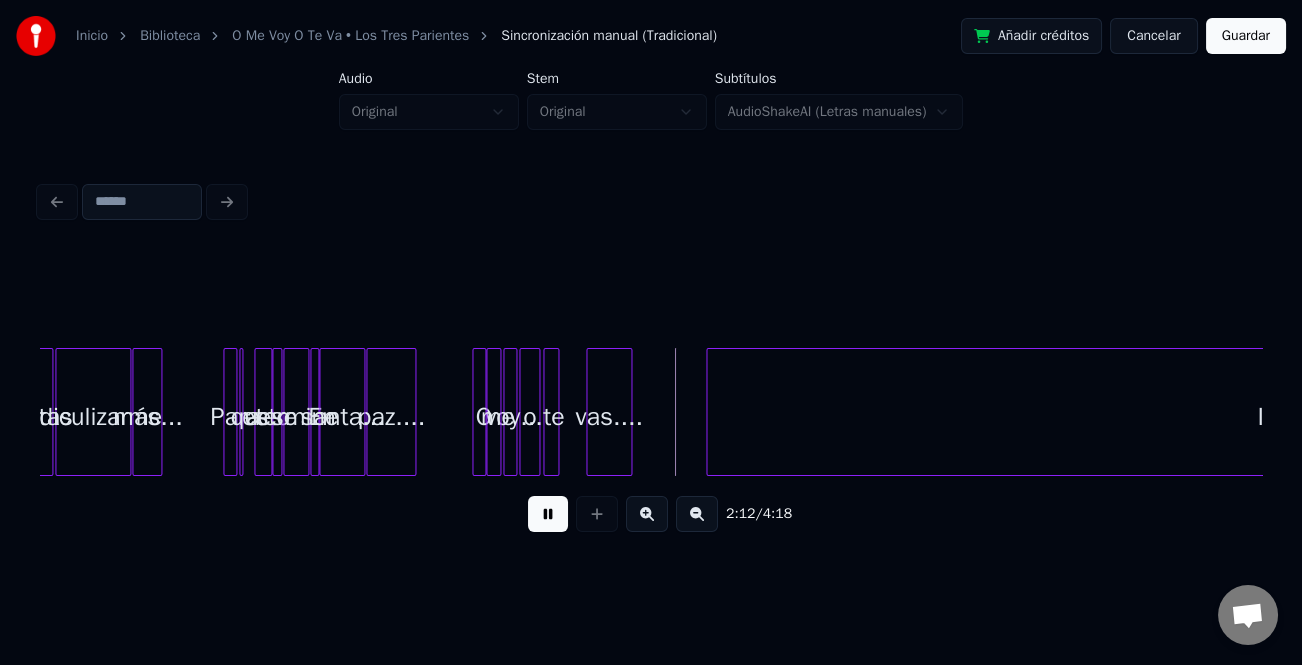 click at bounding box center [555, 412] 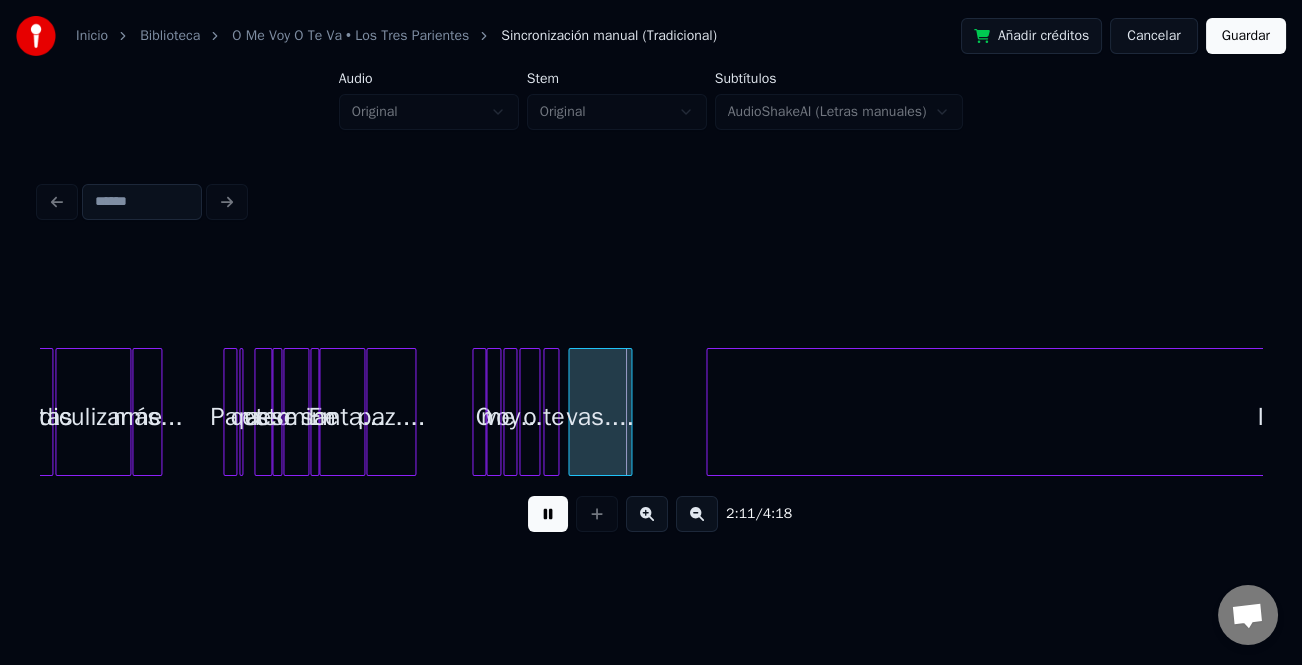 click at bounding box center [572, 412] 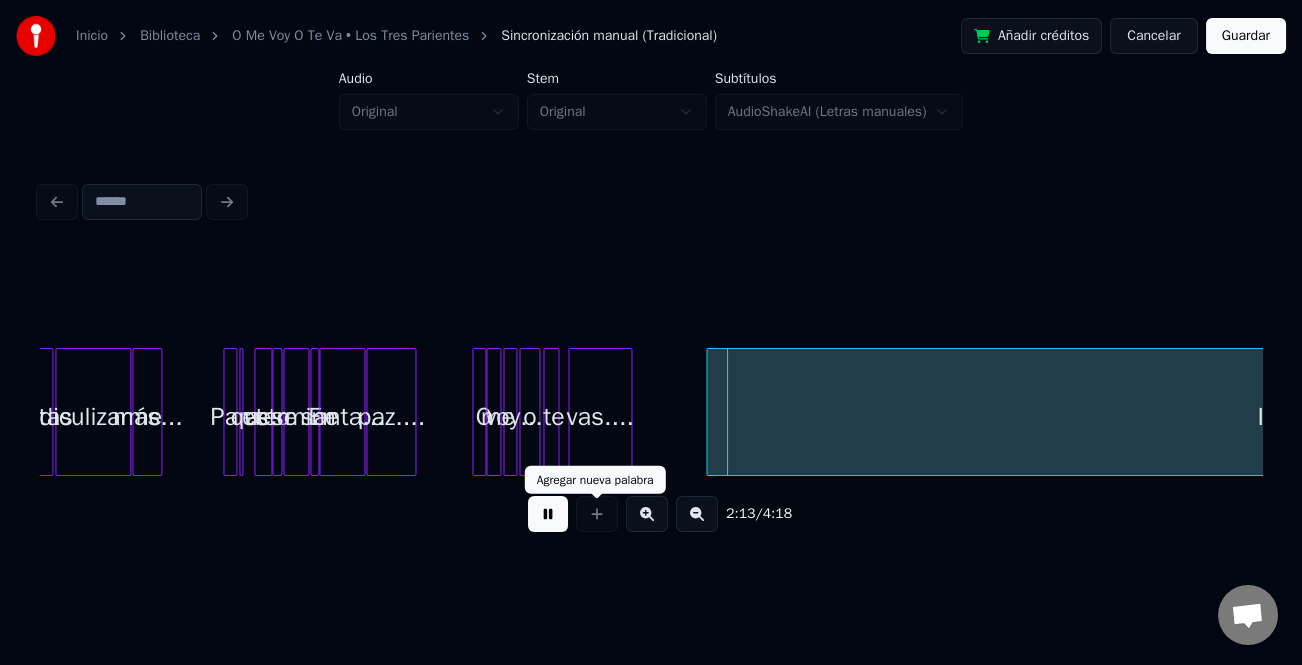 drag, startPoint x: 550, startPoint y: 514, endPoint x: 571, endPoint y: 505, distance: 22.847319 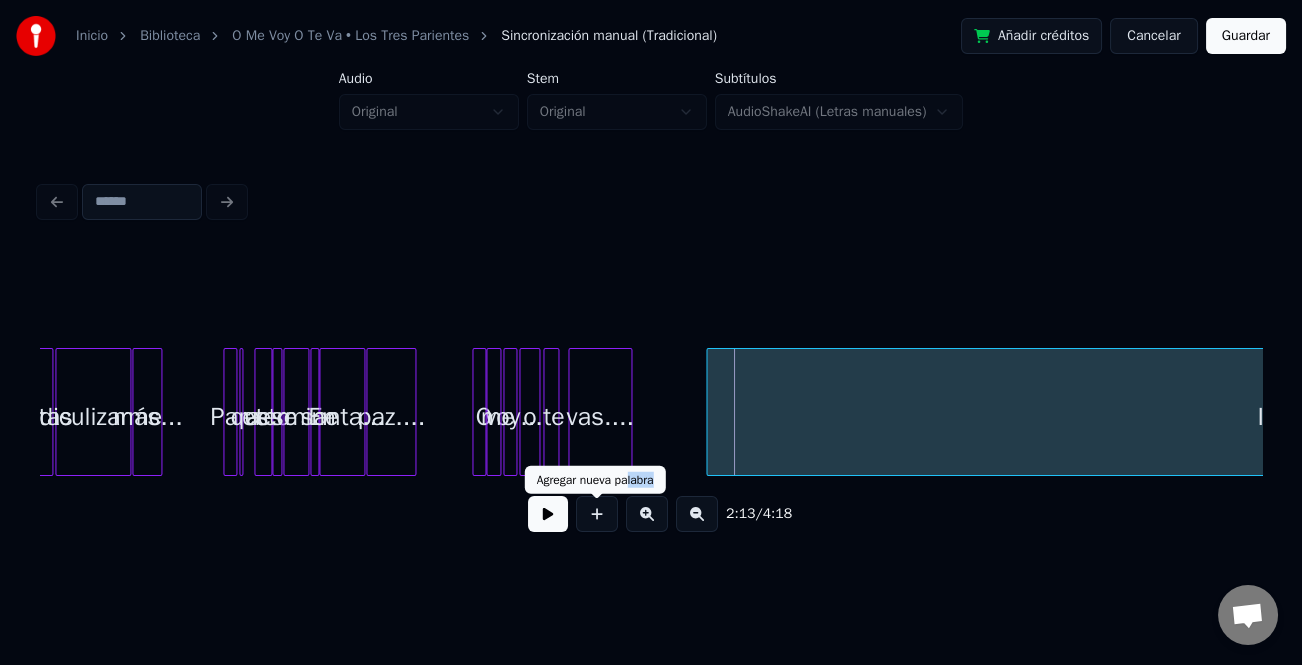 drag, startPoint x: 631, startPoint y: 480, endPoint x: 659, endPoint y: 481, distance: 28.01785 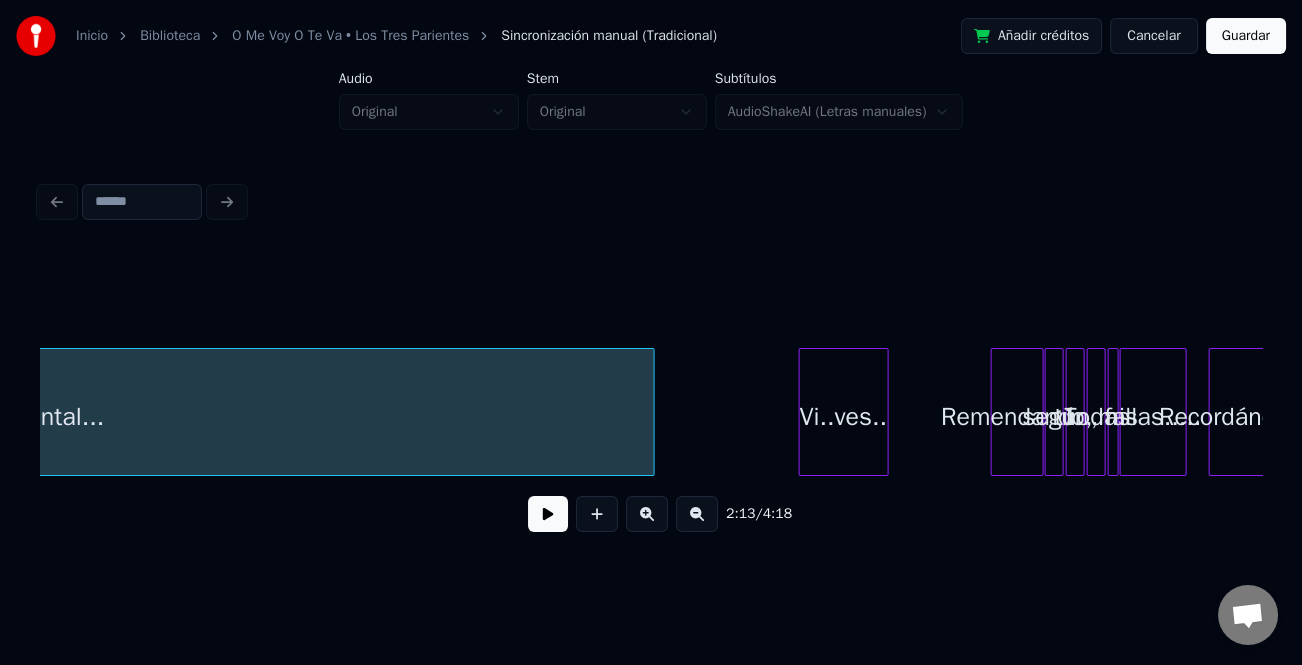 scroll, scrollTop: 0, scrollLeft: 7323, axis: horizontal 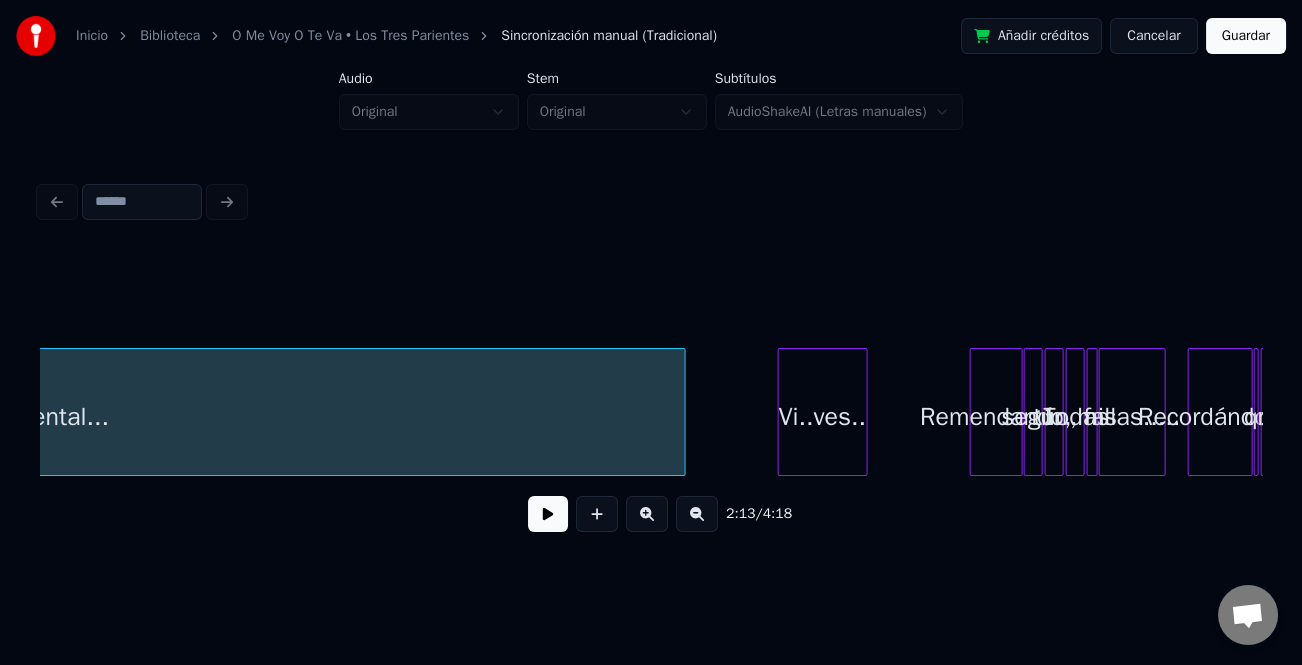click at bounding box center (682, 412) 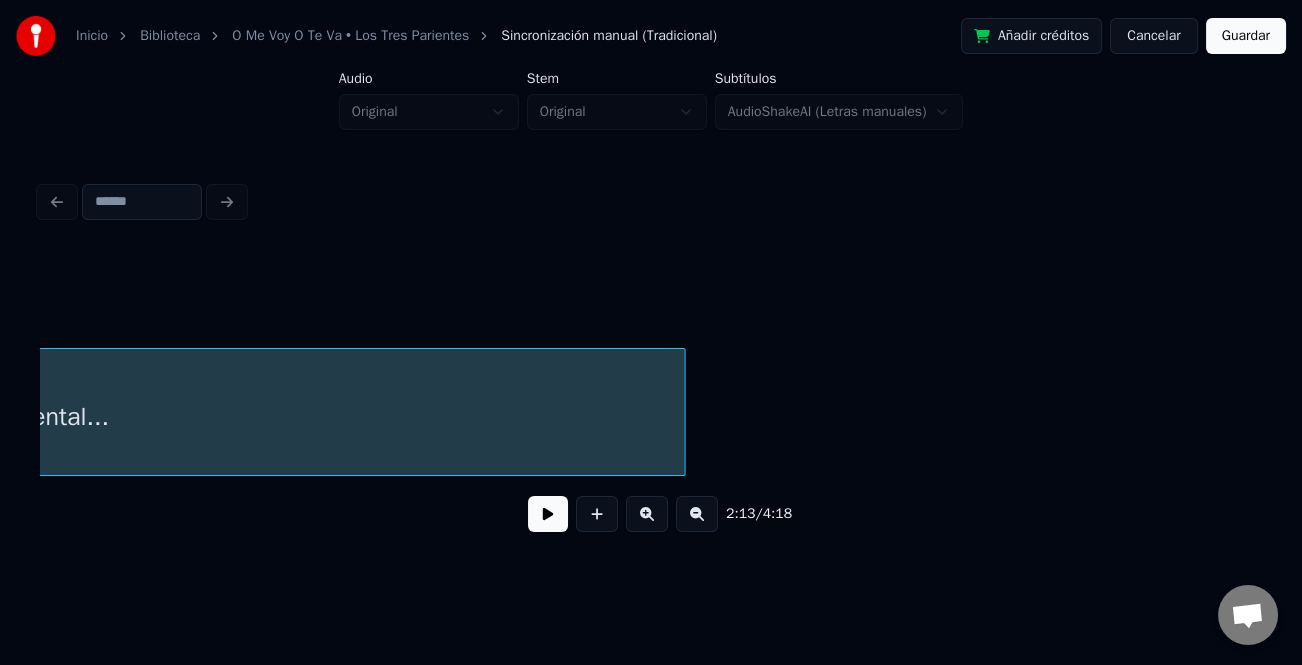 scroll, scrollTop: 0, scrollLeft: 6656, axis: horizontal 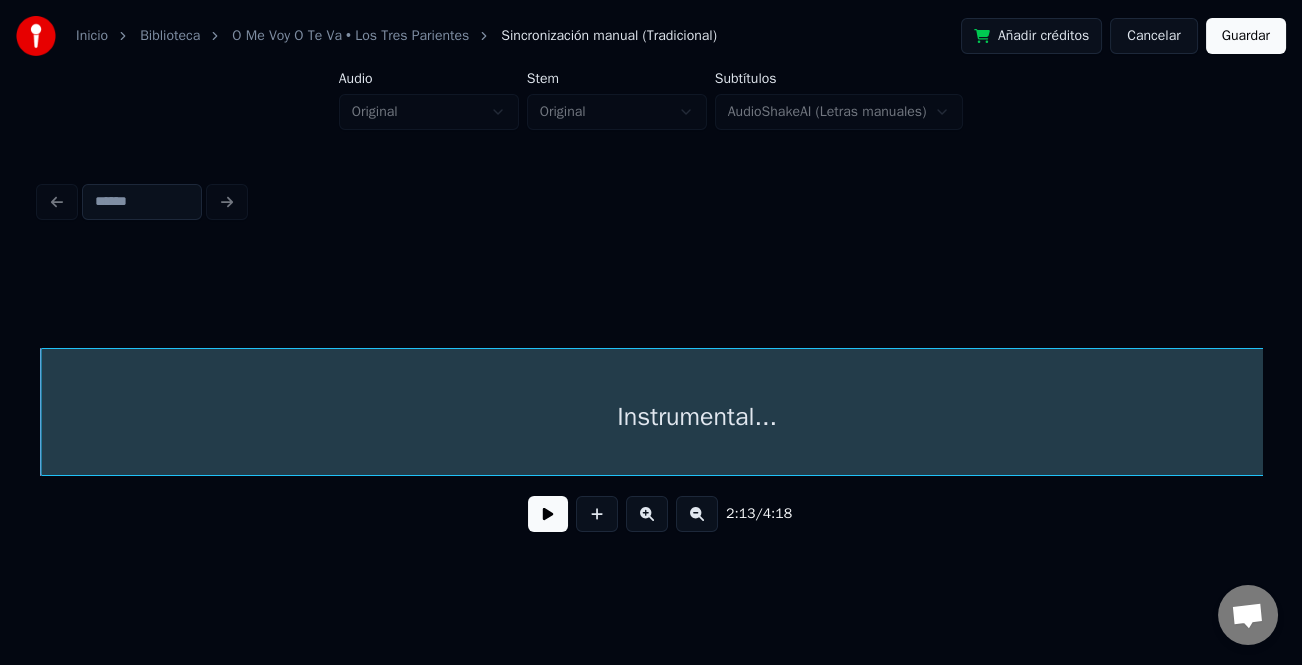 drag, startPoint x: 691, startPoint y: 484, endPoint x: 732, endPoint y: 486, distance: 41.04875 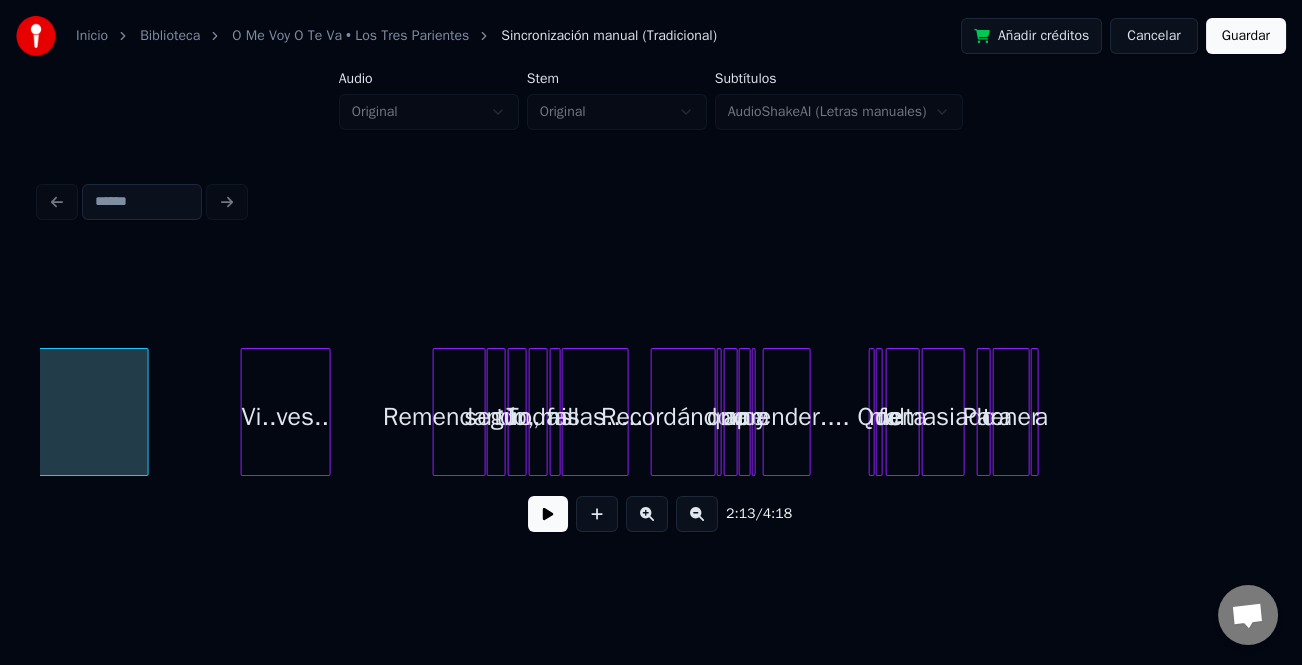 scroll, scrollTop: 0, scrollLeft: 7871, axis: horizontal 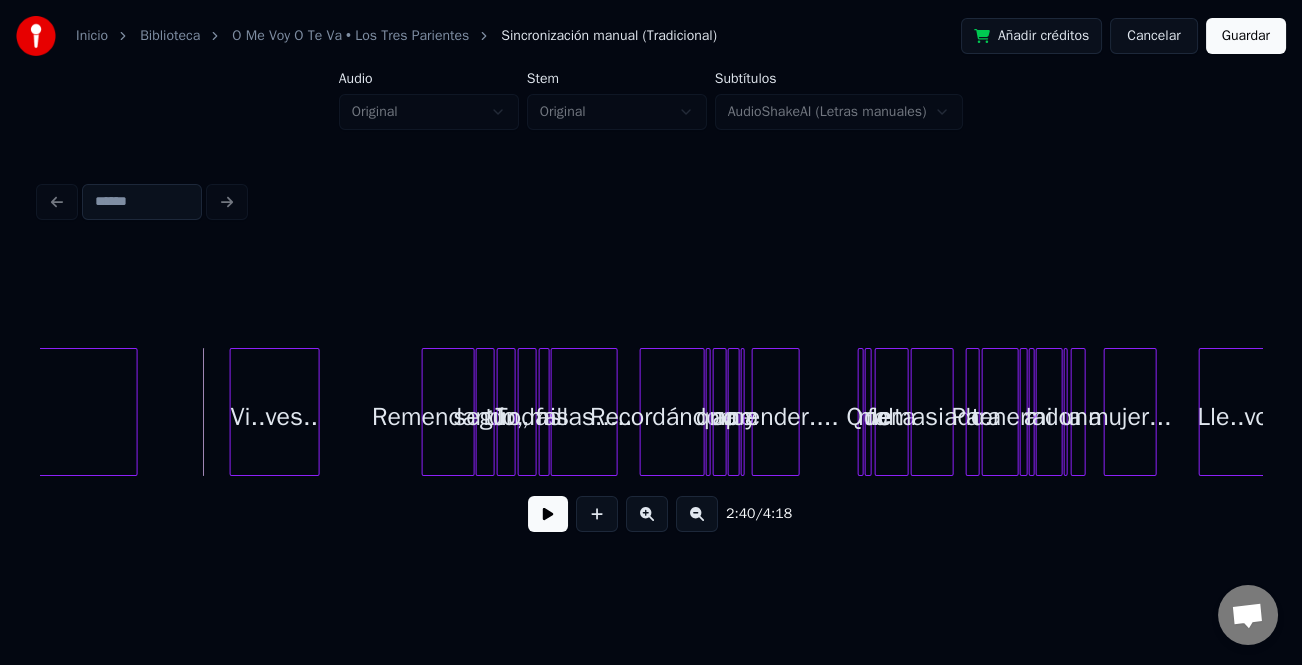 click at bounding box center [548, 514] 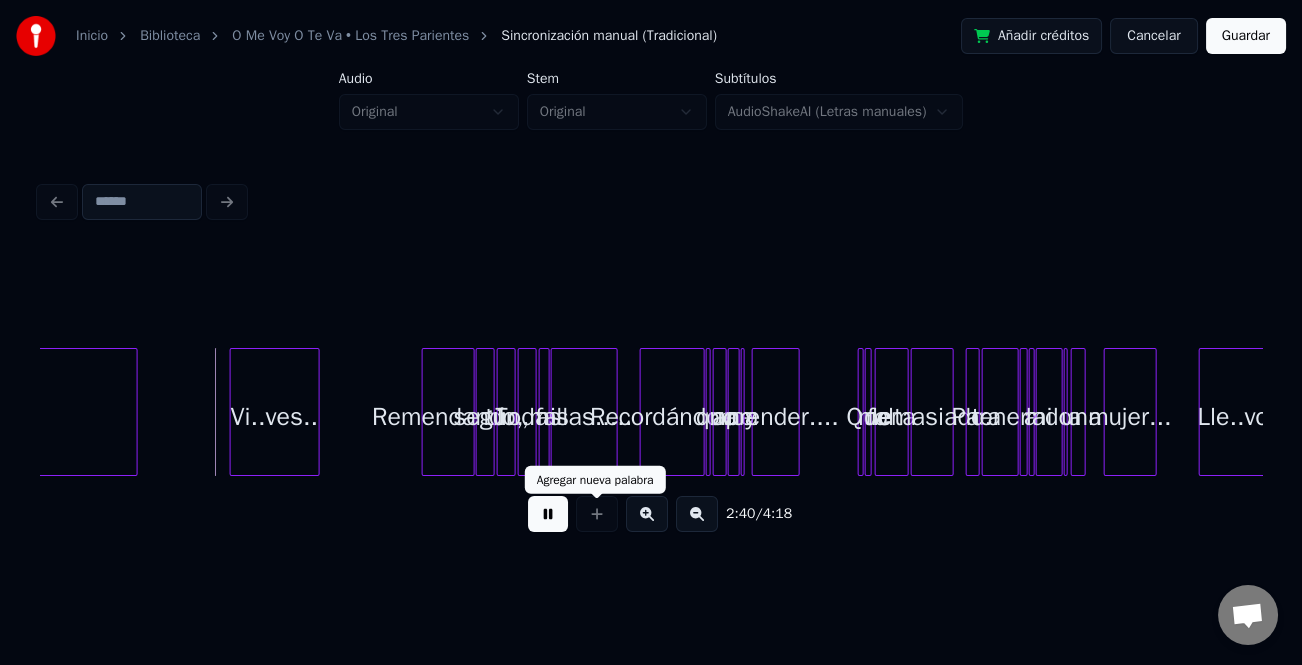 click at bounding box center [647, 514] 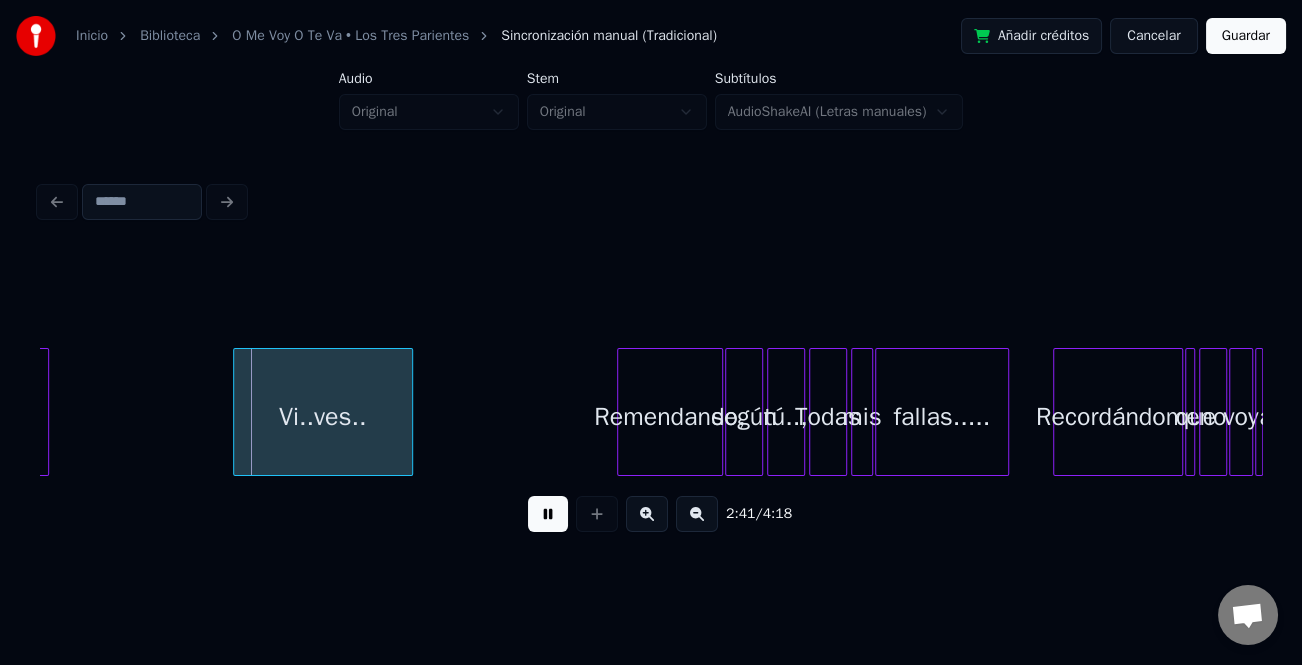 click at bounding box center [647, 514] 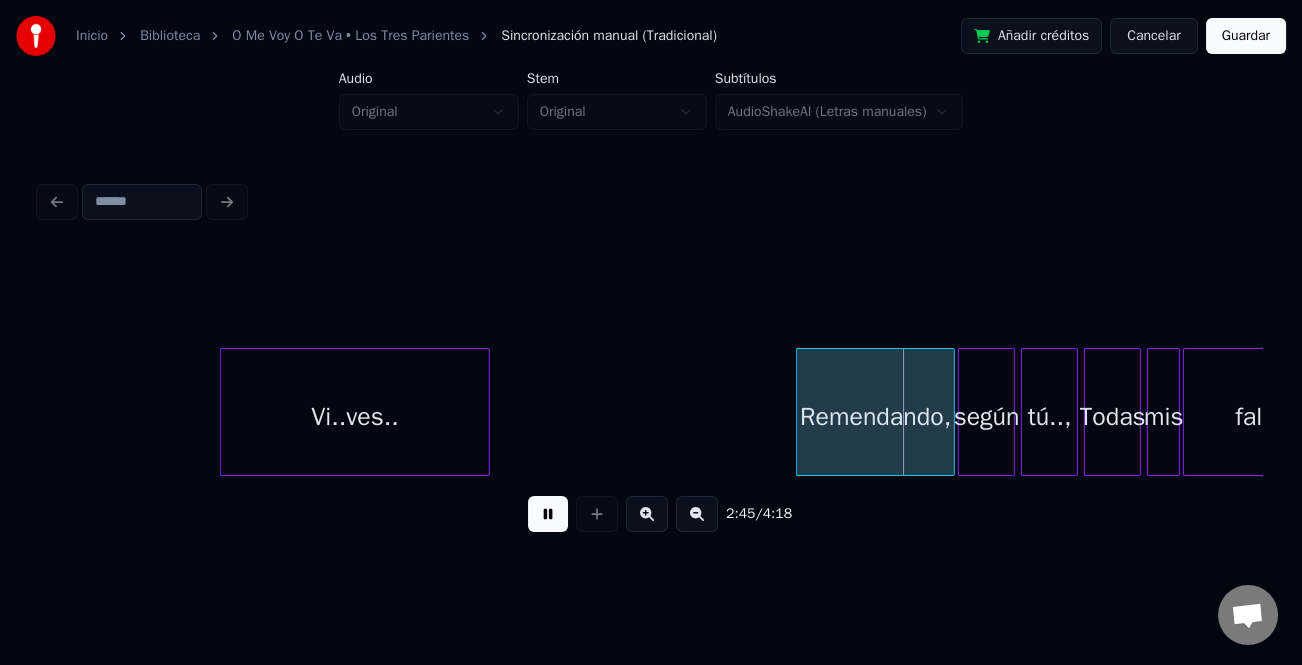 click at bounding box center (647, 514) 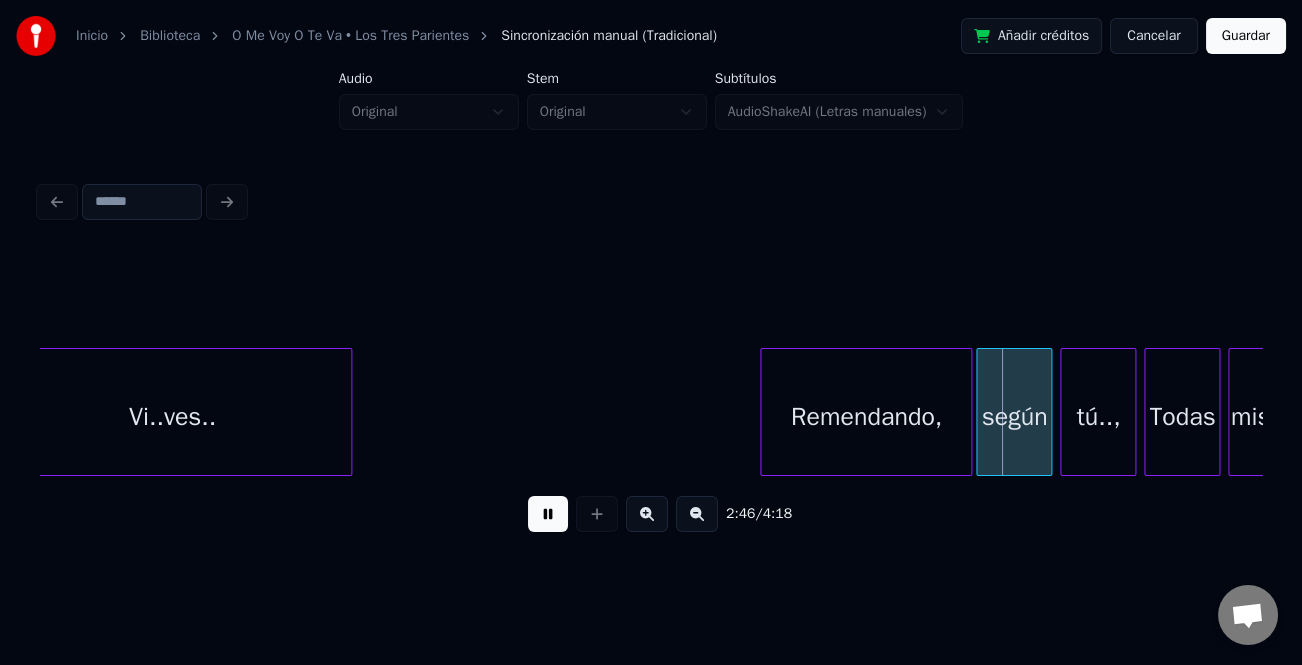 click at bounding box center (647, 514) 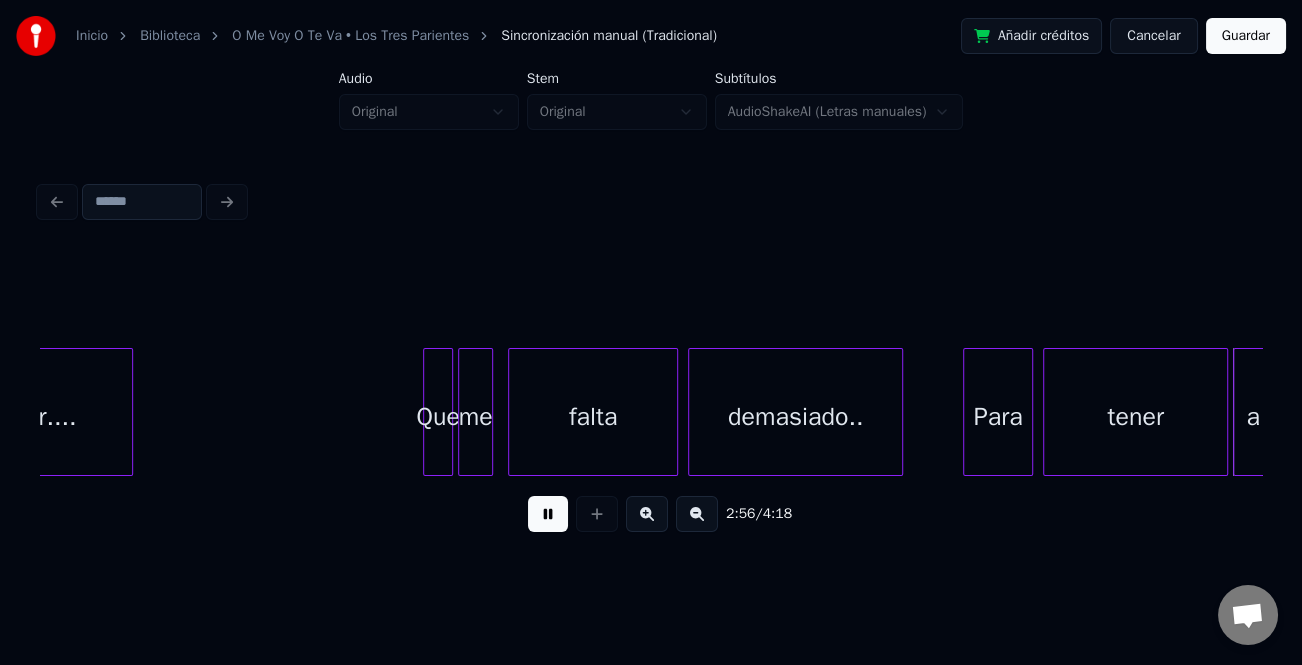 scroll, scrollTop: 0, scrollLeft: 44280, axis: horizontal 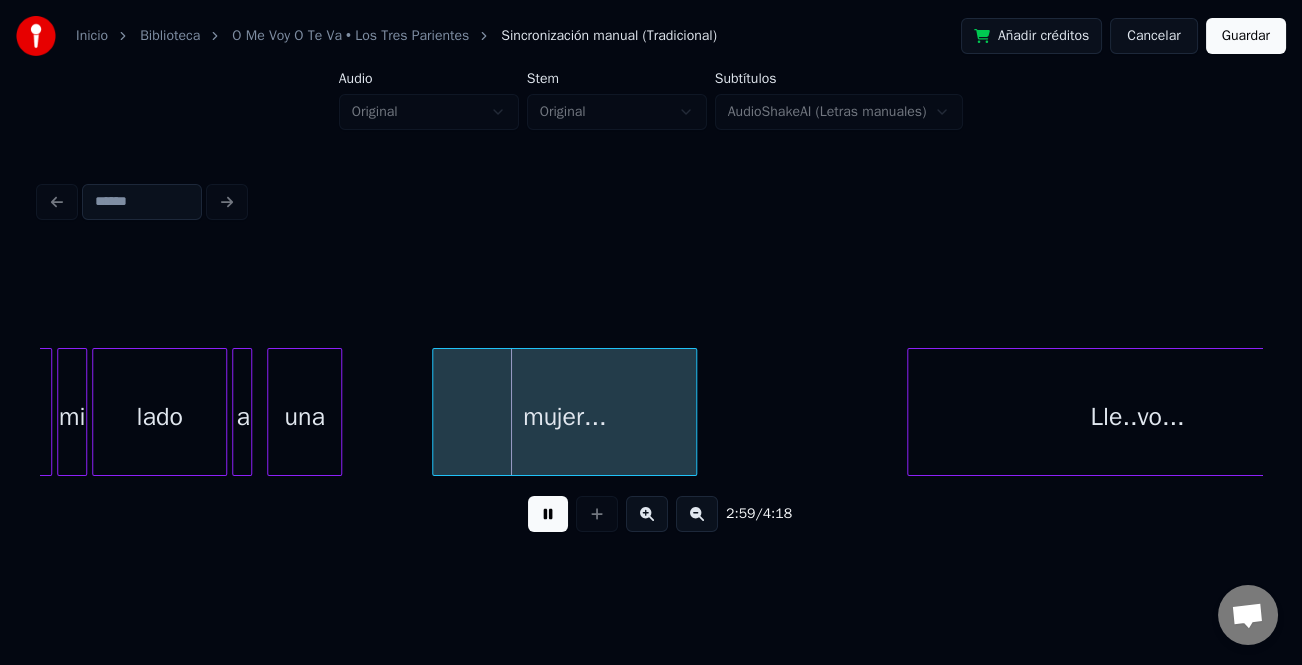 click on "una" at bounding box center (304, 417) 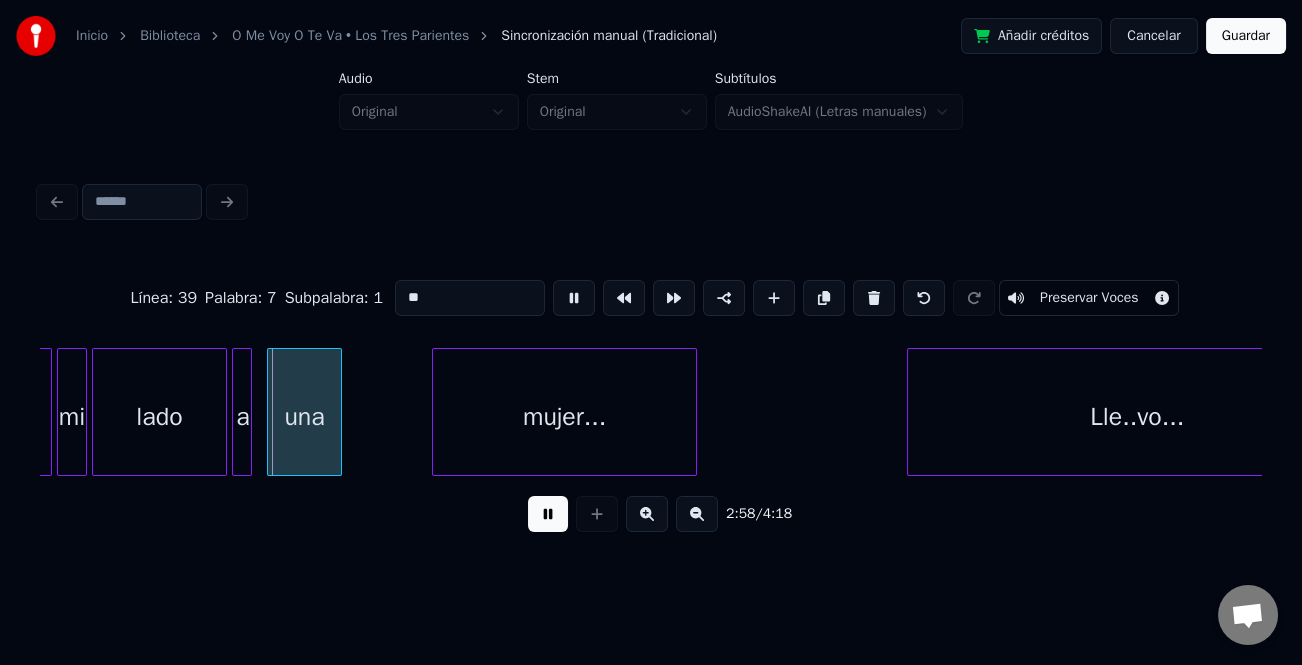 type on "***" 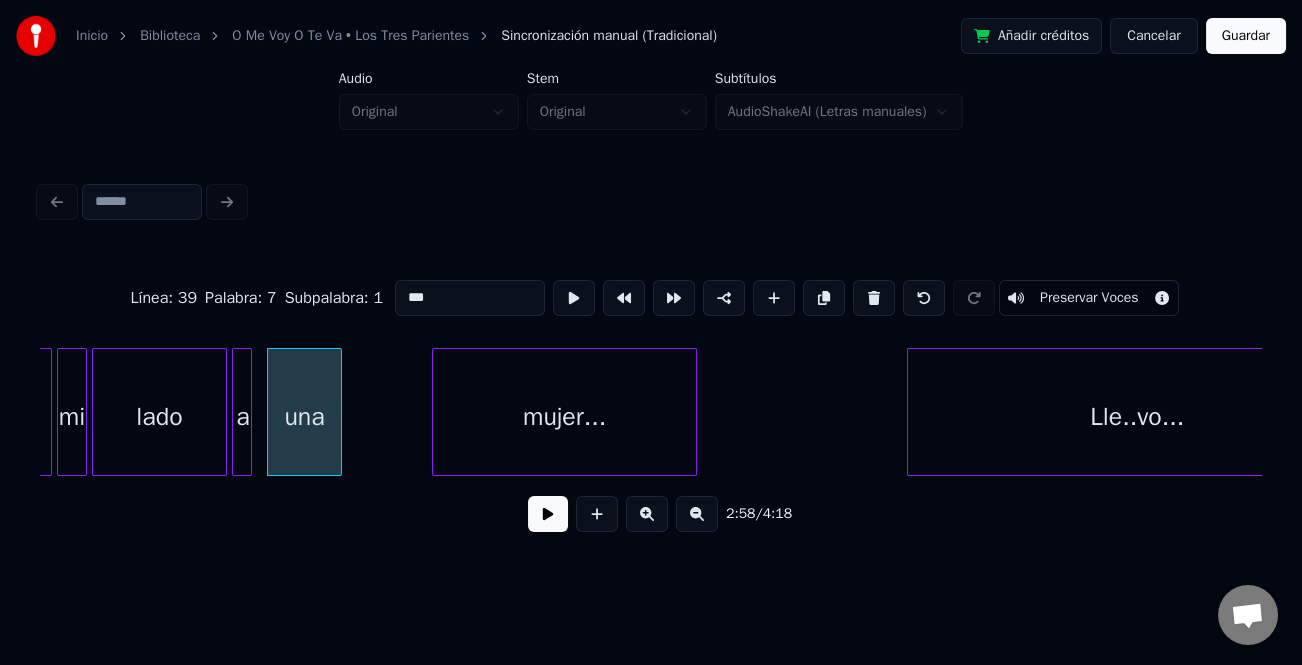 click on "una" at bounding box center [304, 417] 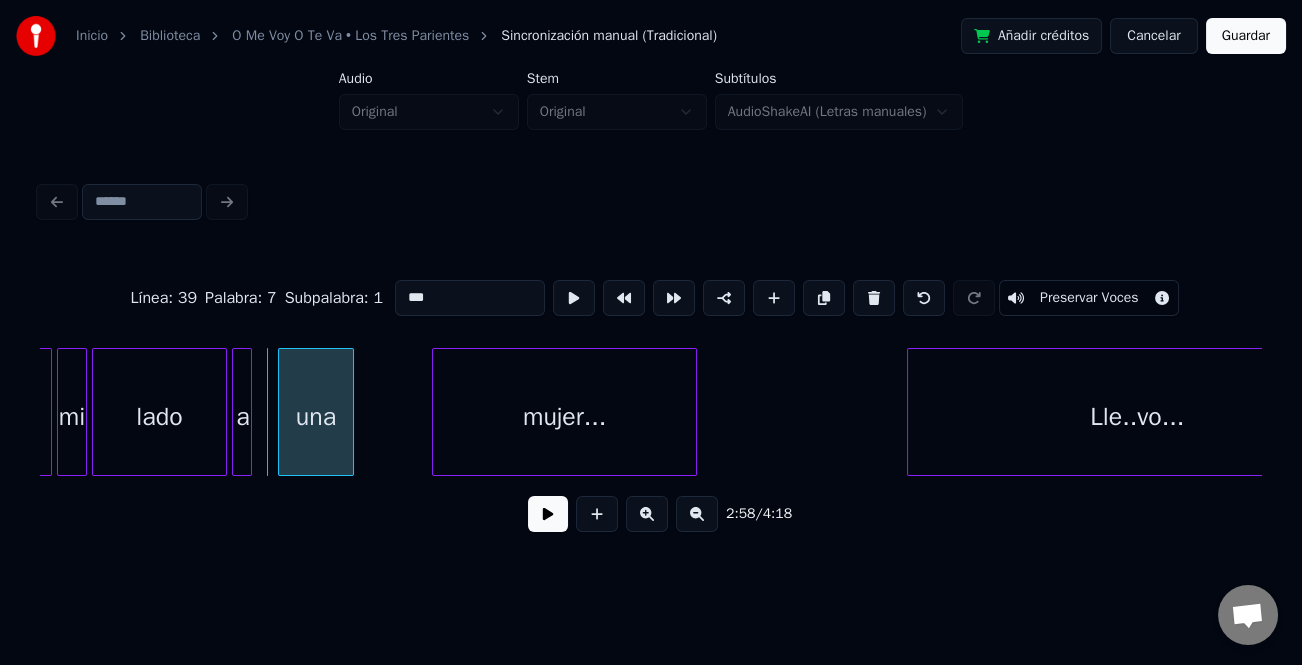 click on "una" at bounding box center [315, 412] 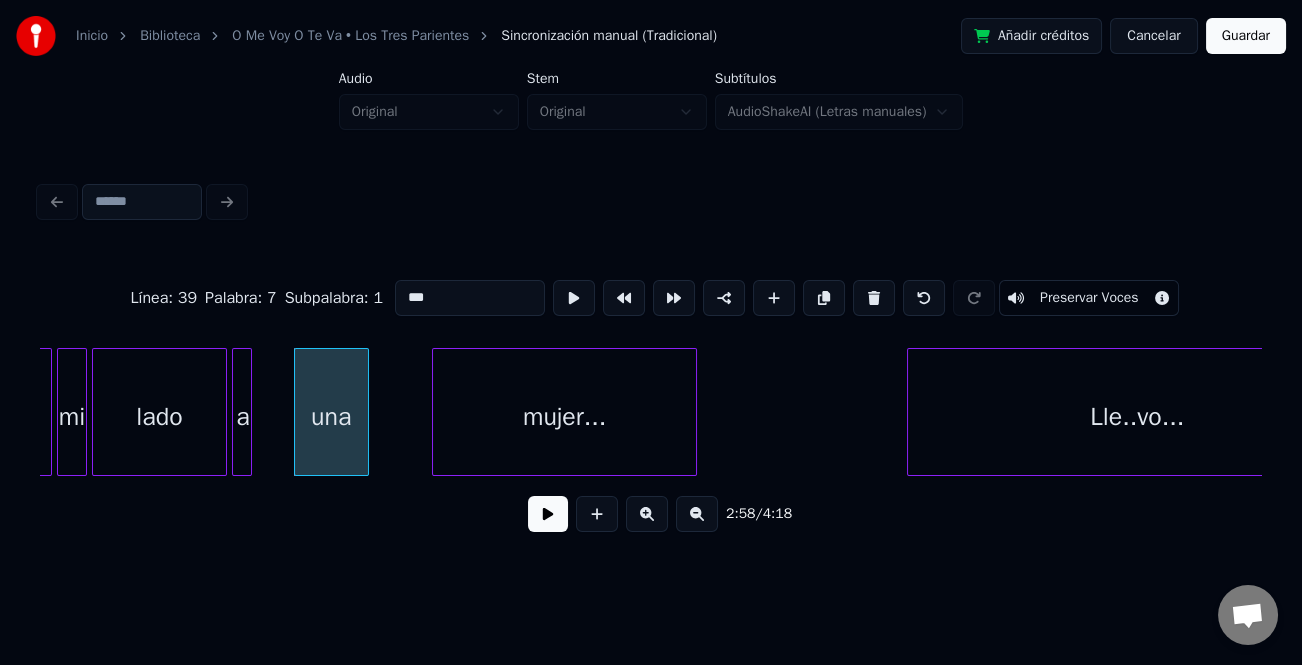 click on "una" at bounding box center (331, 417) 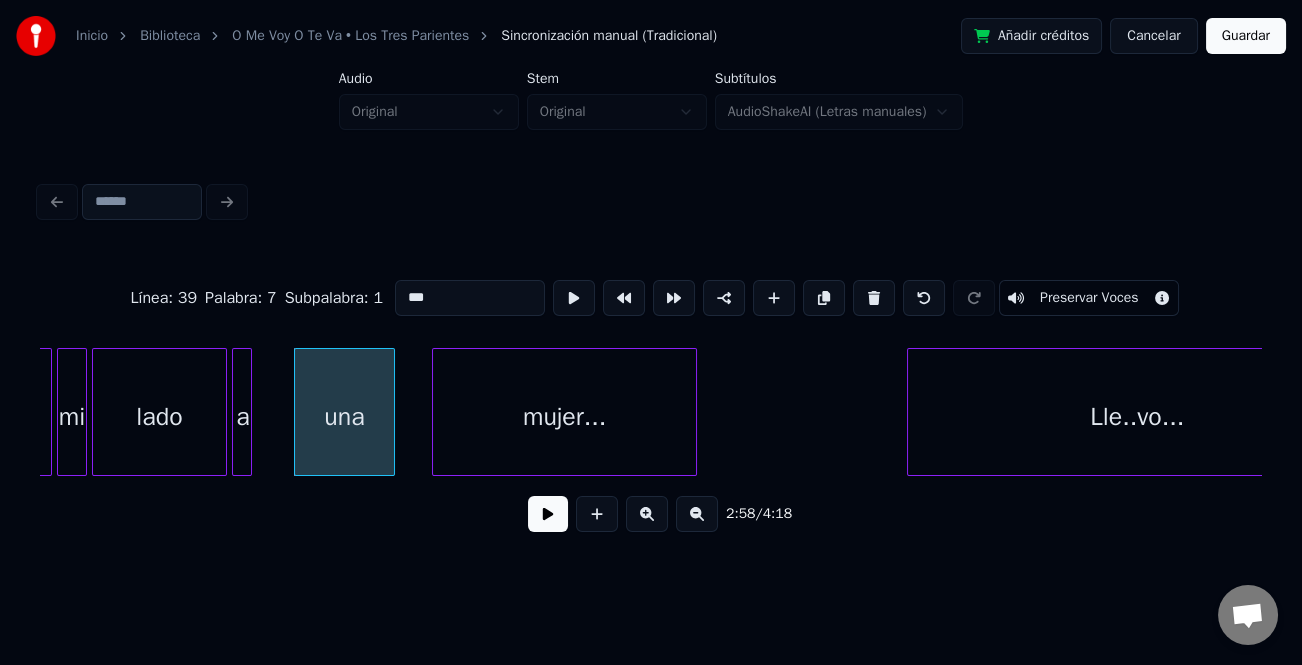 click at bounding box center (391, 412) 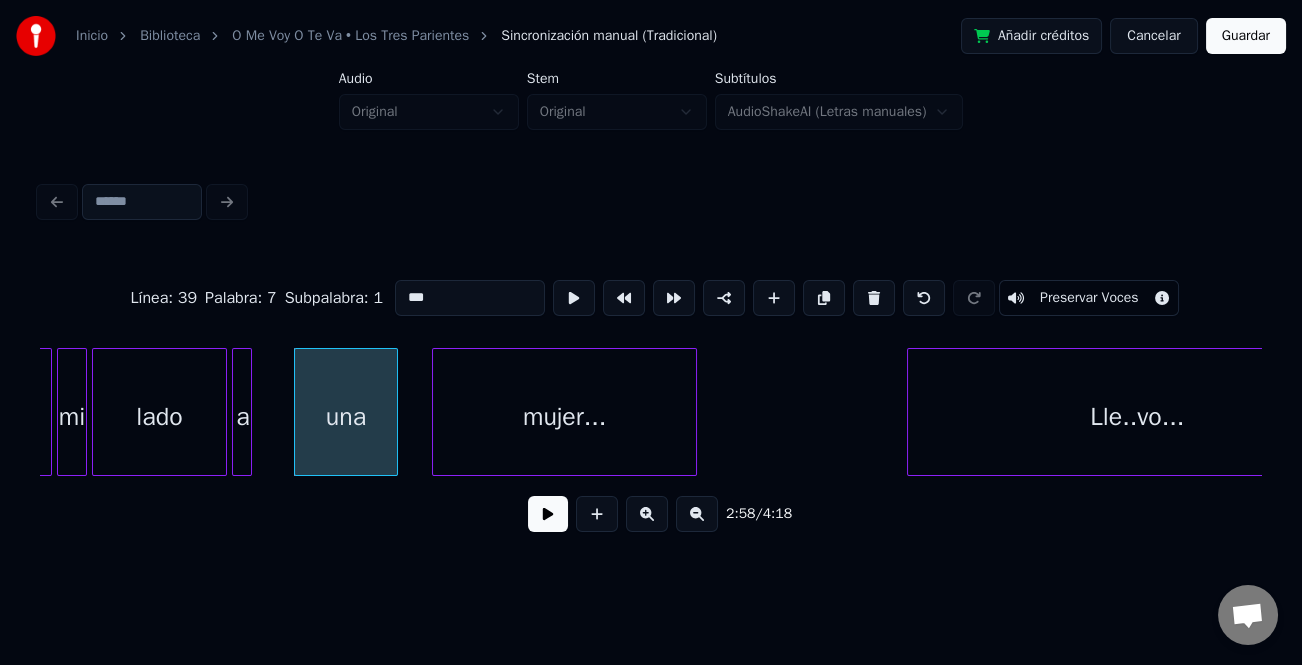 click at bounding box center [548, 514] 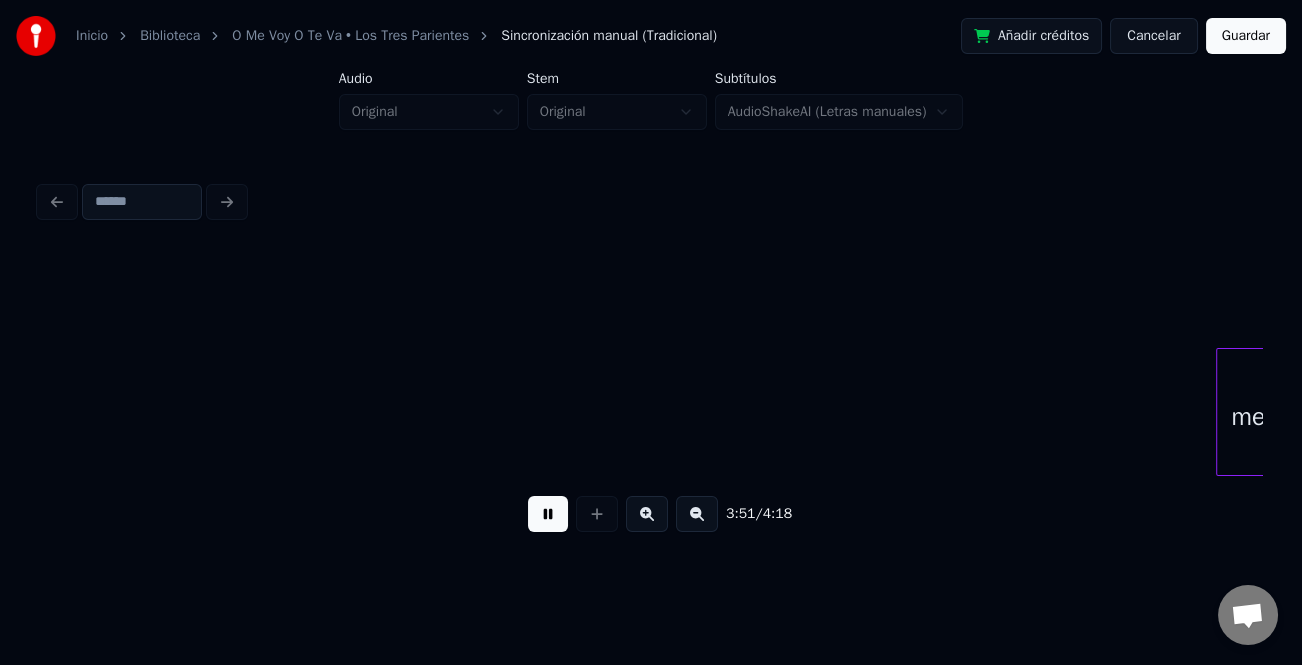 scroll, scrollTop: 0, scrollLeft: 57739, axis: horizontal 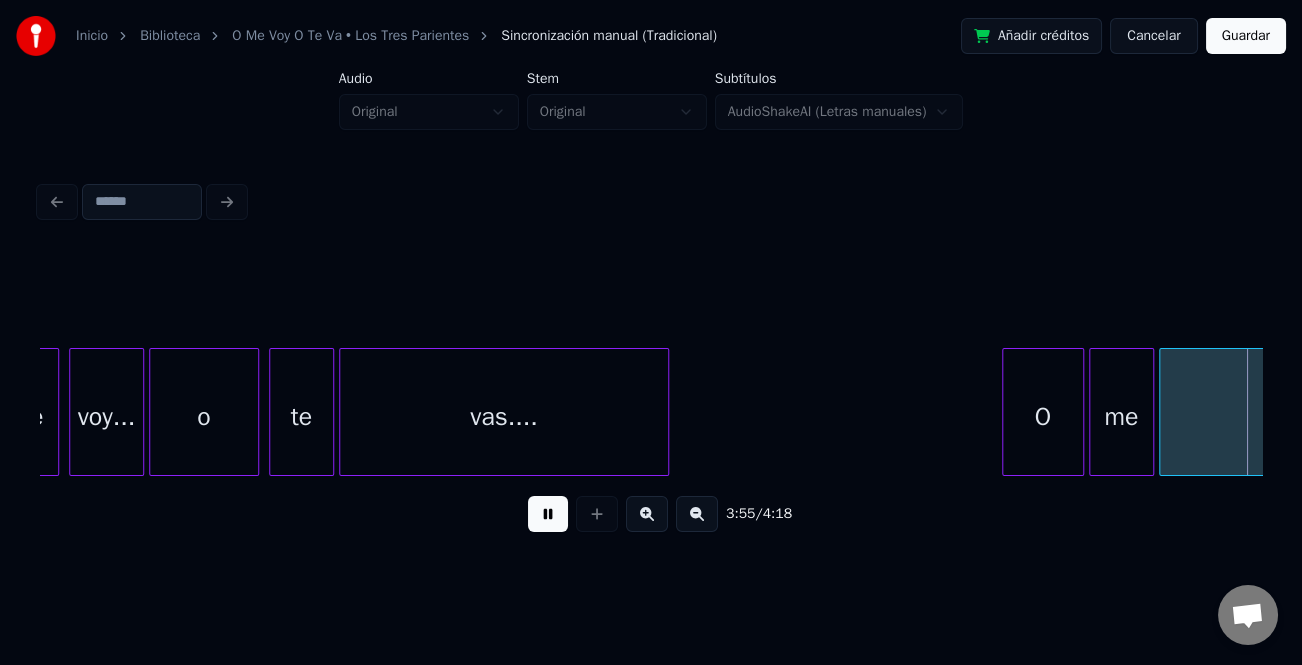 click at bounding box center (1006, 412) 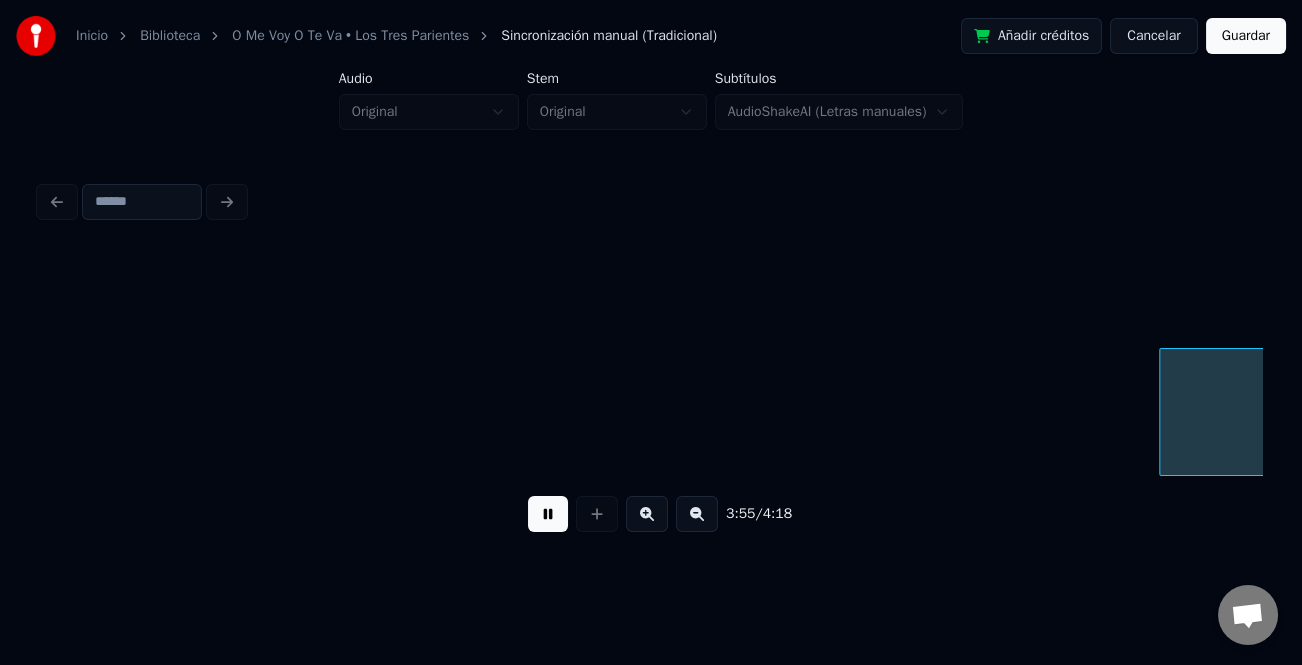 scroll, scrollTop: 0, scrollLeft: 58962, axis: horizontal 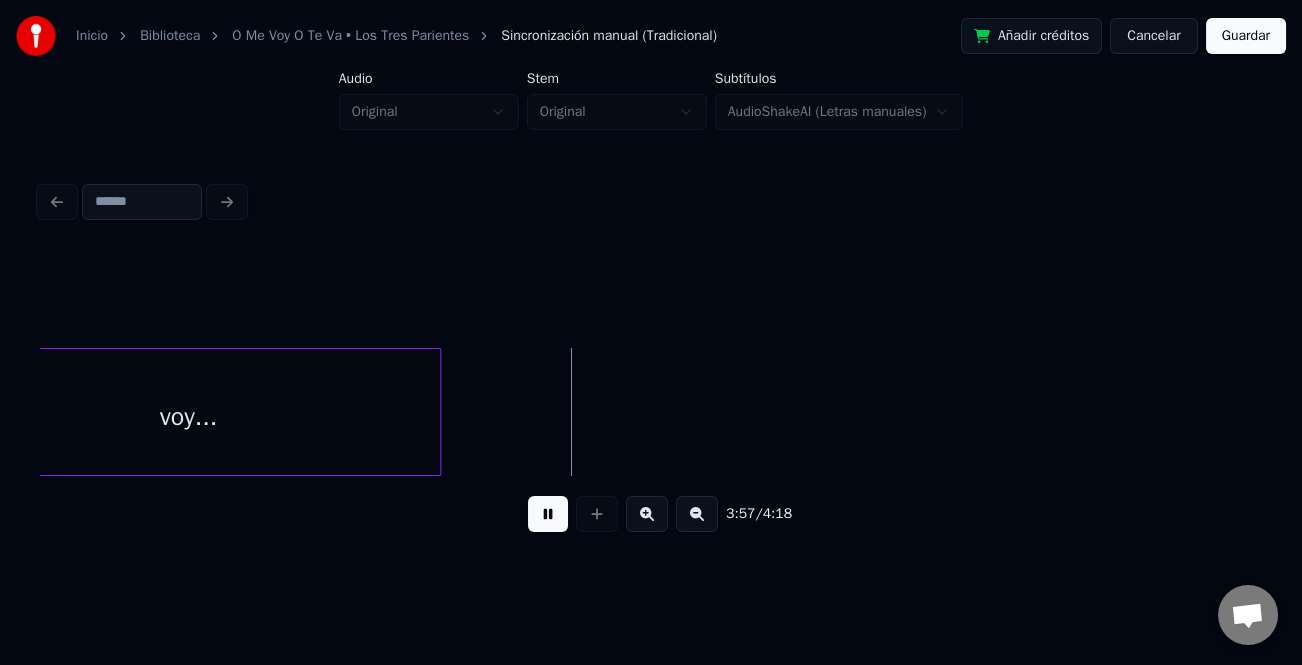drag, startPoint x: 549, startPoint y: 530, endPoint x: 915, endPoint y: 516, distance: 366.26767 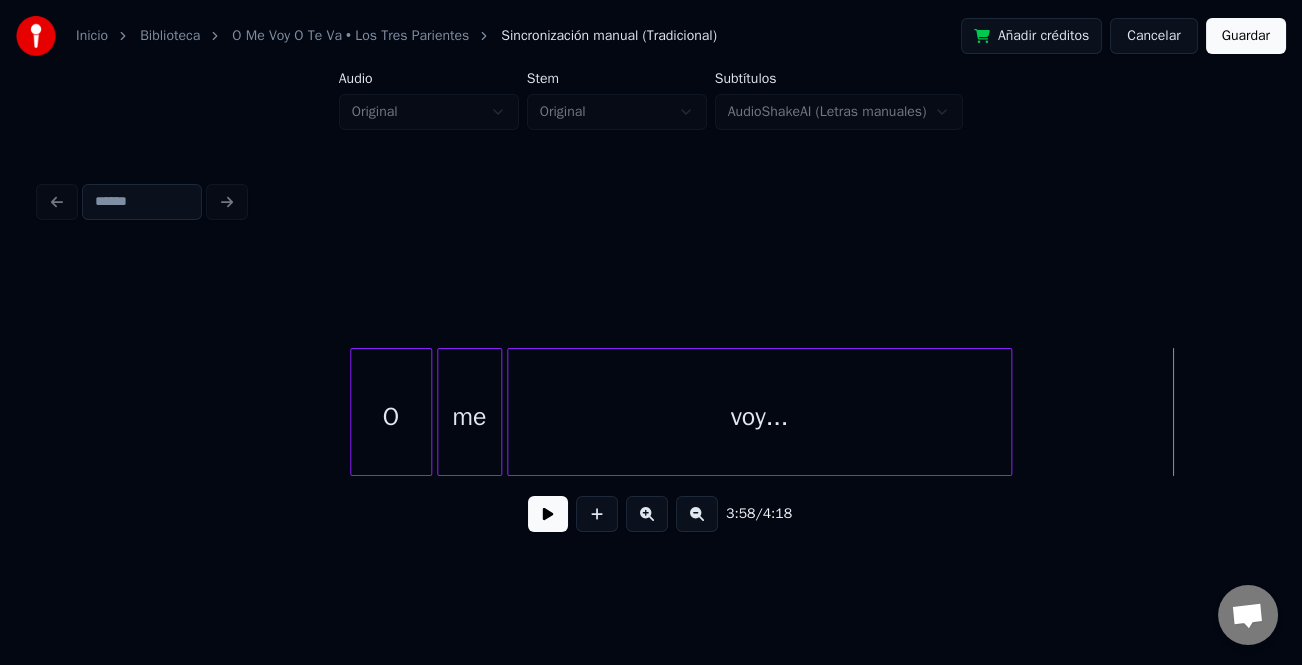 scroll, scrollTop: 0, scrollLeft: 58184, axis: horizontal 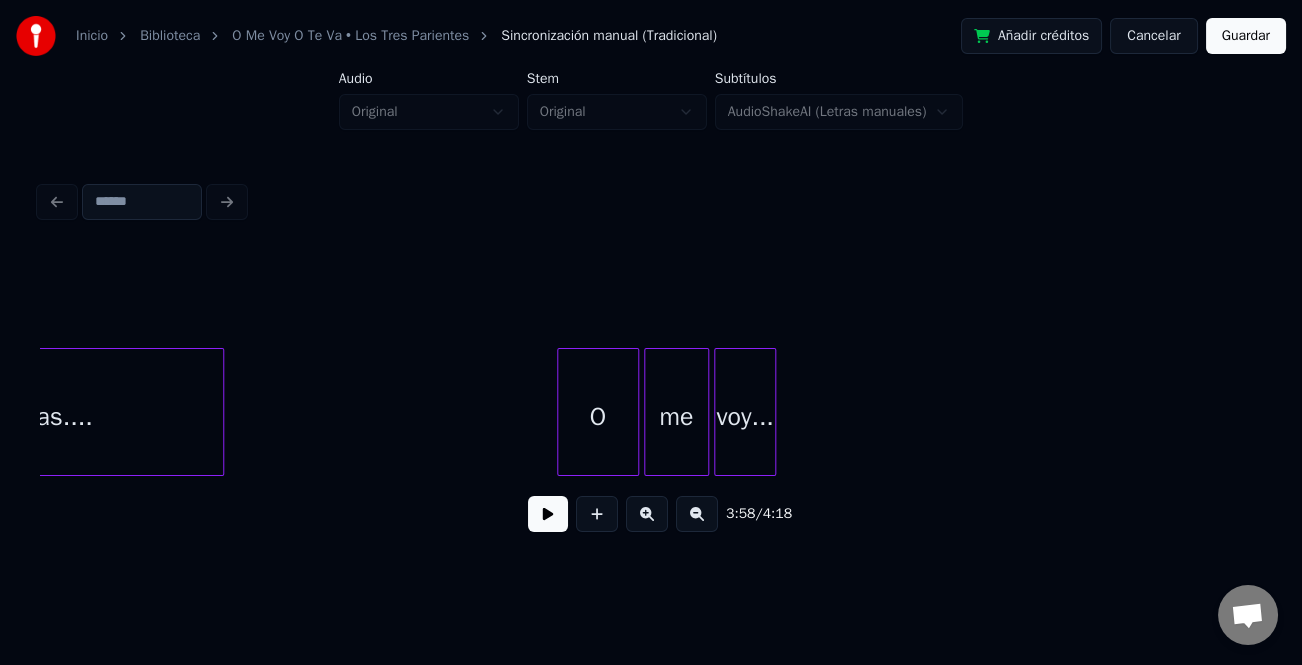 click at bounding box center [772, 412] 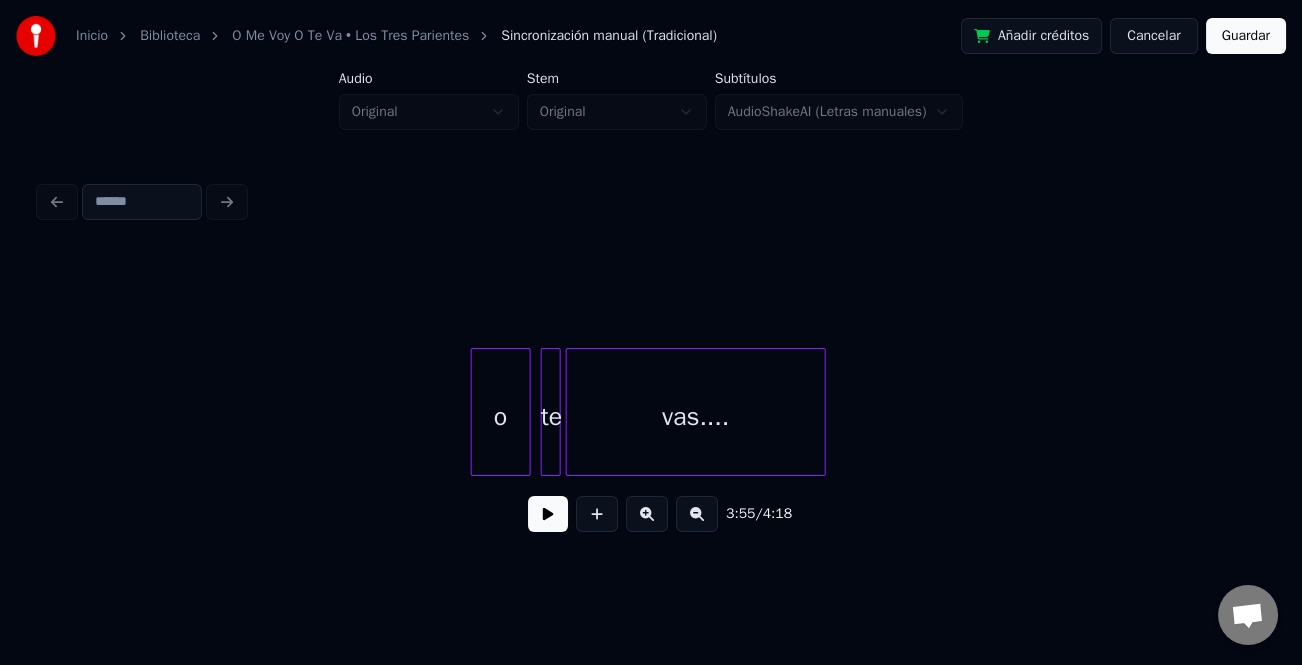 scroll, scrollTop: 0, scrollLeft: 63300, axis: horizontal 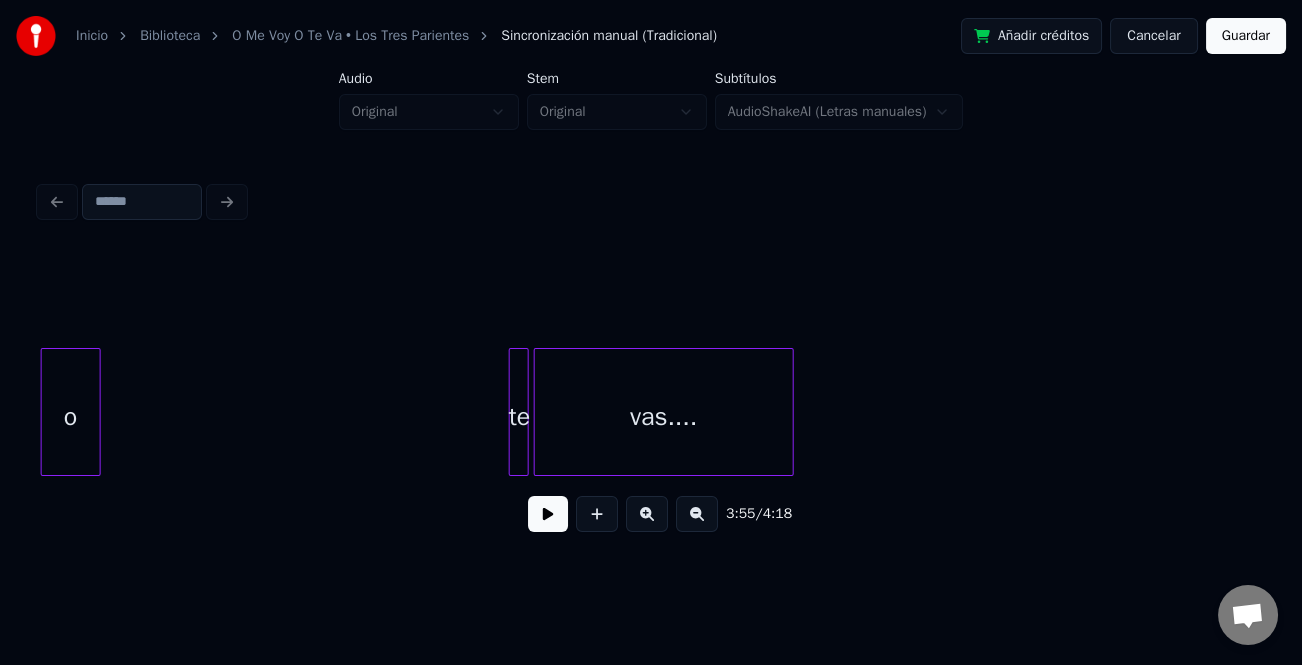 click on "Inicio Biblioteca O Me Voy O Te Va • Los Tres Parientes Sincronización manual (Tradicional) Añadir créditos Cancelar Guardar Audio Original Stem Original Subtítulos AudioShakeAI (Letras manuales) 3:55  /  4:18" at bounding box center [651, 280] 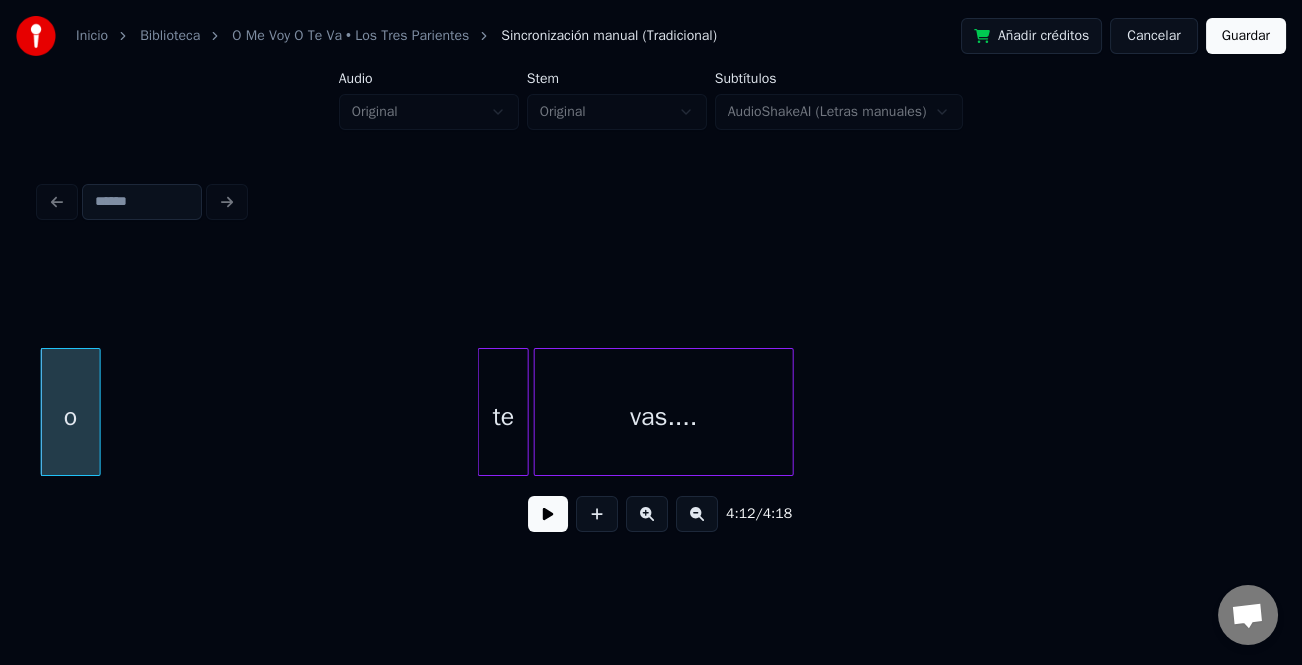 click at bounding box center [482, 412] 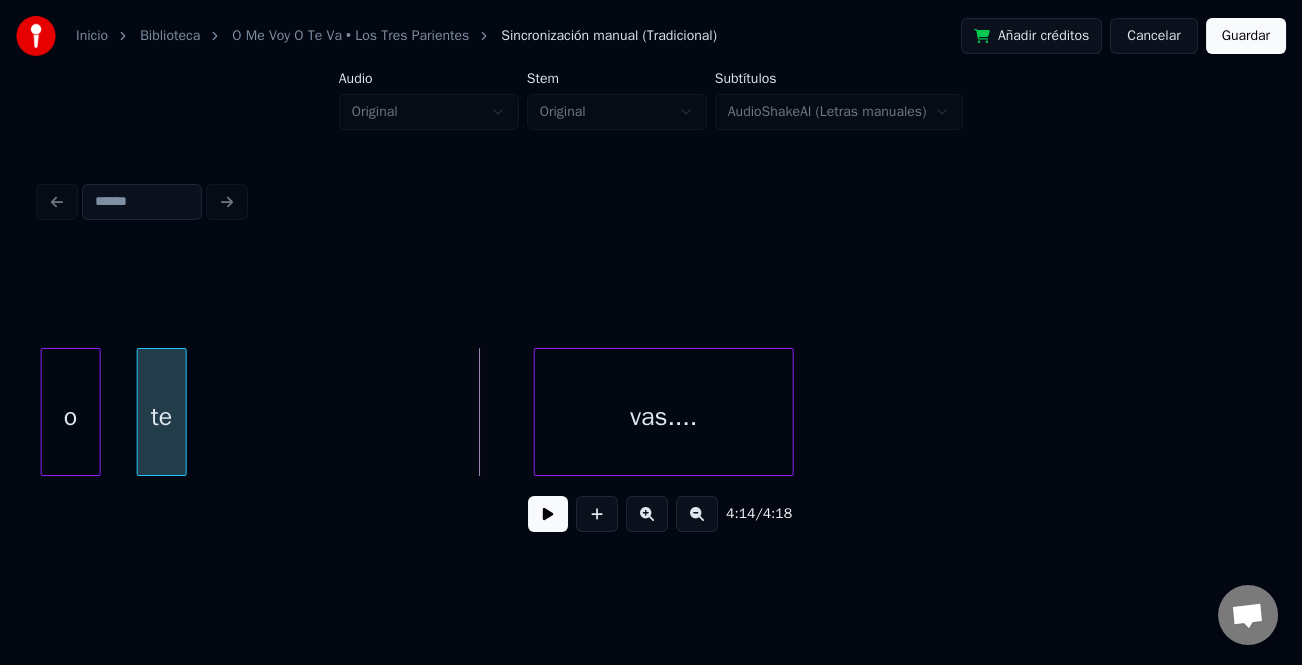 click on "te" at bounding box center (162, 417) 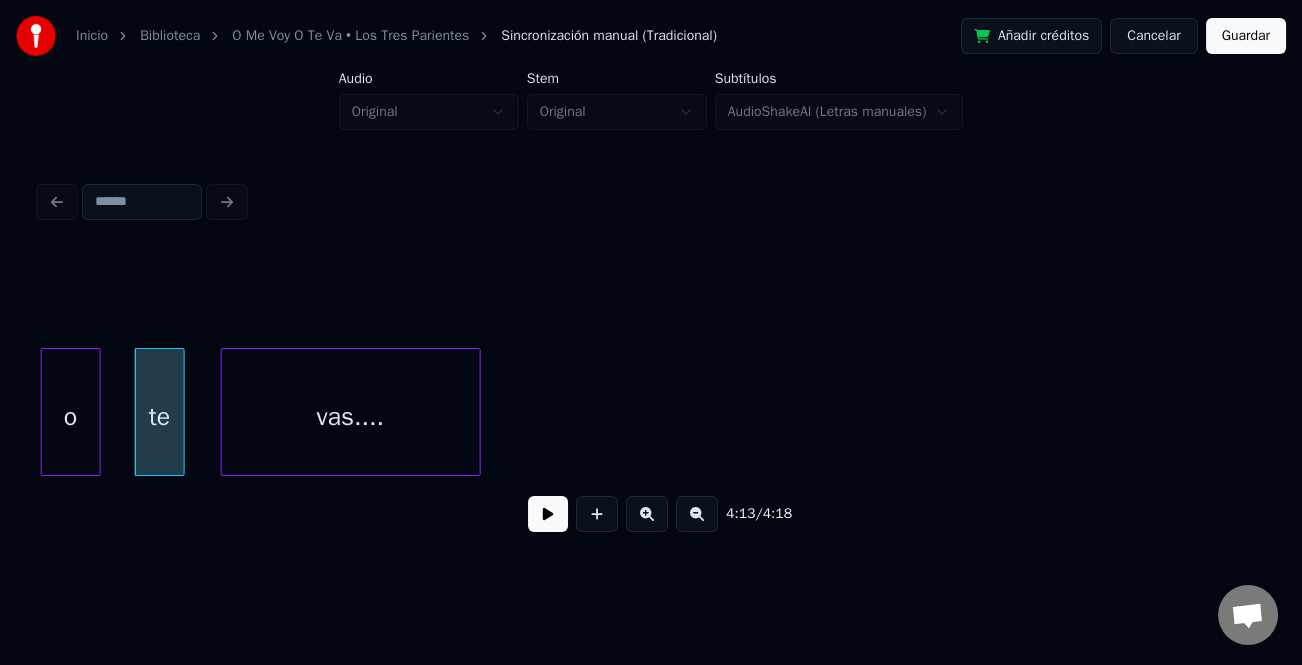 click on "vas...." at bounding box center (351, 417) 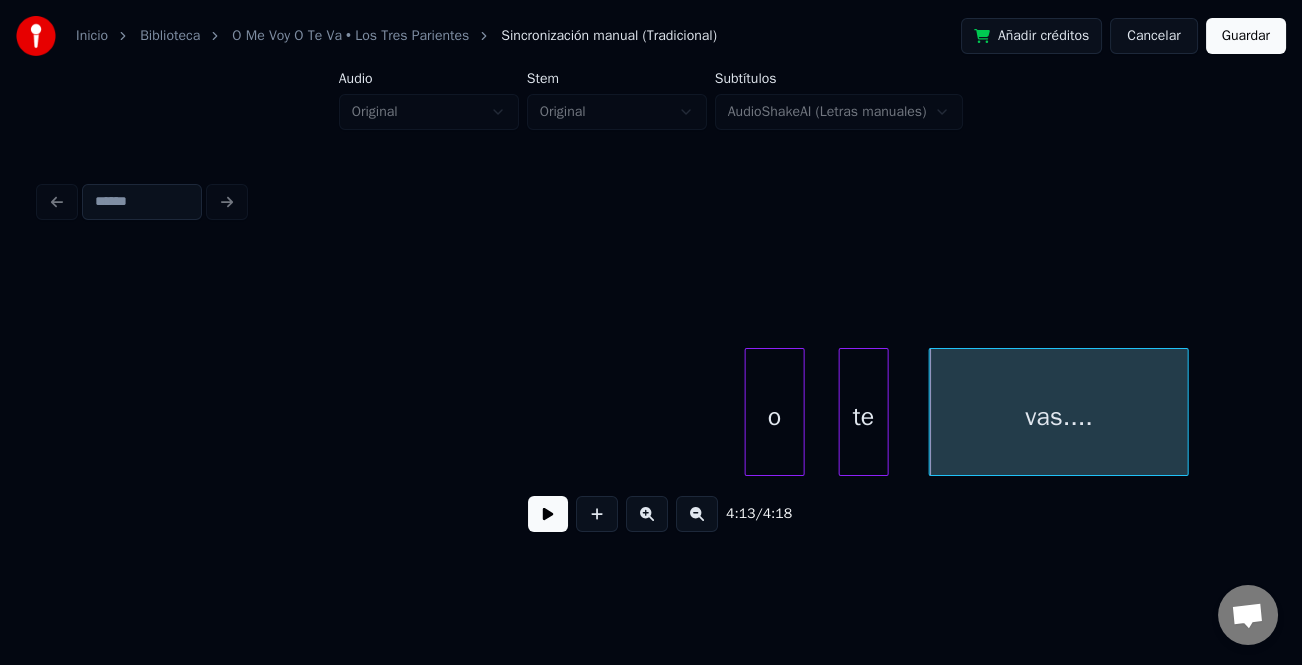 scroll, scrollTop: 0, scrollLeft: 62421, axis: horizontal 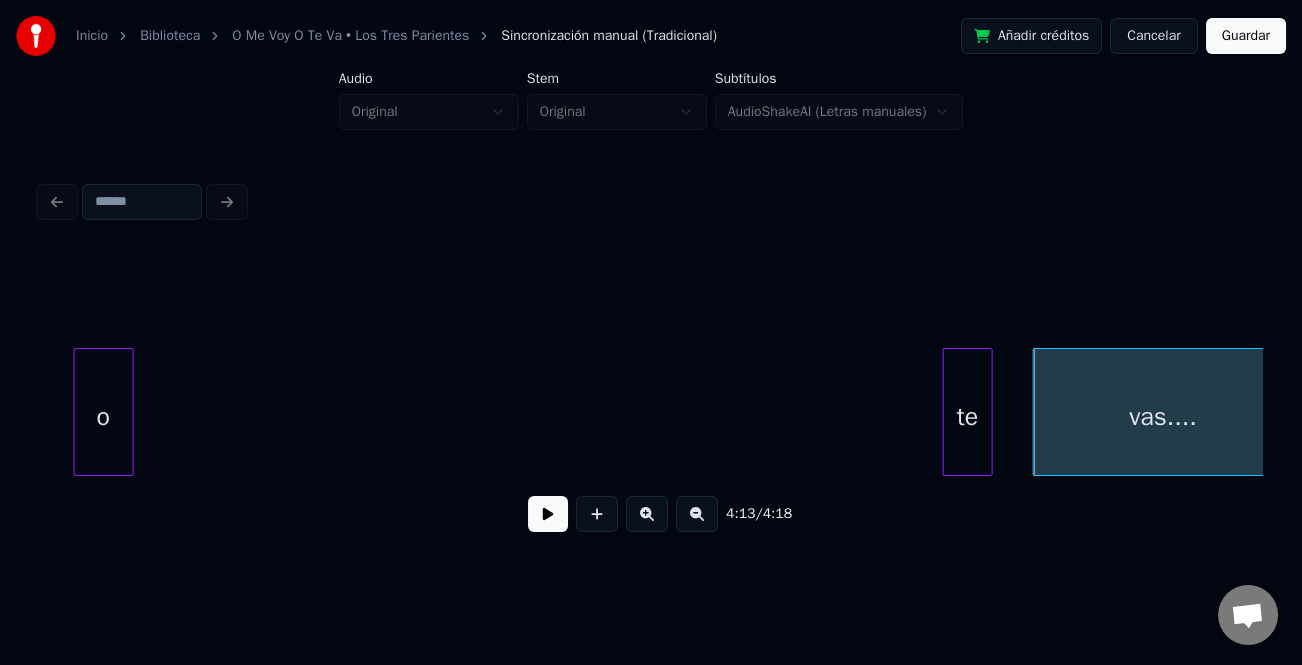 click on "o" at bounding box center (104, 417) 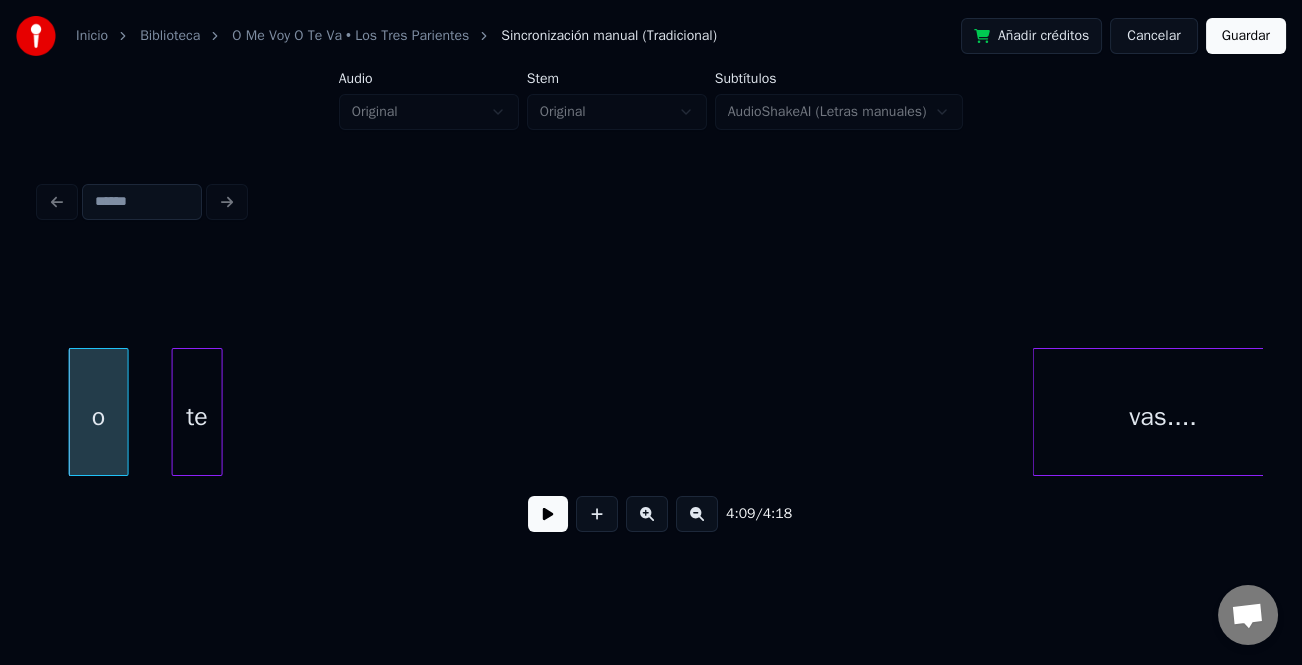 click on "te" at bounding box center [197, 417] 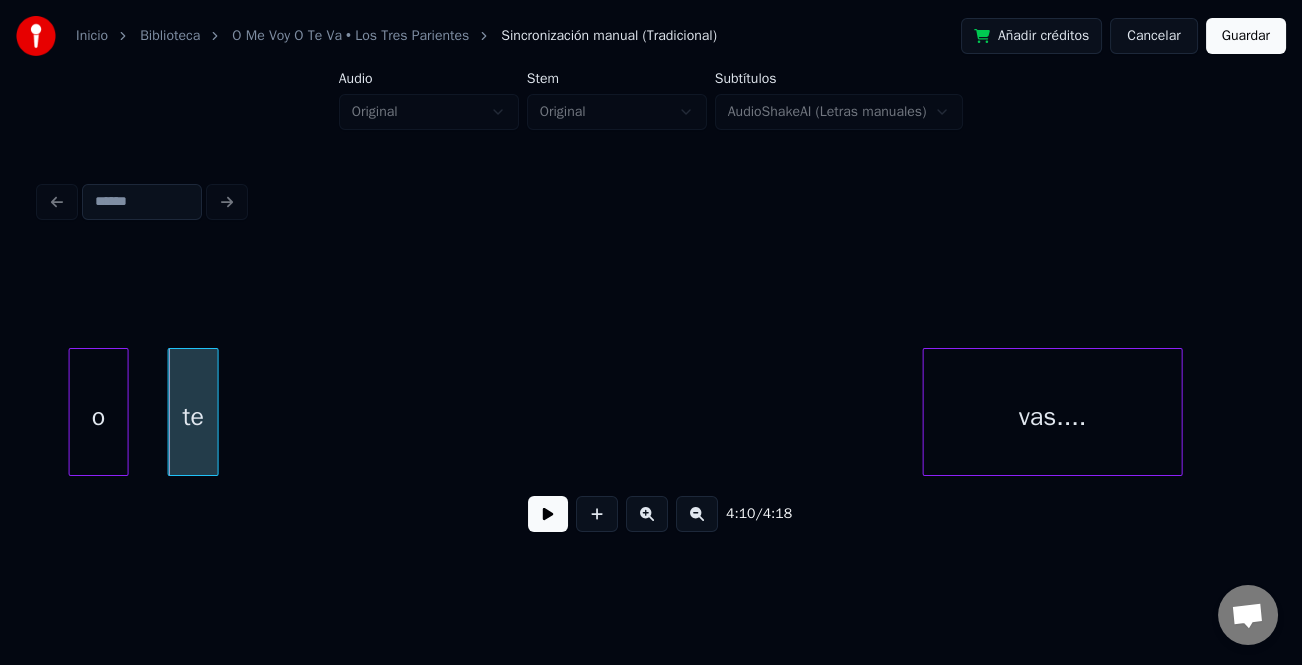 scroll, scrollTop: 0, scrollLeft: 62445, axis: horizontal 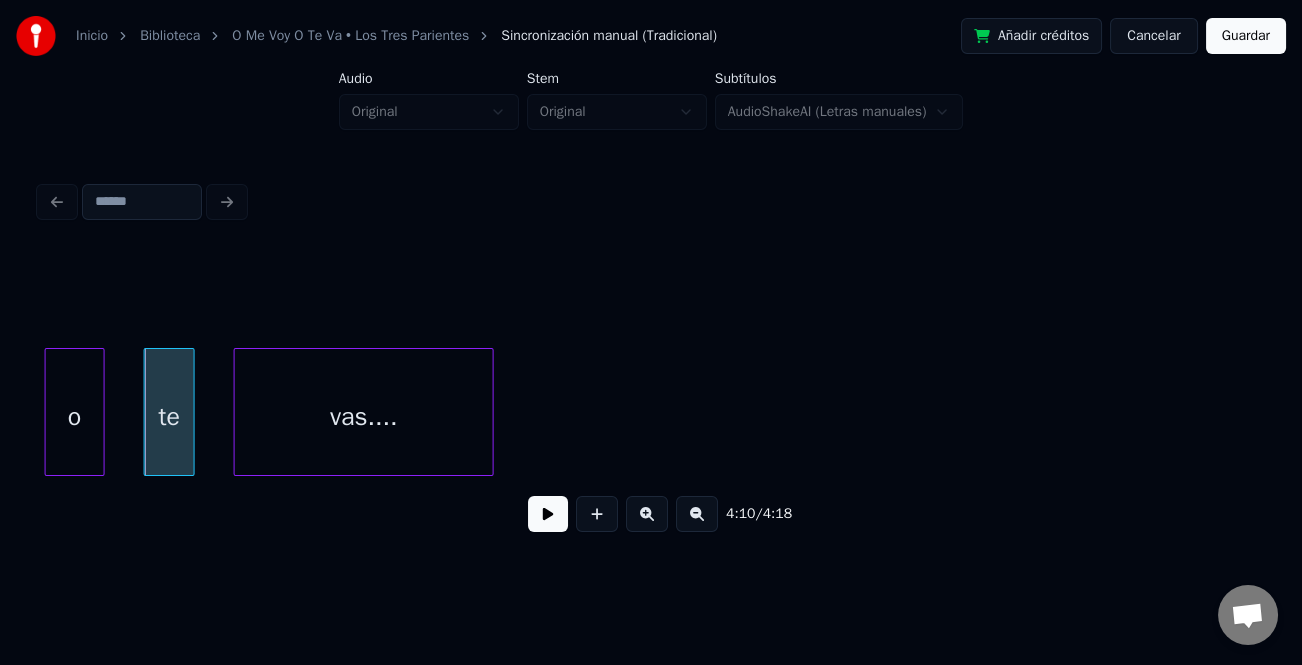 click on "vas...." at bounding box center (364, 417) 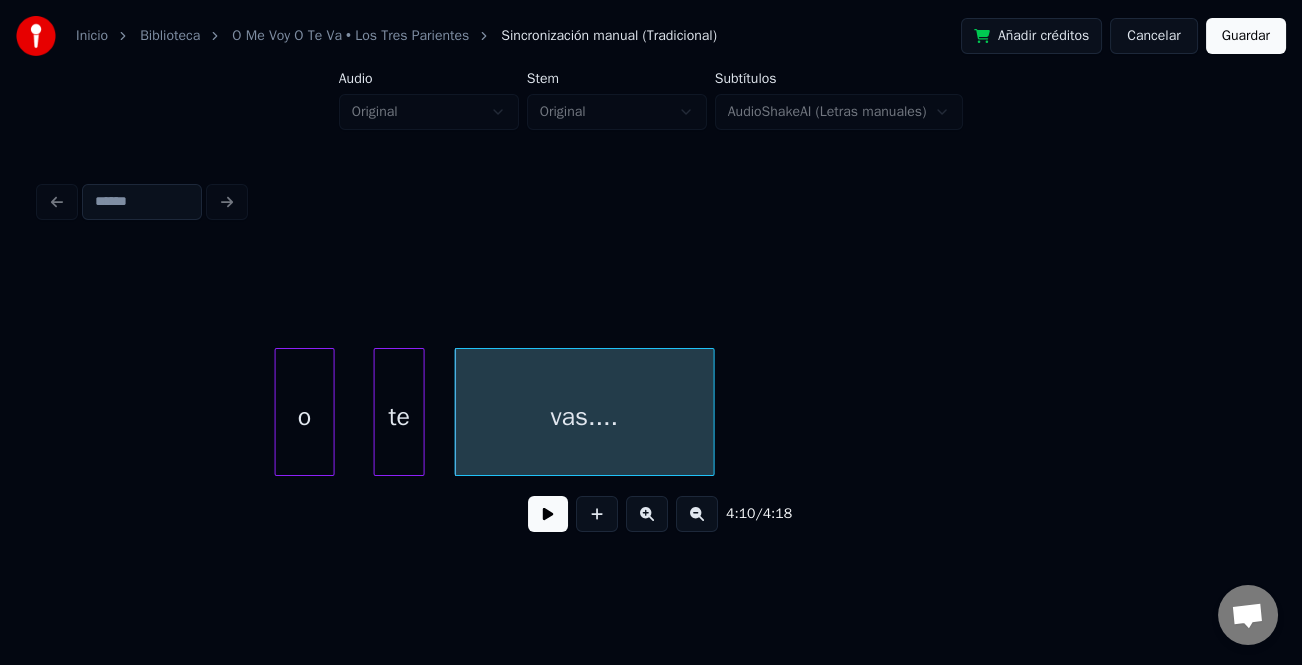 scroll, scrollTop: 0, scrollLeft: 61905, axis: horizontal 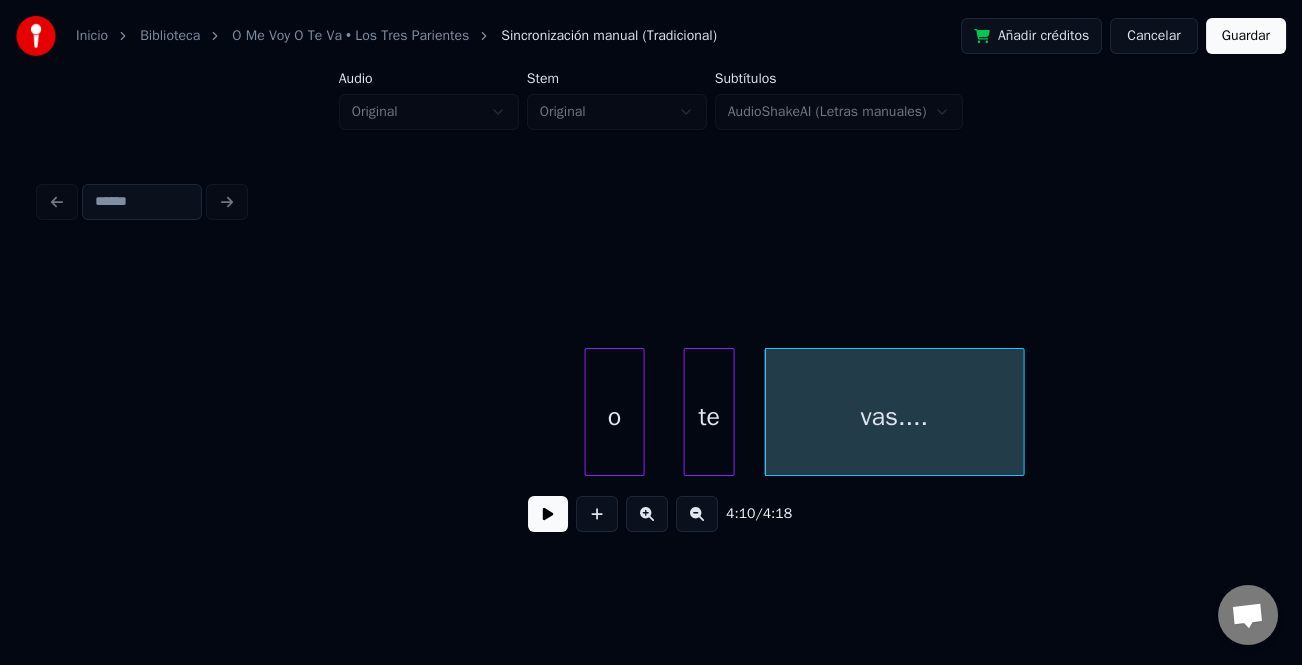 click at bounding box center [697, 514] 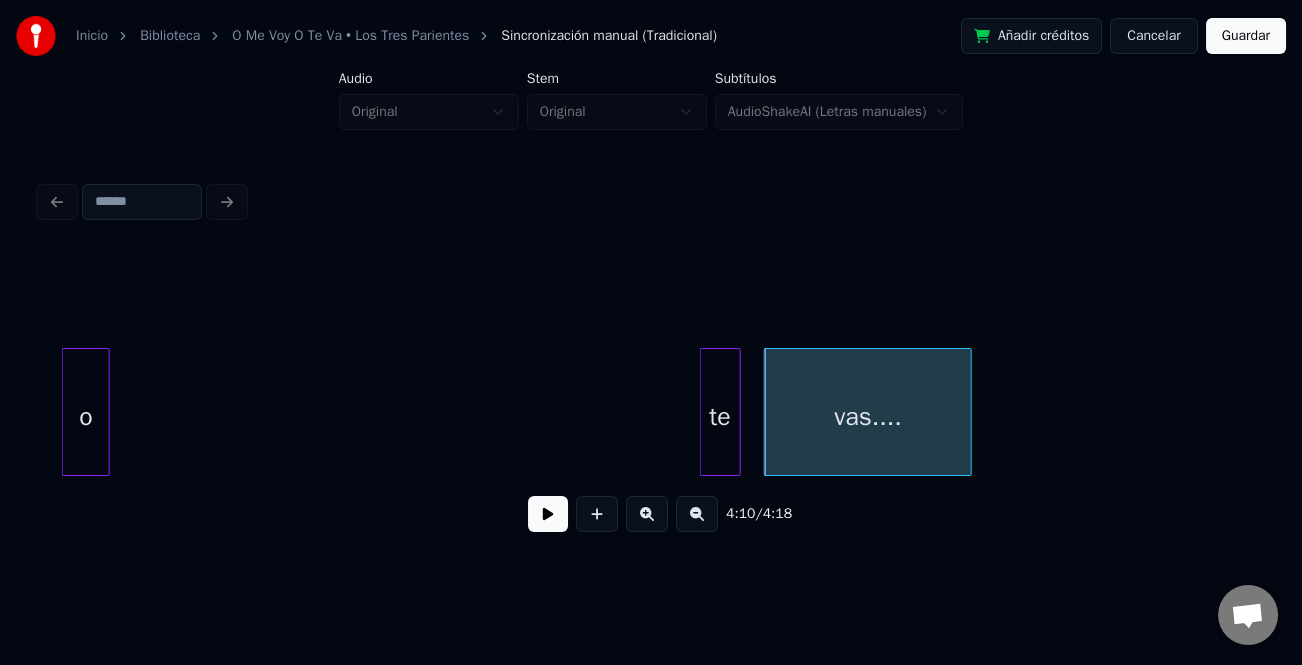 click on "o" at bounding box center [86, 417] 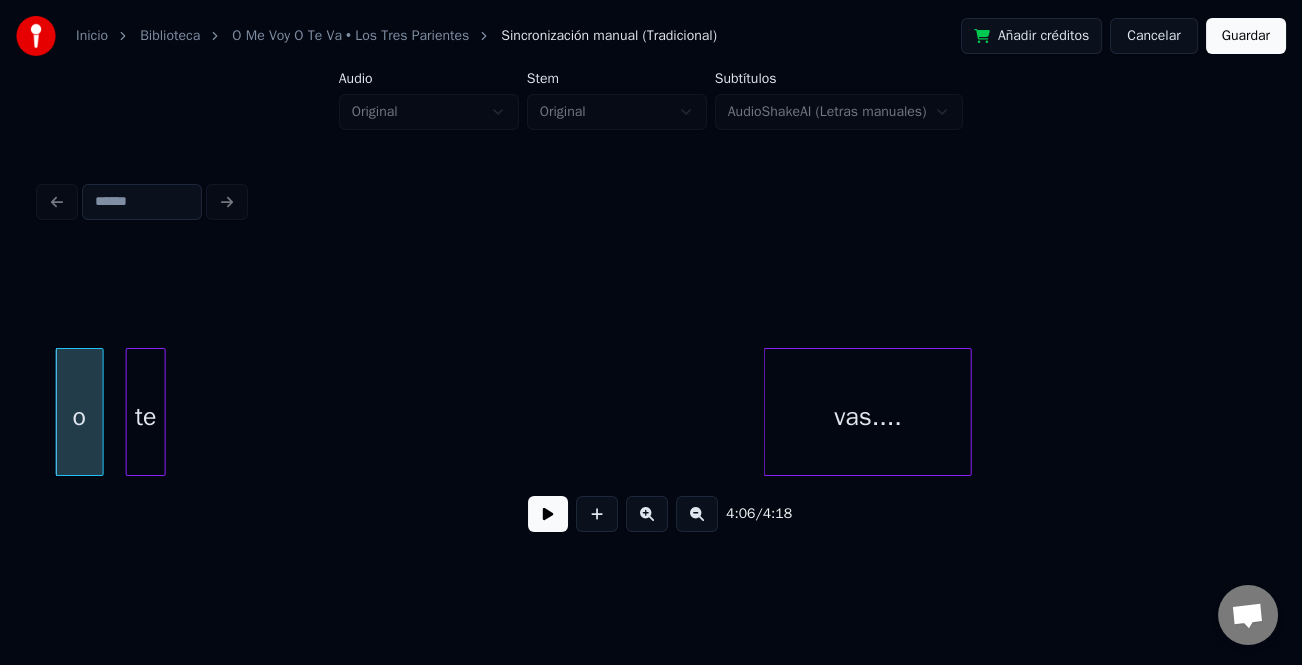 click on "te" at bounding box center [146, 417] 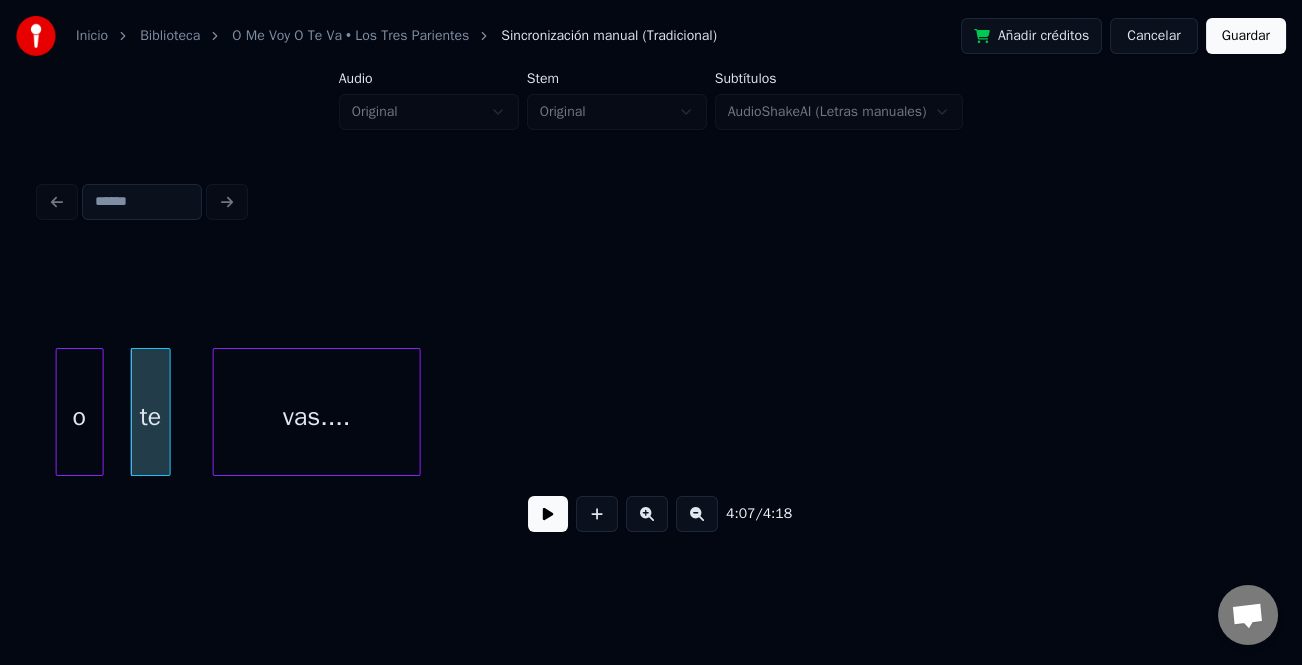 click on "vas...." at bounding box center (317, 417) 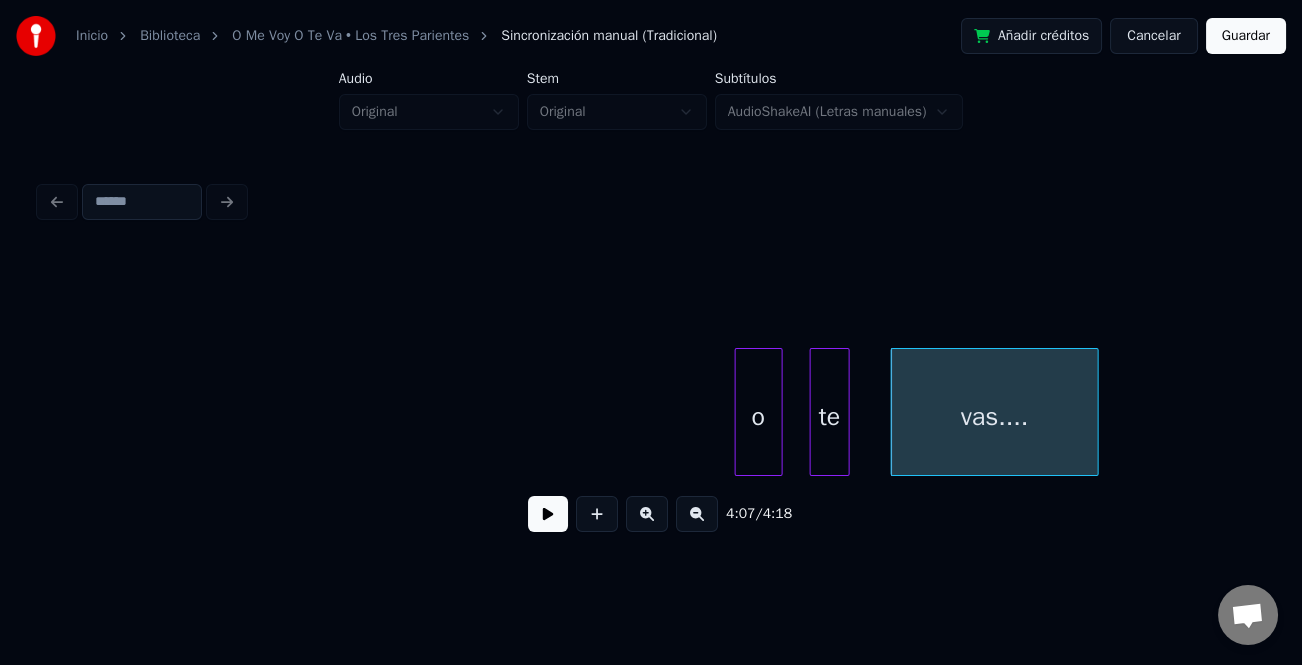 scroll, scrollTop: 0, scrollLeft: 48618, axis: horizontal 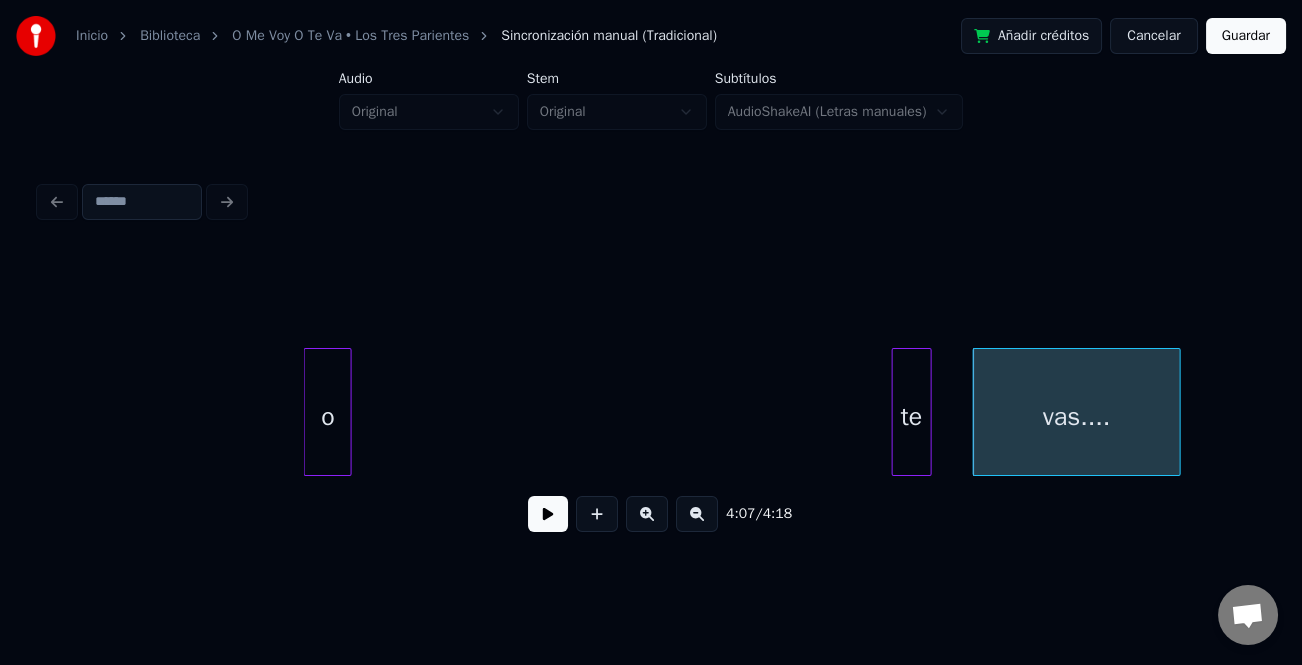 click on "o" at bounding box center (328, 417) 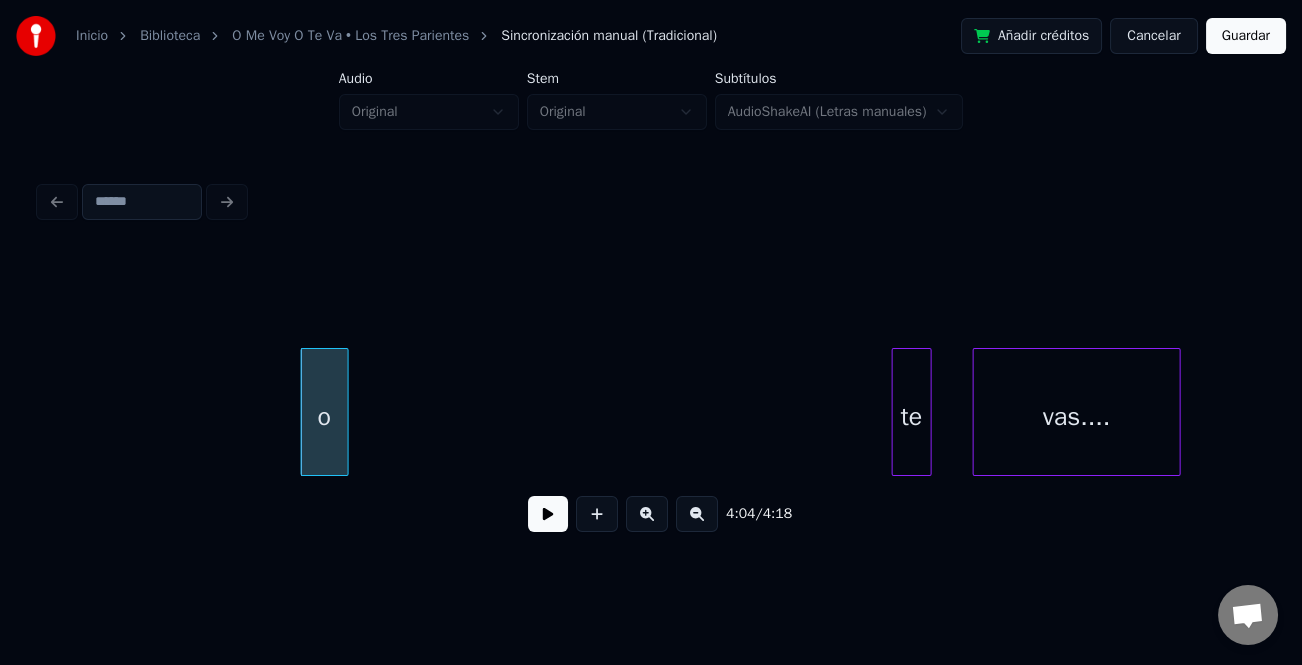 click at bounding box center (697, 514) 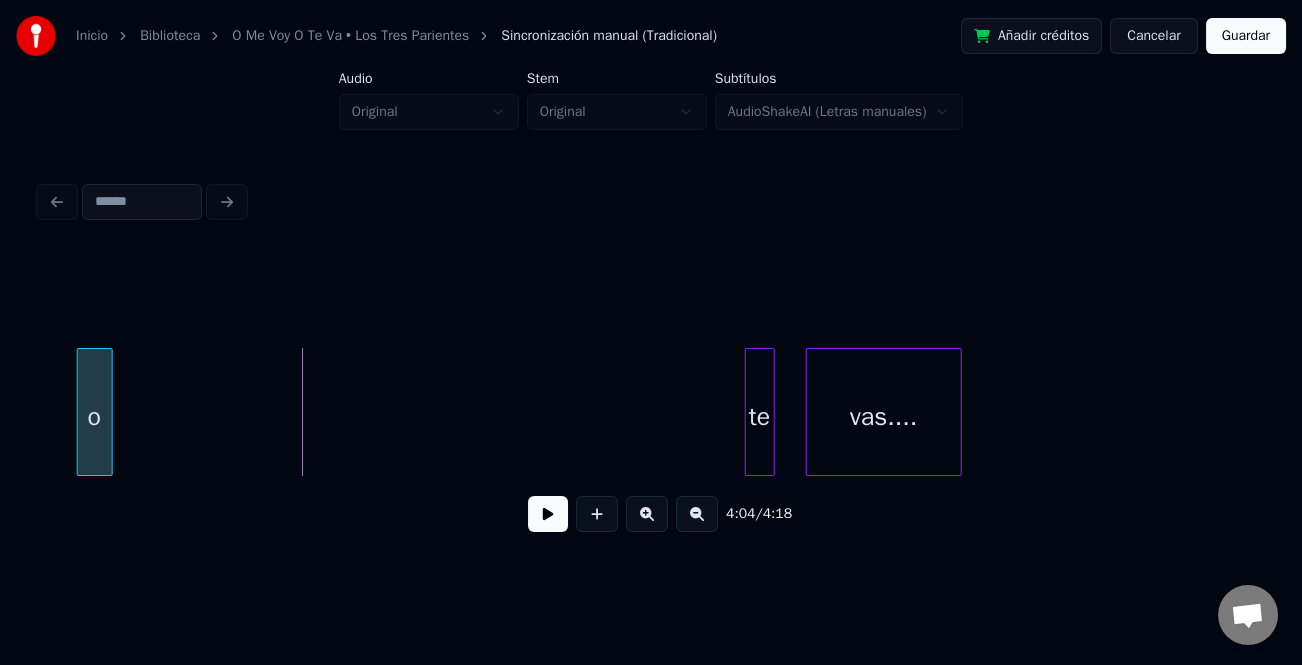 click on "o" at bounding box center (95, 417) 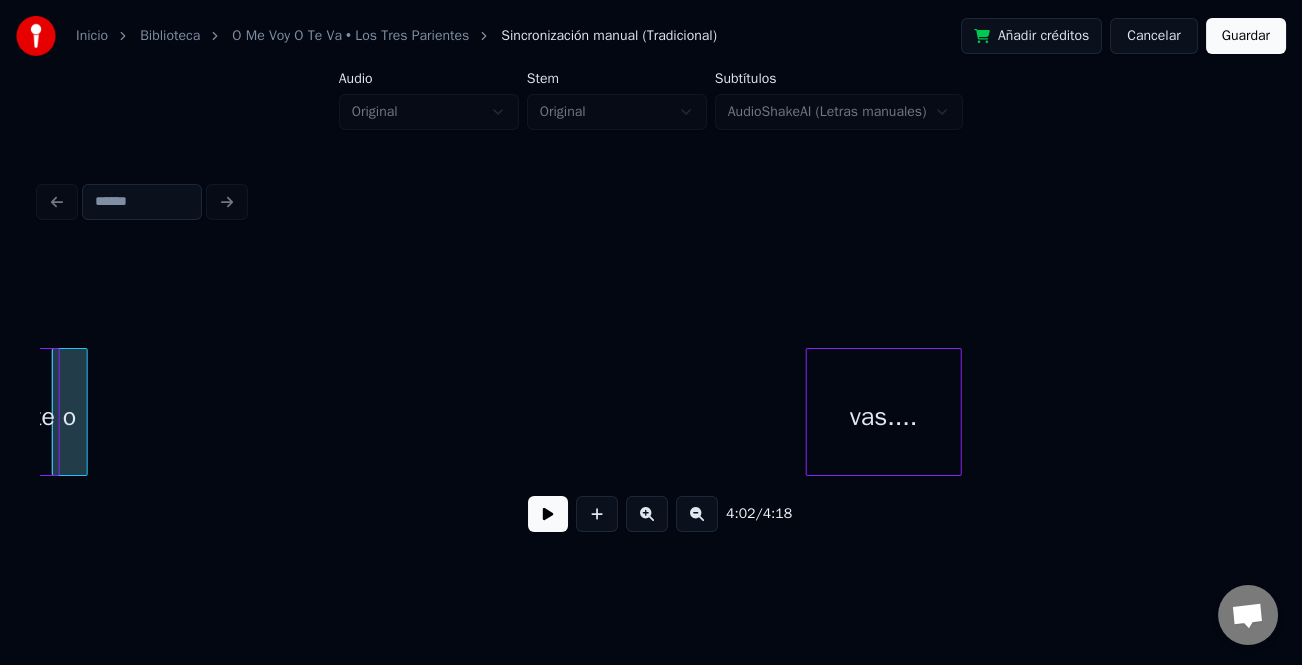 scroll, scrollTop: 0, scrollLeft: 36386, axis: horizontal 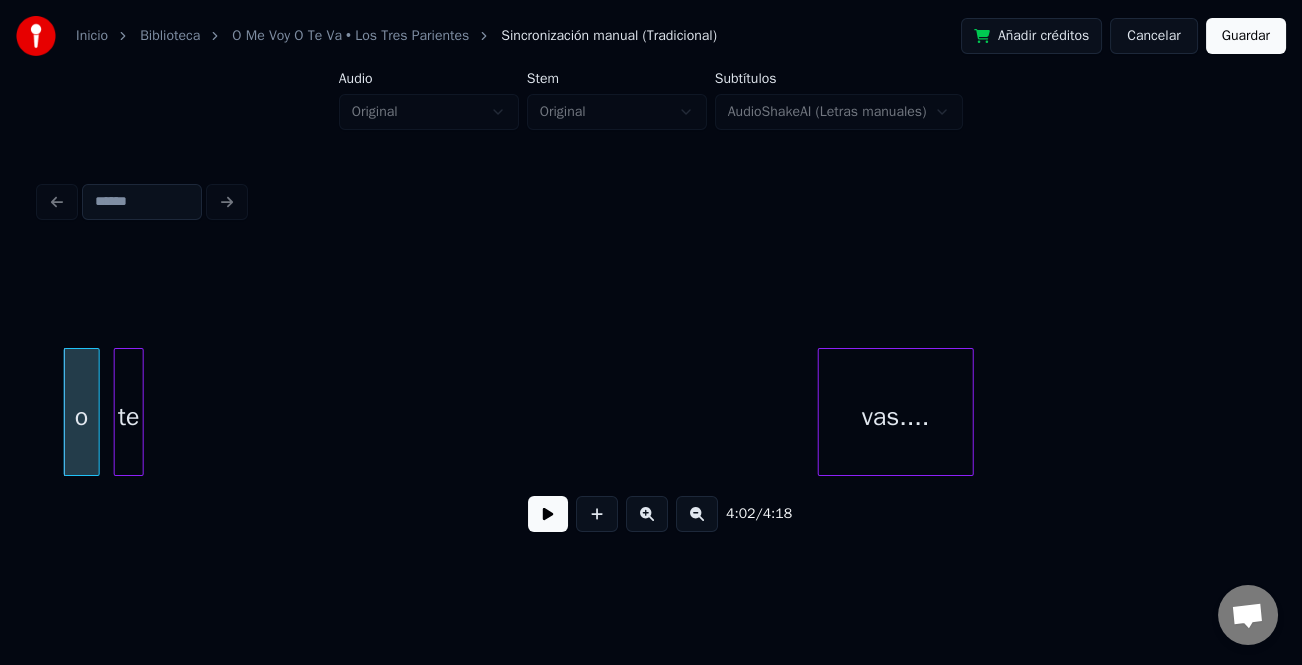click on "te" at bounding box center (129, 412) 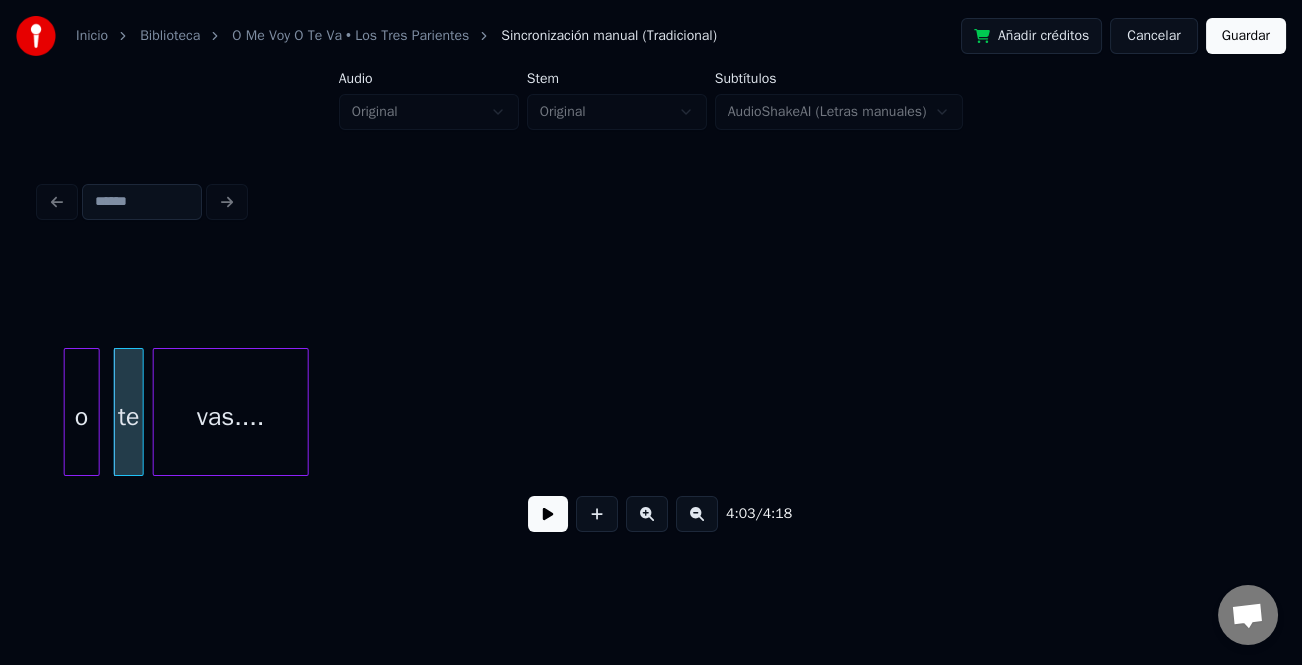 click on "vas...." at bounding box center [231, 417] 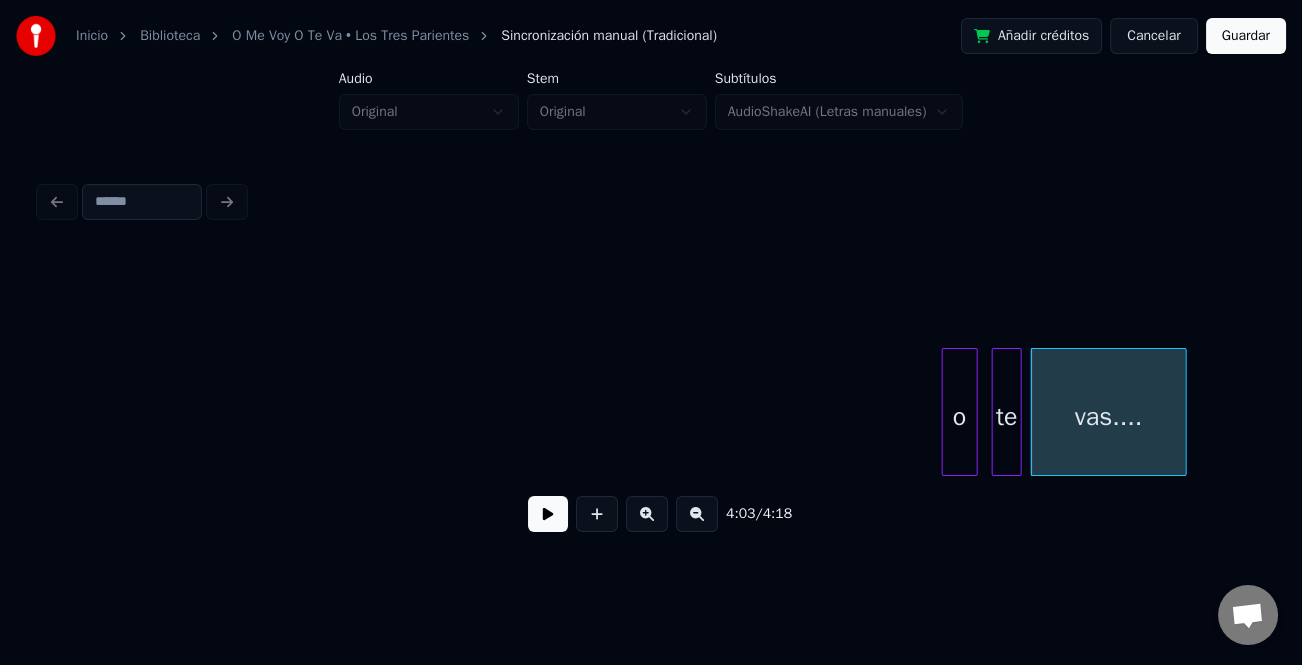 scroll, scrollTop: 0, scrollLeft: 35292, axis: horizontal 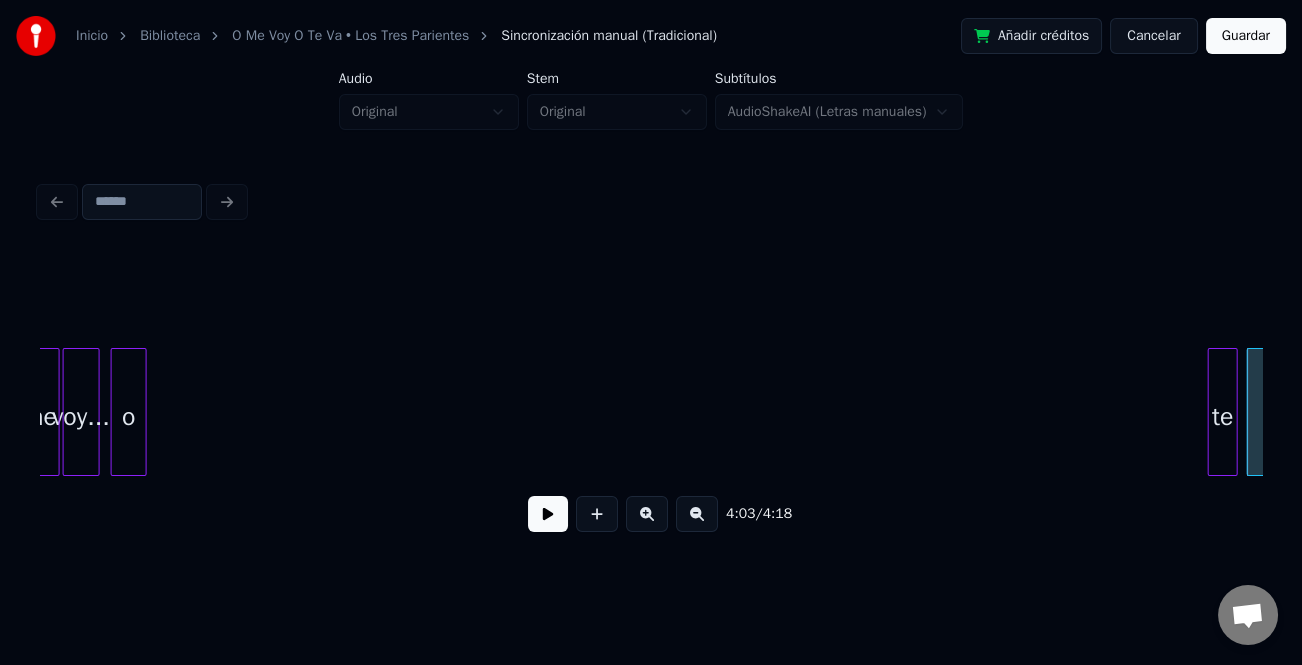 click on "o" at bounding box center [129, 417] 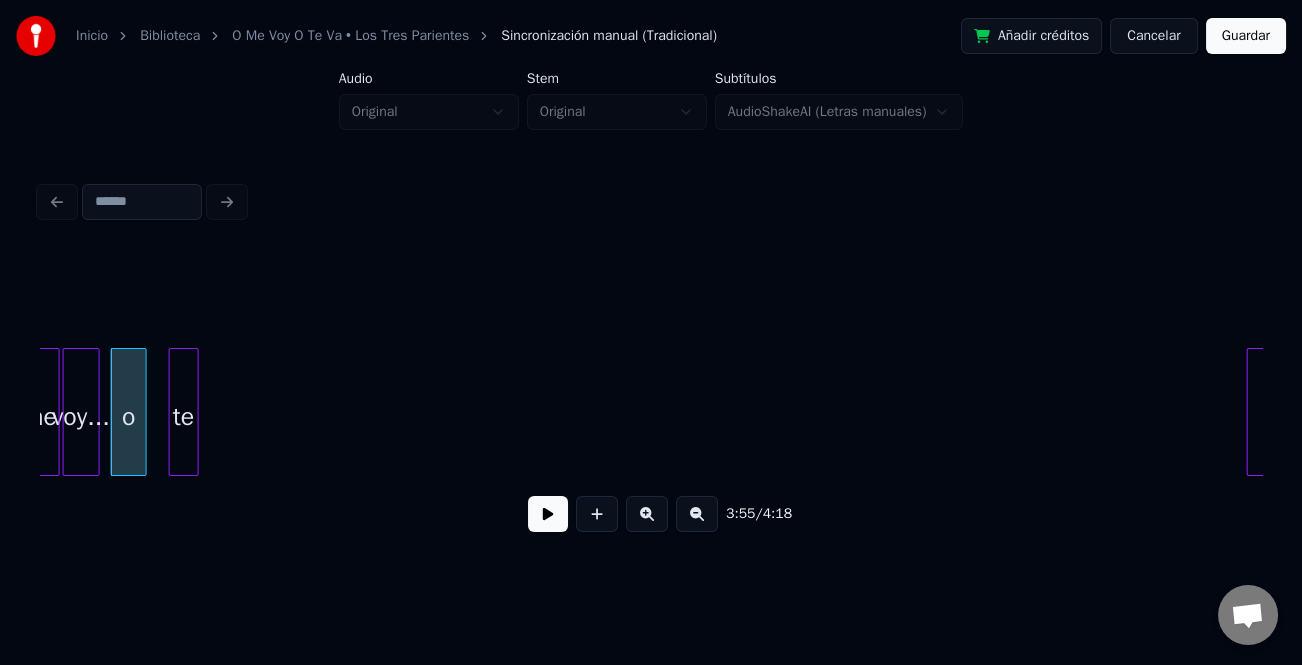 click on "te" at bounding box center (184, 417) 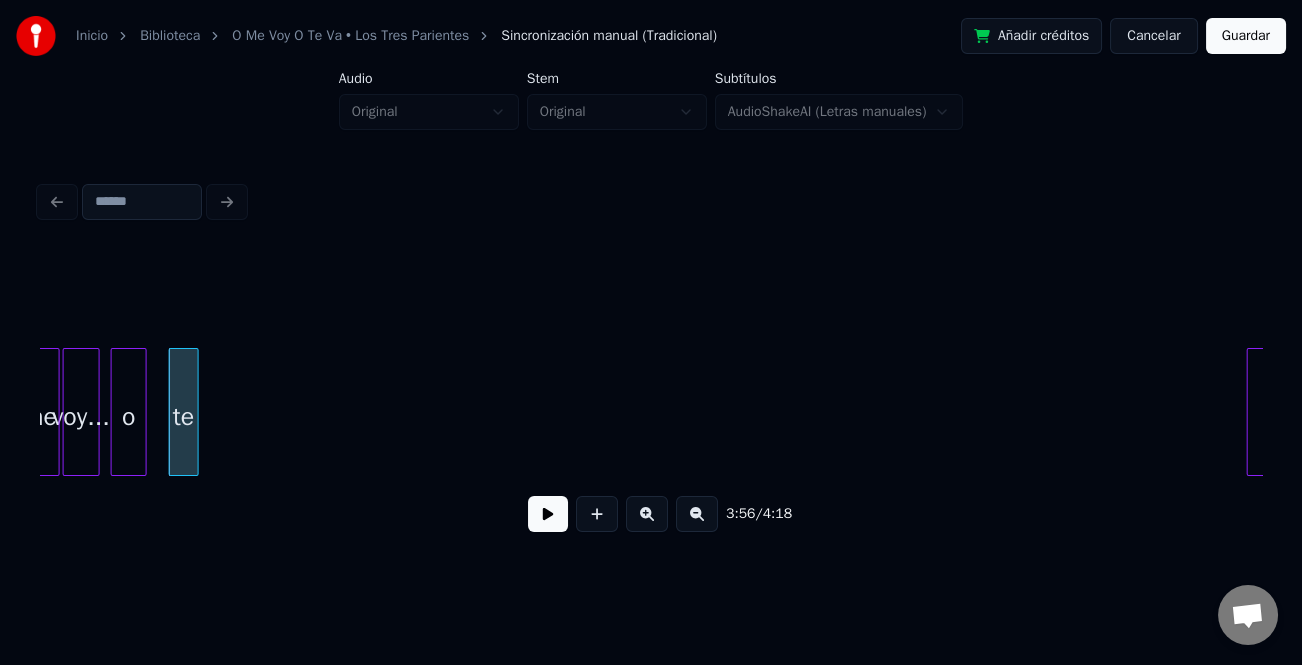 scroll, scrollTop: 0, scrollLeft: 35426, axis: horizontal 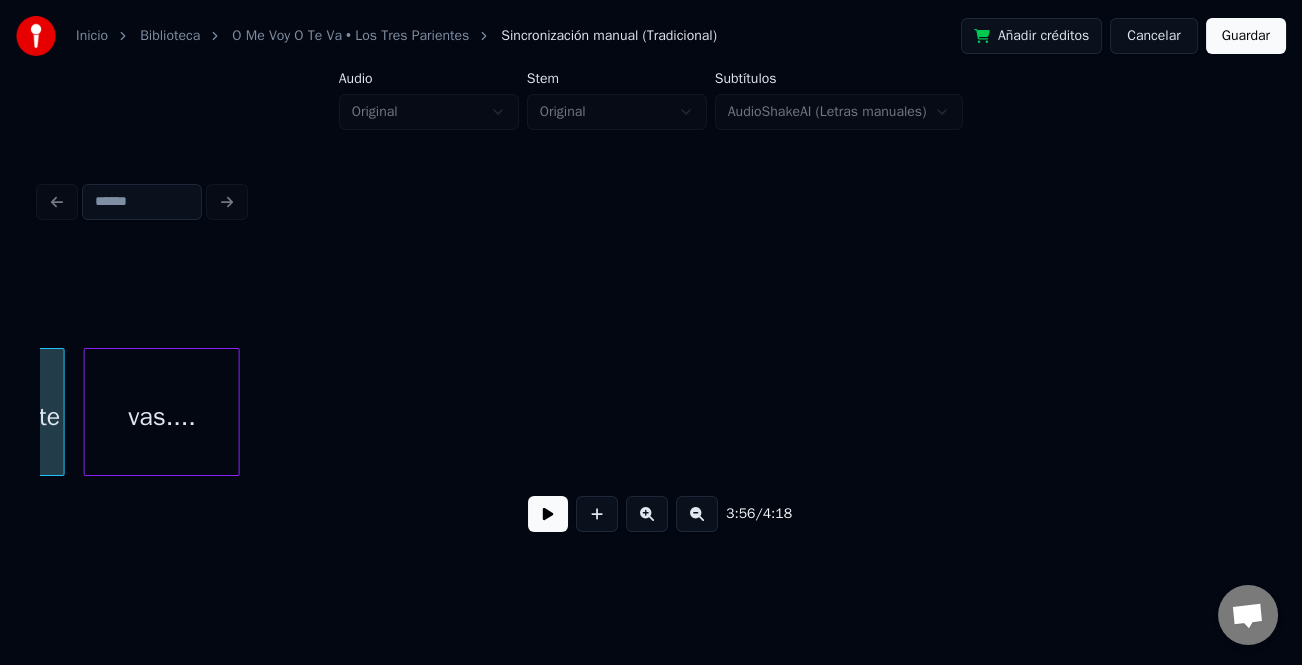 click on "vas...." at bounding box center (162, 417) 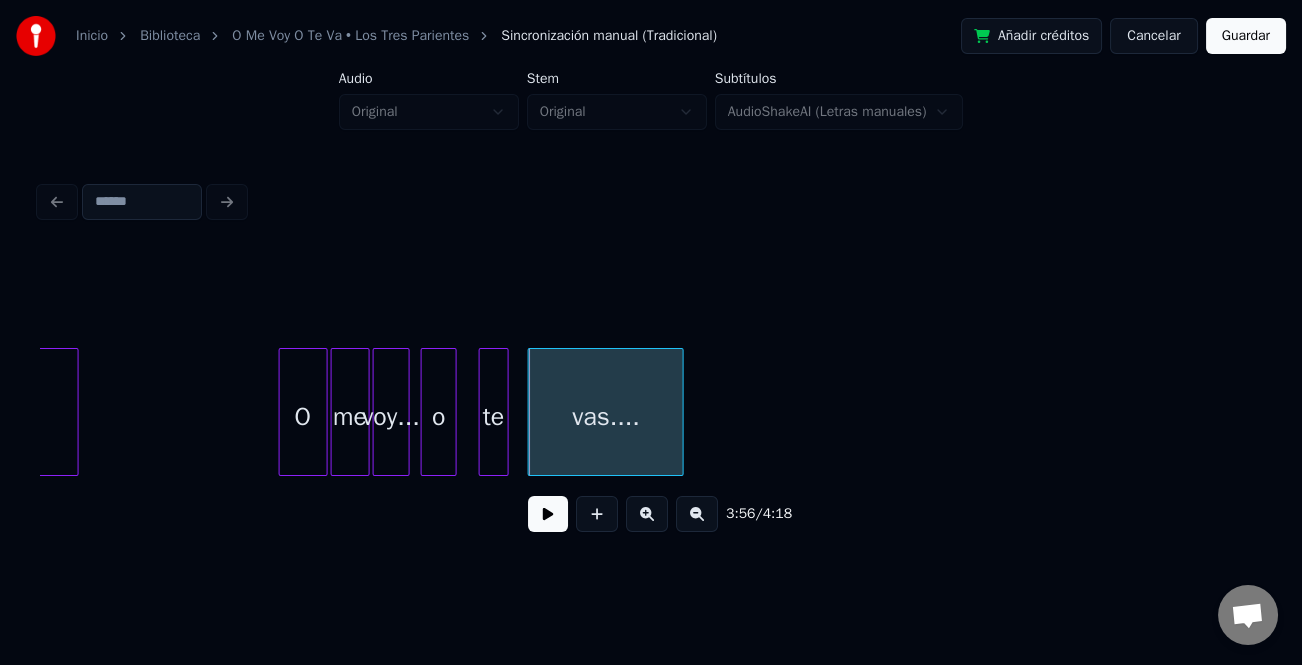 scroll, scrollTop: 0, scrollLeft: 34889, axis: horizontal 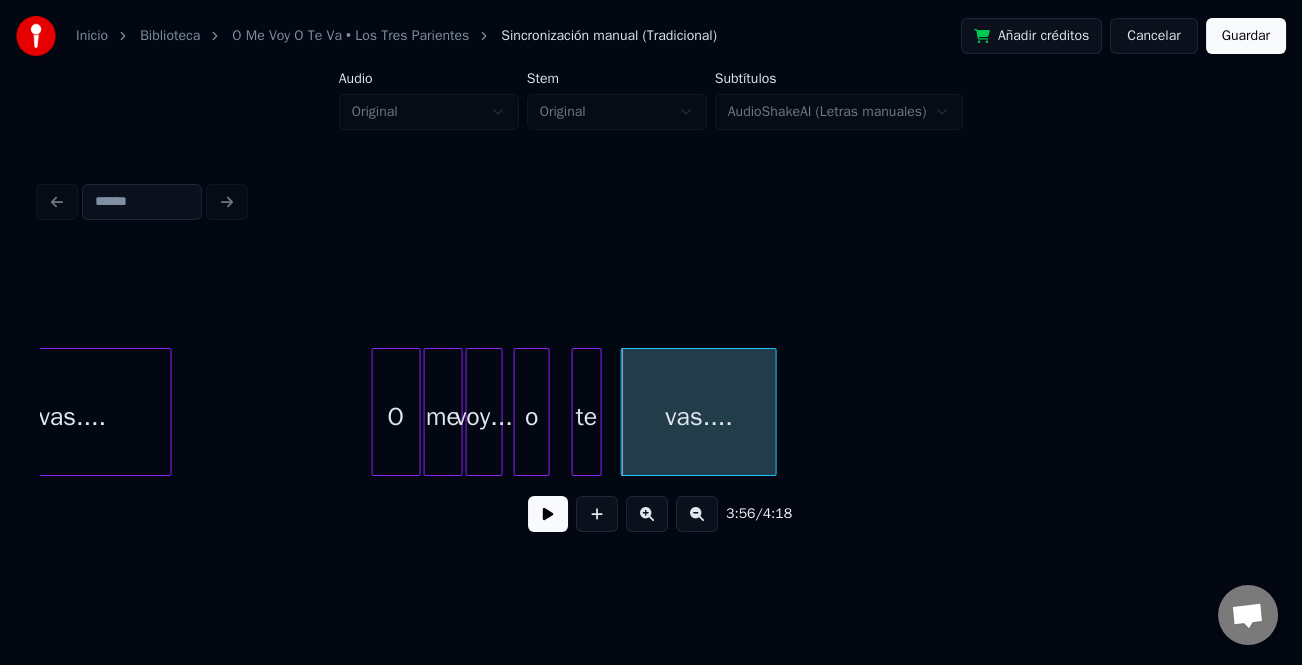 click on "O" at bounding box center (396, 417) 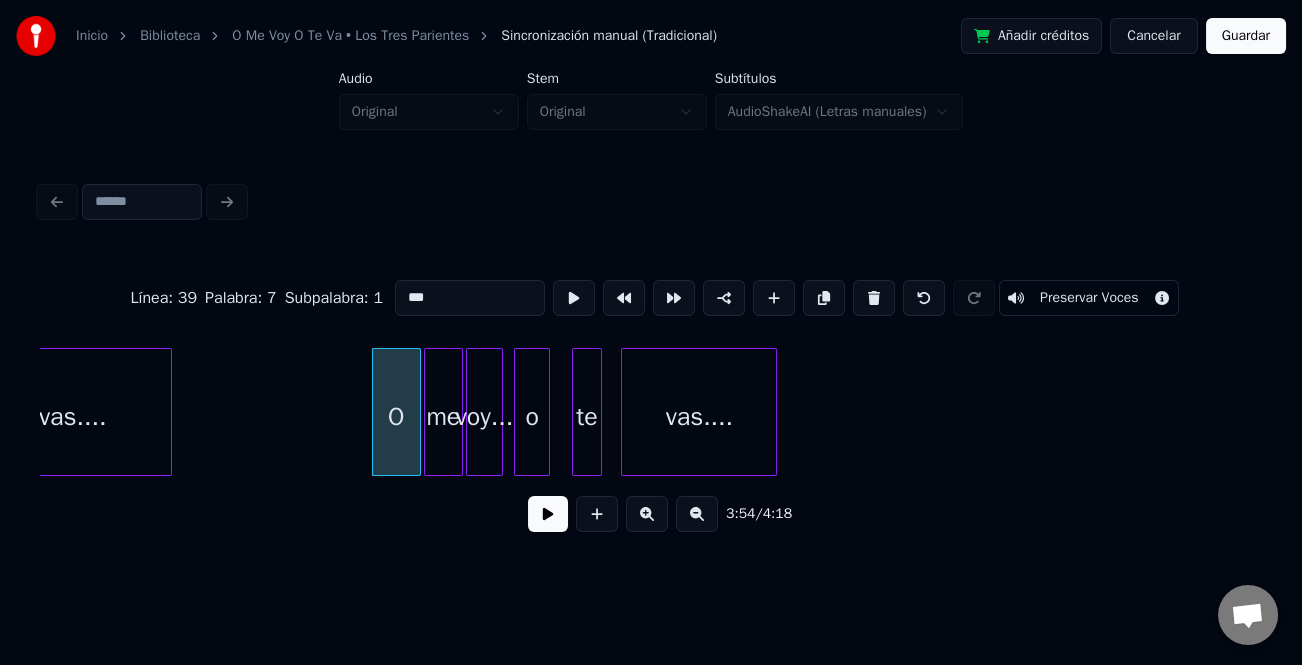 type on "*" 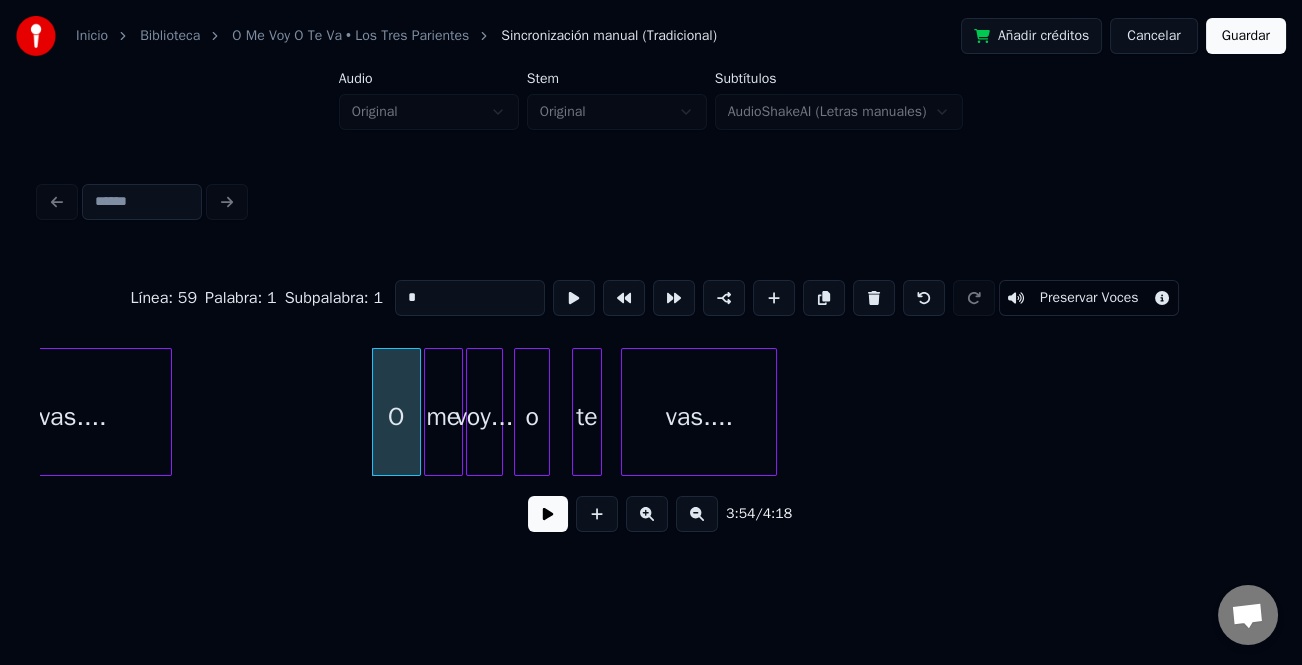 click at bounding box center (548, 514) 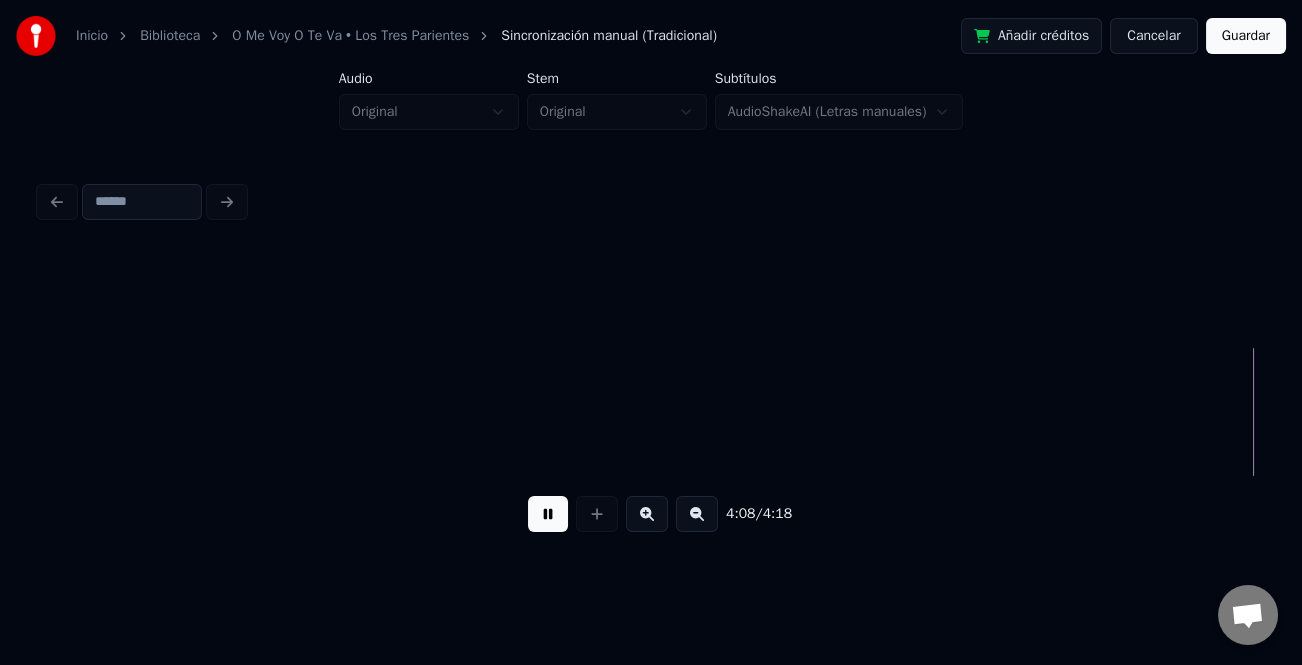 scroll, scrollTop: 0, scrollLeft: 37333, axis: horizontal 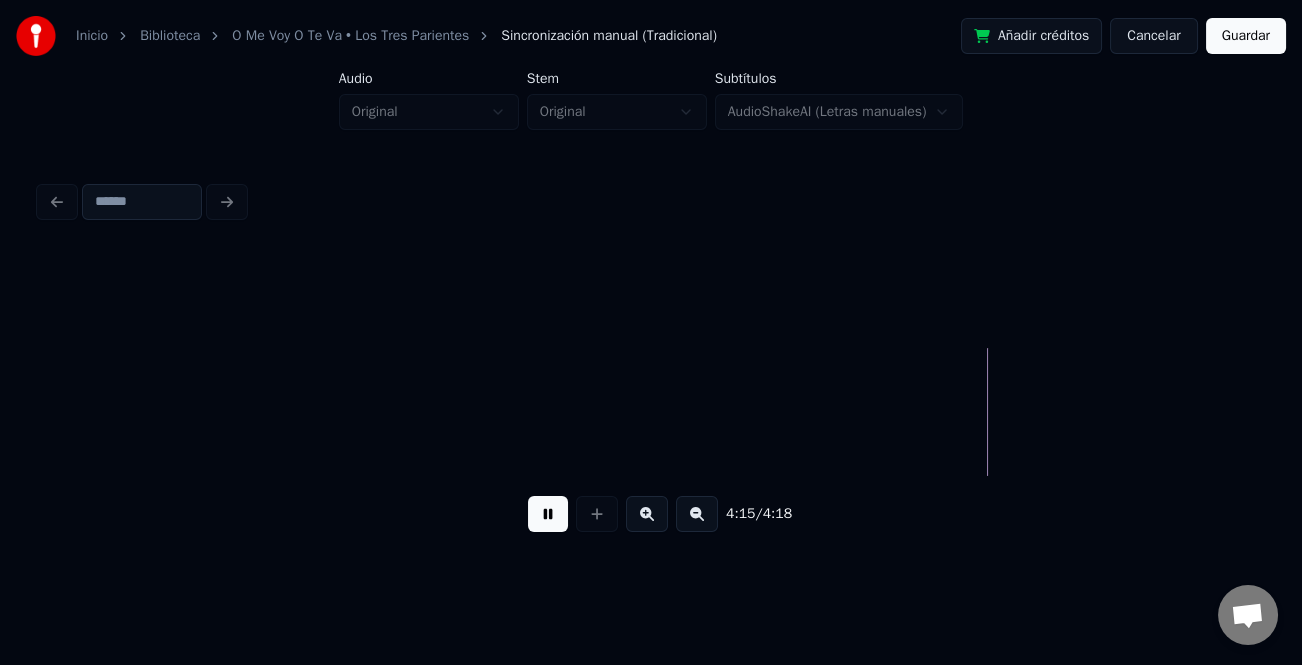 click on "Guardar" at bounding box center (1246, 36) 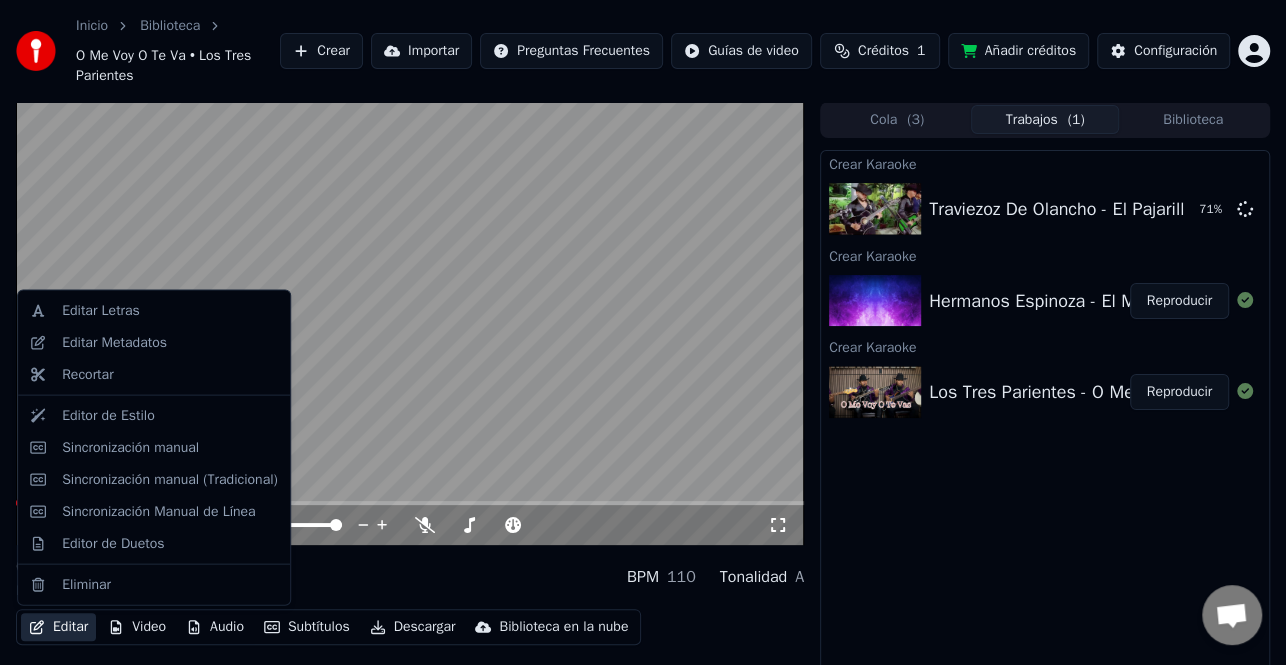 click on "Editar" at bounding box center [58, 627] 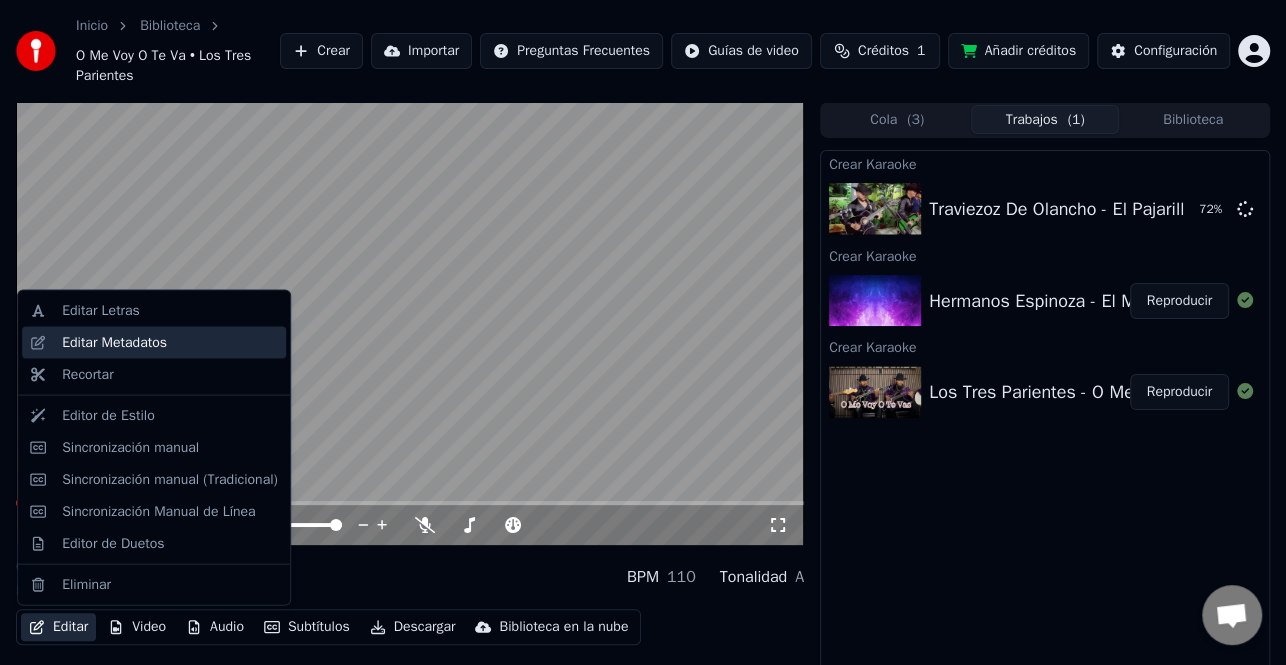 click on "Editar Metadatos" at bounding box center [114, 343] 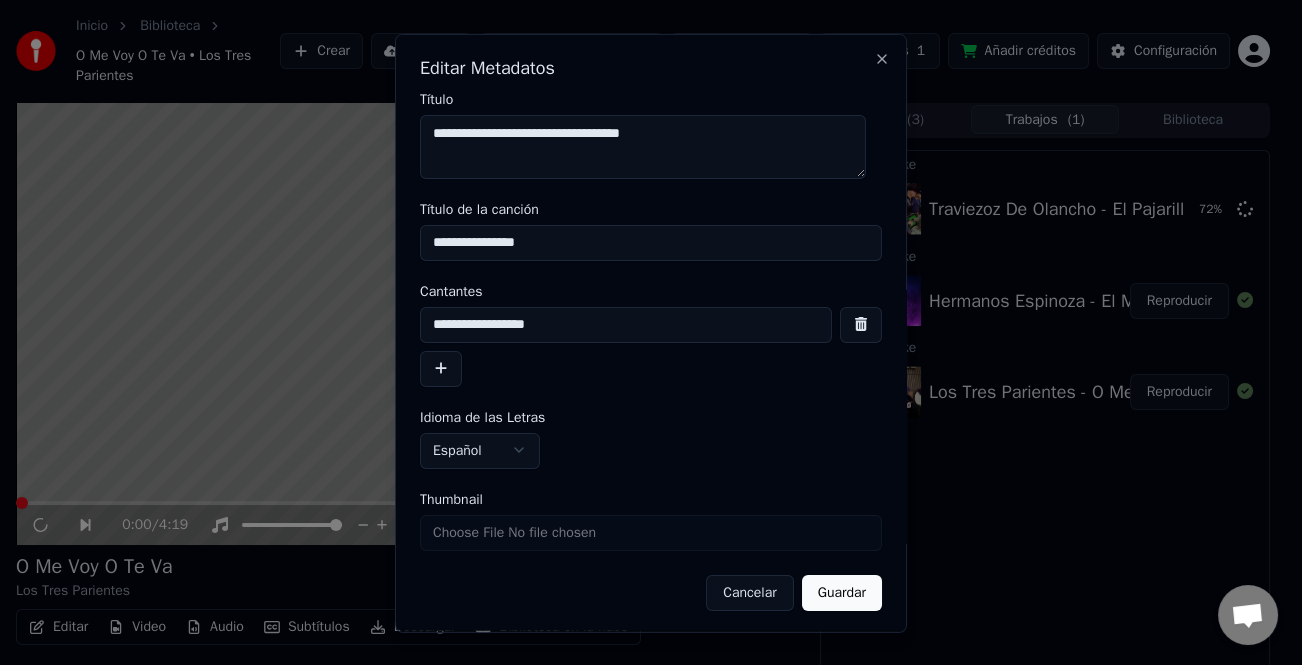 click at bounding box center (441, 368) 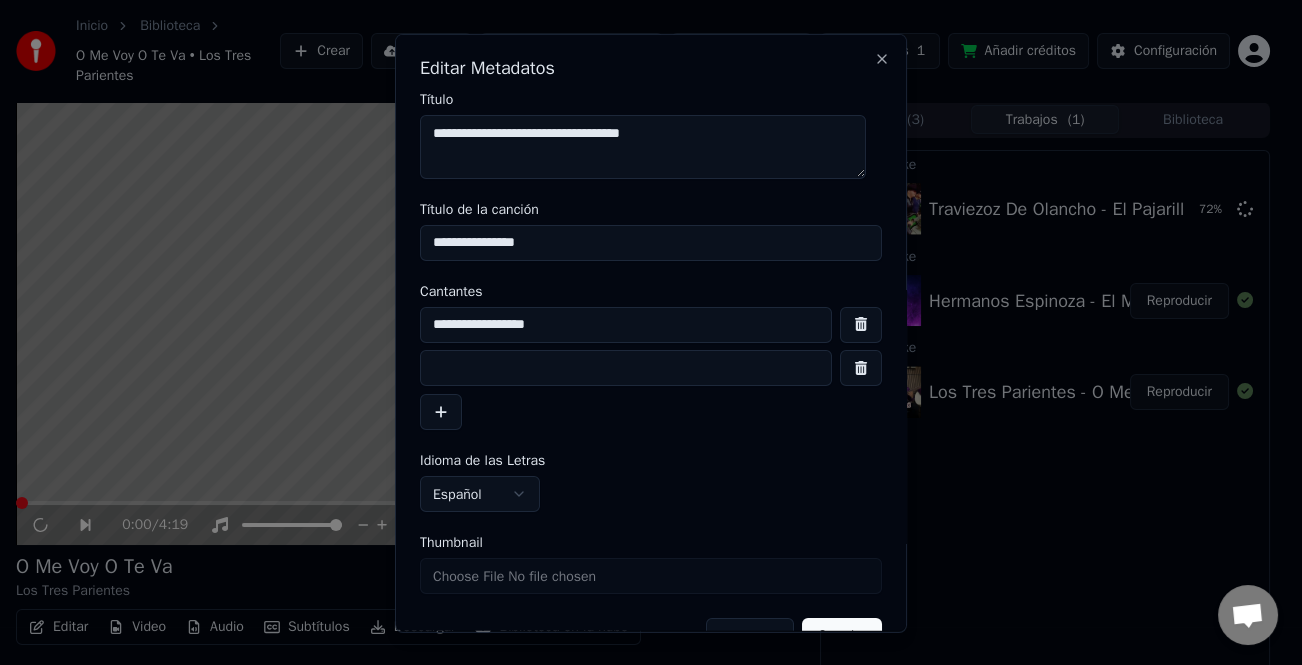 click at bounding box center (626, 368) 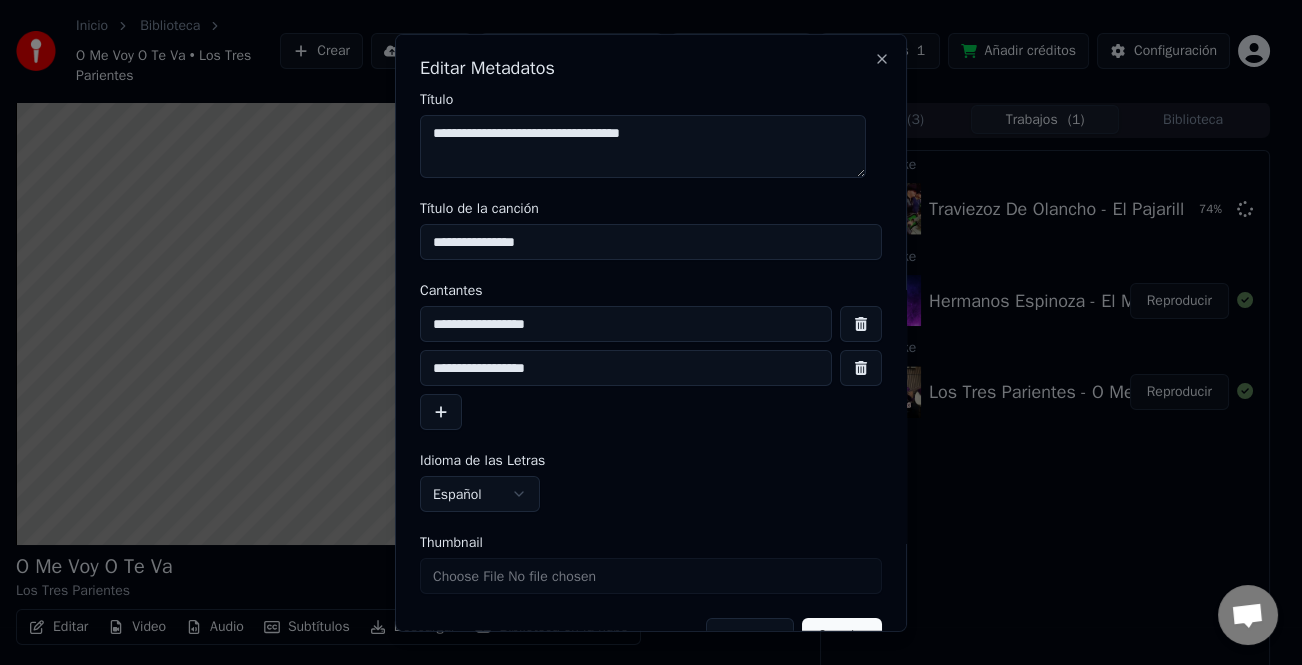 scroll, scrollTop: 47, scrollLeft: 0, axis: vertical 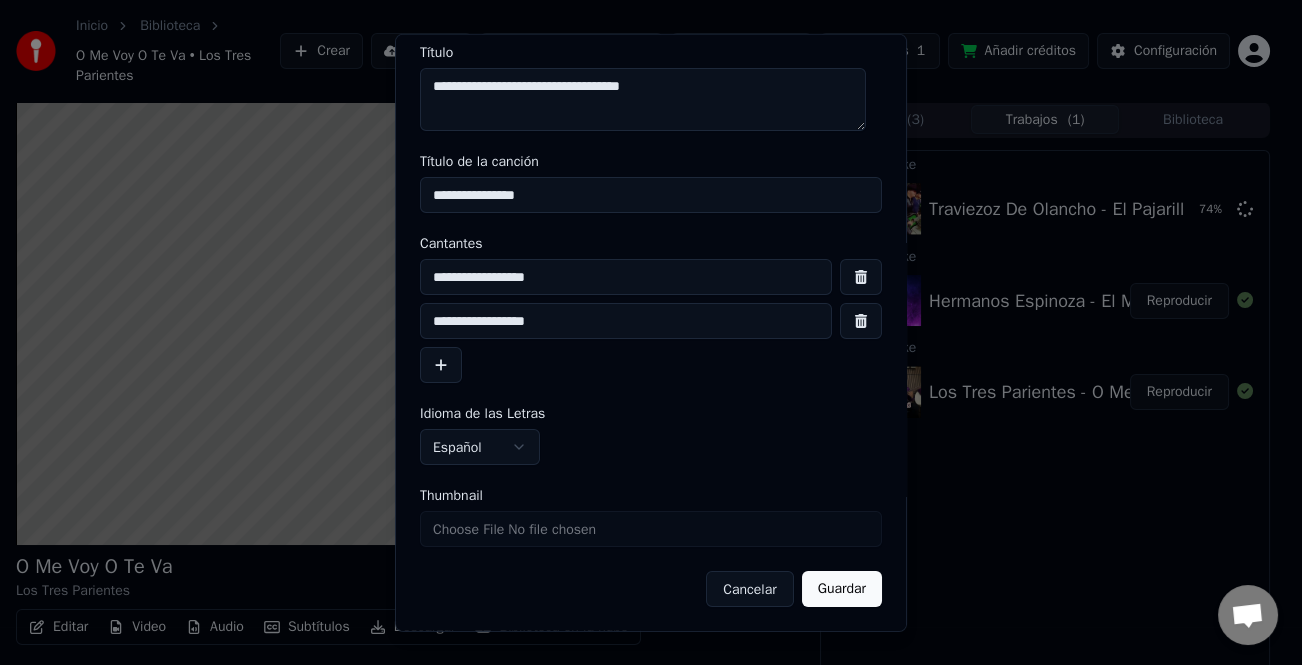 type on "**********" 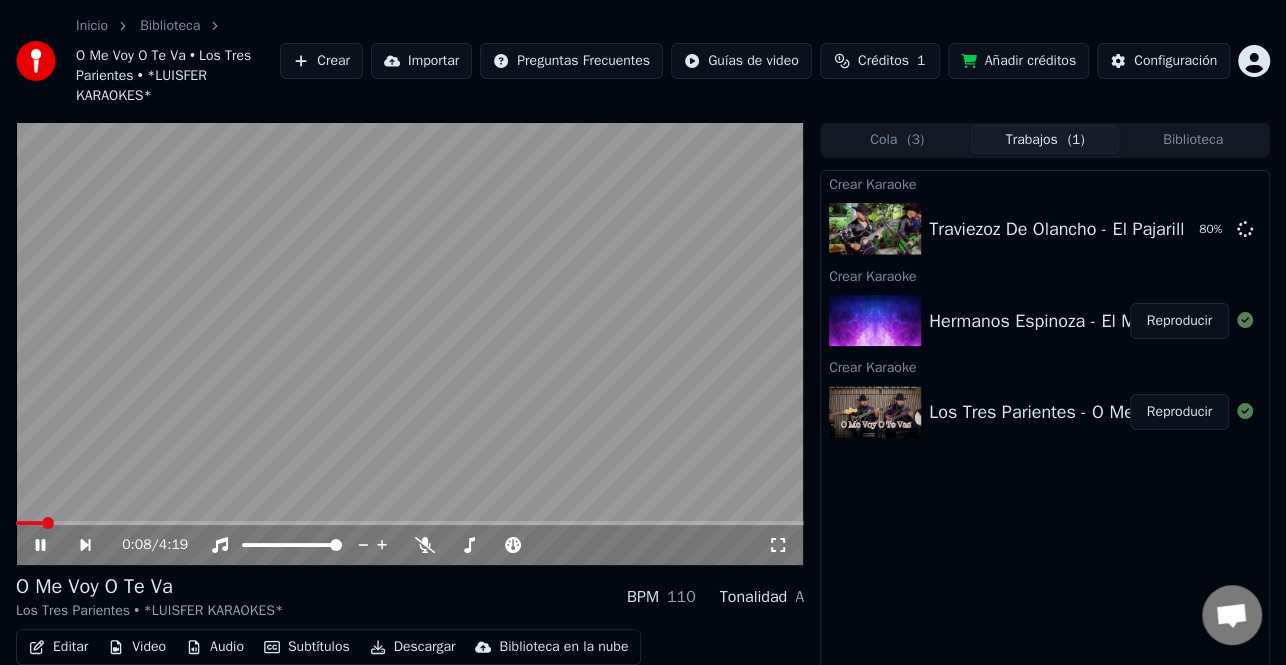 click 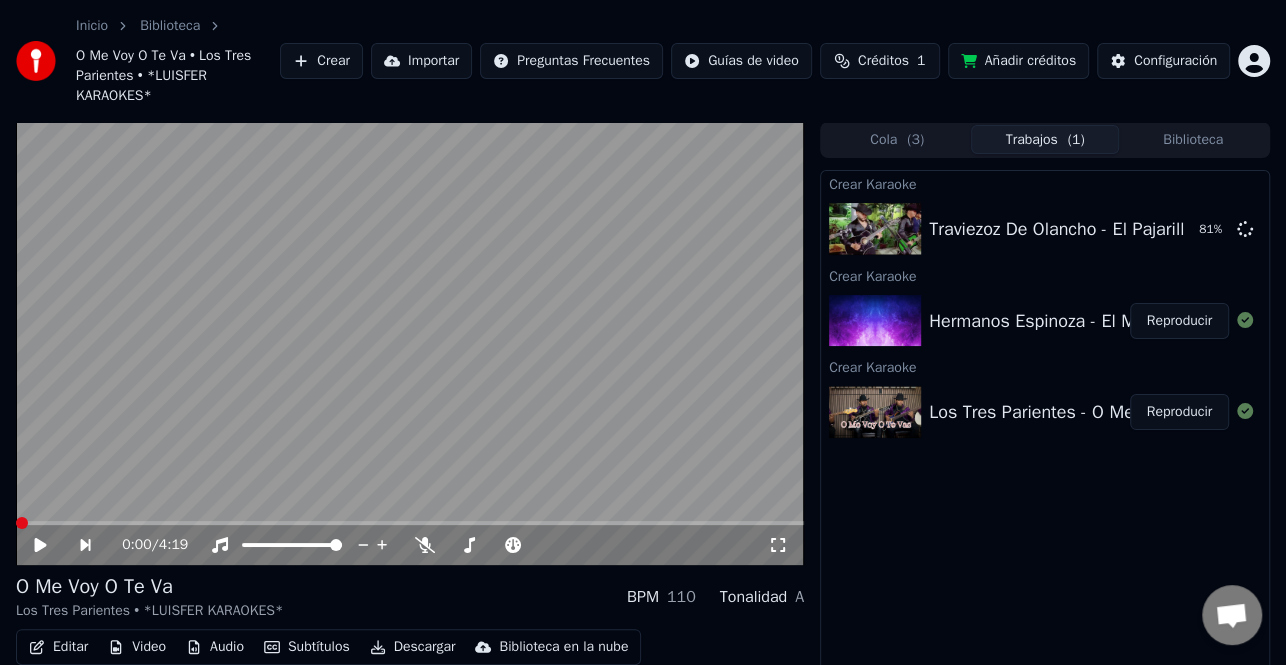 click at bounding box center (22, 523) 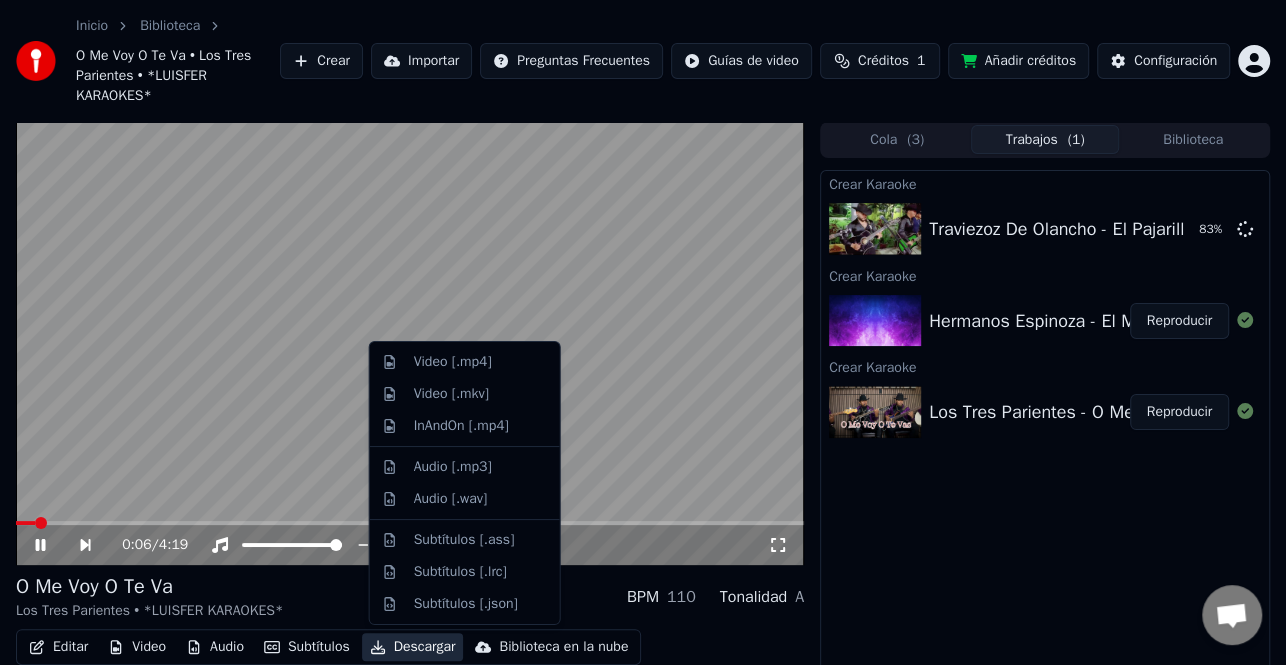 click on "Descargar" at bounding box center (413, 647) 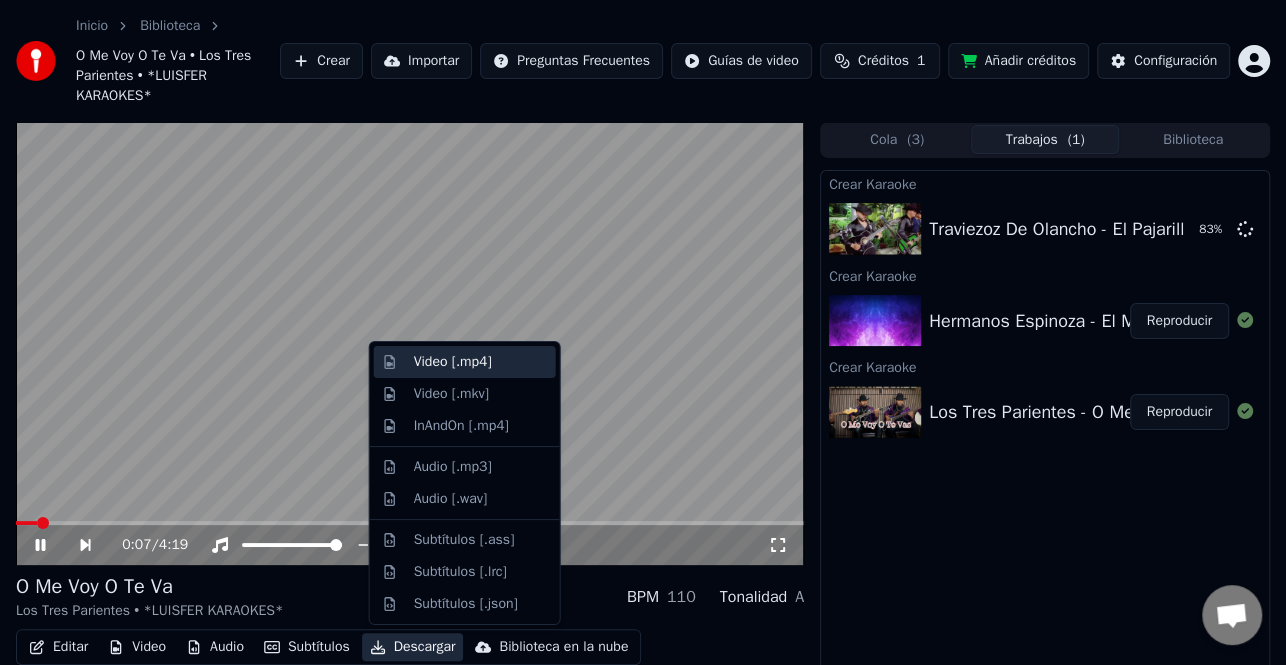 click on "Video [.mp4]" at bounding box center (453, 362) 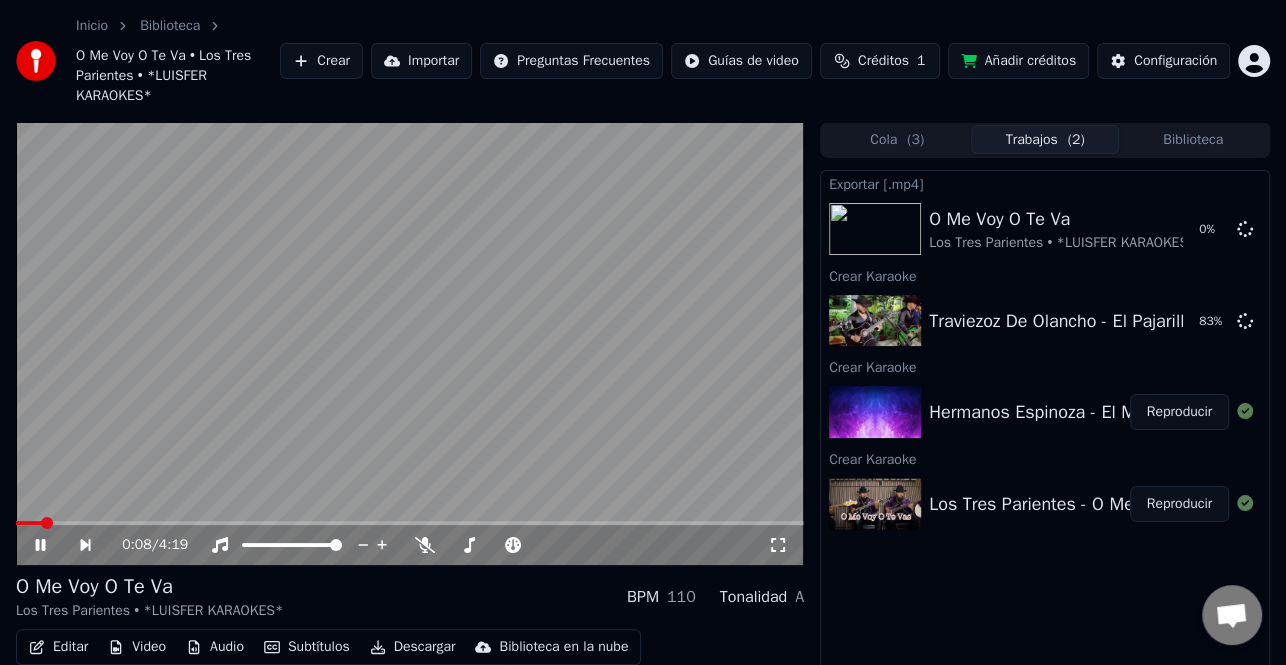click 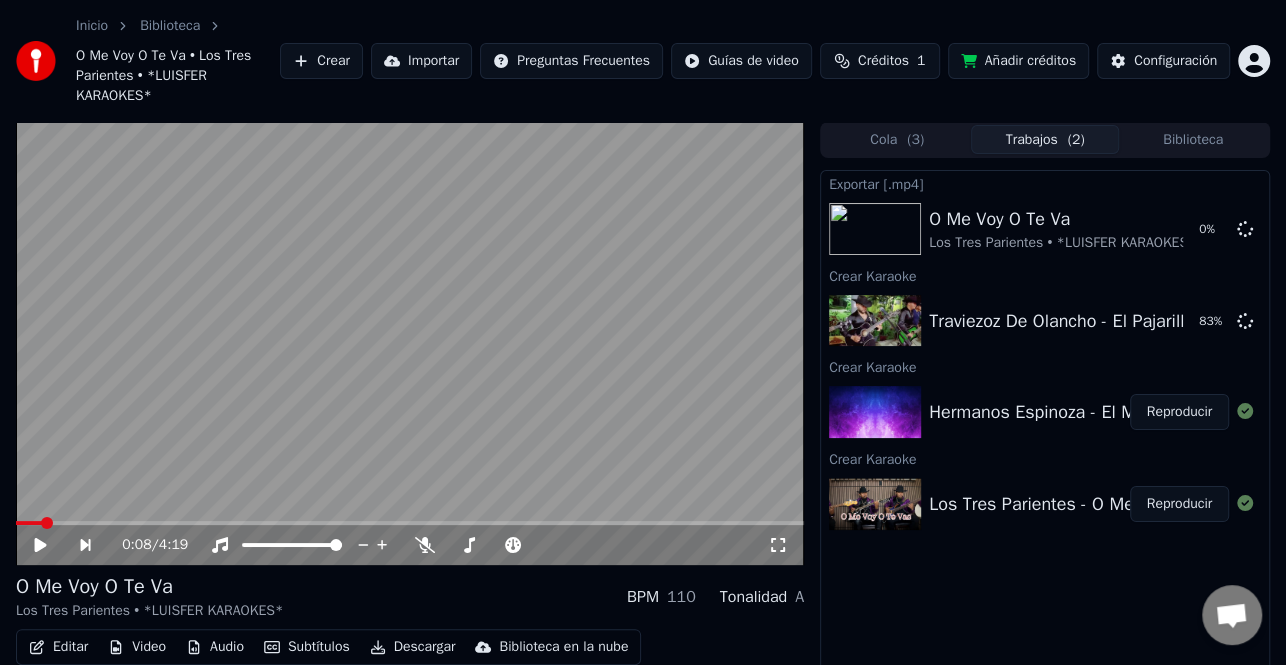 click on "Reproducir" at bounding box center [1179, 504] 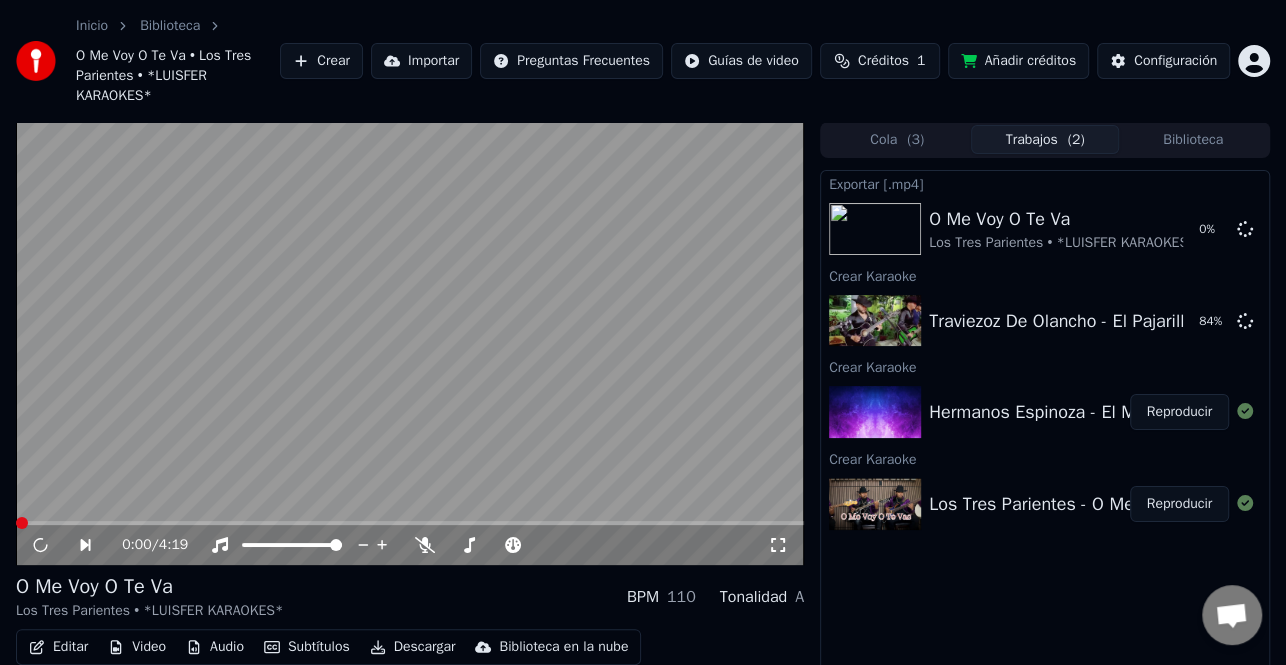 click on "Reproducir" at bounding box center [1179, 412] 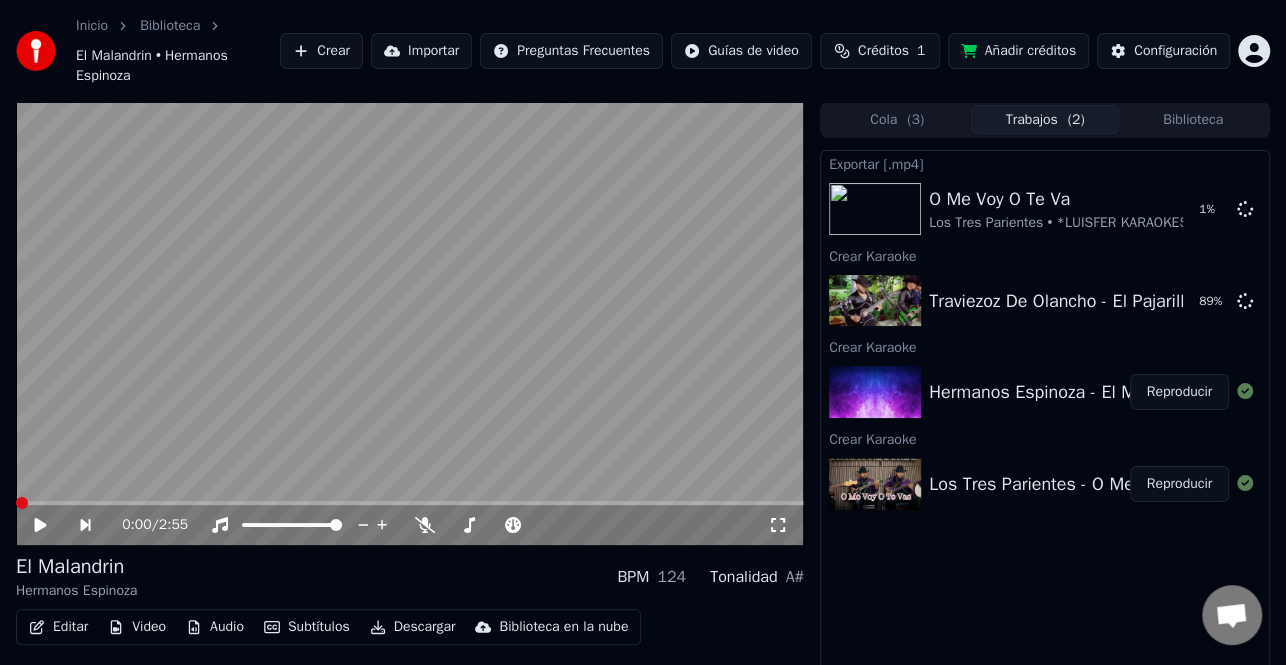 click on "Editar" at bounding box center [58, 627] 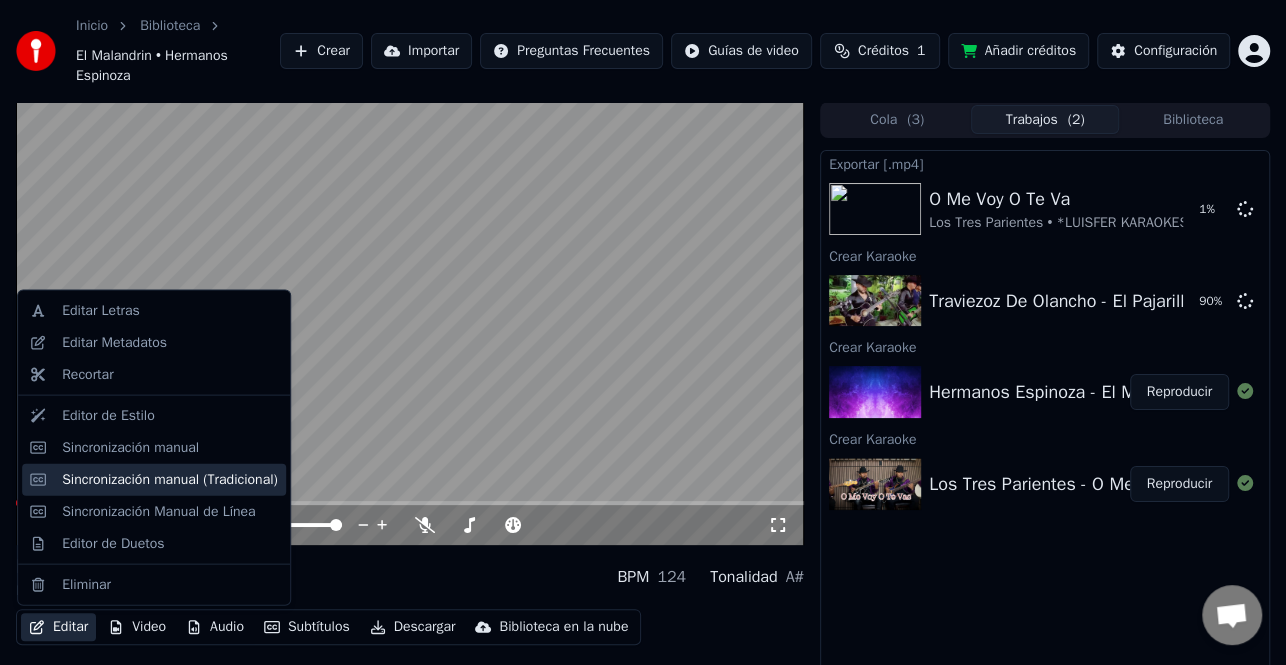 click on "Sincronización manual (Tradicional)" at bounding box center [170, 479] 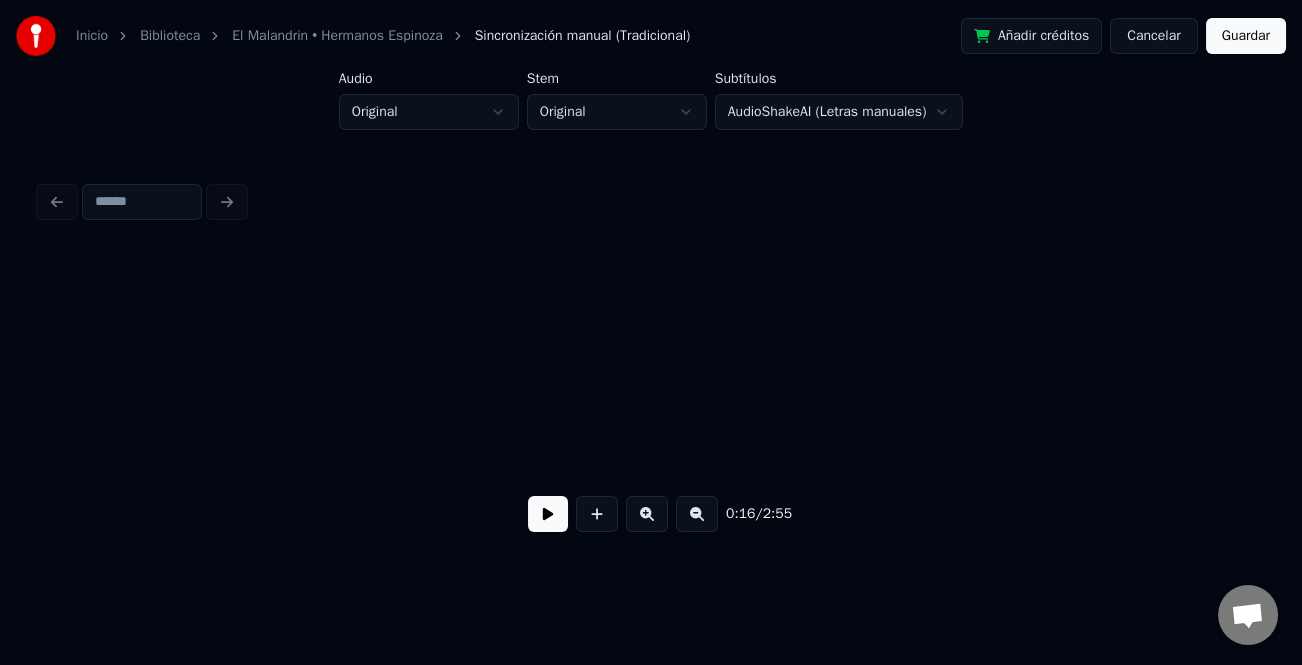scroll, scrollTop: 0, scrollLeft: 2507, axis: horizontal 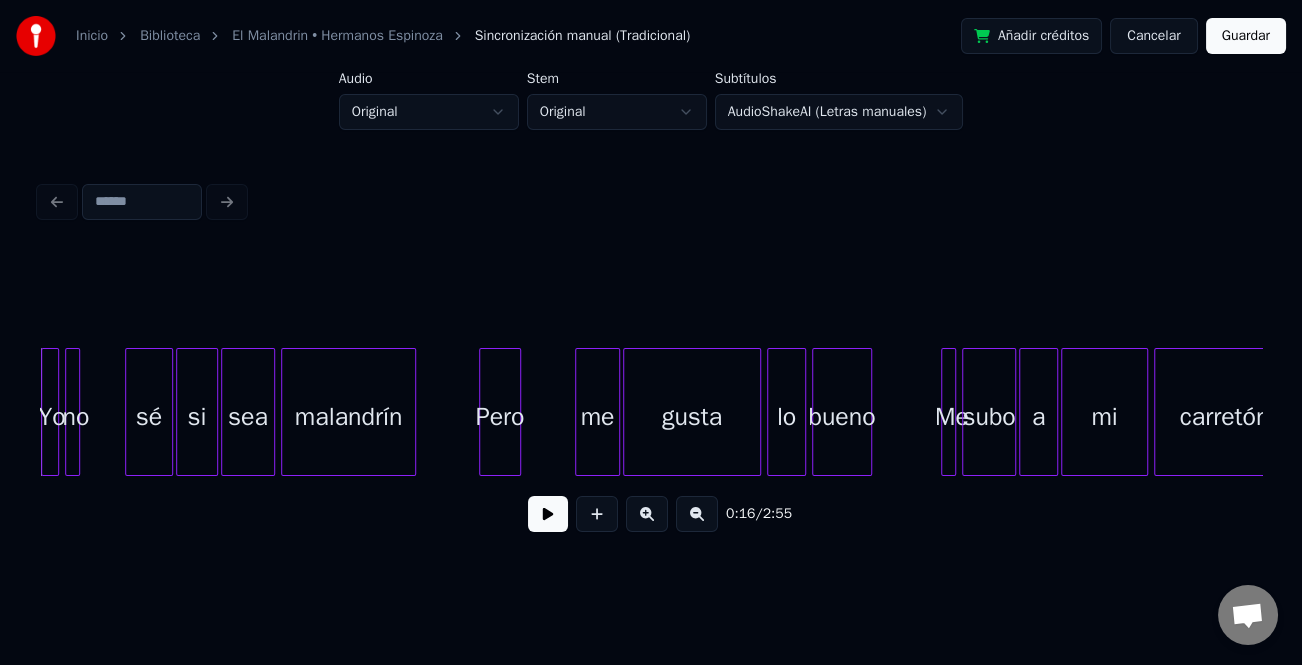 click at bounding box center (548, 514) 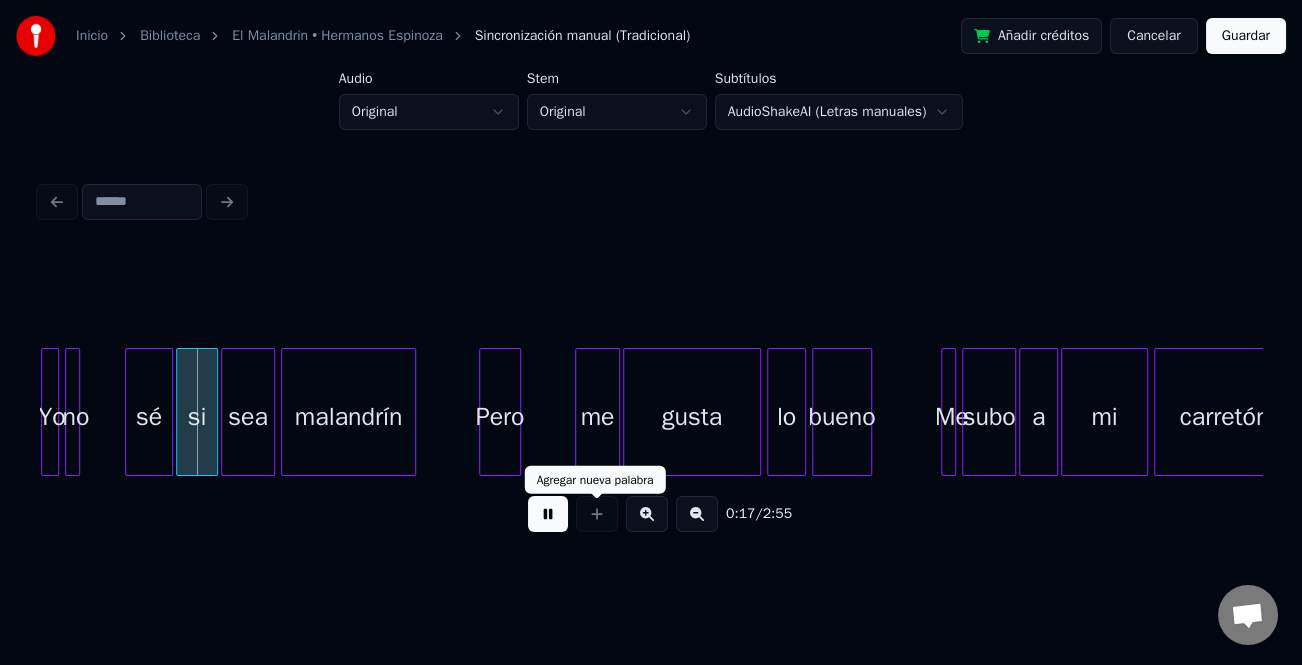click at bounding box center (647, 514) 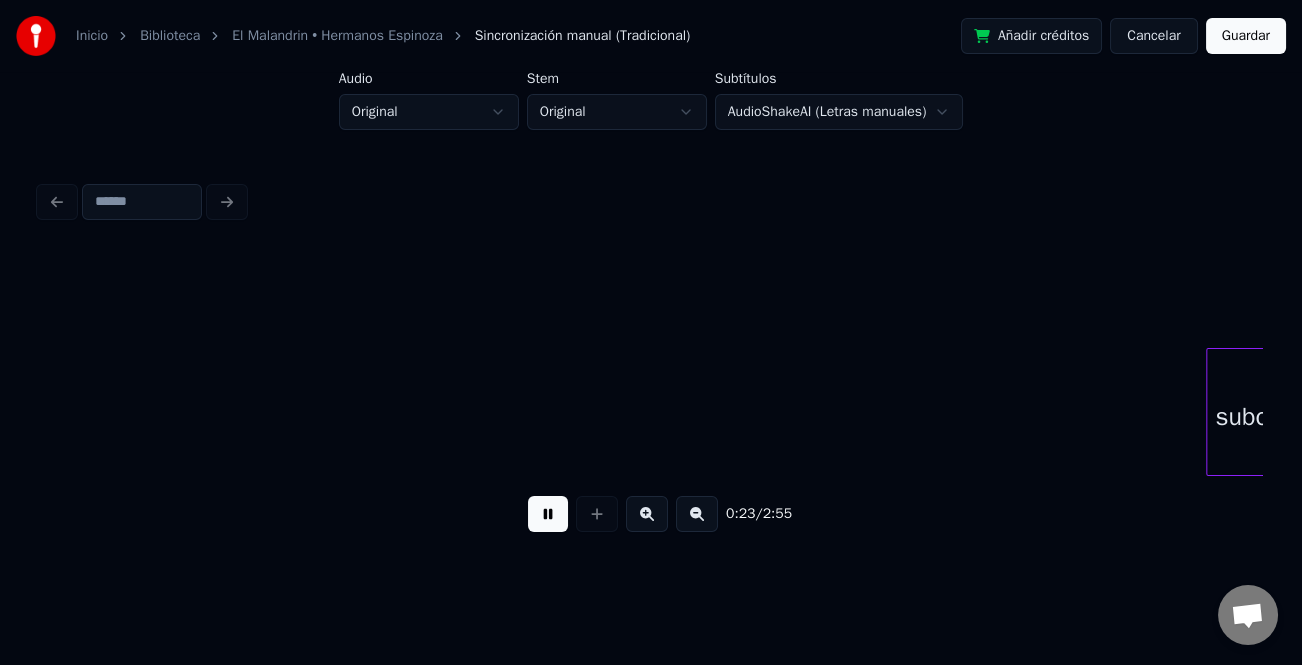 scroll, scrollTop: 0, scrollLeft: 4630, axis: horizontal 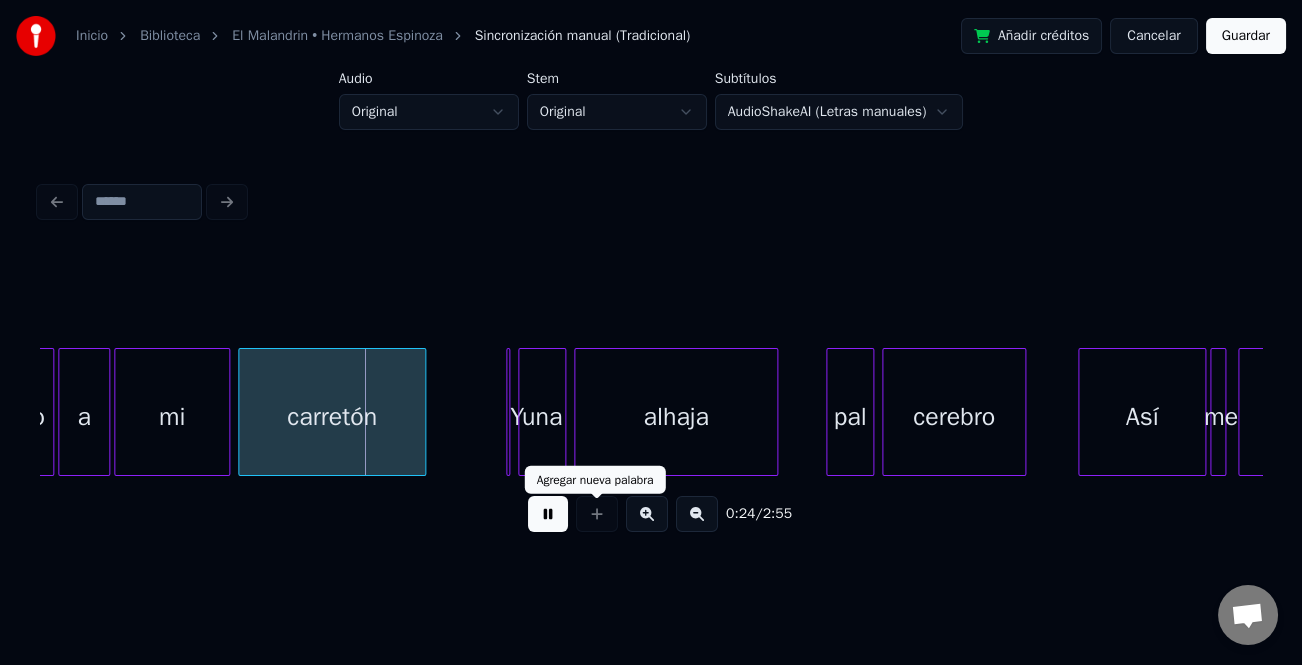 click at bounding box center [647, 514] 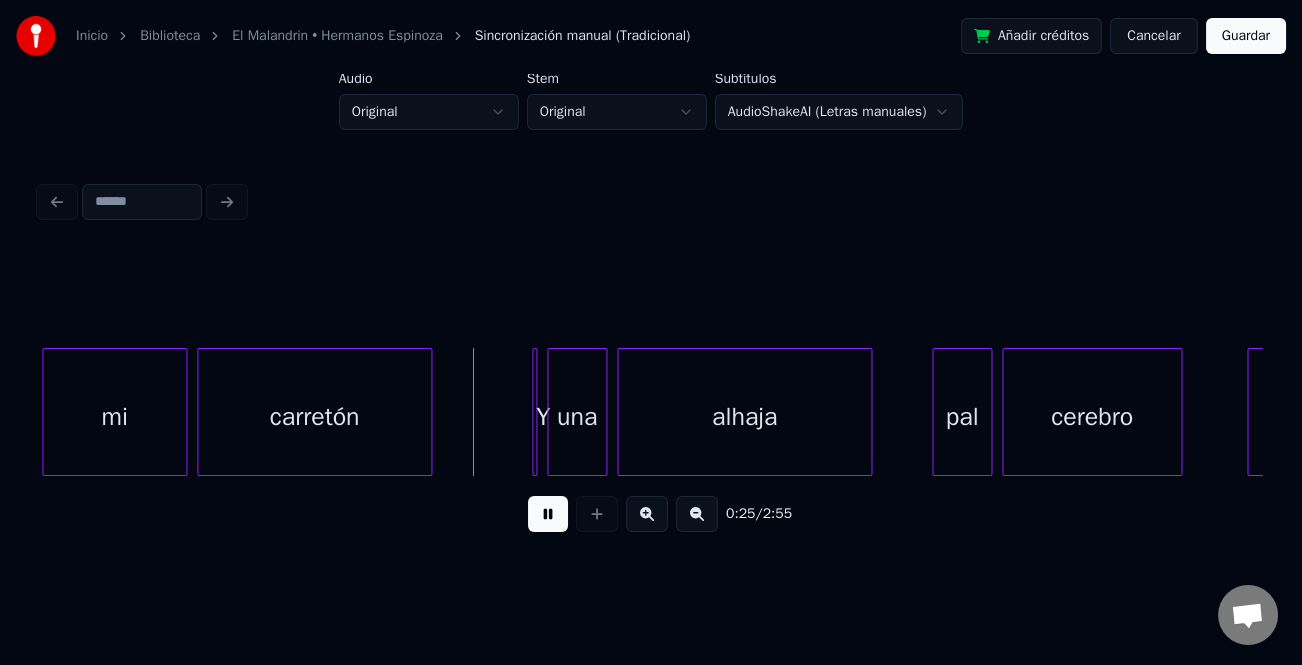 click at bounding box center (647, 514) 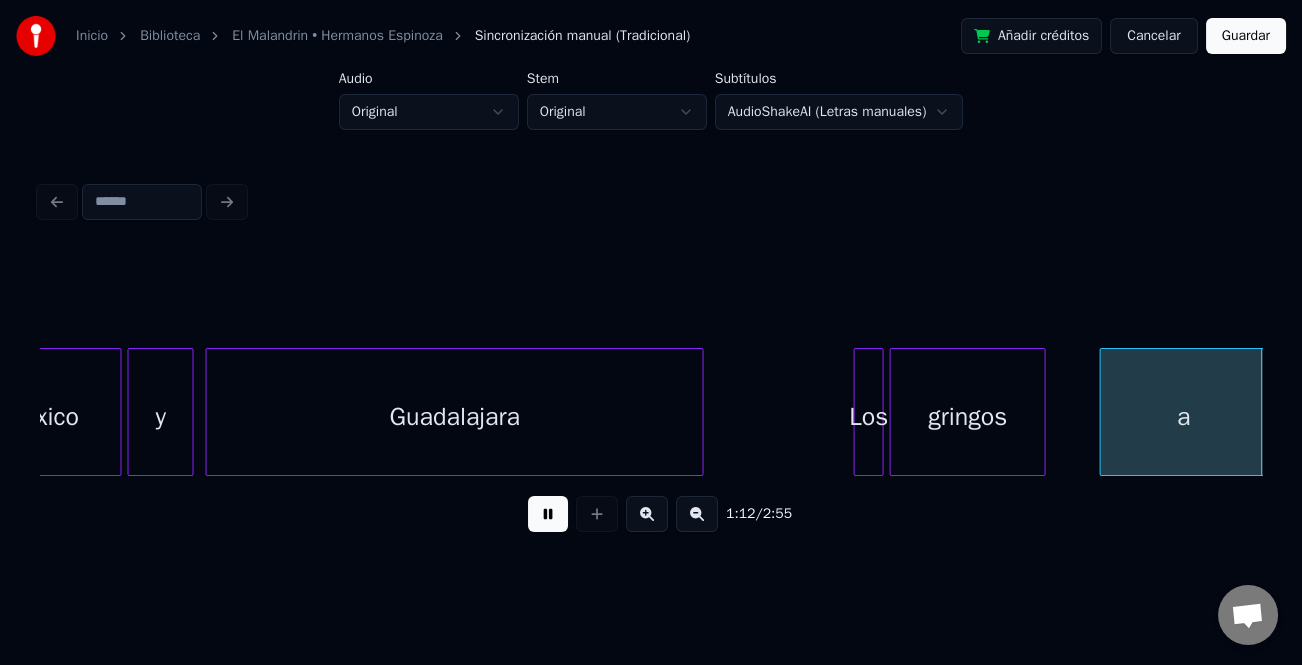scroll, scrollTop: 0, scrollLeft: 21826, axis: horizontal 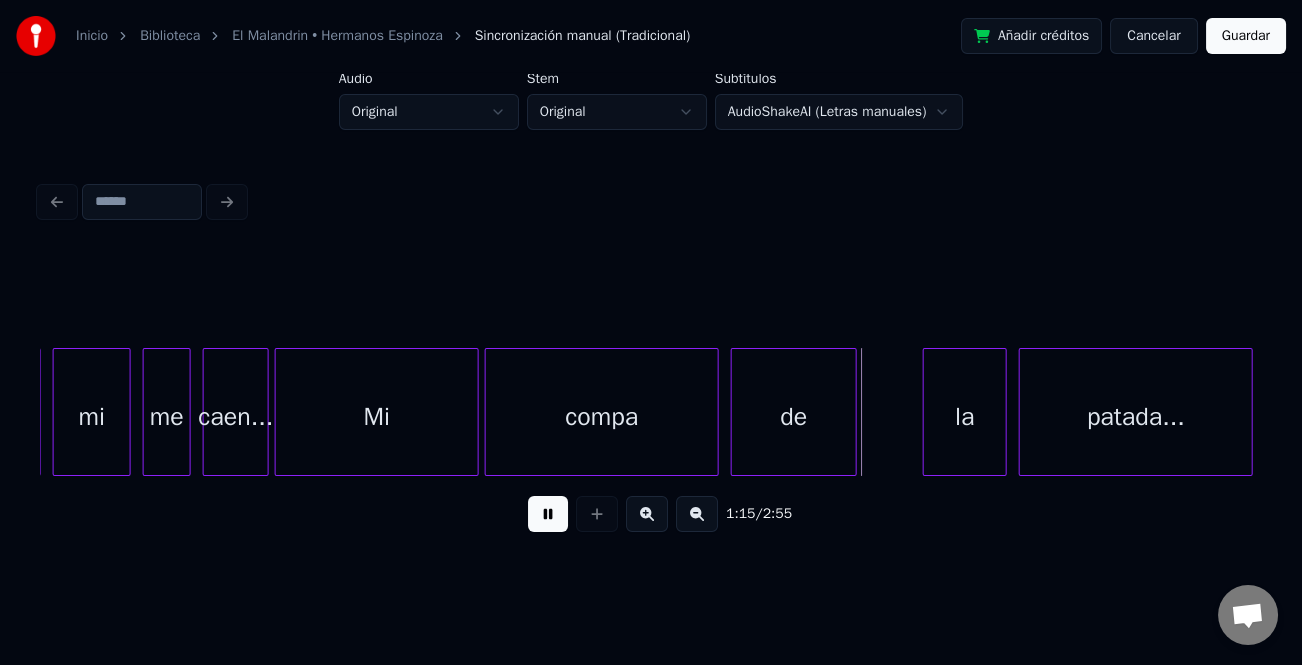 click on "Mi" at bounding box center (377, 417) 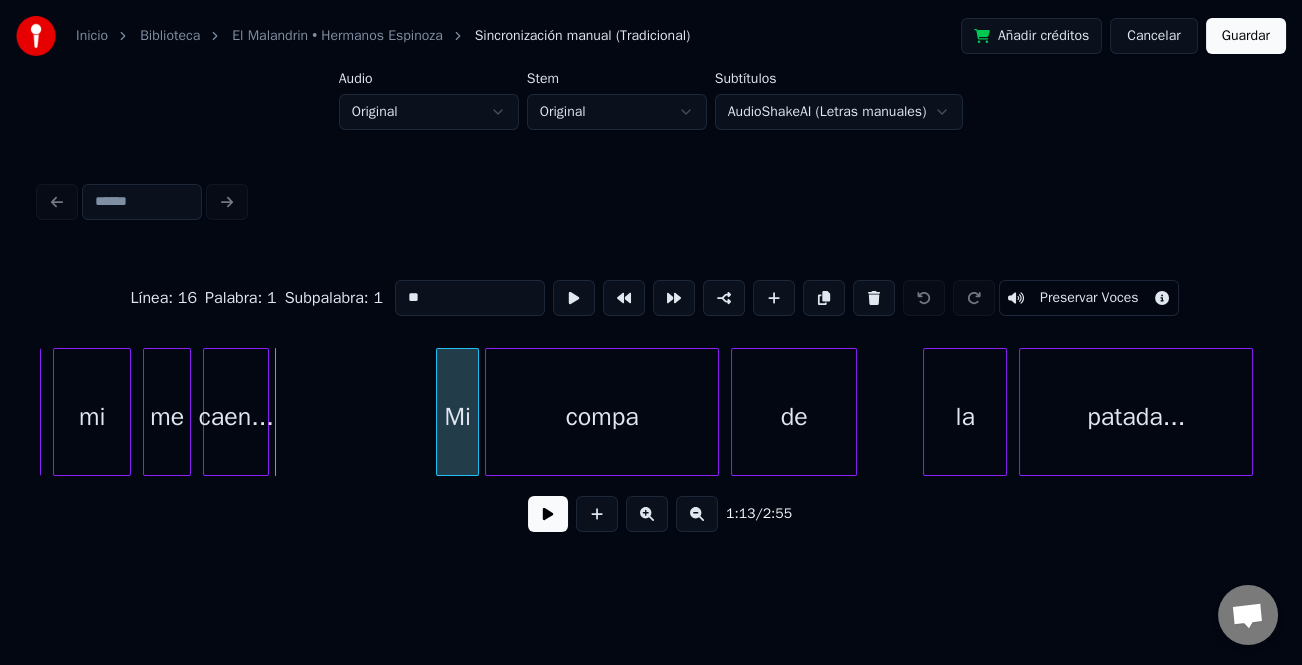 click at bounding box center (440, 412) 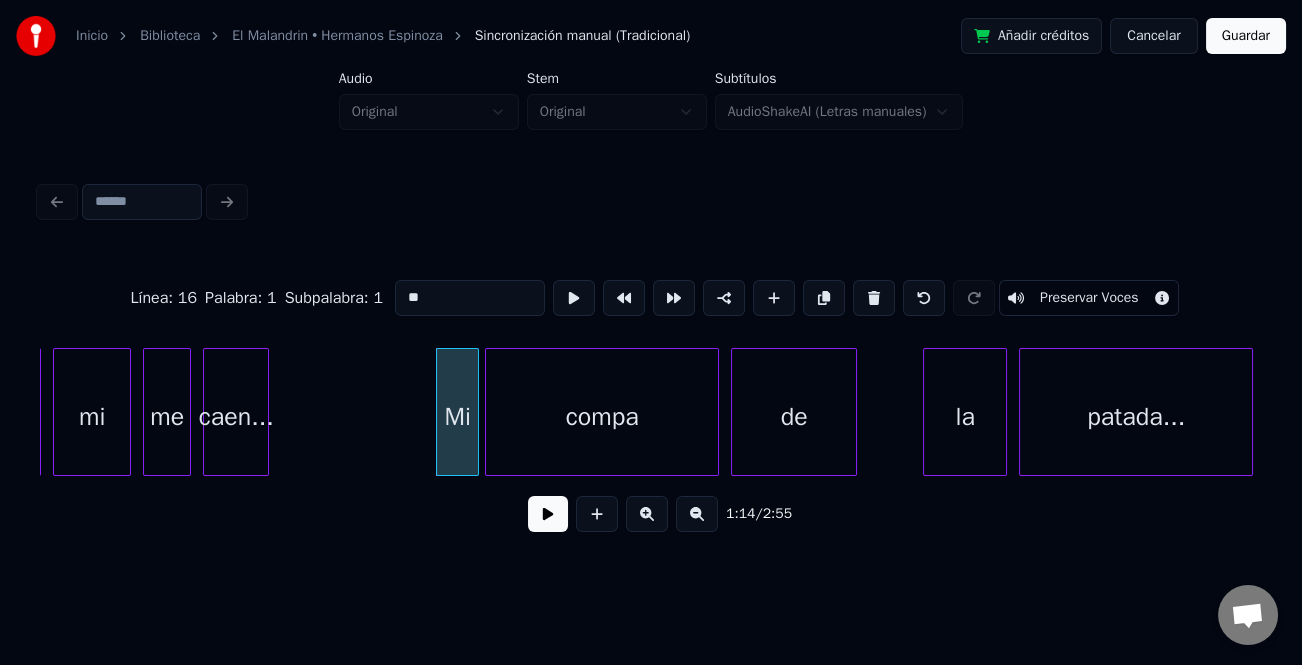 click at bounding box center [548, 514] 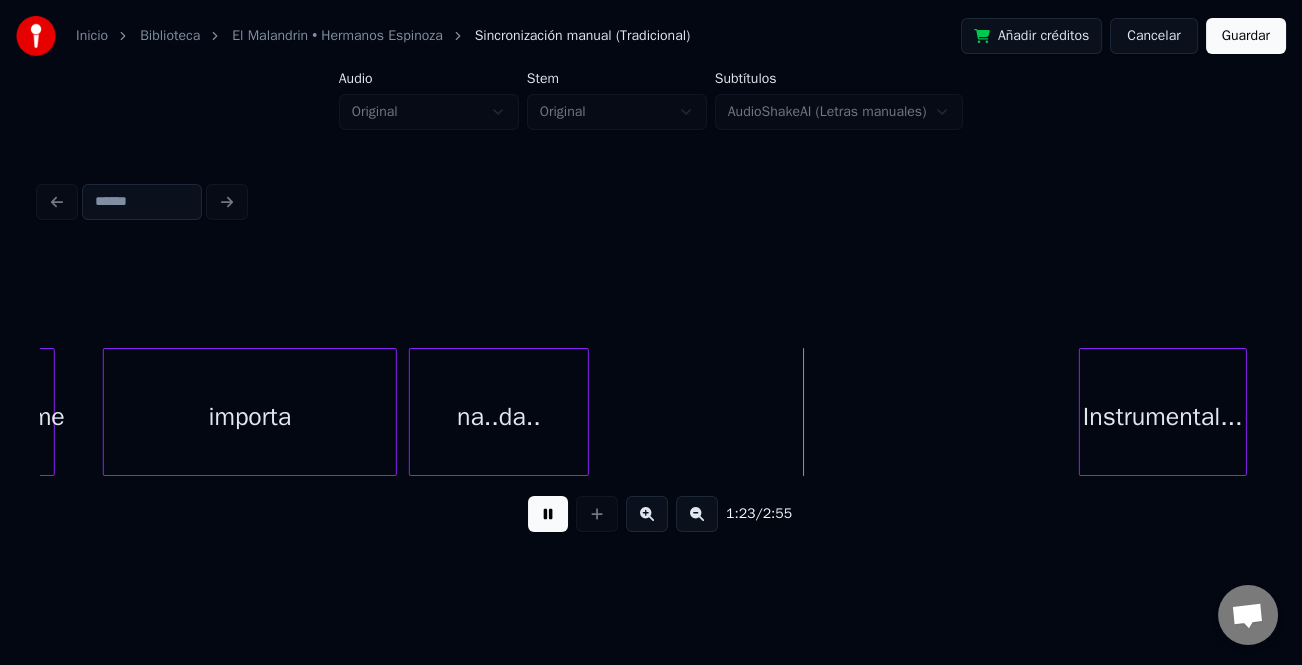 scroll, scrollTop: 0, scrollLeft: 24290, axis: horizontal 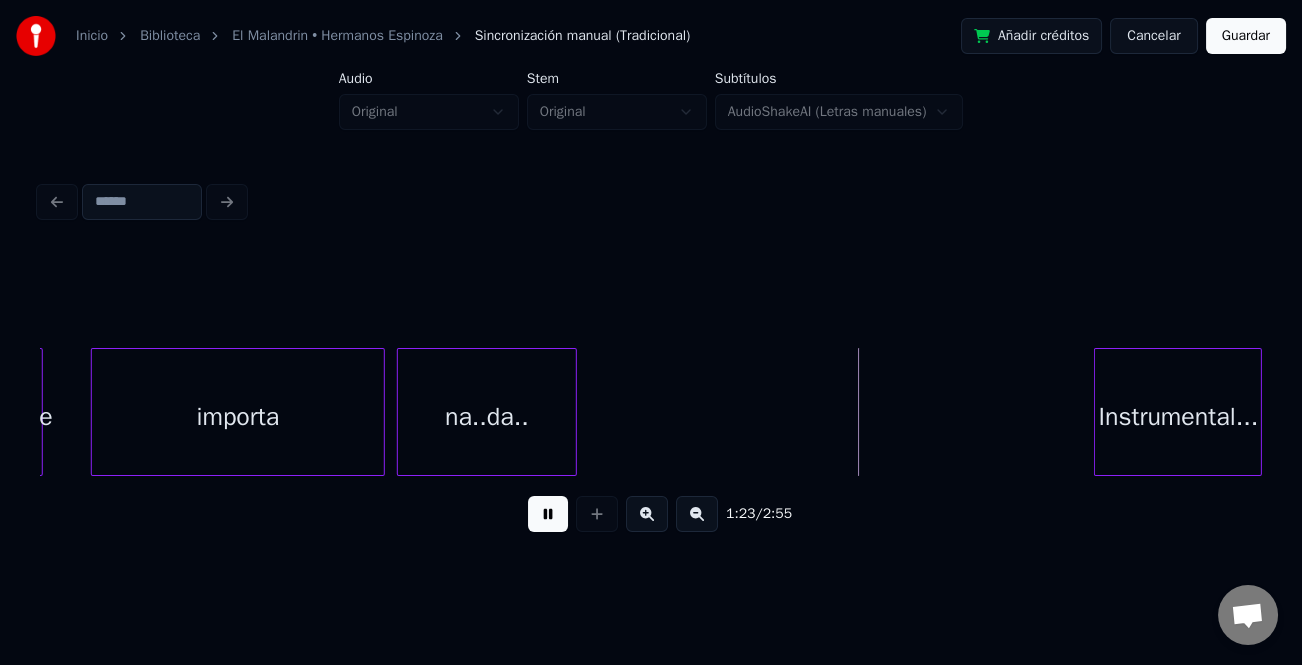 click on "Instrumental..." at bounding box center [1178, 417] 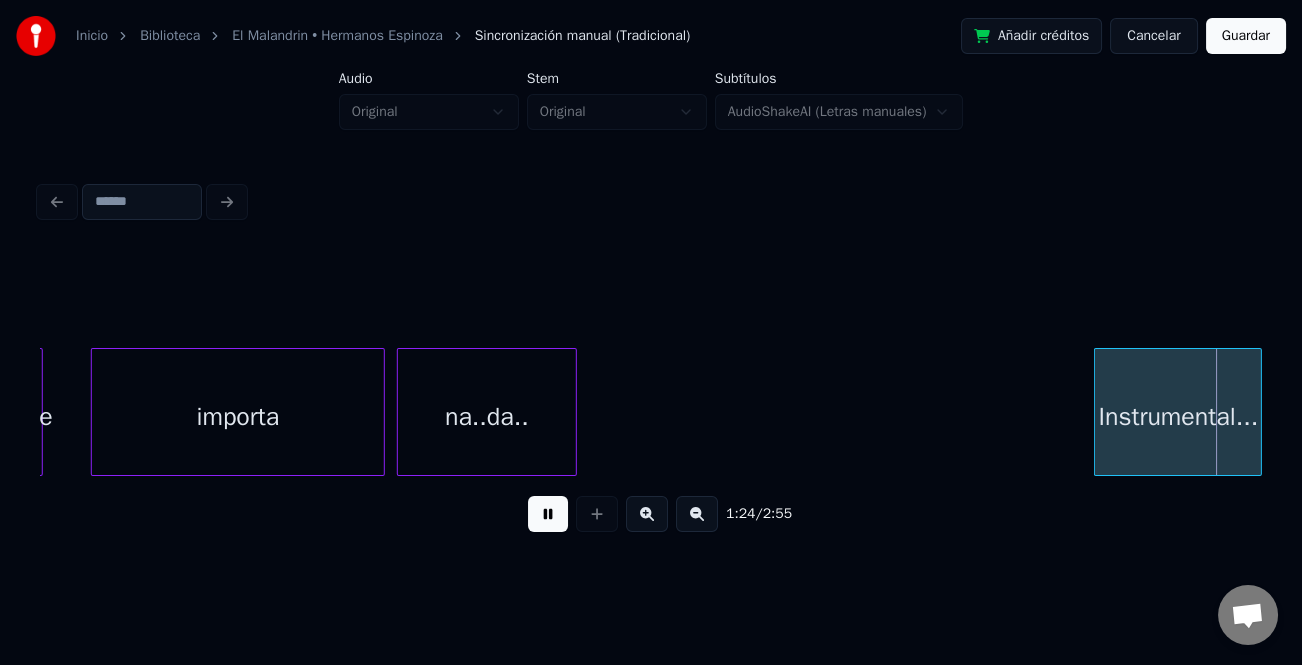 click on "me importa na..da.. Instrumental..." at bounding box center [2113, 412] 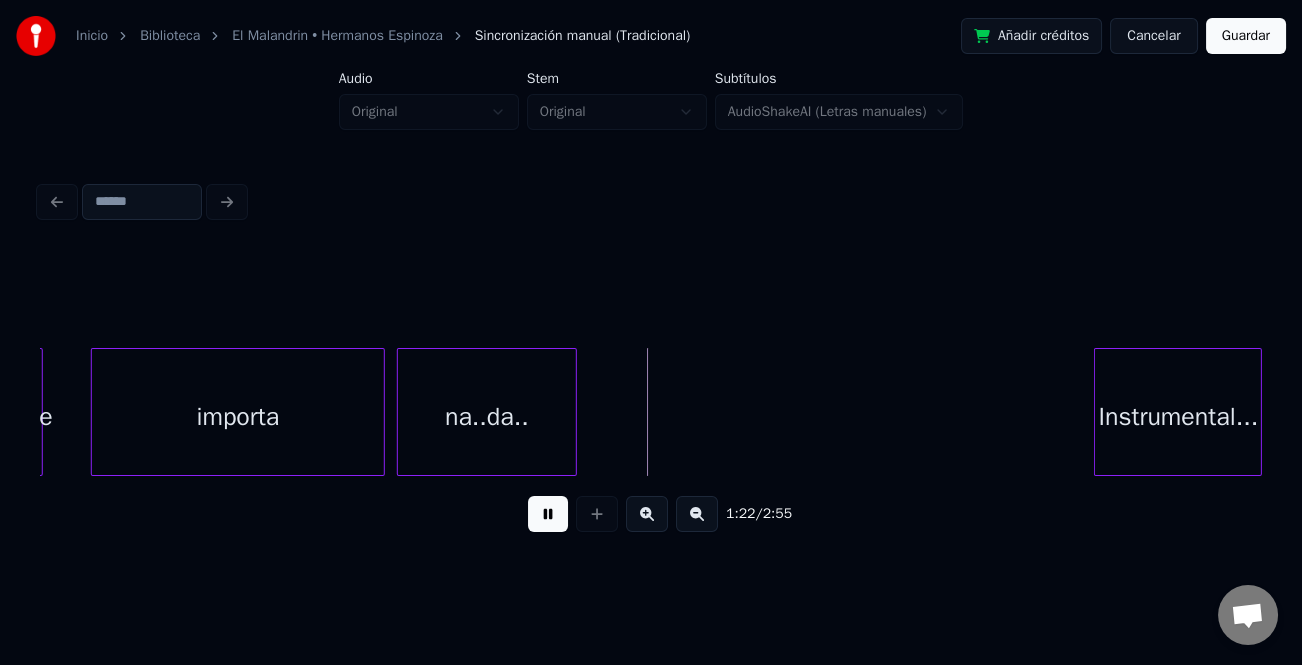 click on "na..da.." at bounding box center [487, 417] 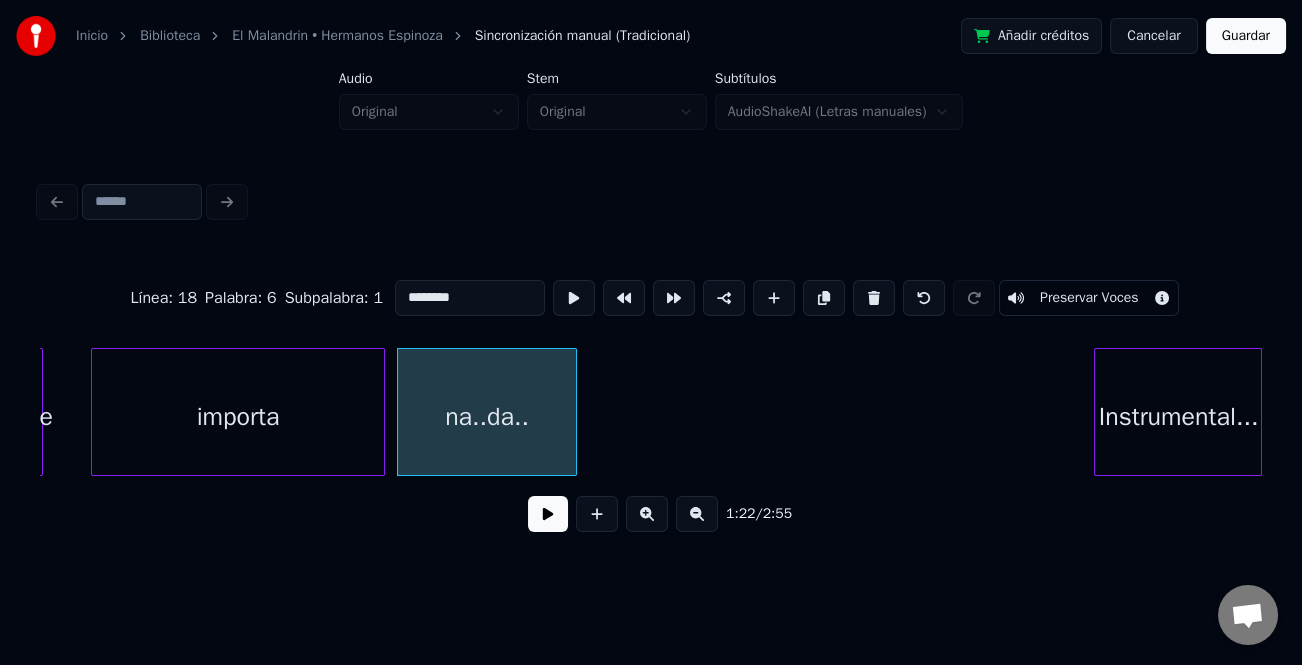 click on "na..da.." at bounding box center [487, 412] 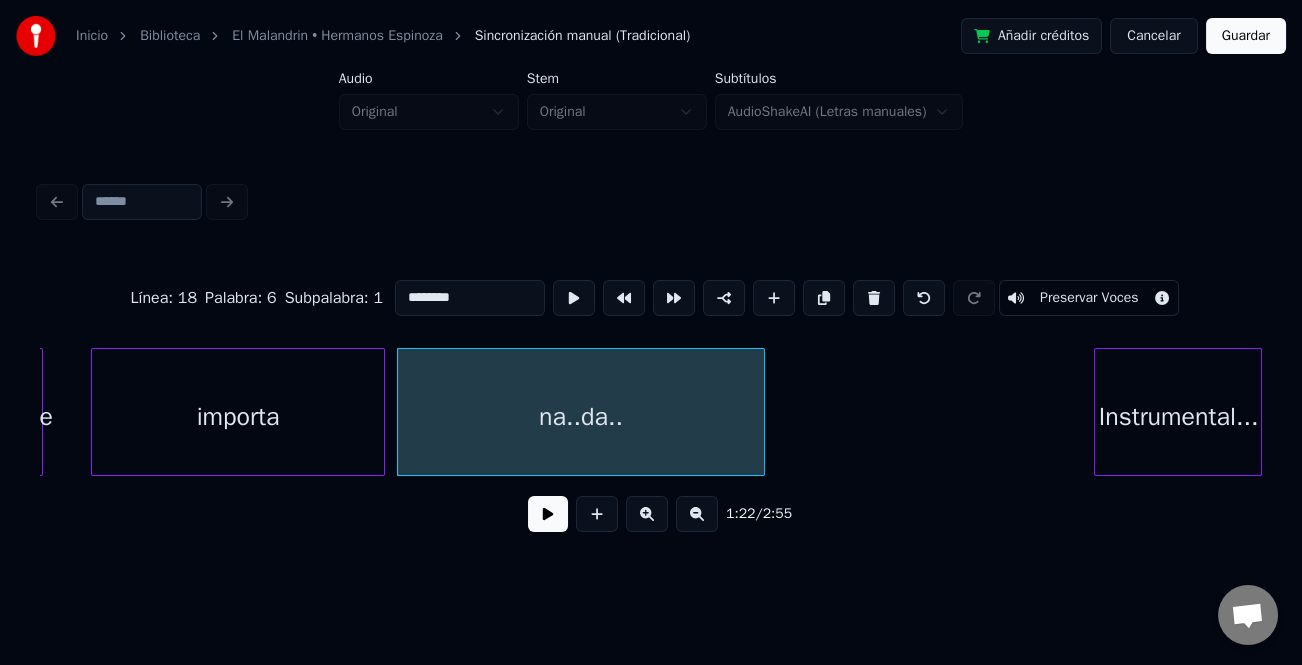 click at bounding box center [761, 412] 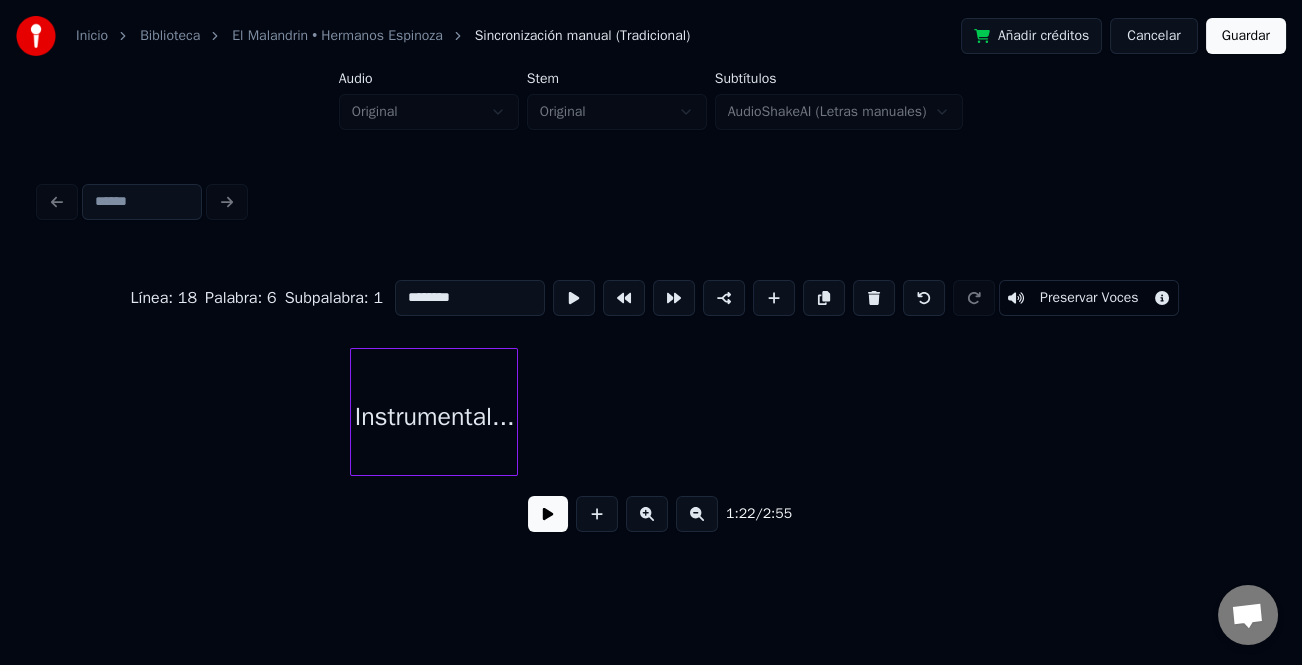 scroll, scrollTop: 0, scrollLeft: 25372, axis: horizontal 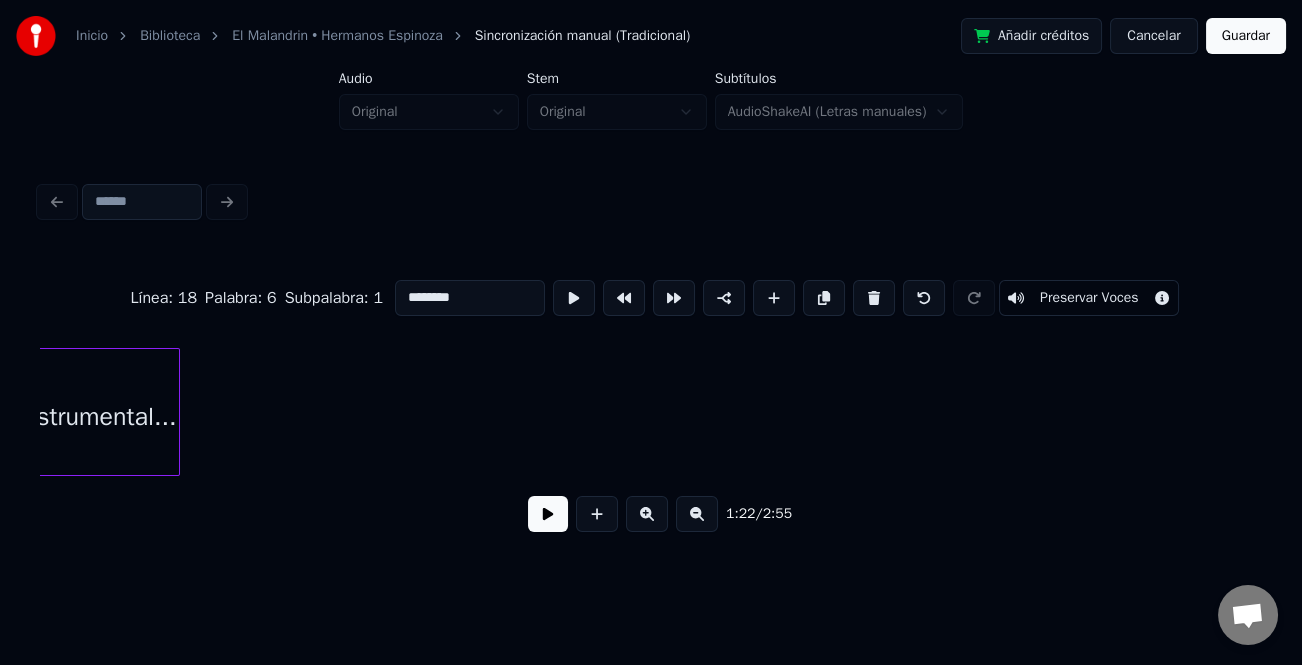 click on "Instrumental..." at bounding box center (96, 412) 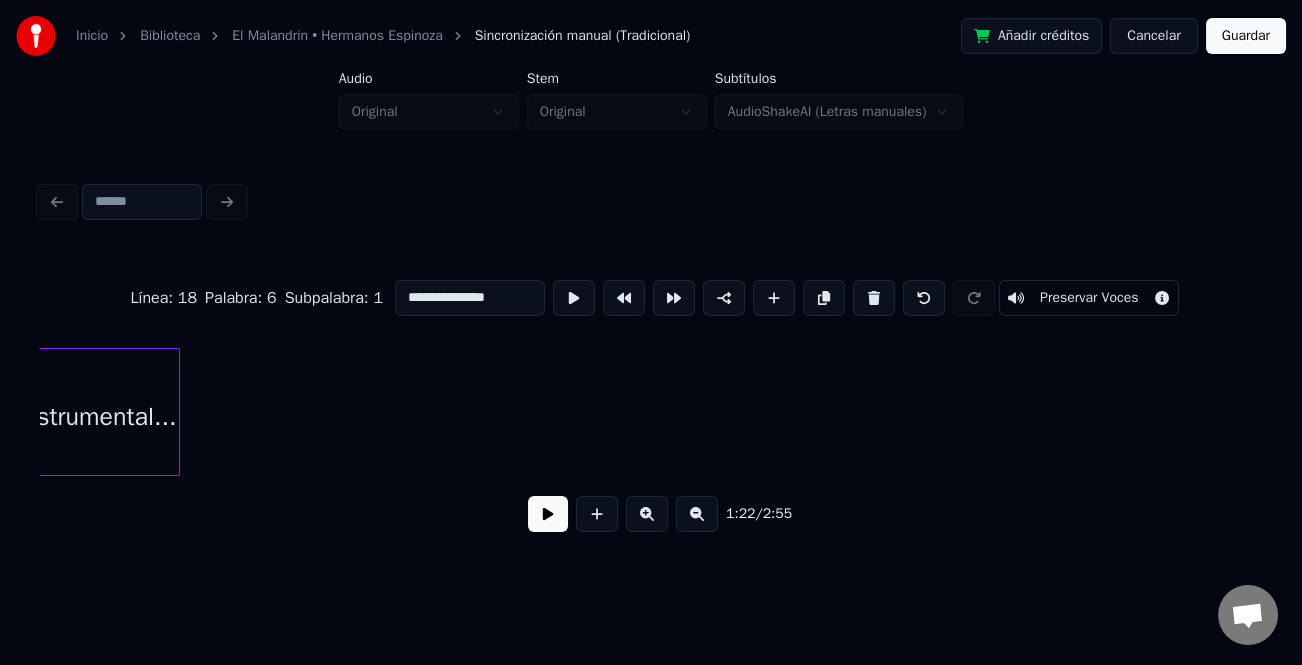 scroll, scrollTop: 0, scrollLeft: 25344, axis: horizontal 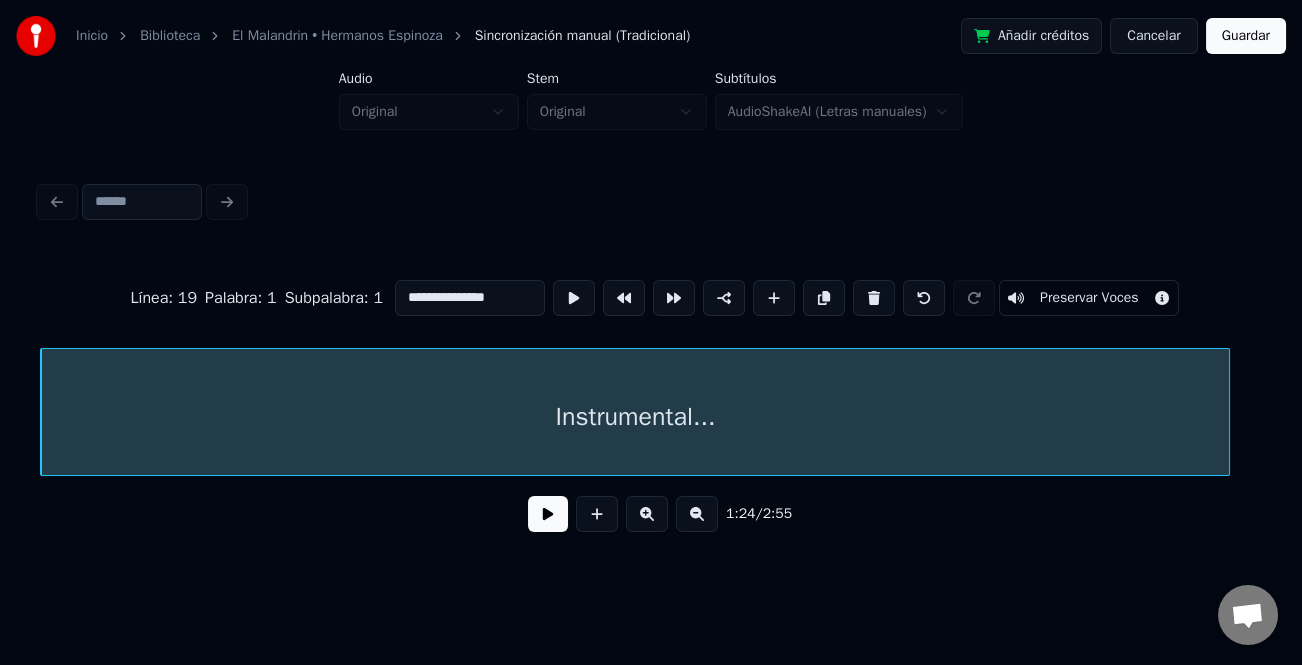 click on "**********" at bounding box center (651, 400) 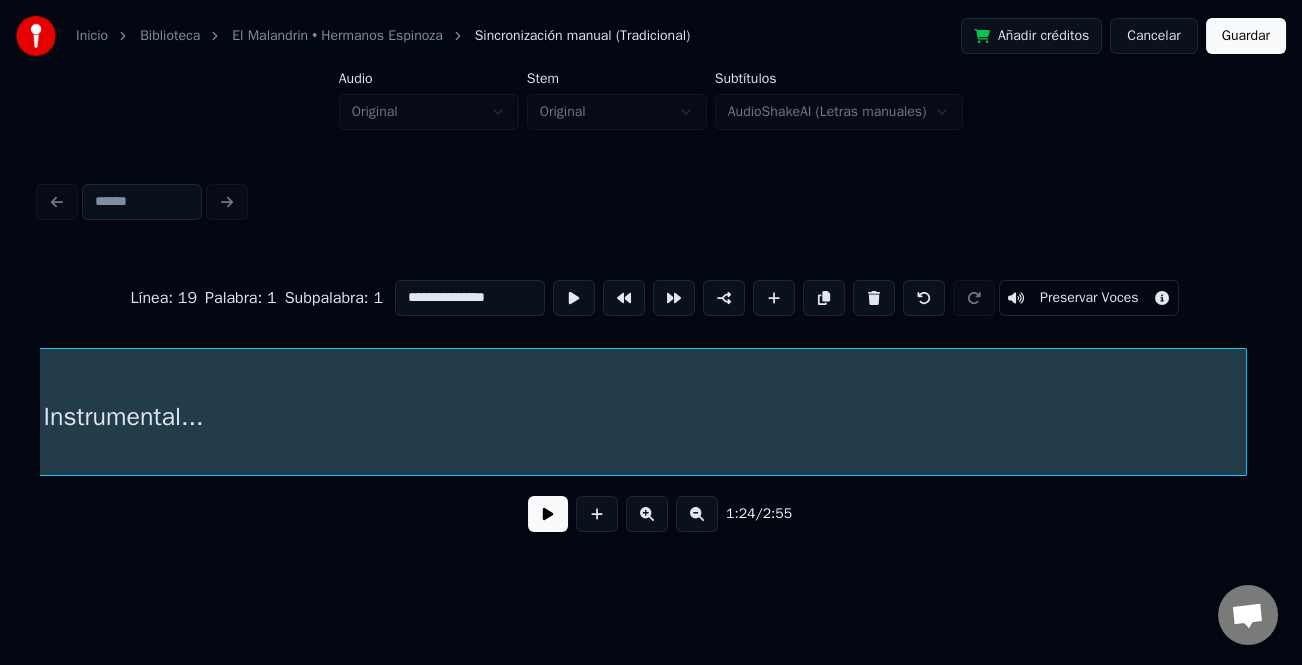 click on "**********" at bounding box center (651, 400) 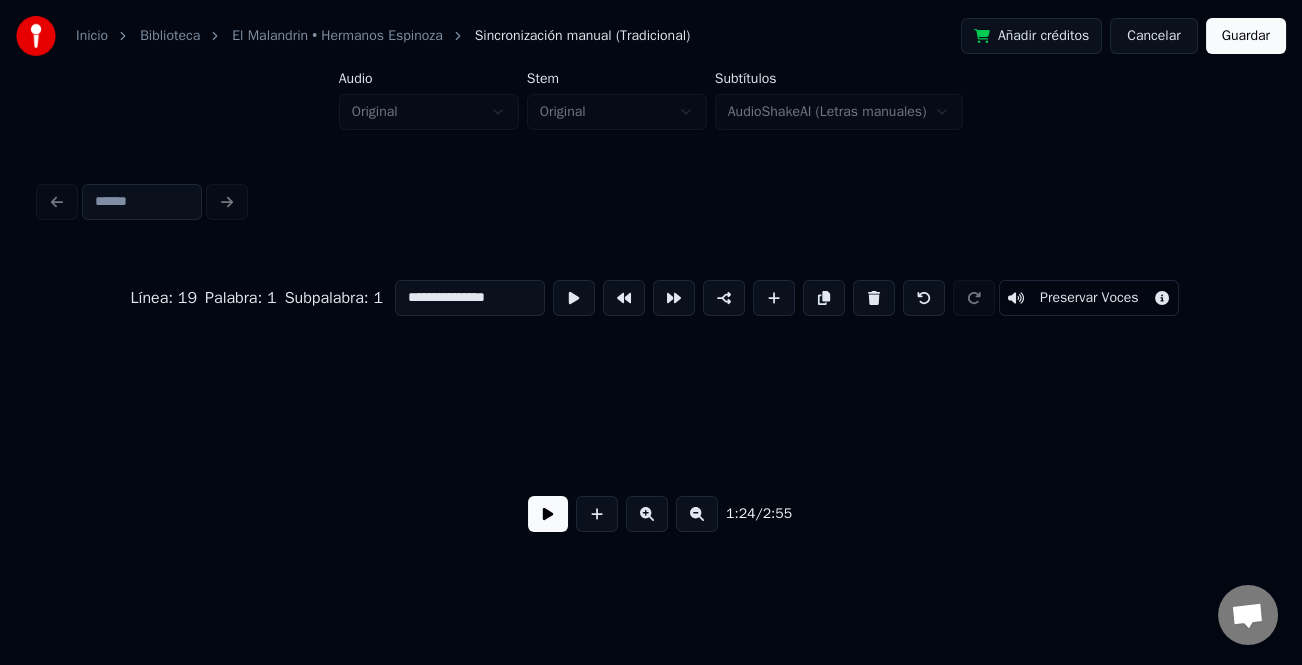scroll, scrollTop: 0, scrollLeft: 27524, axis: horizontal 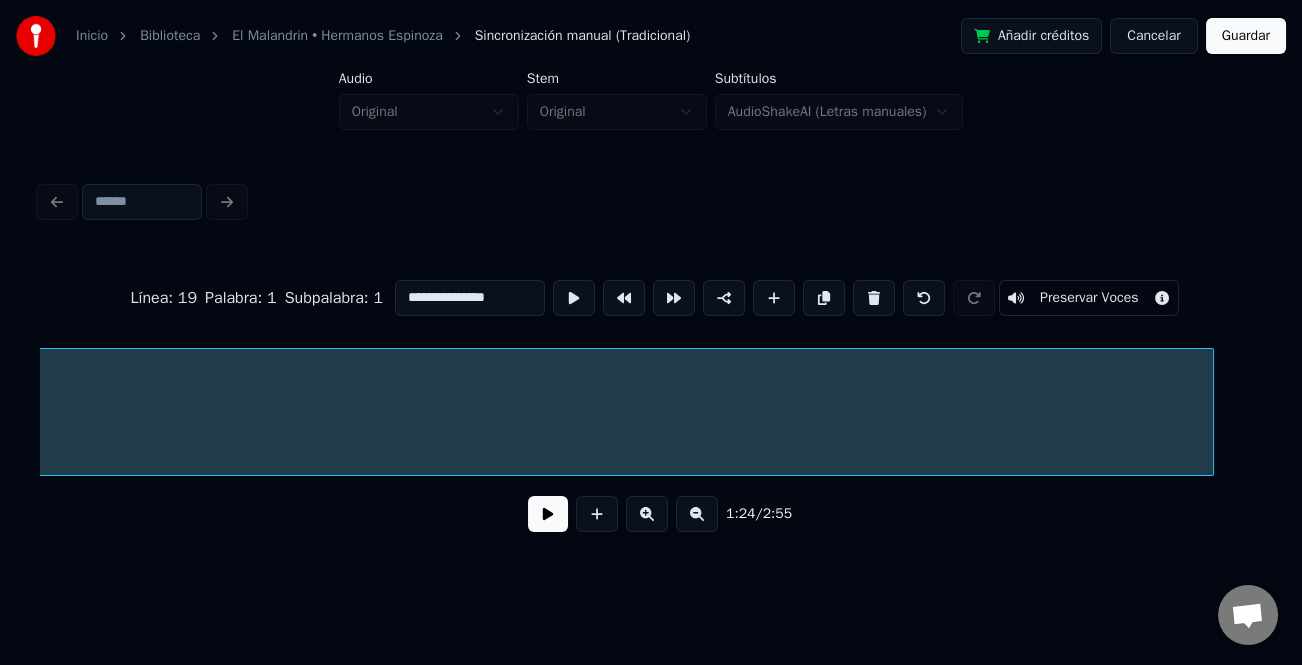 click at bounding box center (1210, 412) 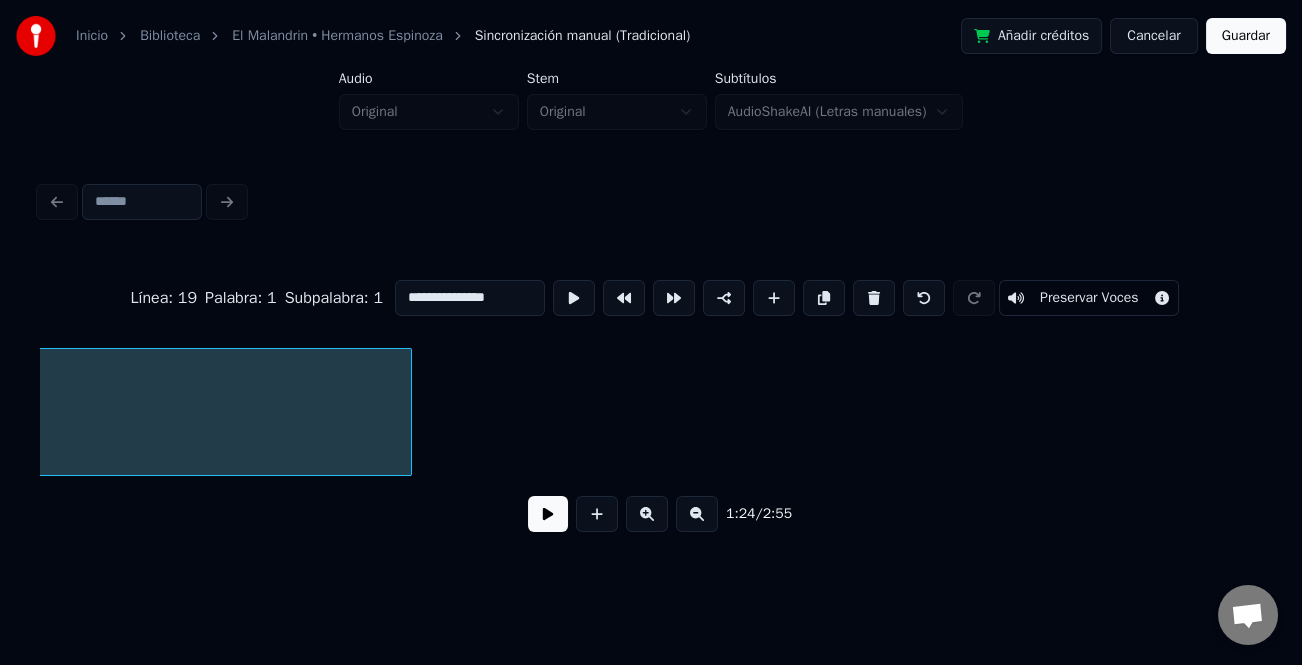 scroll, scrollTop: 0, scrollLeft: 28538, axis: horizontal 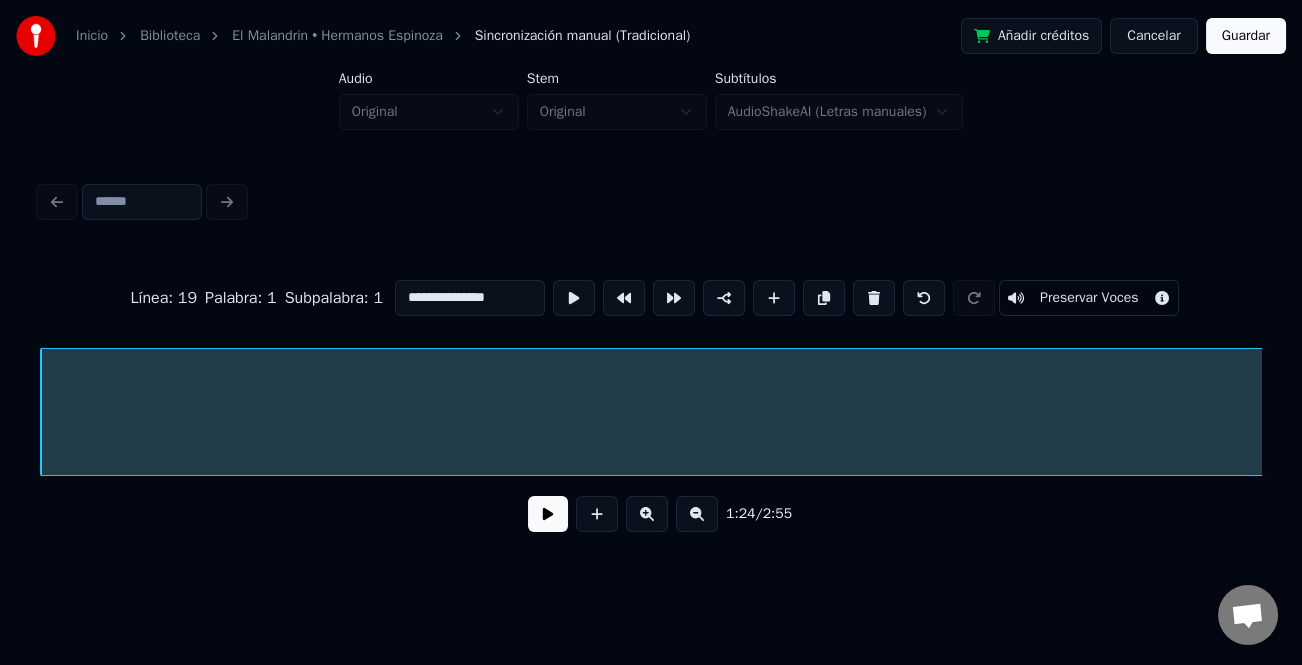 click on "**********" at bounding box center (651, 296) 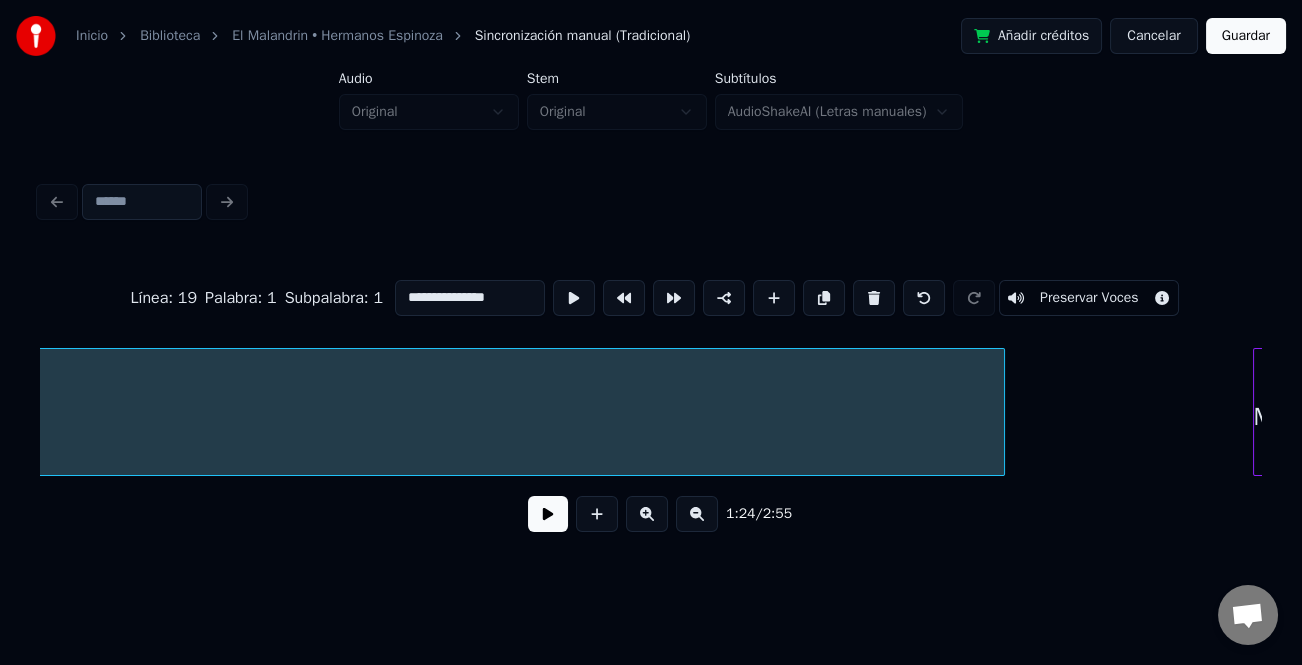 scroll, scrollTop: 0, scrollLeft: 24454, axis: horizontal 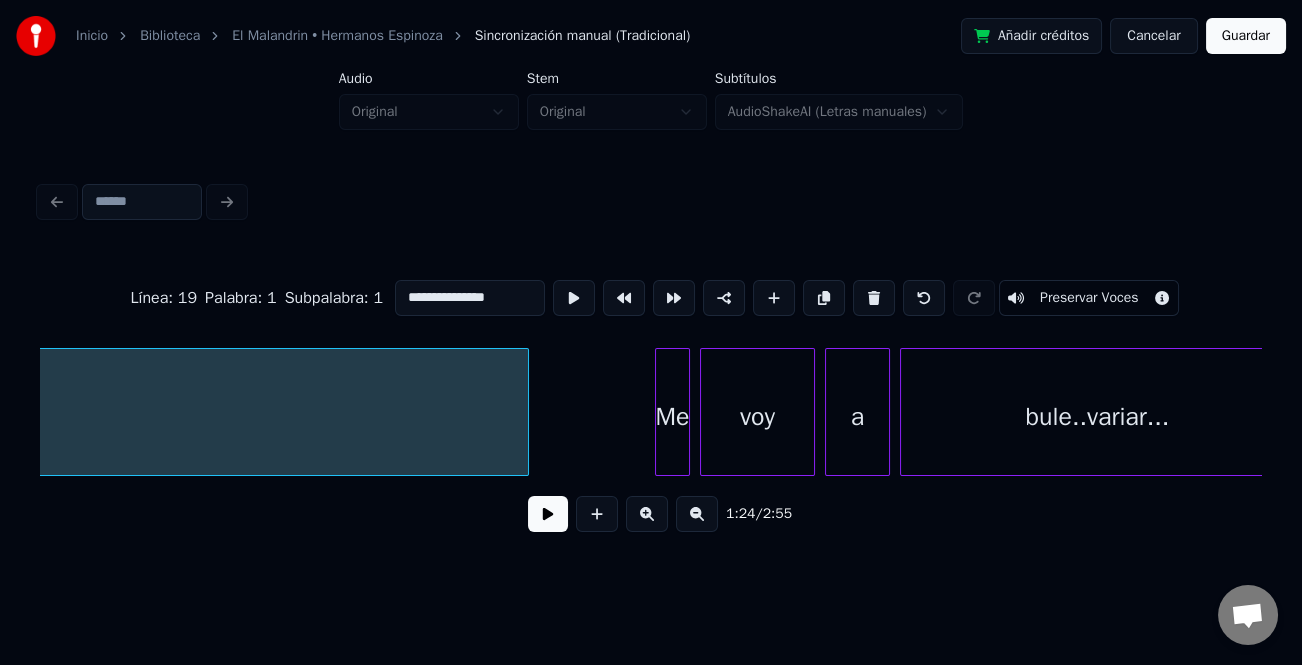 click at bounding box center [525, 412] 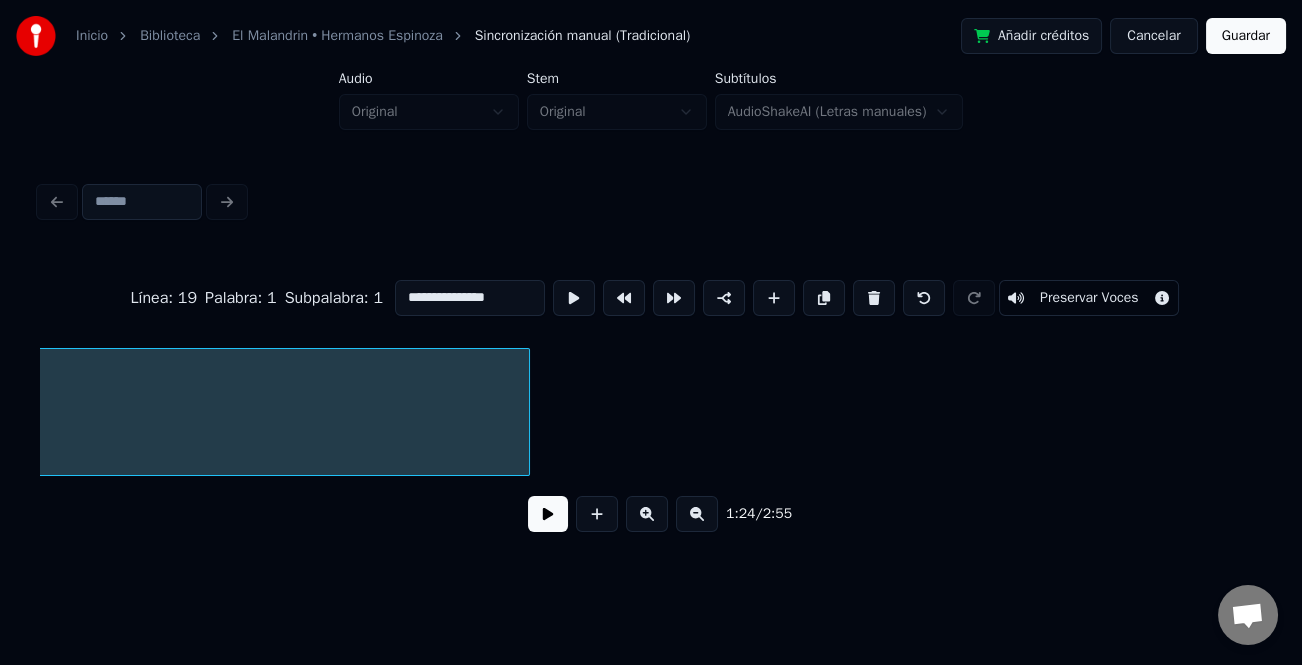 scroll, scrollTop: 0, scrollLeft: 21120, axis: horizontal 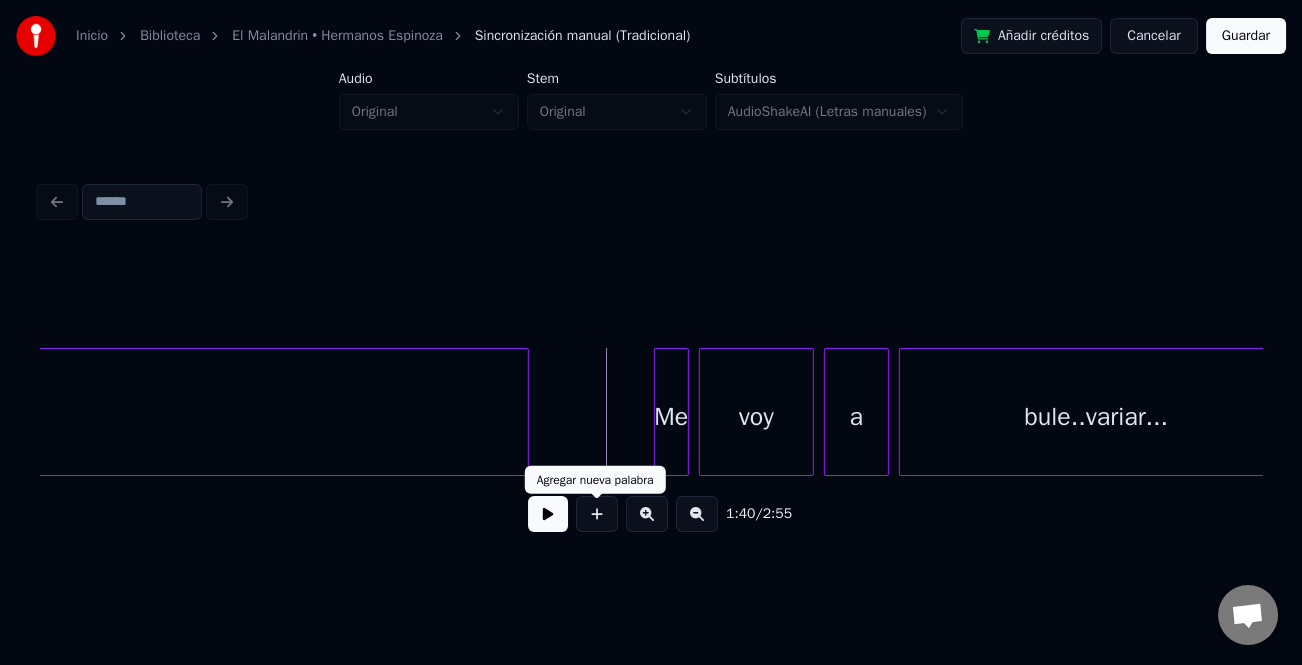 click at bounding box center [548, 514] 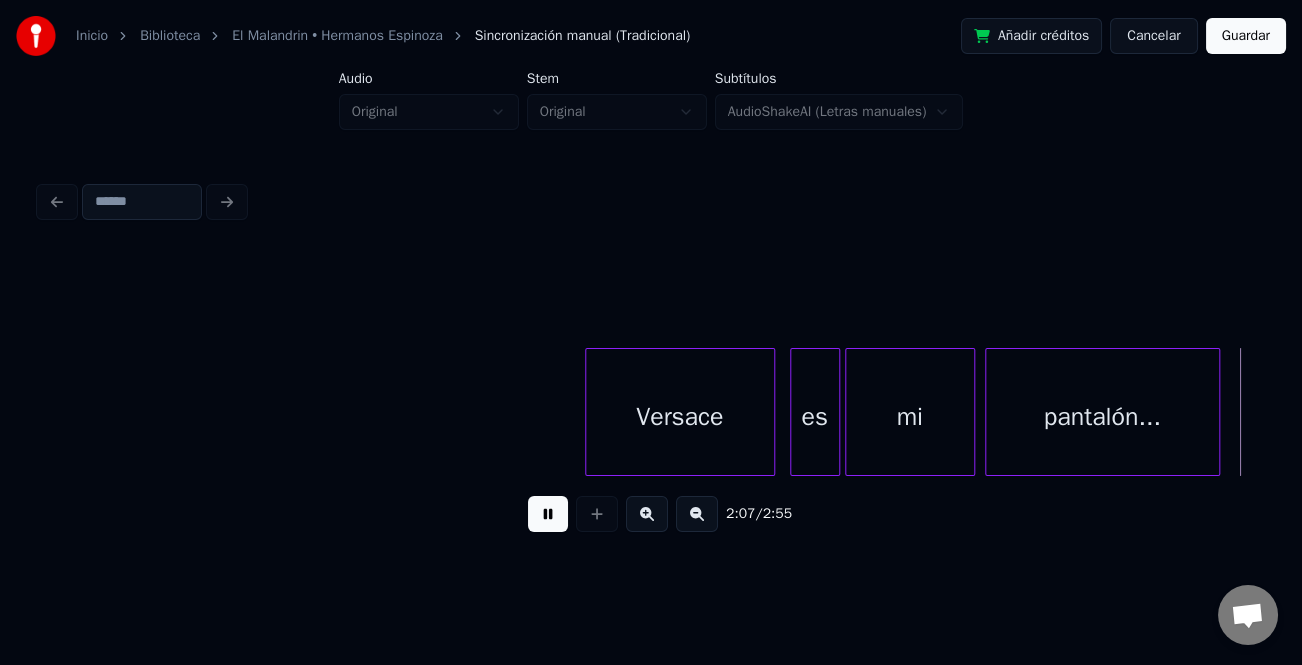 scroll, scrollTop: 0, scrollLeft: 31799, axis: horizontal 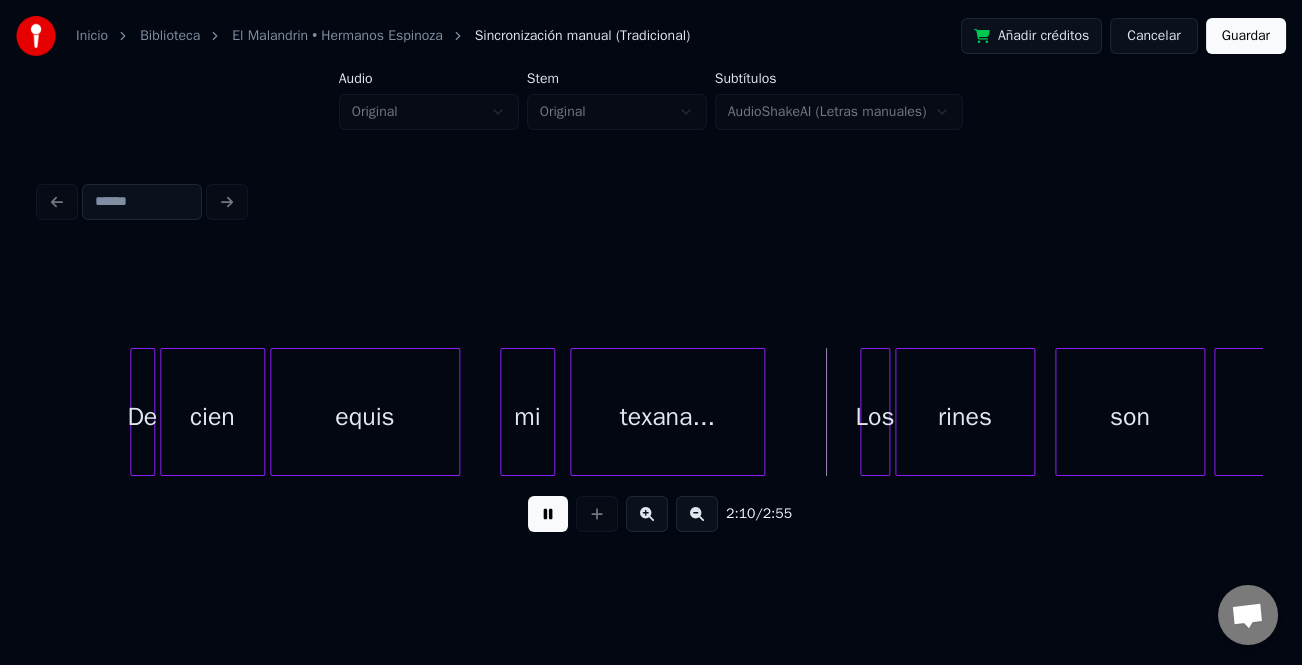click on "De cien equis mi texana... Los rines son veintidós..." at bounding box center (-9790, 412) 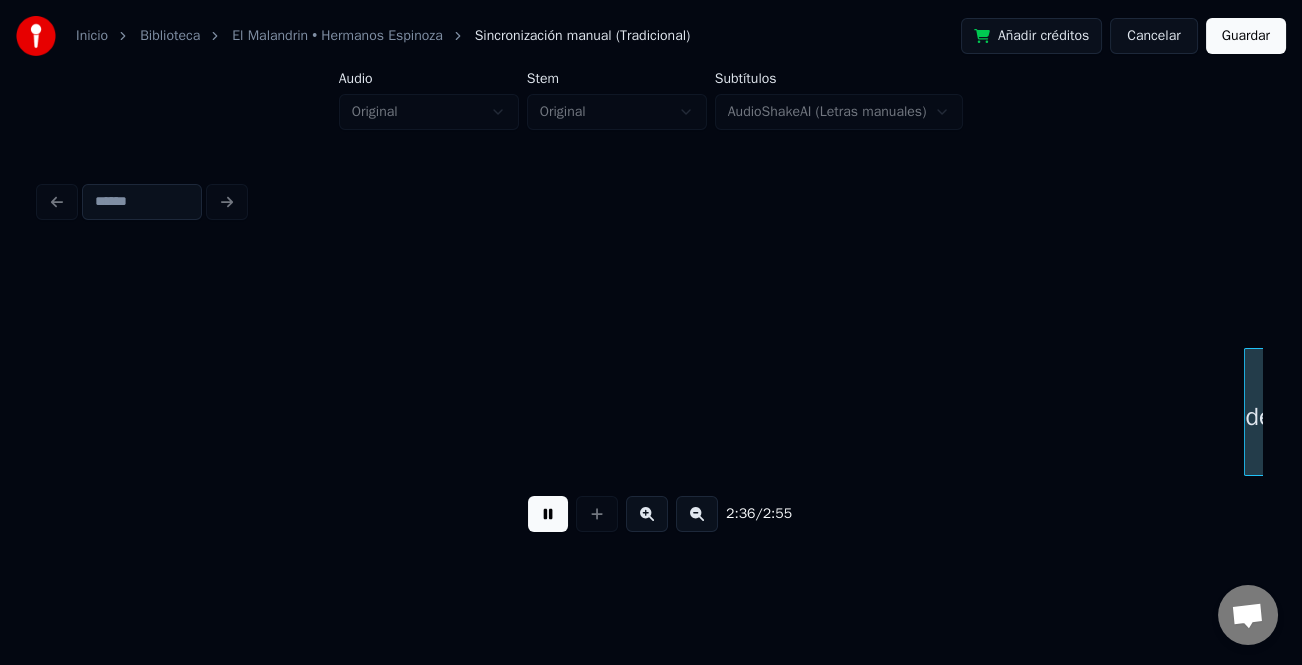 scroll, scrollTop: 0, scrollLeft: 39136, axis: horizontal 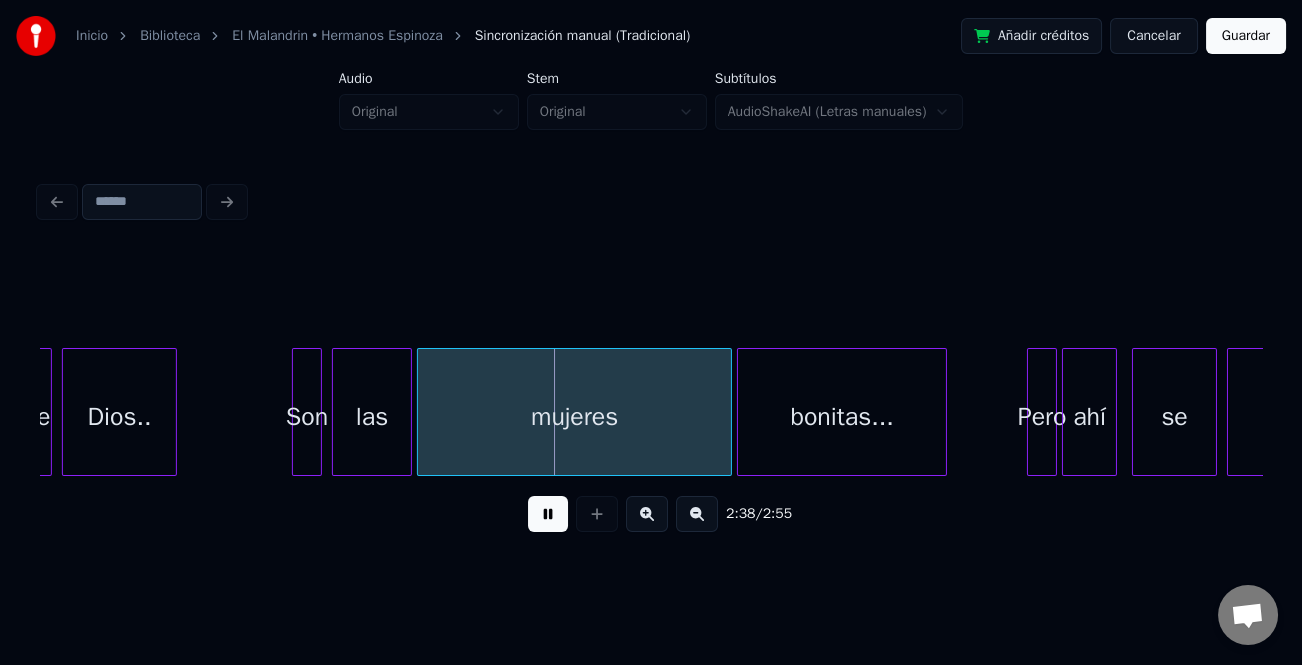 click on "Pero" at bounding box center (1042, 417) 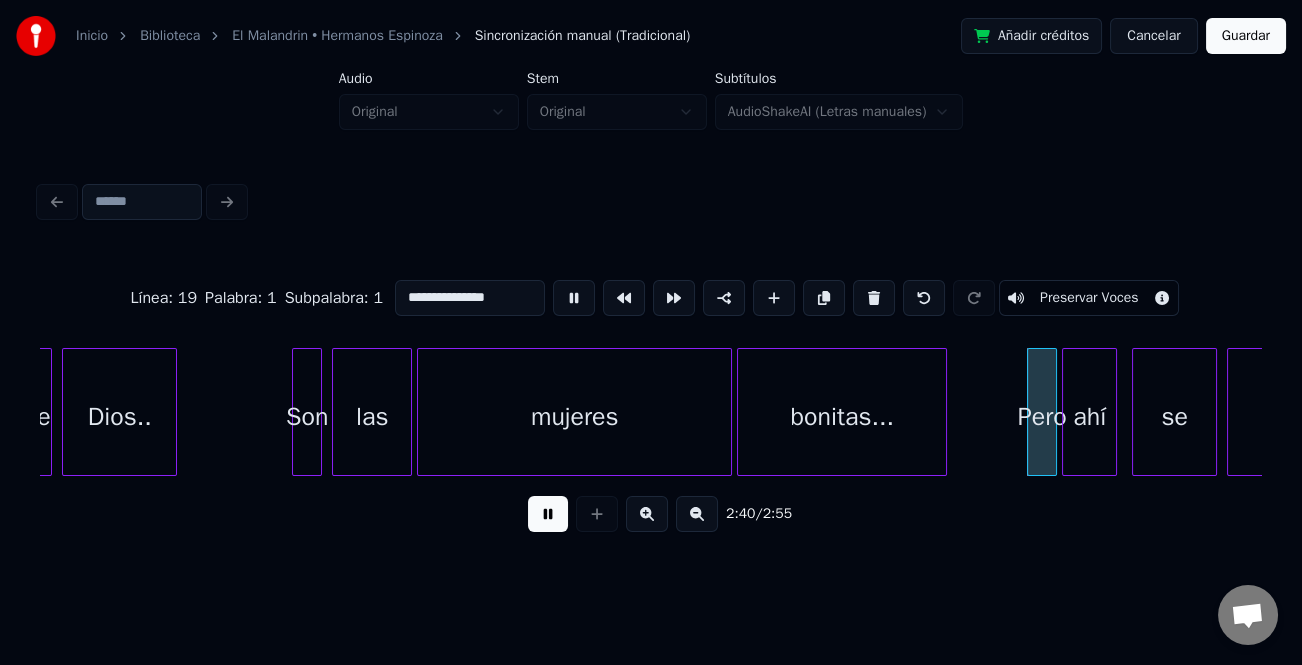 type on "****" 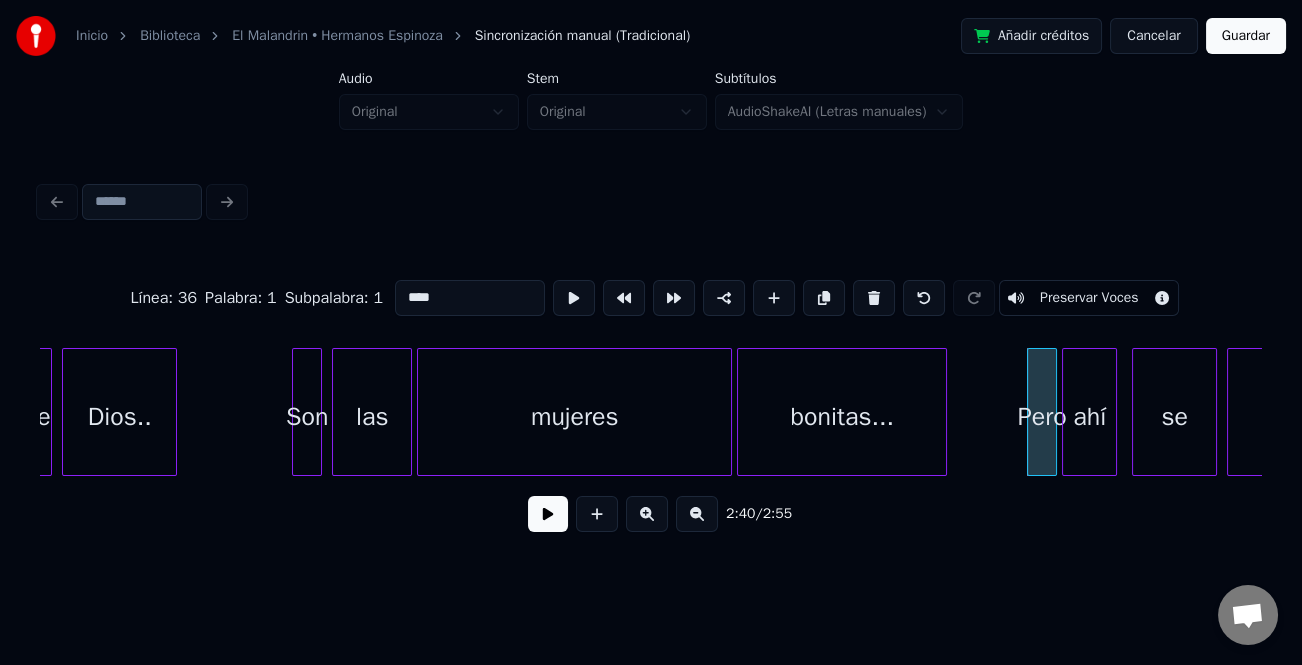 click on "de Dios.. Son las mujeres bonitas... Pero ahí se las" at bounding box center [-17127, 412] 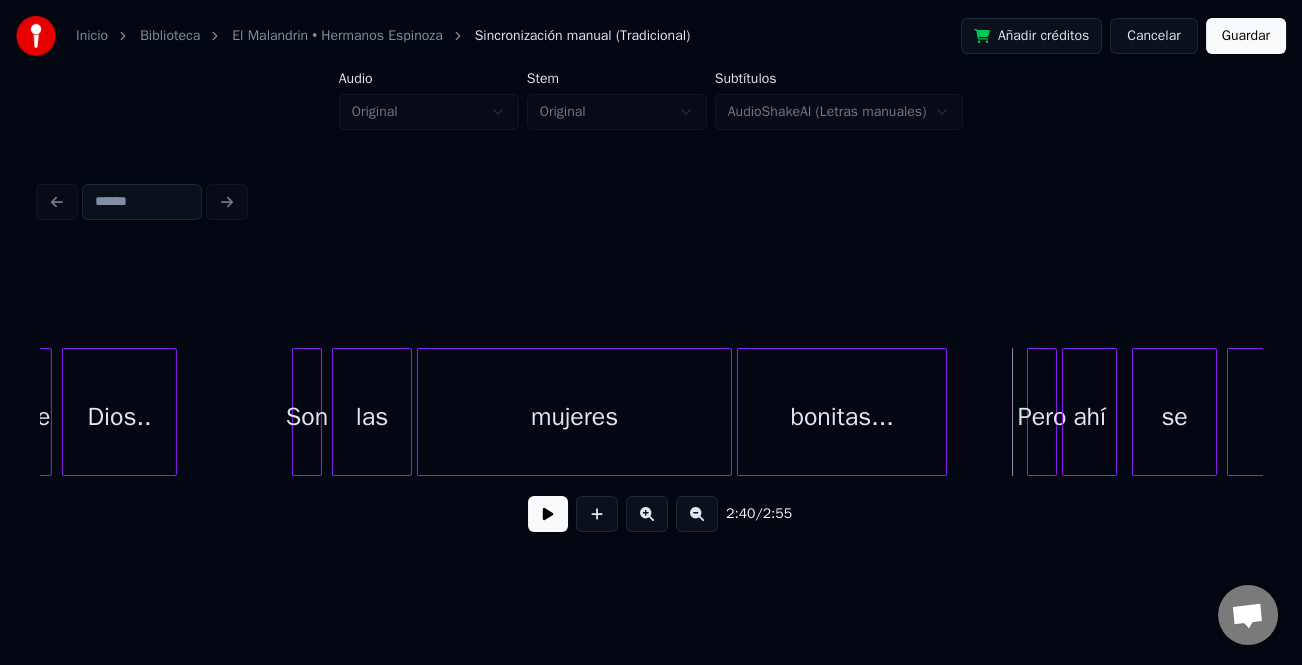 click at bounding box center [548, 514] 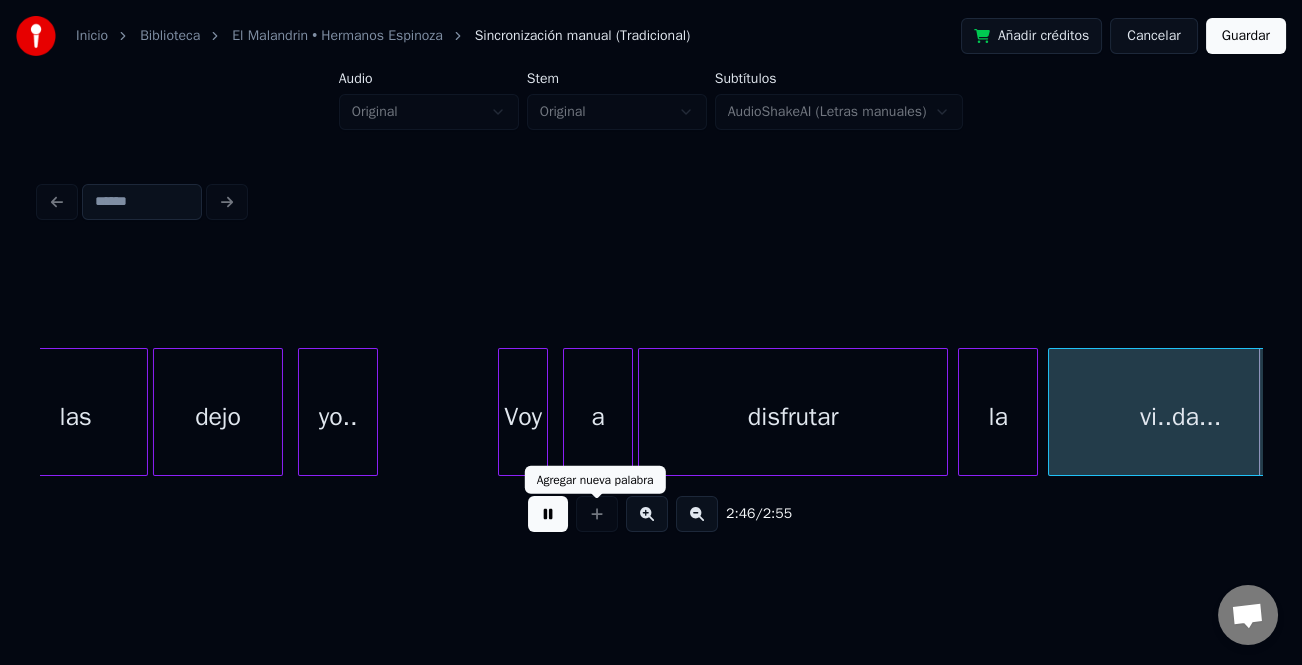 scroll, scrollTop: 0, scrollLeft: 41583, axis: horizontal 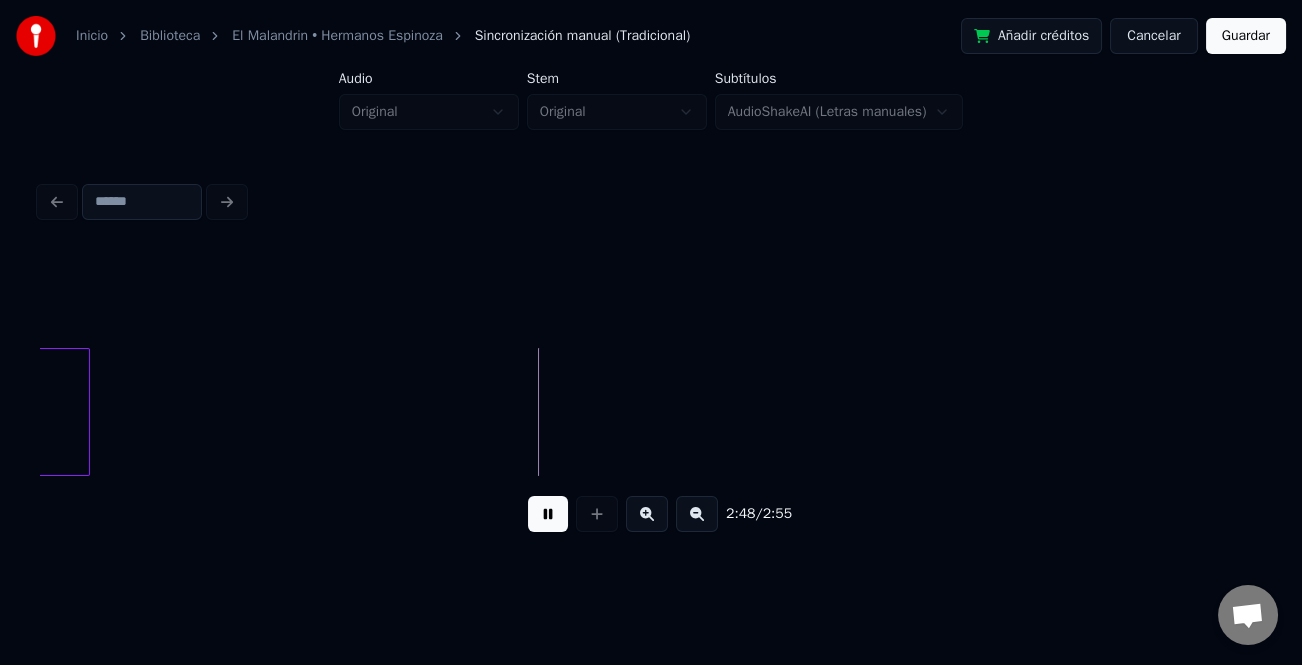 click on "Guardar" at bounding box center [1246, 36] 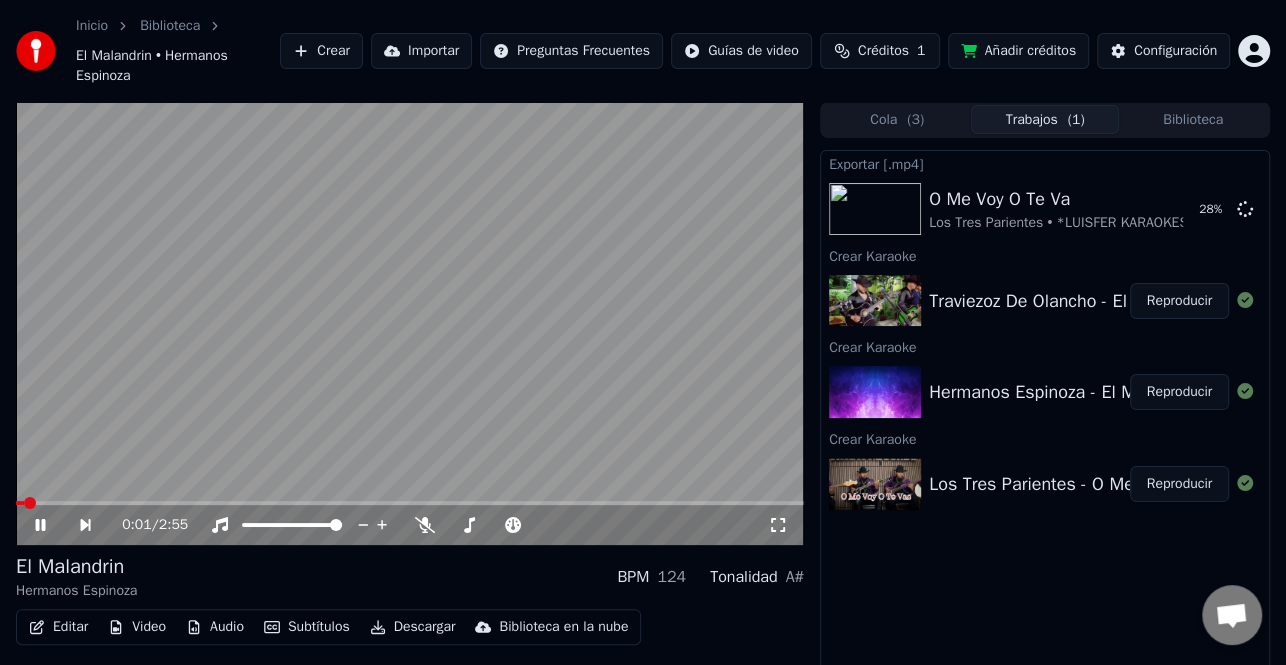 click 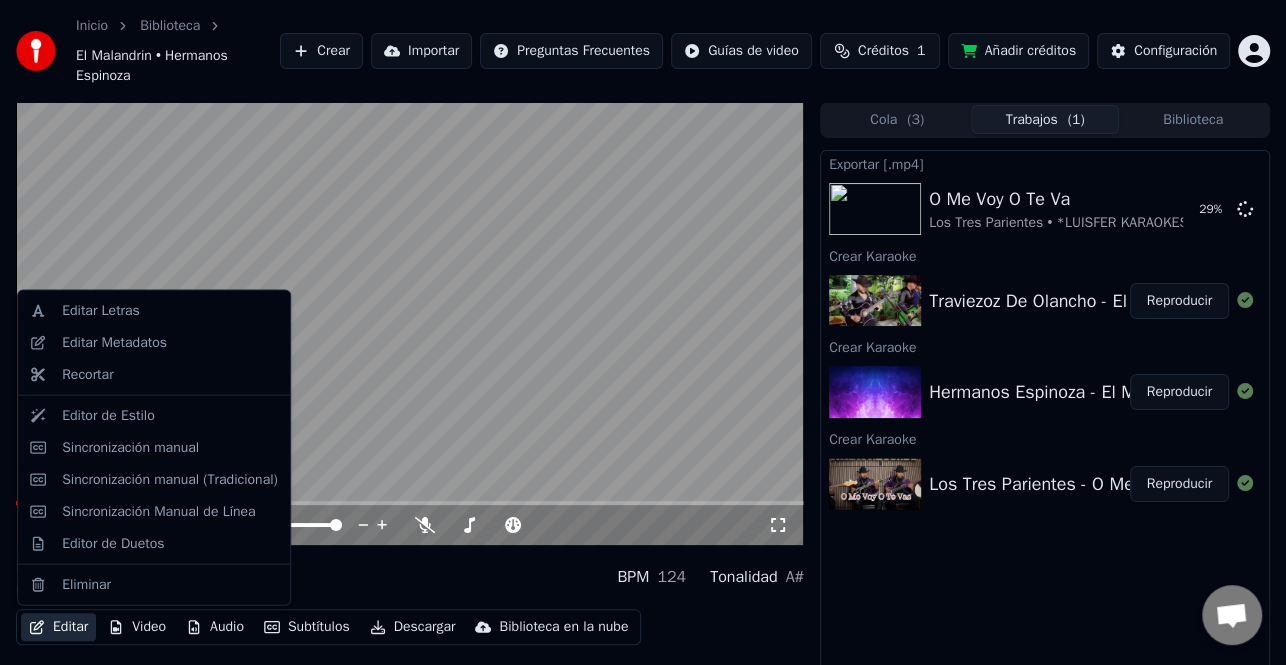 click on "Editar" at bounding box center [58, 627] 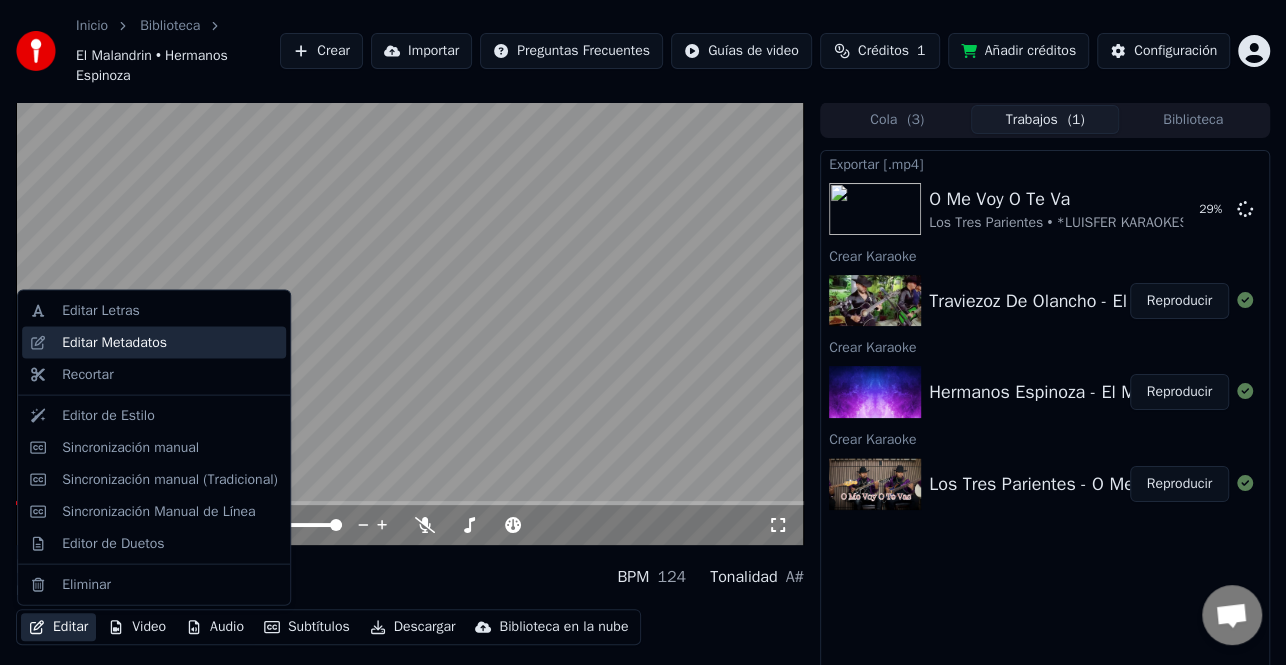 click on "Editar Metadatos" at bounding box center [114, 343] 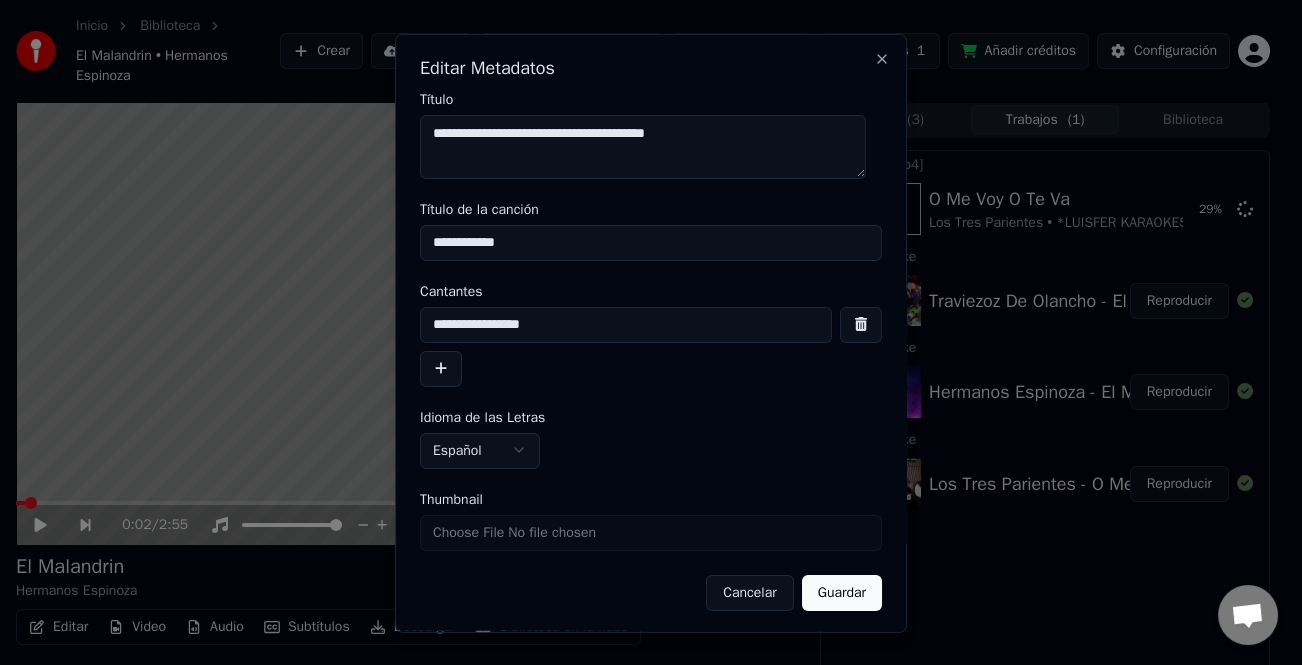 click at bounding box center (441, 368) 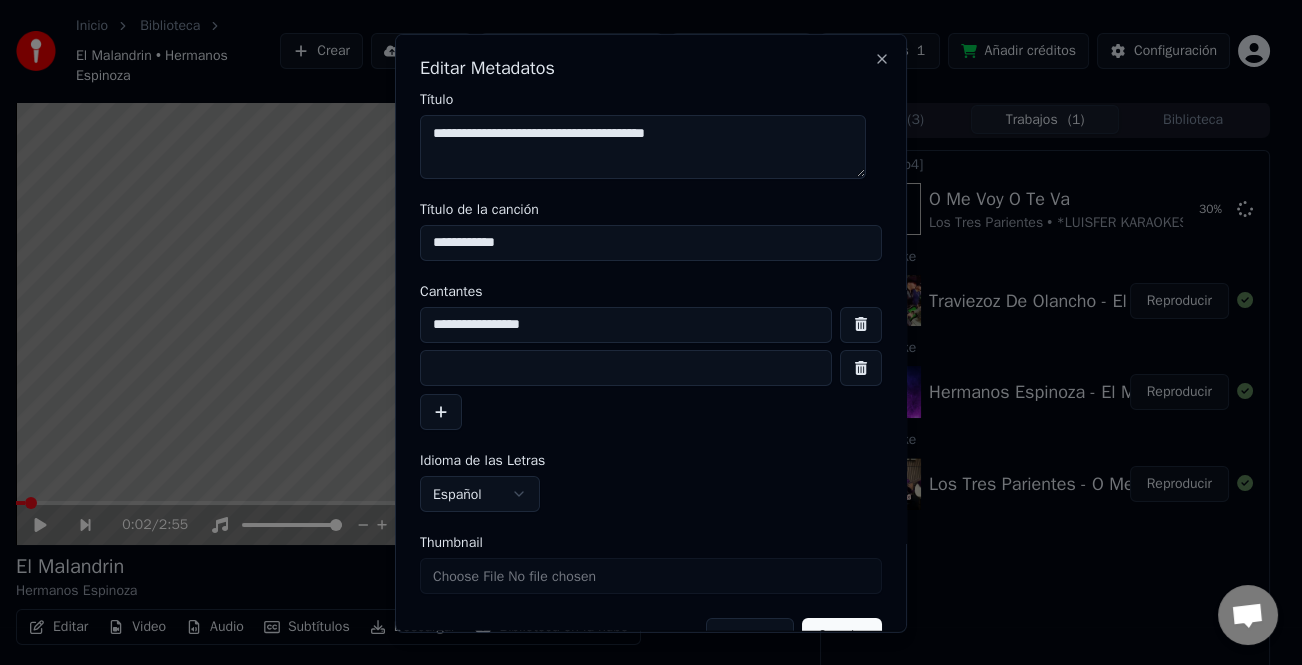 click at bounding box center (626, 368) 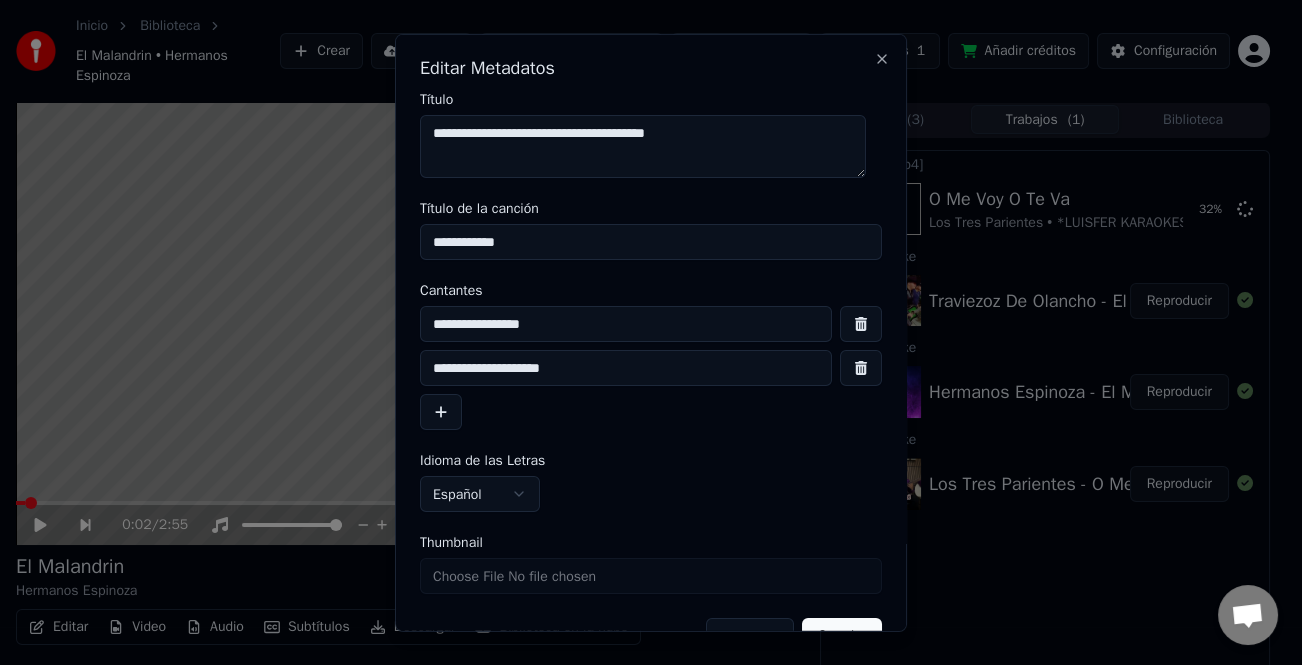 scroll, scrollTop: 47, scrollLeft: 0, axis: vertical 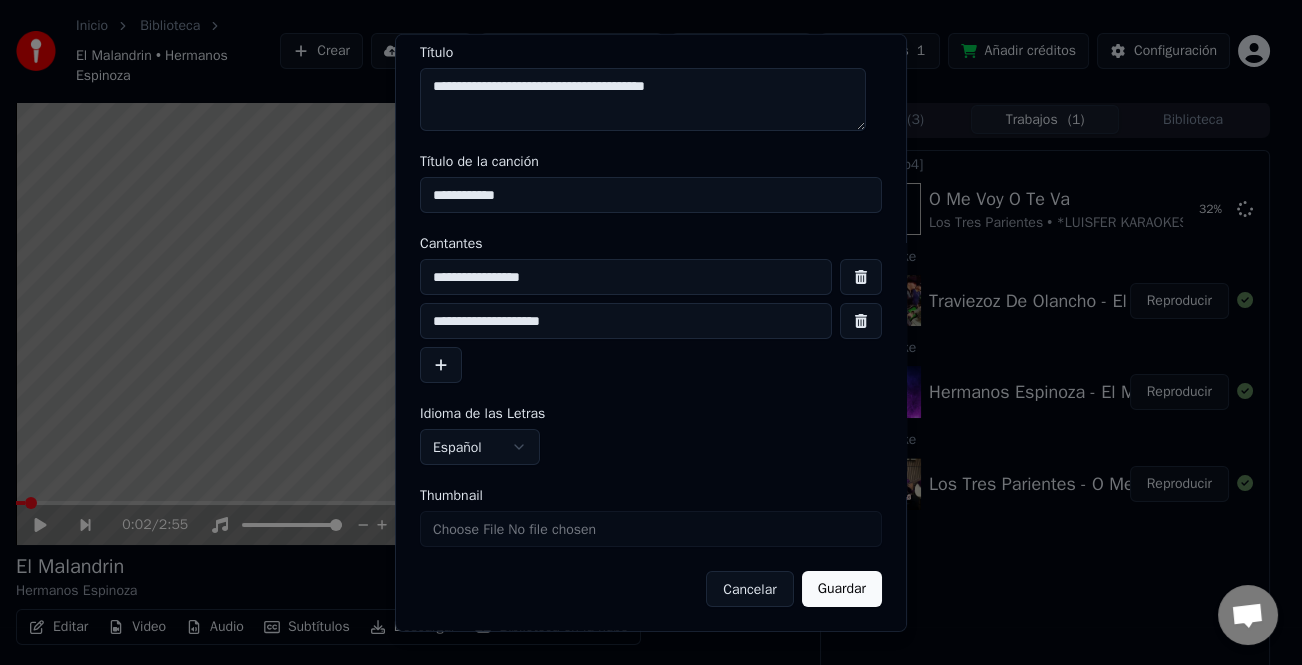 type on "**********" 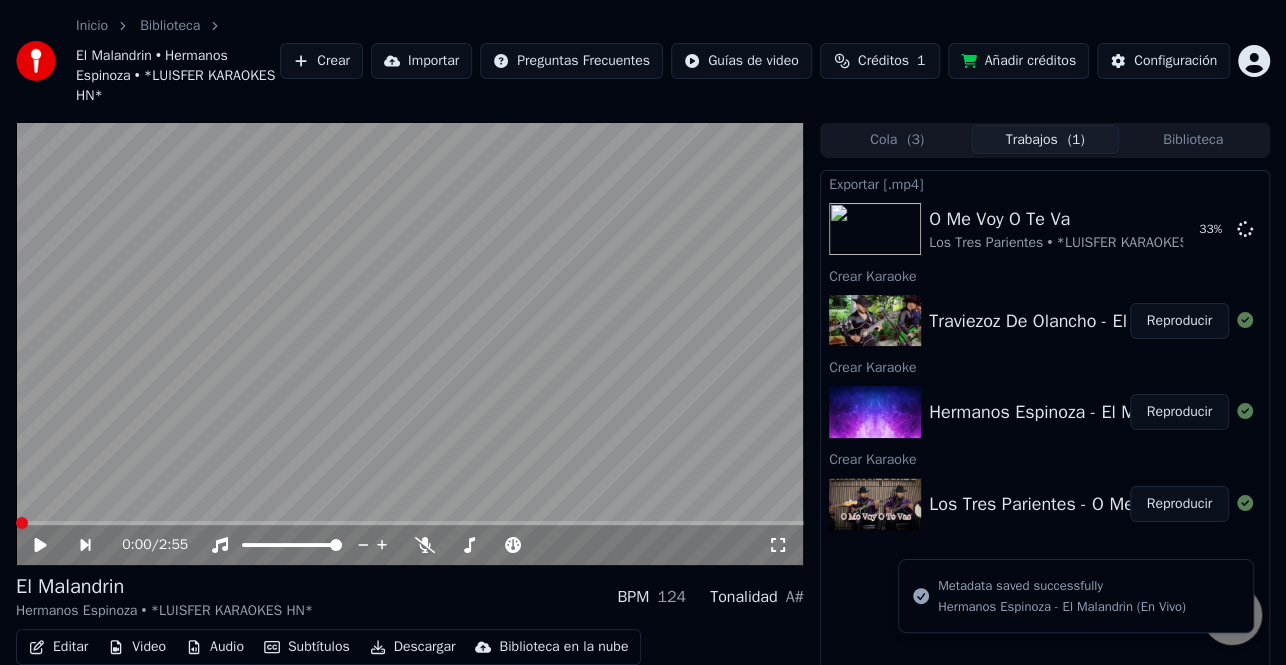 click 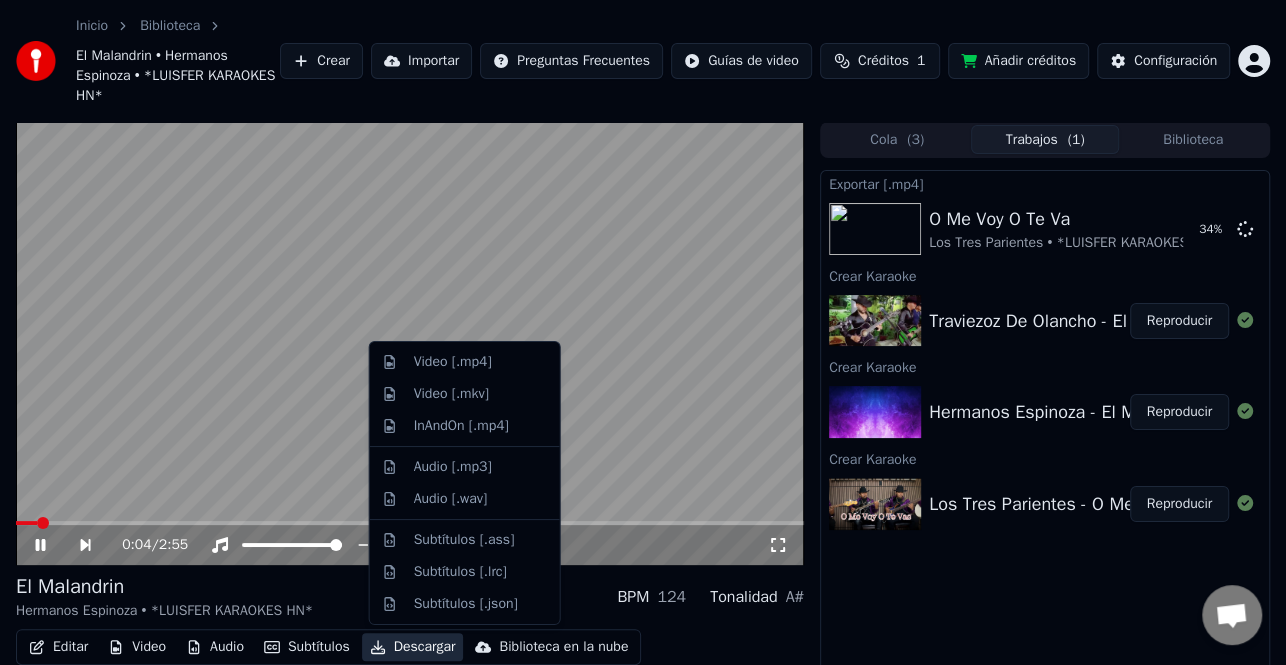 click on "Descargar" at bounding box center (413, 647) 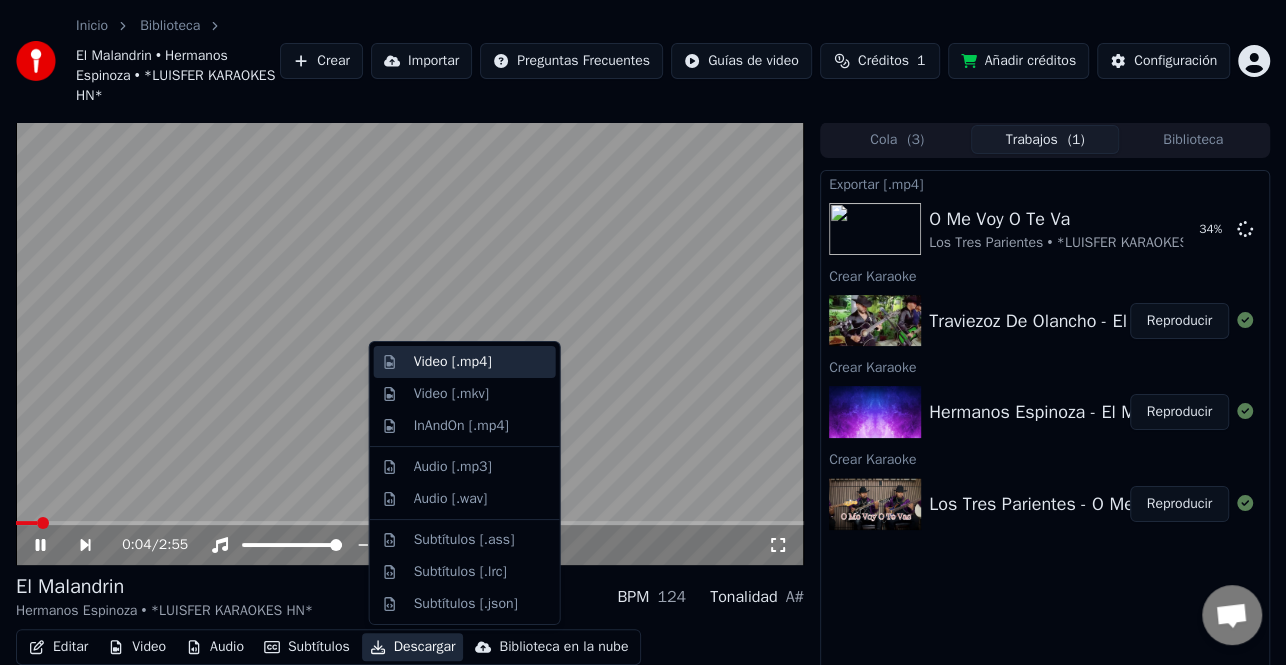 click on "Video [.mp4]" at bounding box center (481, 362) 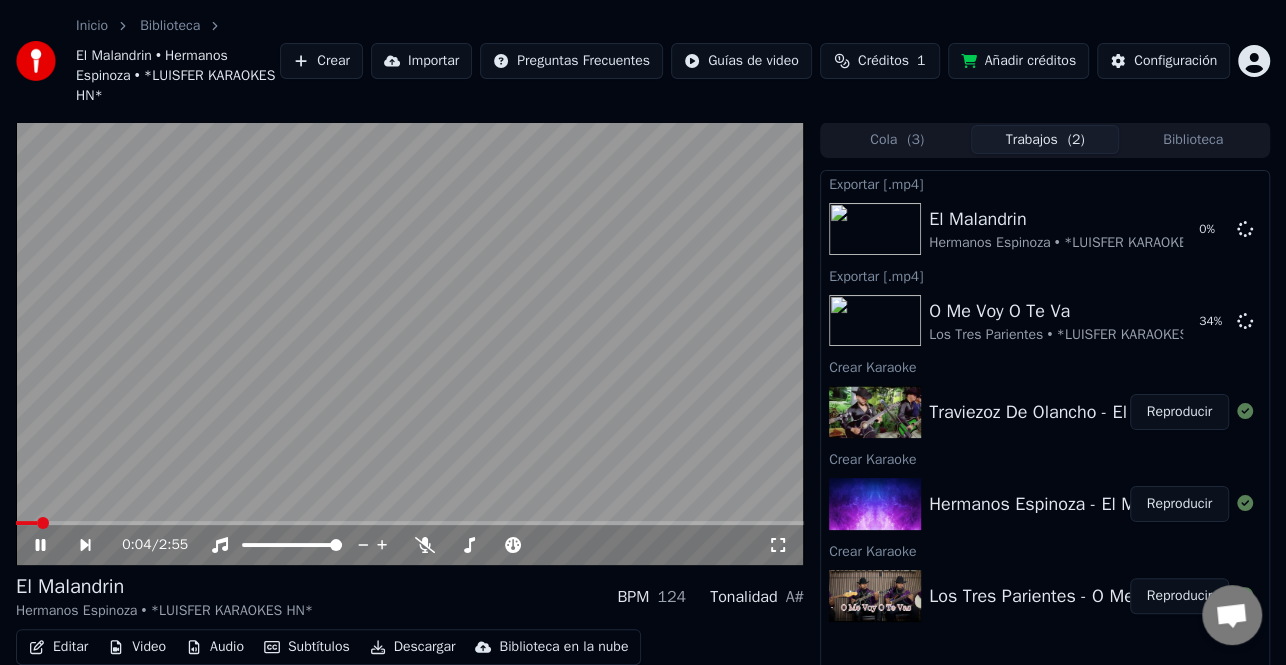 click 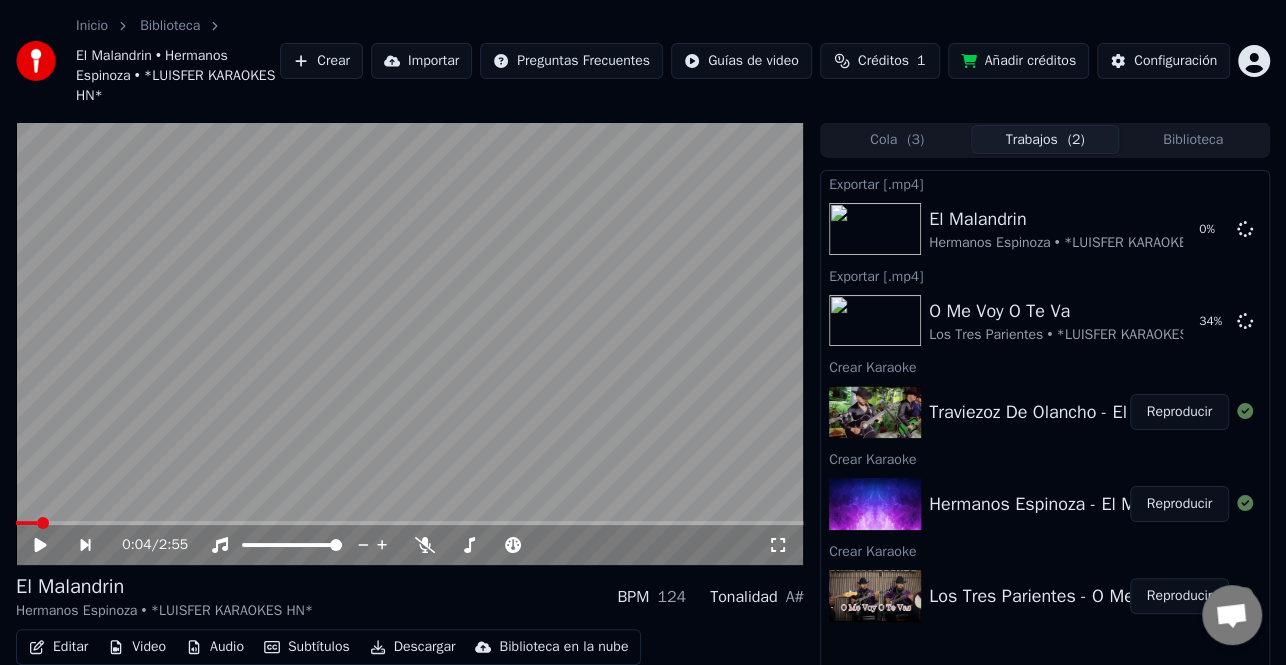 click on "Traviezoz De Olancho - El Pajarillo Reproducir" at bounding box center [1045, 412] 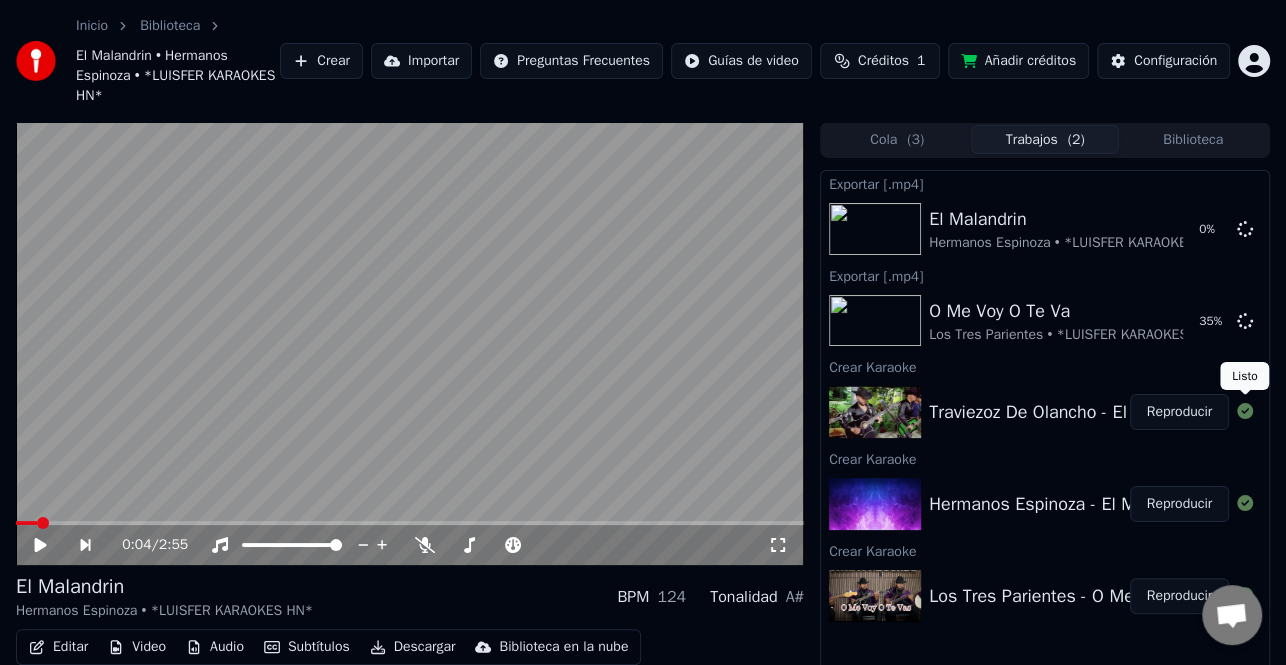 click on "Reproducir" at bounding box center (1179, 412) 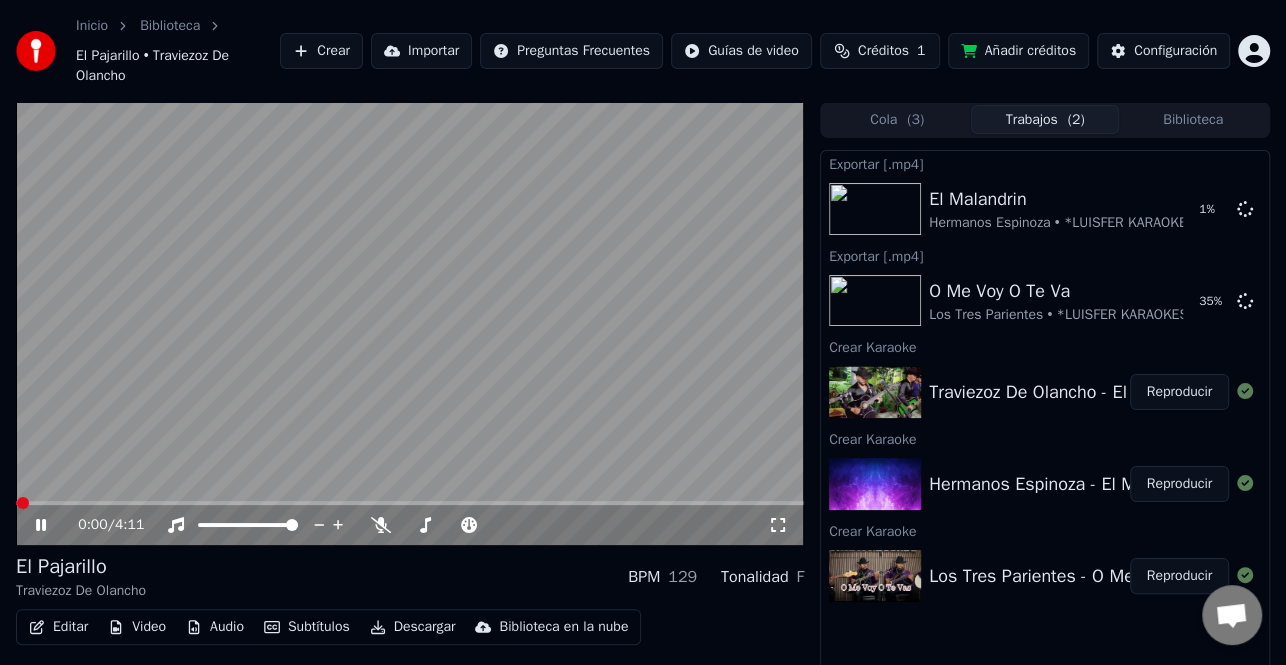 click 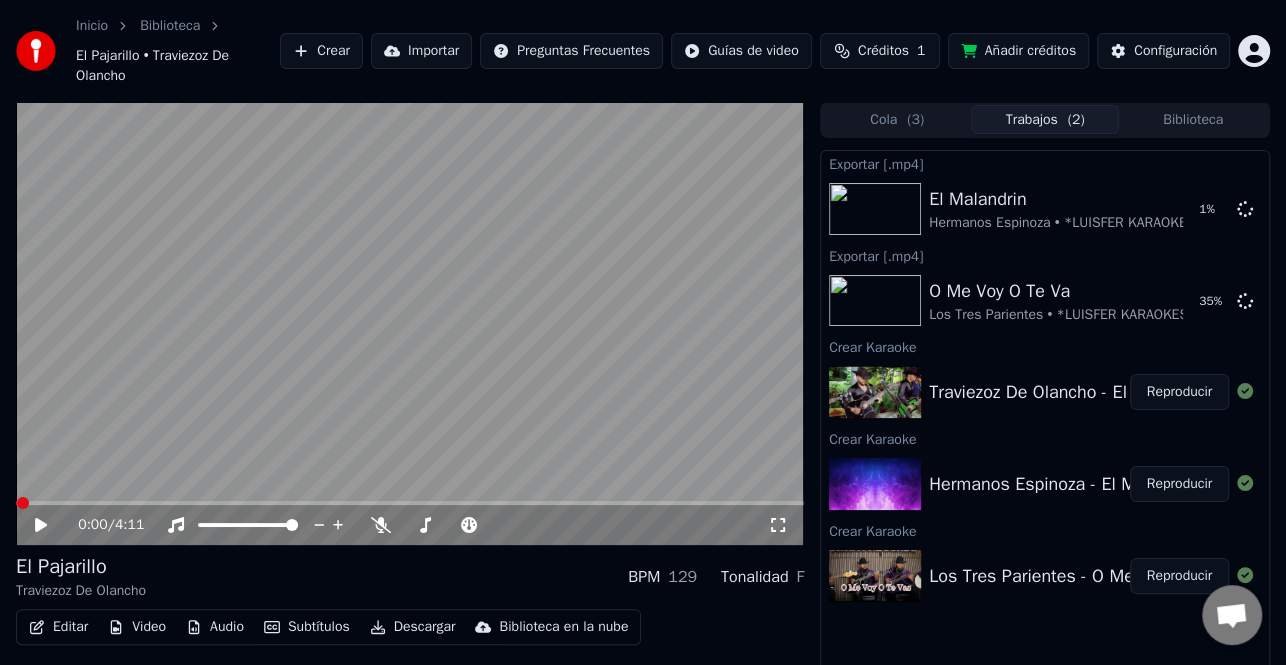 click on "Editar" at bounding box center (58, 627) 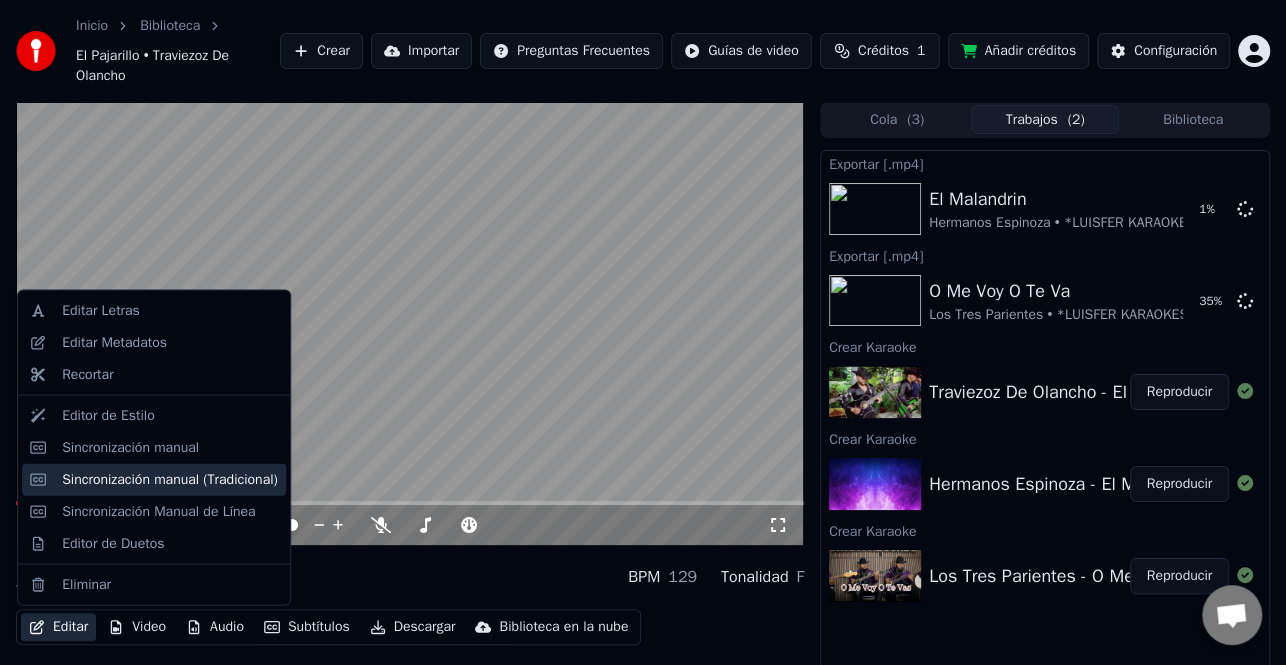 click on "Sincronización manual (Tradicional)" at bounding box center [170, 479] 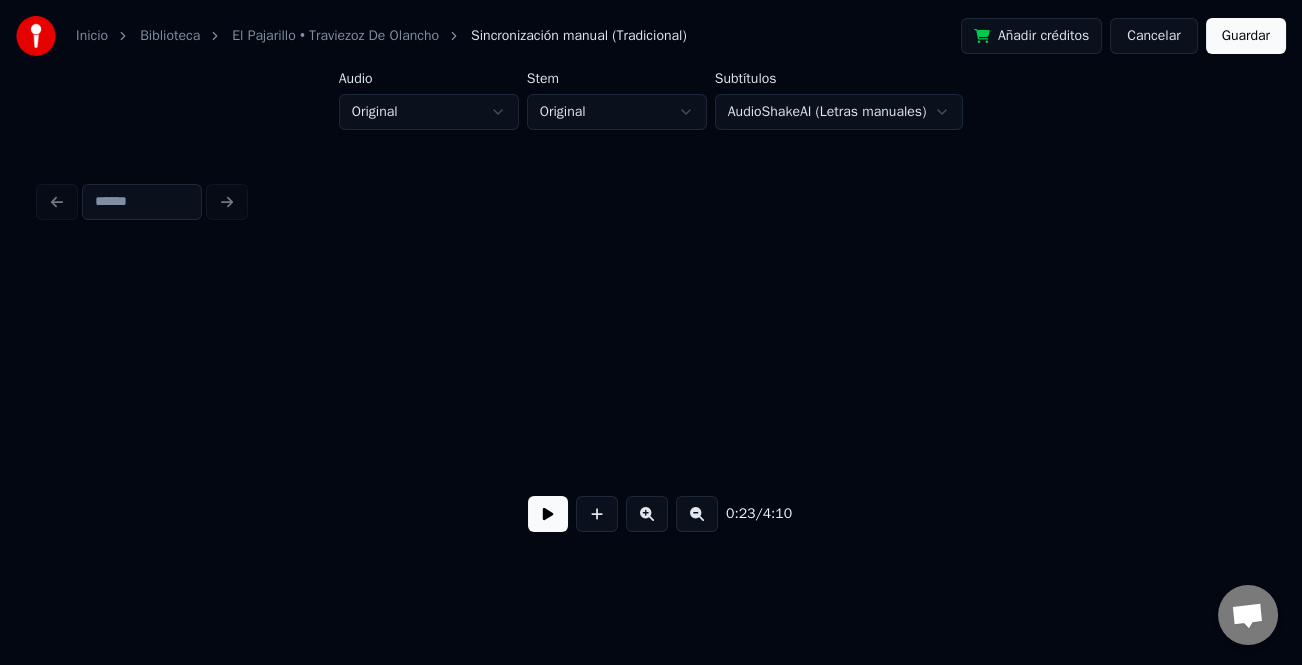 scroll, scrollTop: 0, scrollLeft: 5874, axis: horizontal 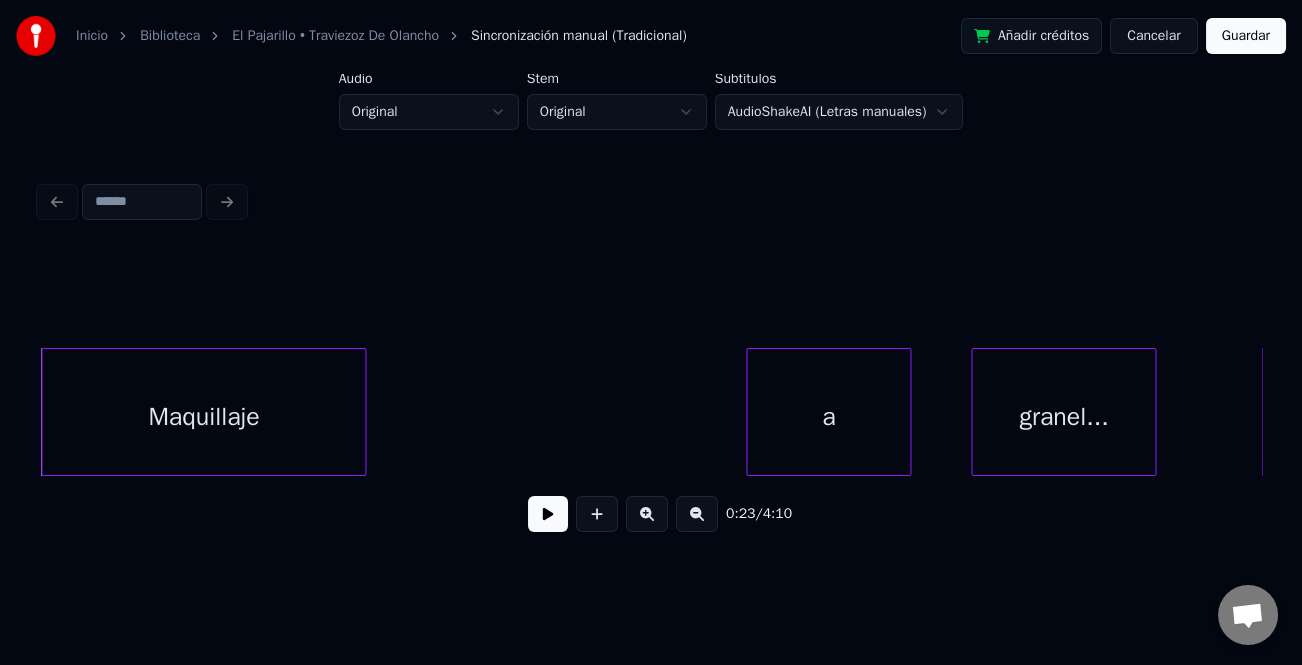 click at bounding box center [548, 514] 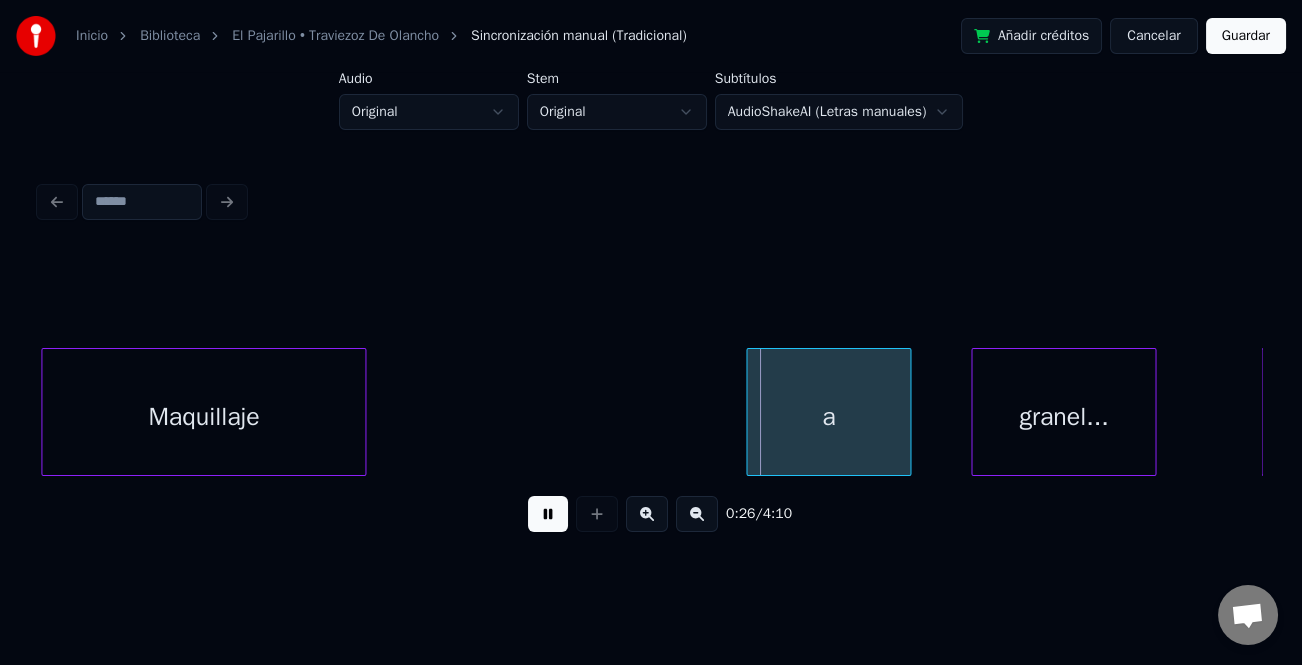 click at bounding box center (697, 514) 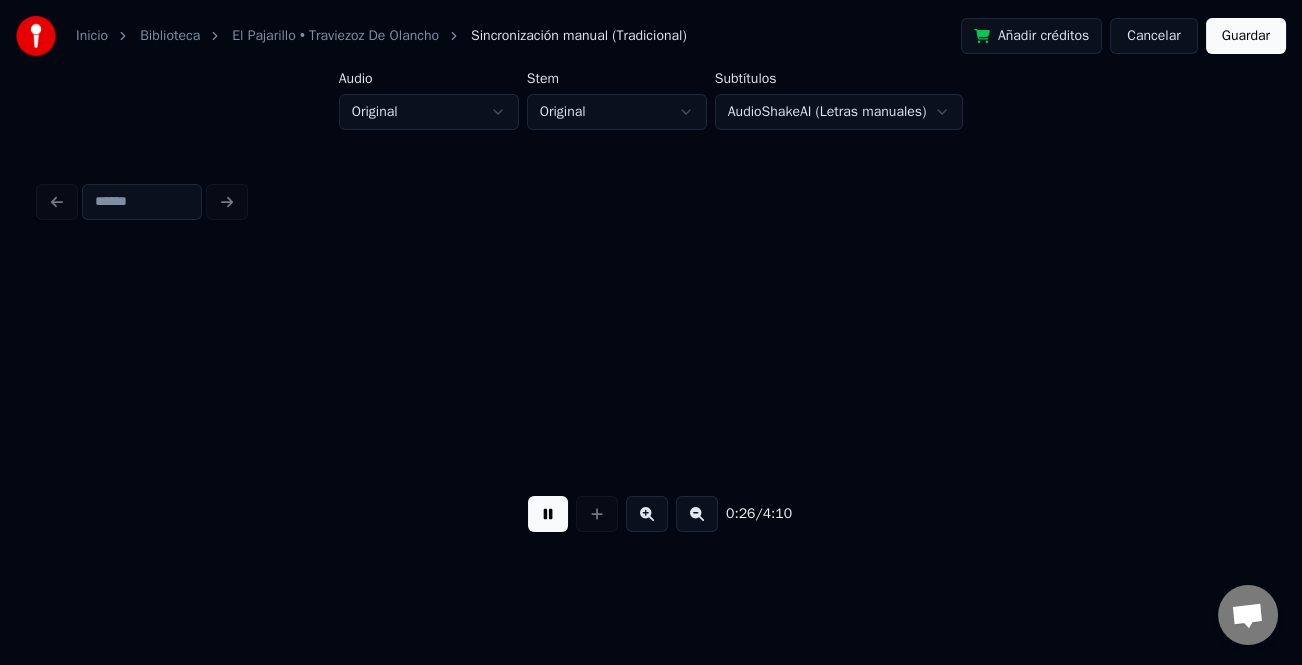 scroll, scrollTop: 0, scrollLeft: 4544, axis: horizontal 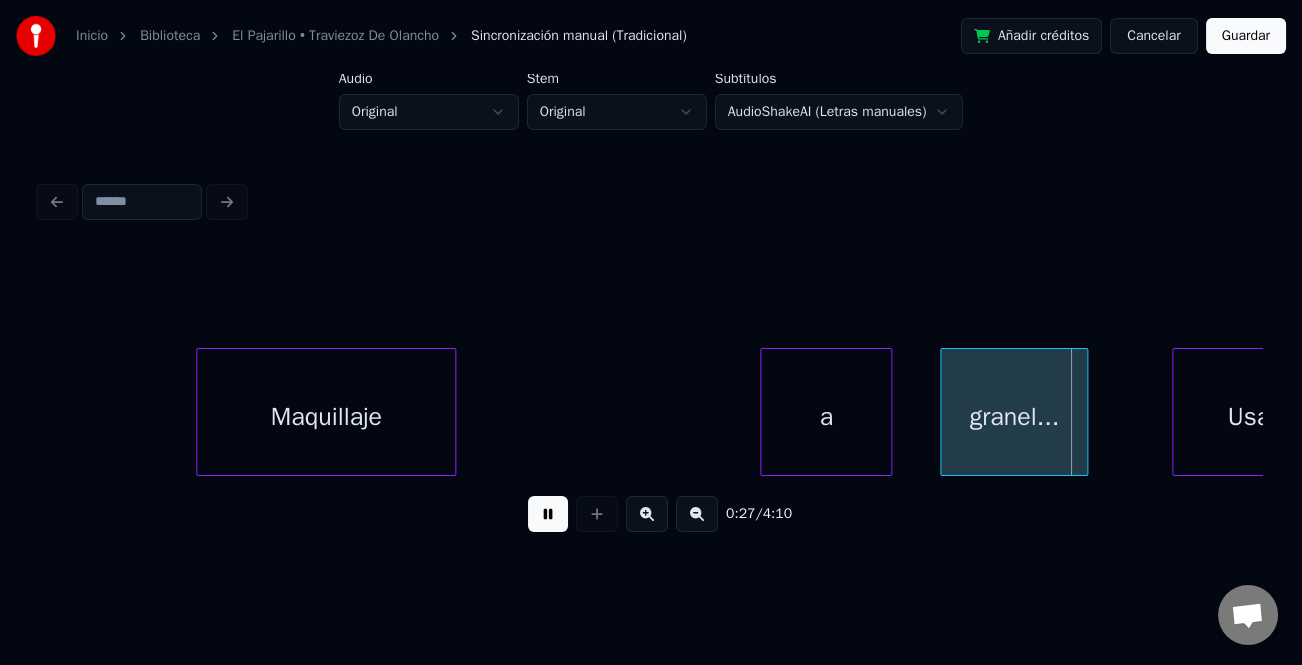 click on "Maquillaje a granel... Usaba" at bounding box center [20536, 412] 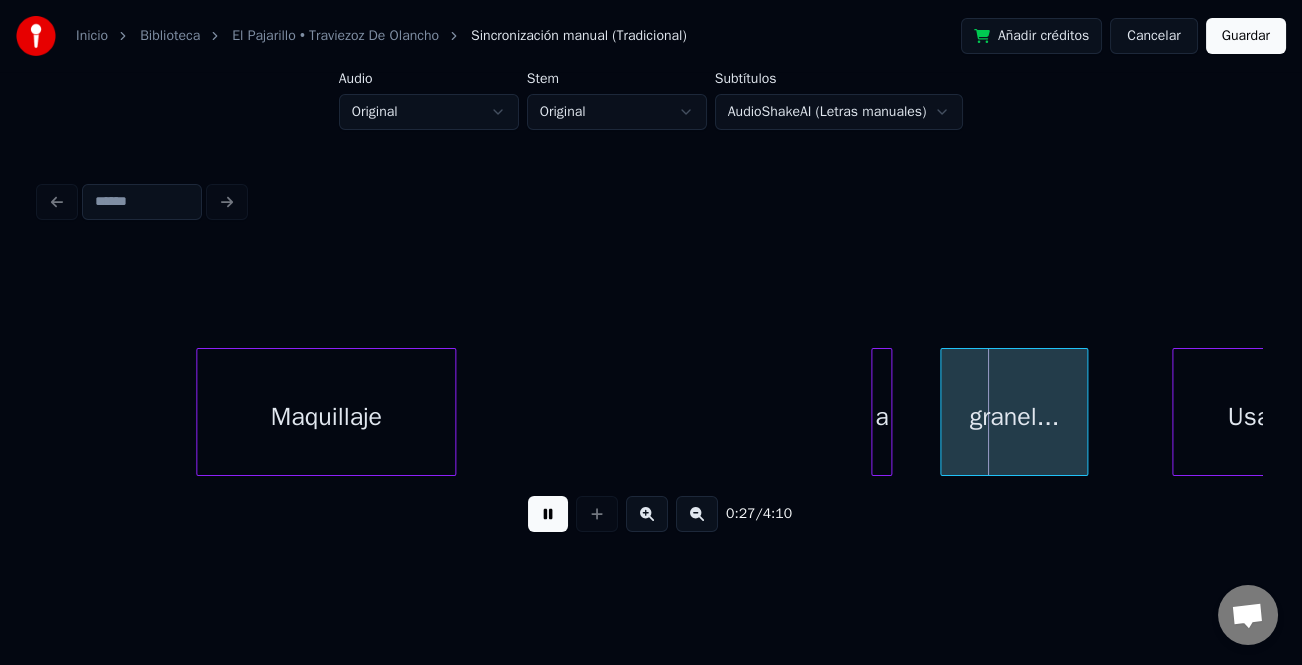 click at bounding box center [875, 412] 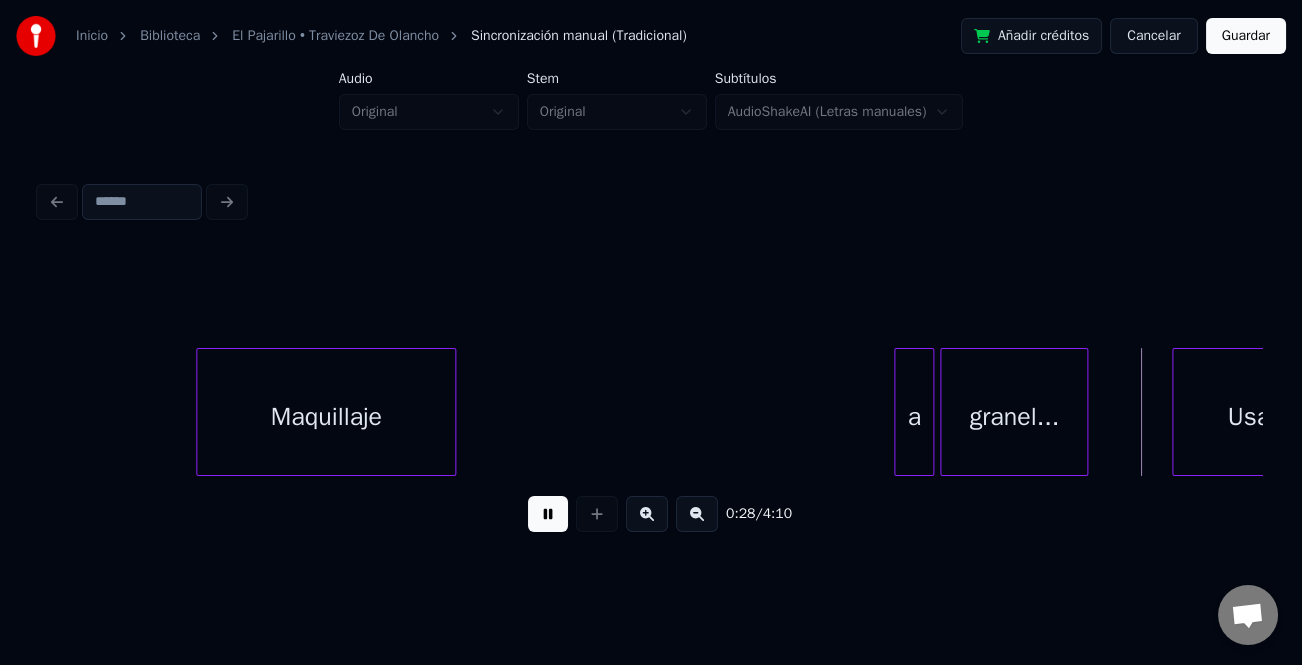 click on "a" at bounding box center [914, 417] 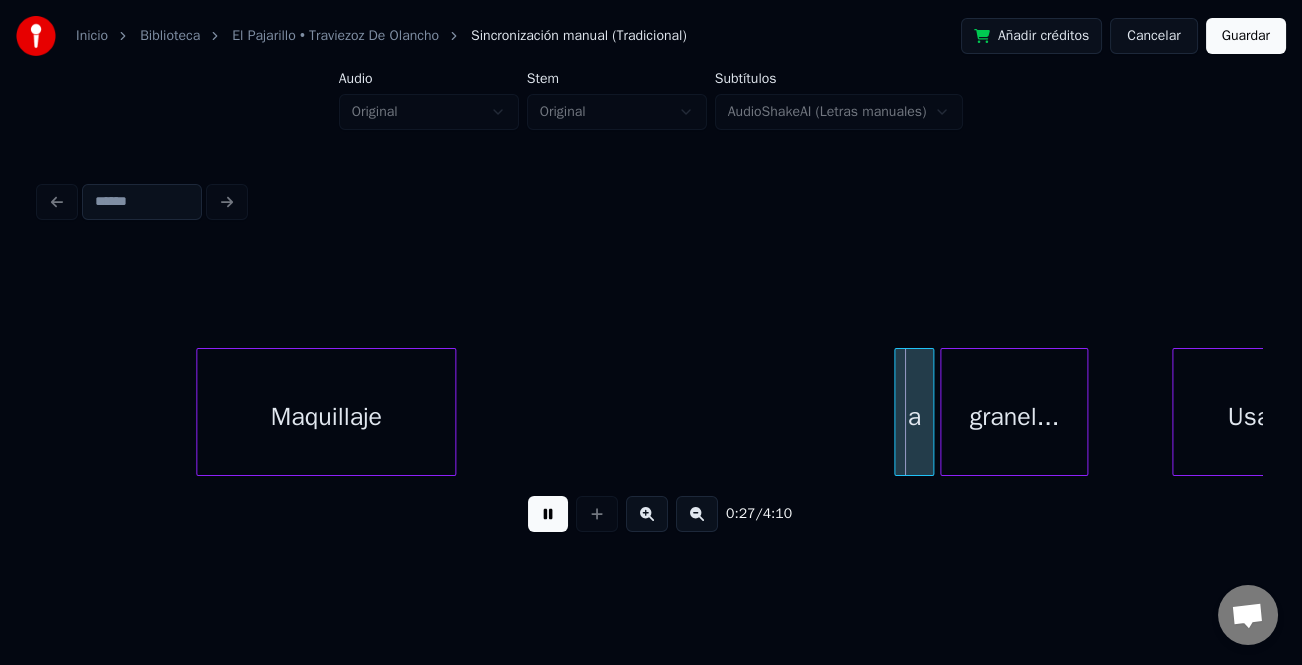 click on "Maquillaje a granel... Usaba" at bounding box center [20536, 412] 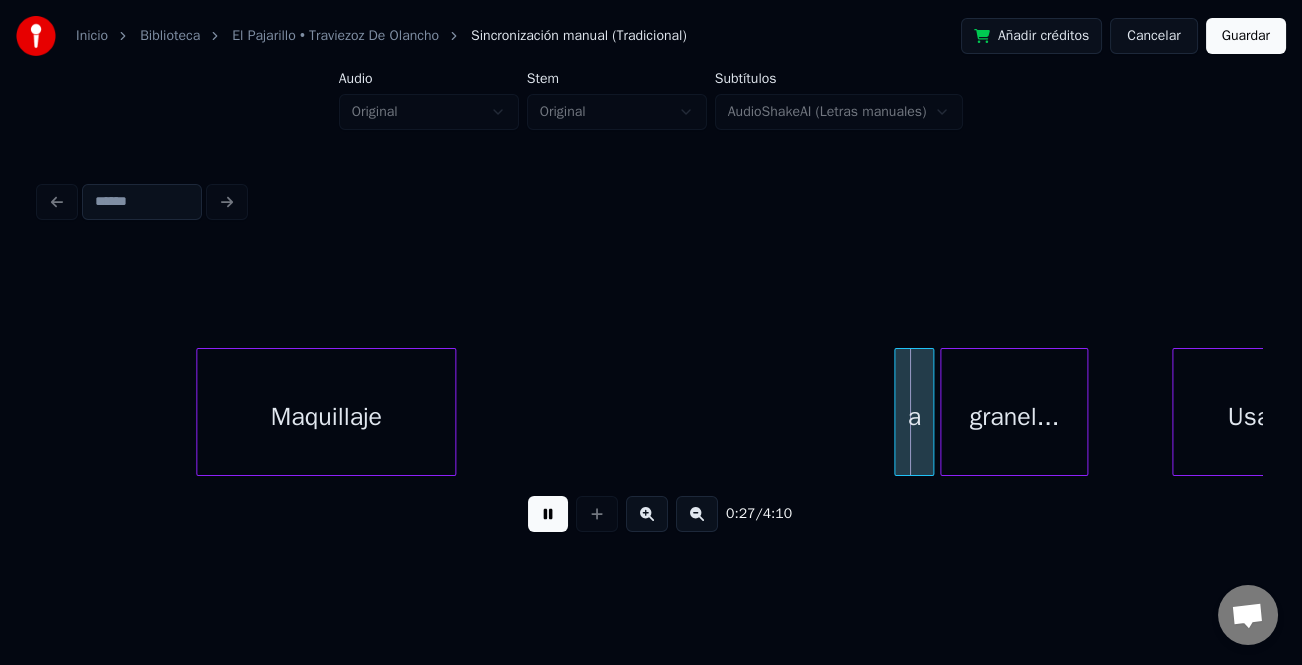 click on "Maquillaje a granel... Usaba" at bounding box center [20536, 412] 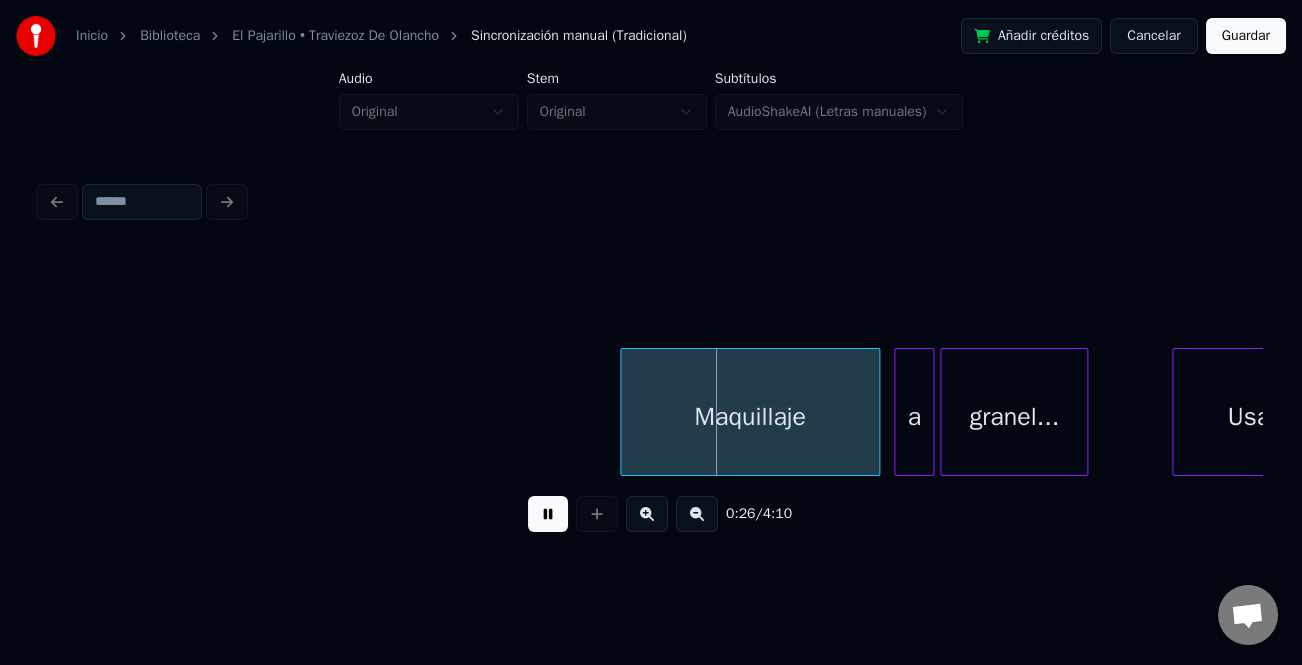 click on "Maquillaje" at bounding box center [750, 417] 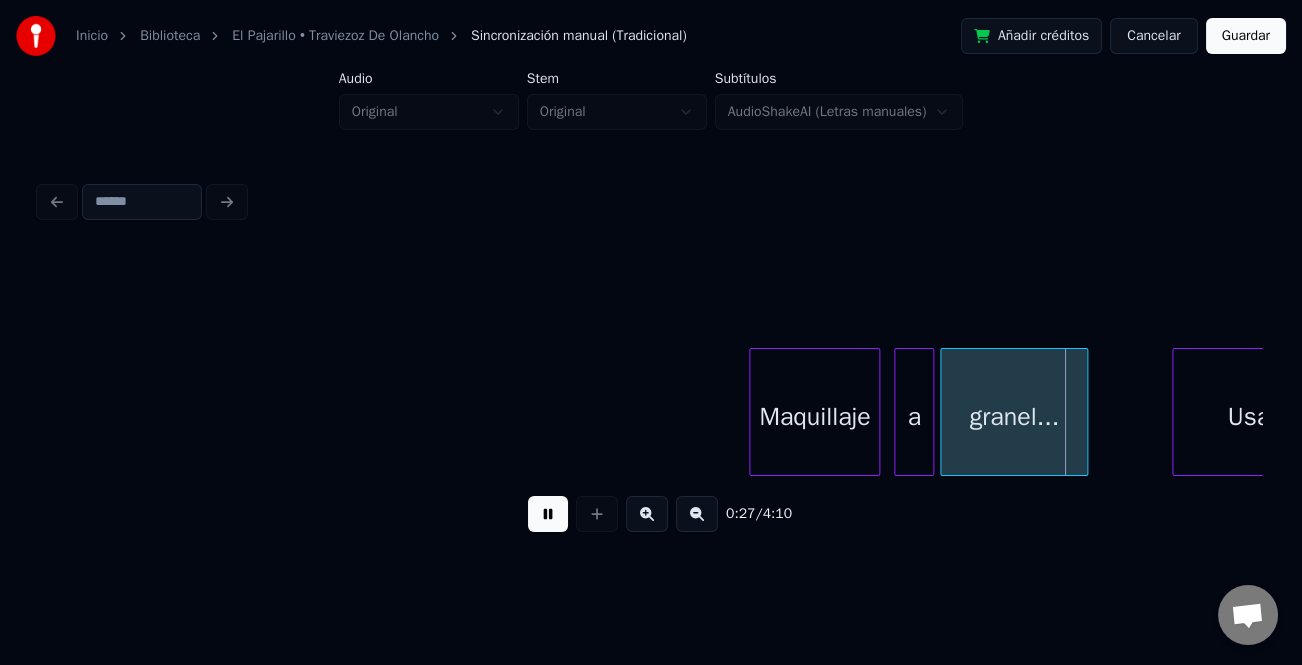 click at bounding box center (753, 412) 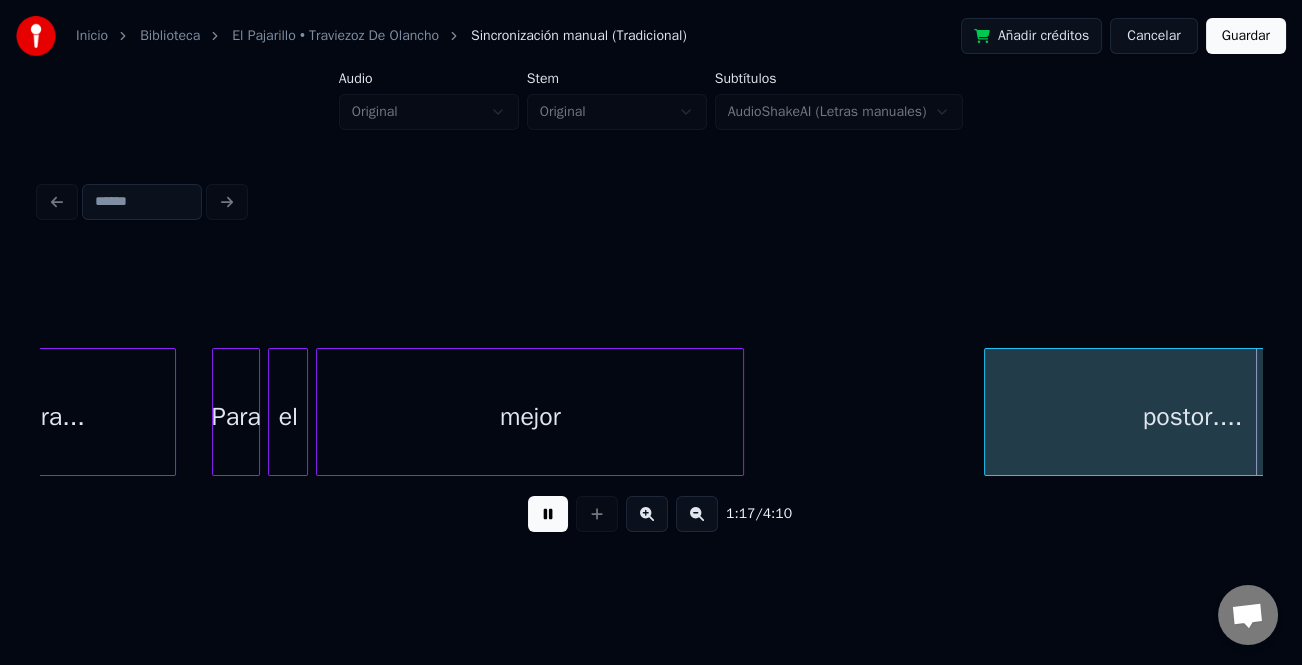 scroll, scrollTop: 0, scrollLeft: 15560, axis: horizontal 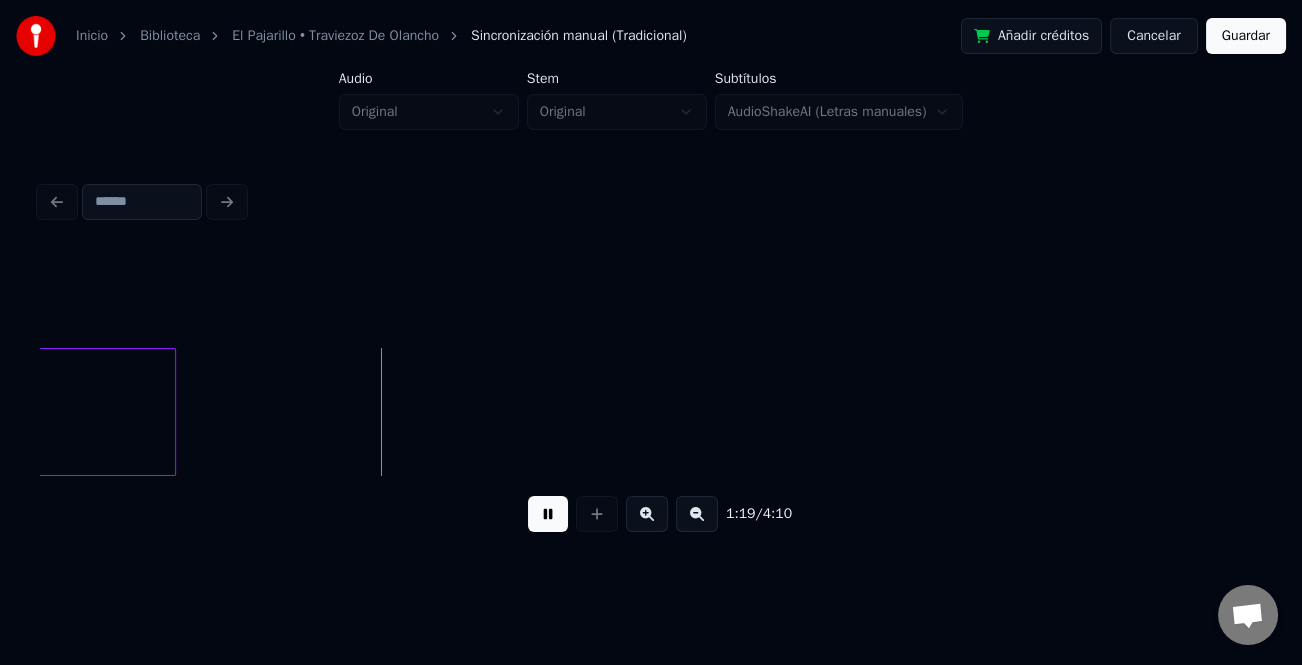 drag, startPoint x: 542, startPoint y: 515, endPoint x: 513, endPoint y: 504, distance: 31.016125 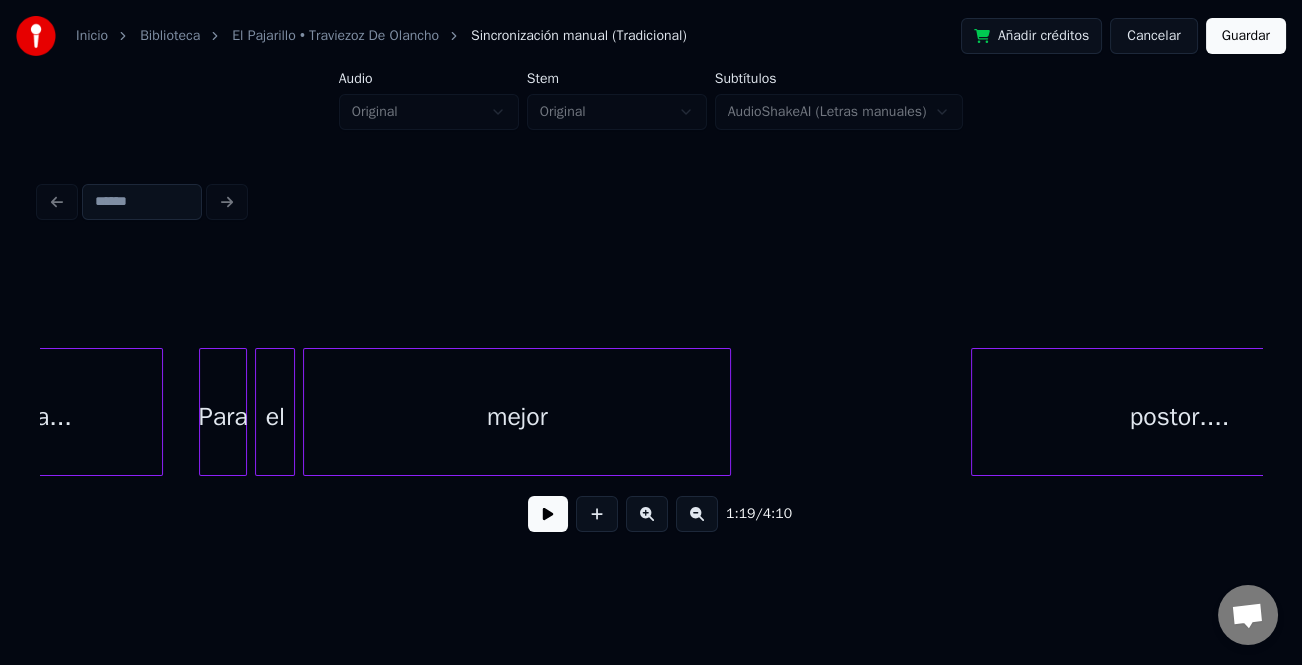 scroll, scrollTop: 0, scrollLeft: 14268, axis: horizontal 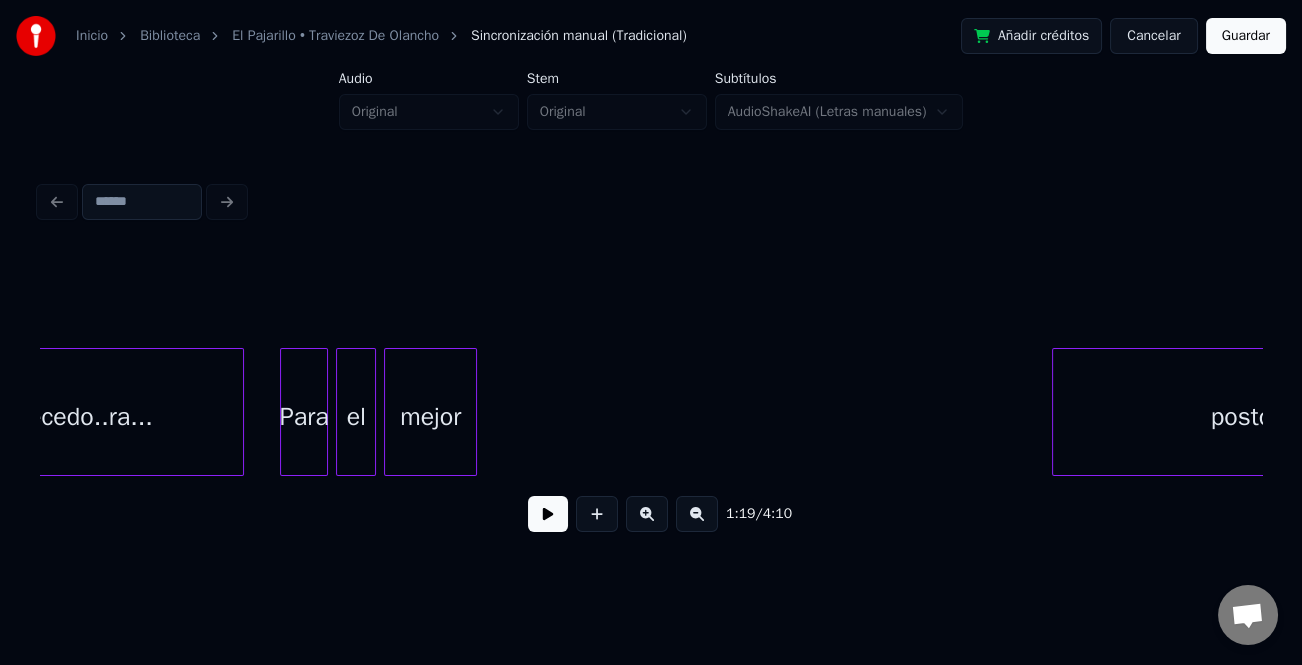click at bounding box center [473, 412] 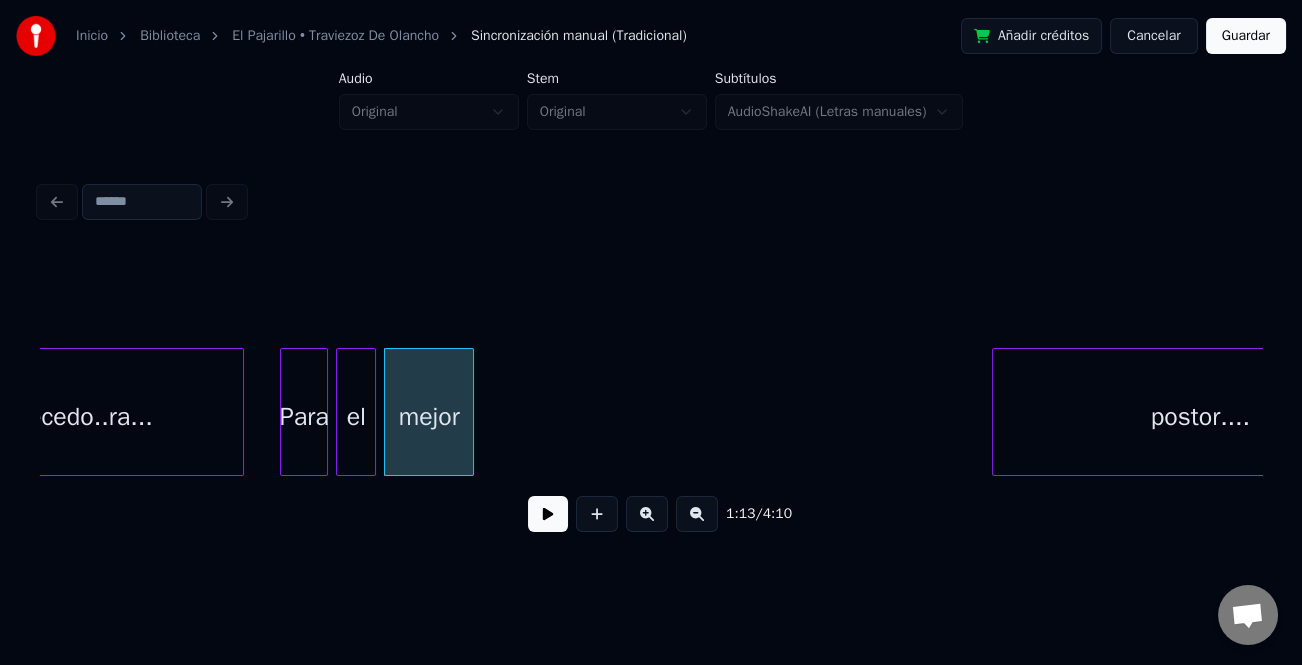 scroll, scrollTop: 0, scrollLeft: 14465, axis: horizontal 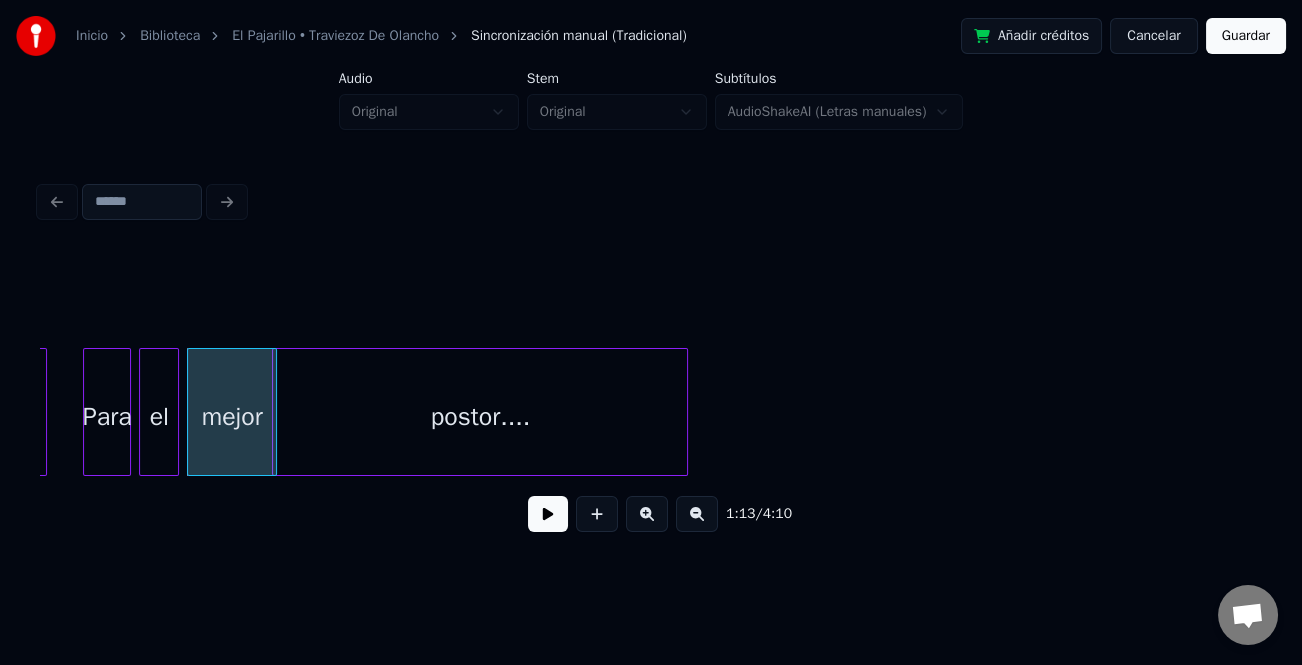click on "postor...." at bounding box center [480, 417] 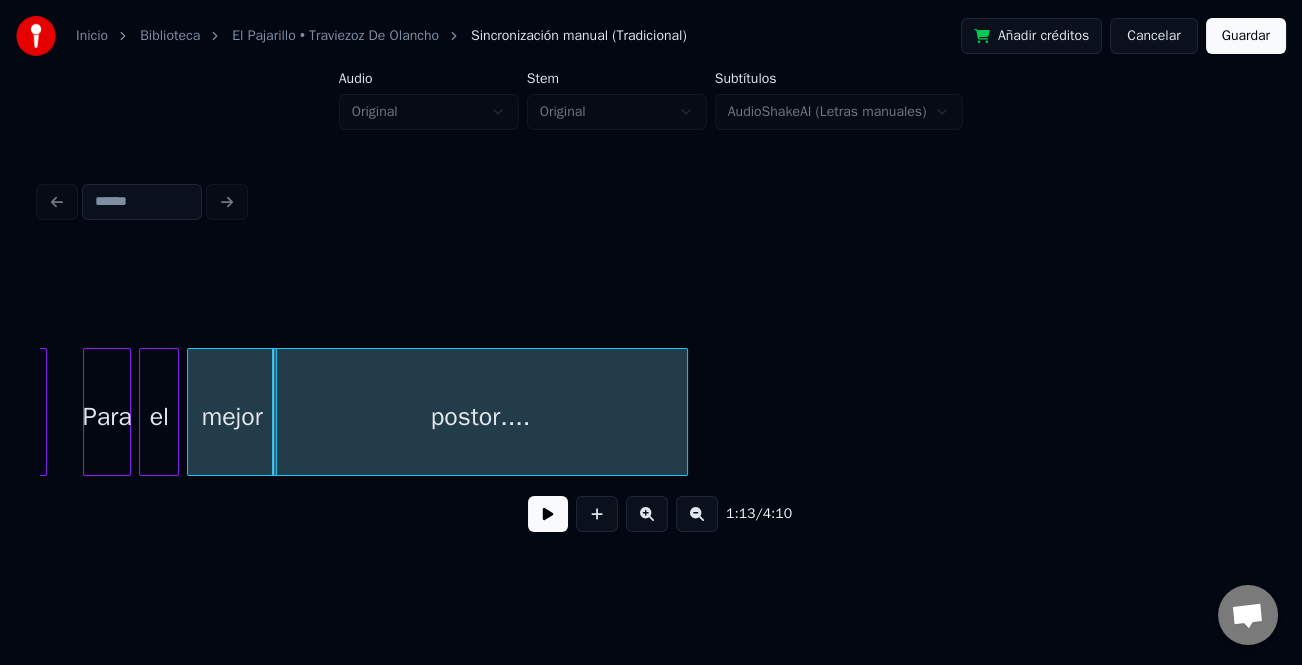 click at bounding box center (127, 412) 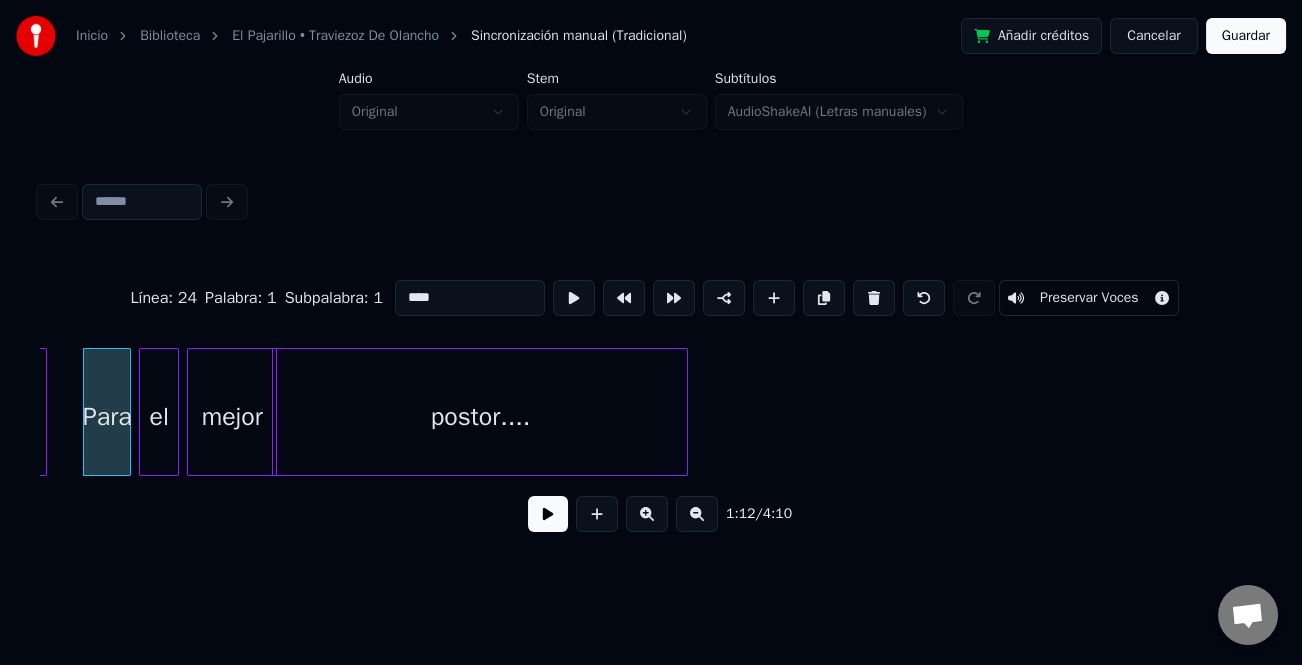 click at bounding box center (548, 514) 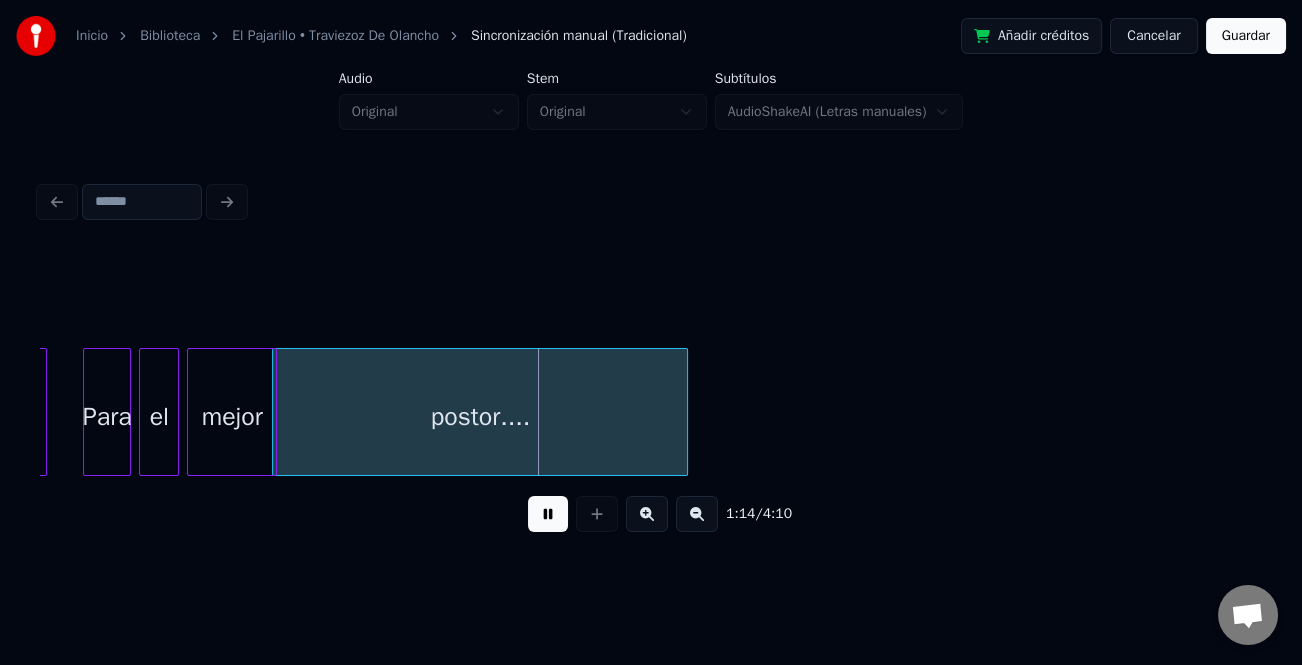 click on "postor.... mejor el Para Ofrecedo..ra..." at bounding box center (10615, 412) 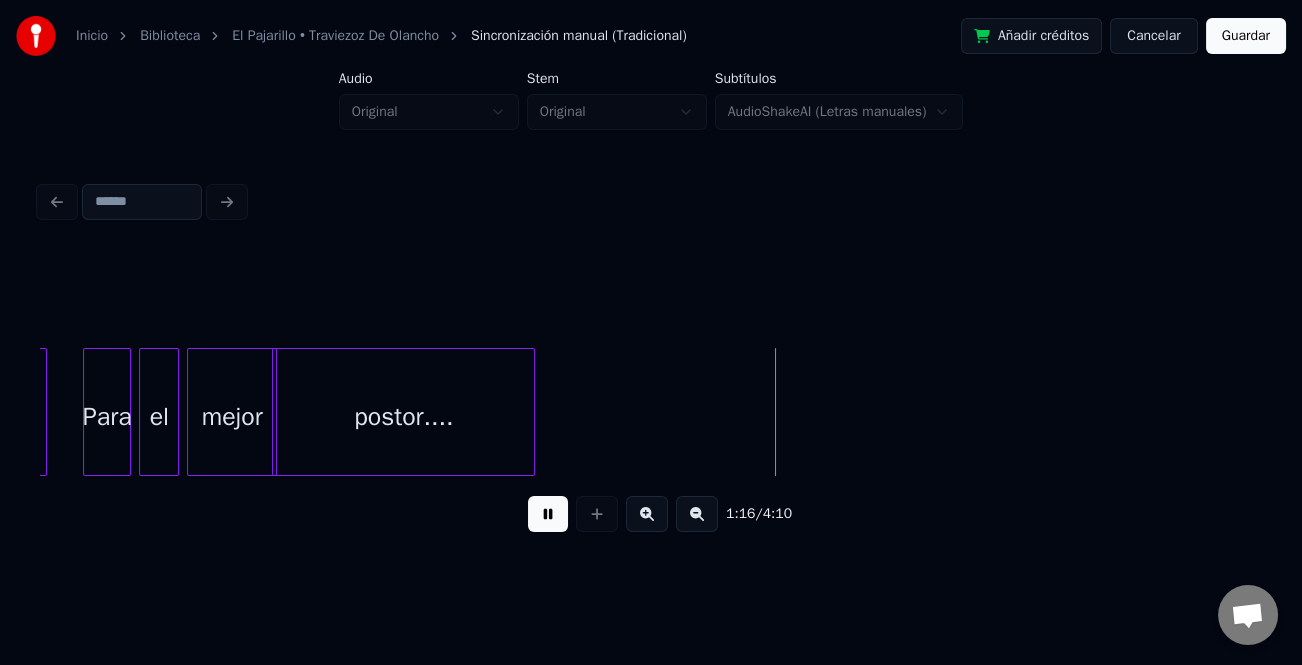 click at bounding box center (531, 412) 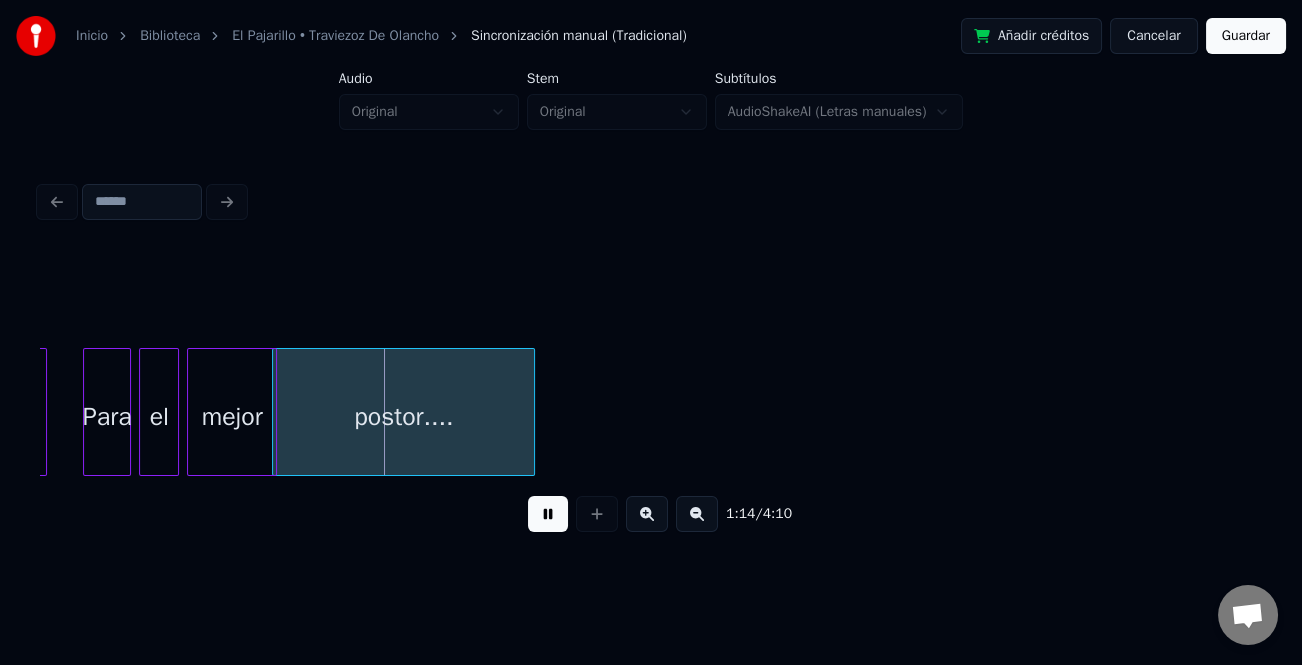 click at bounding box center (548, 514) 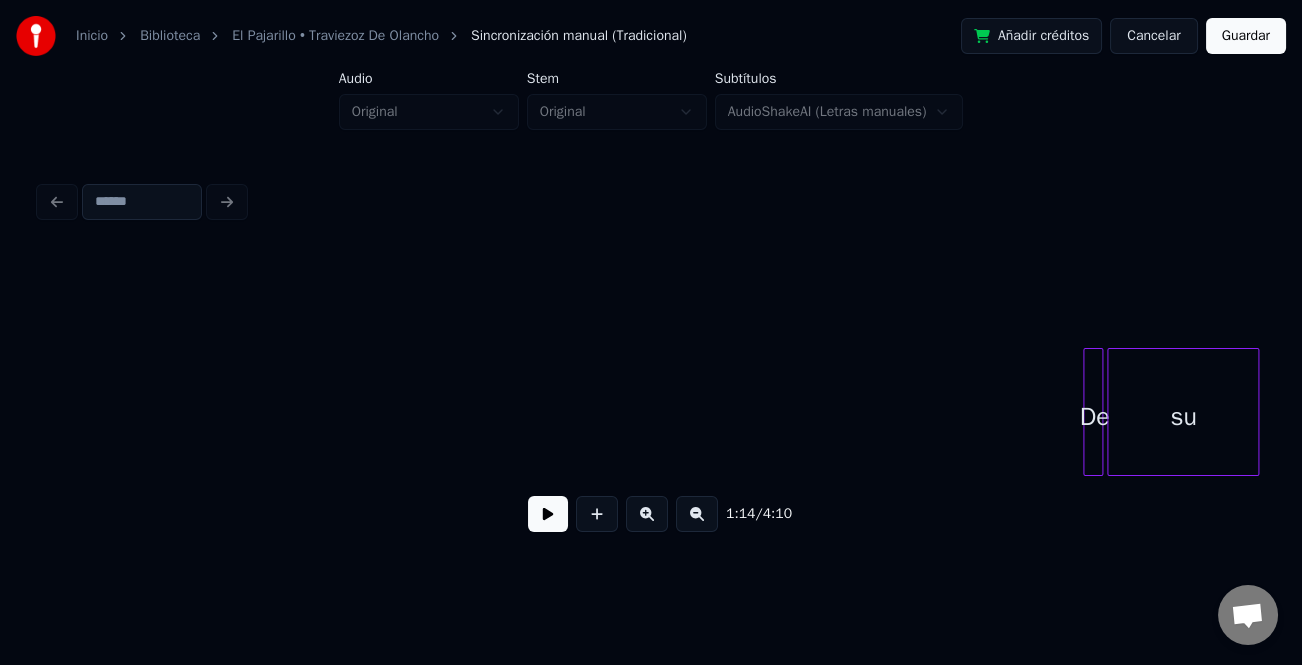 scroll, scrollTop: 0, scrollLeft: 18678, axis: horizontal 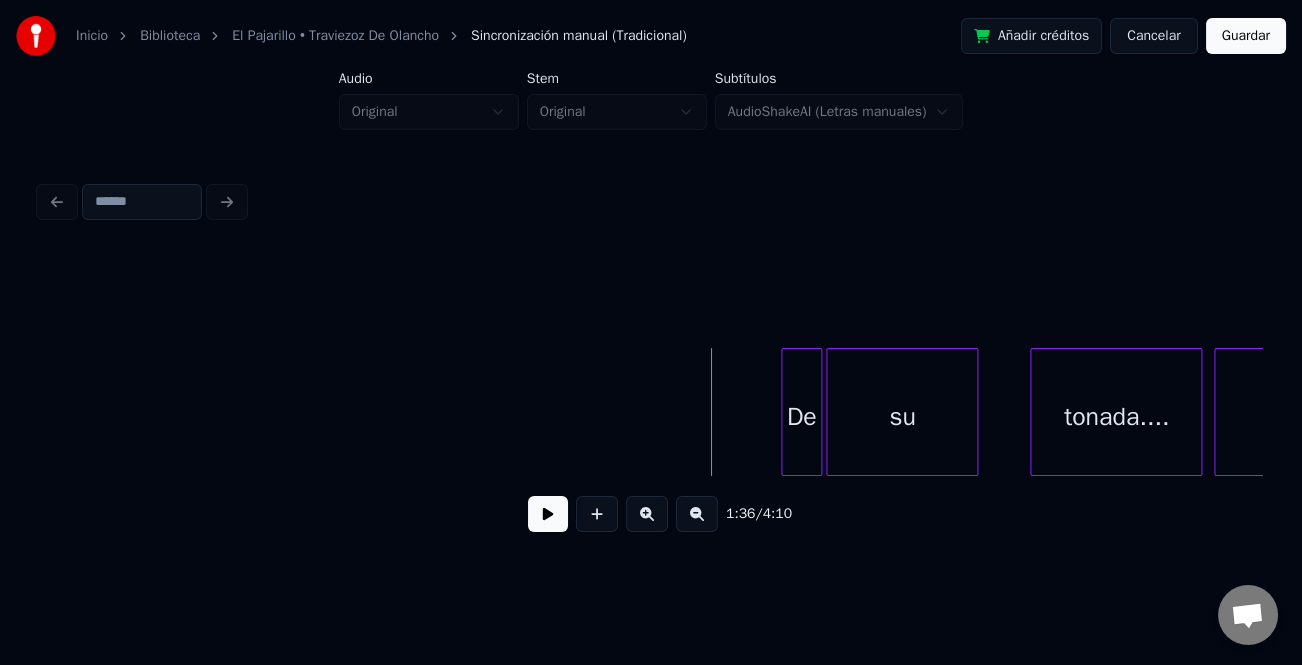 click at bounding box center (785, 412) 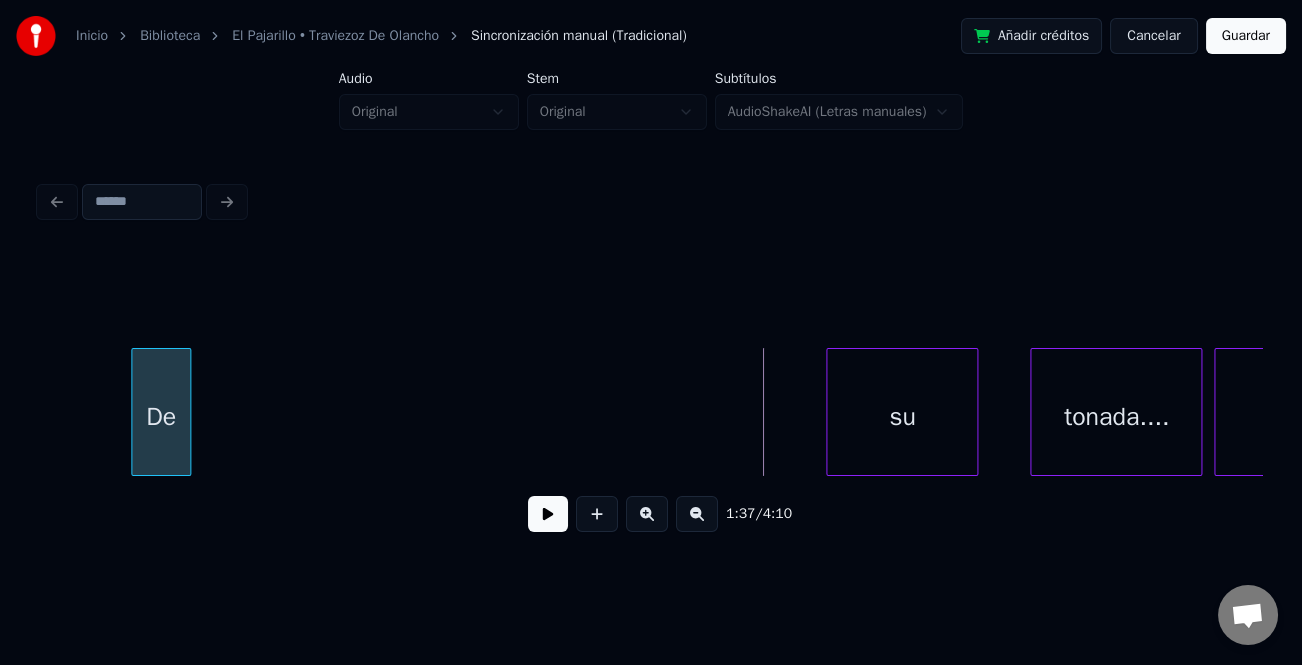 click on "De" at bounding box center [161, 417] 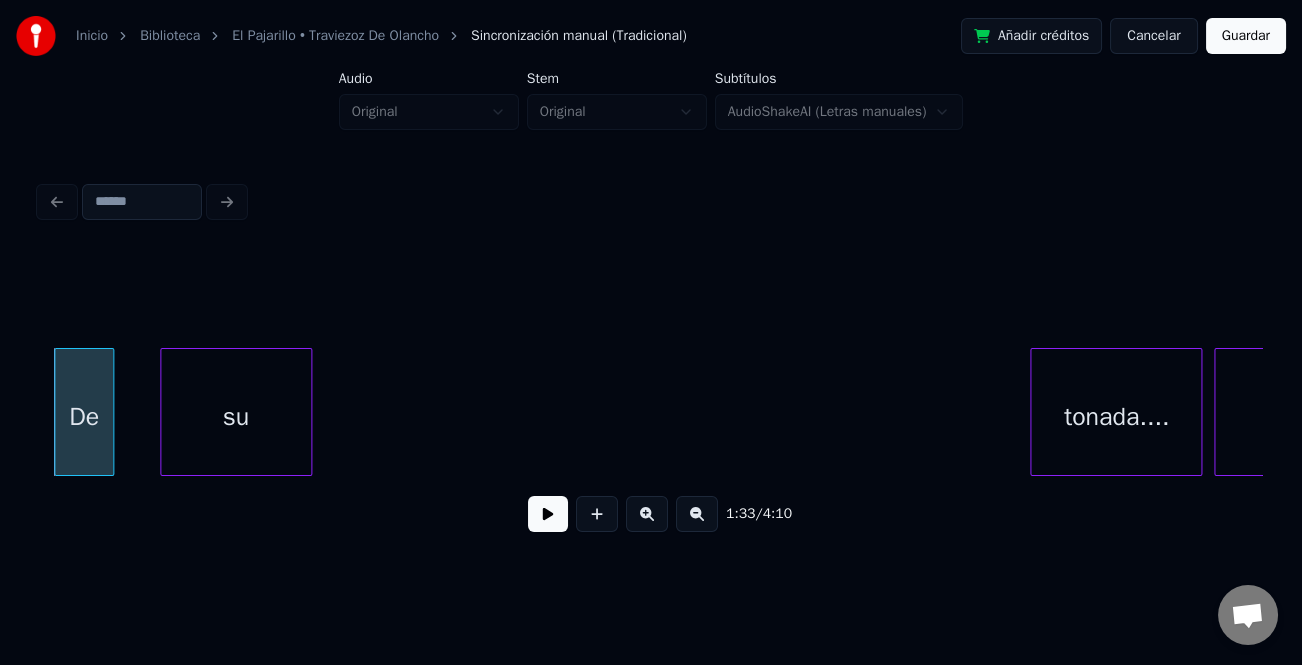 click on "su" at bounding box center (236, 417) 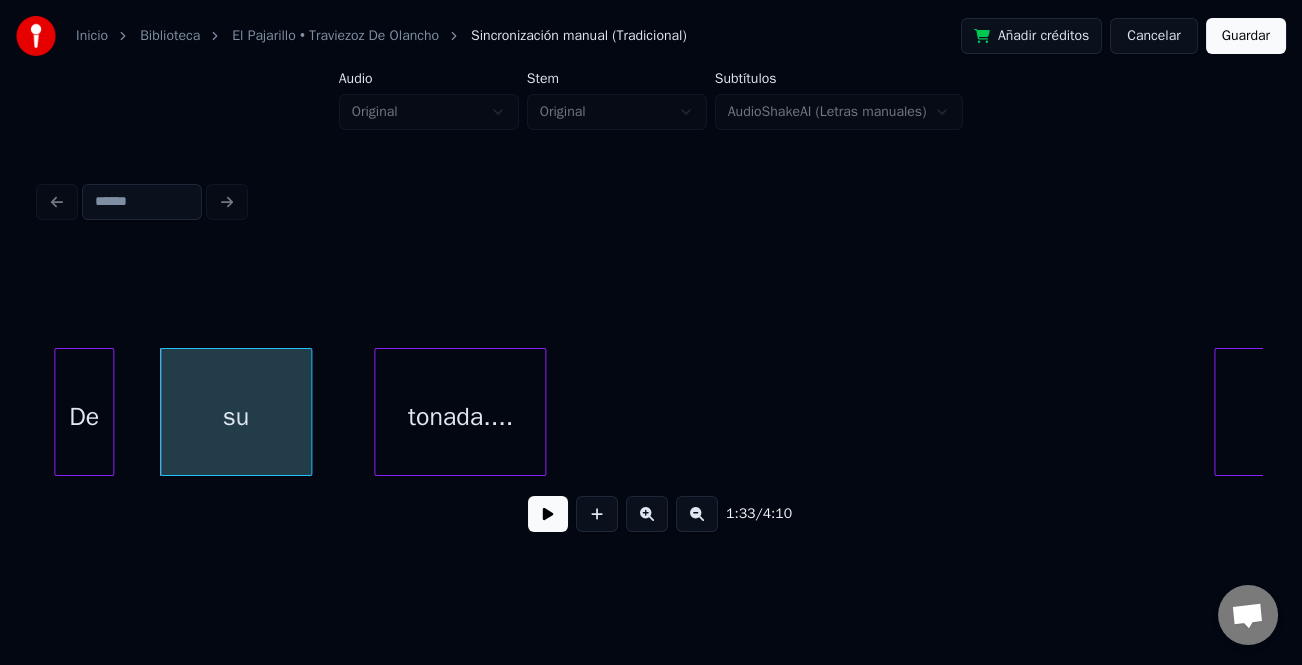 click on "tonada...." at bounding box center (460, 417) 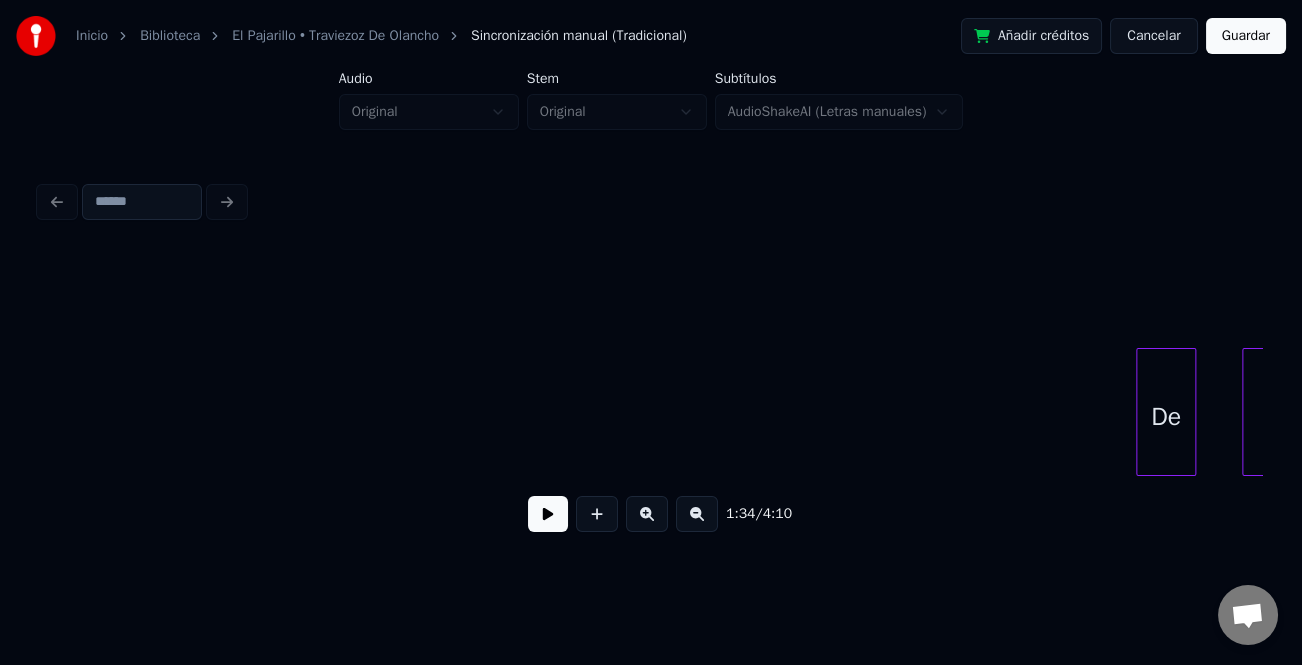 scroll, scrollTop: 0, scrollLeft: 17676, axis: horizontal 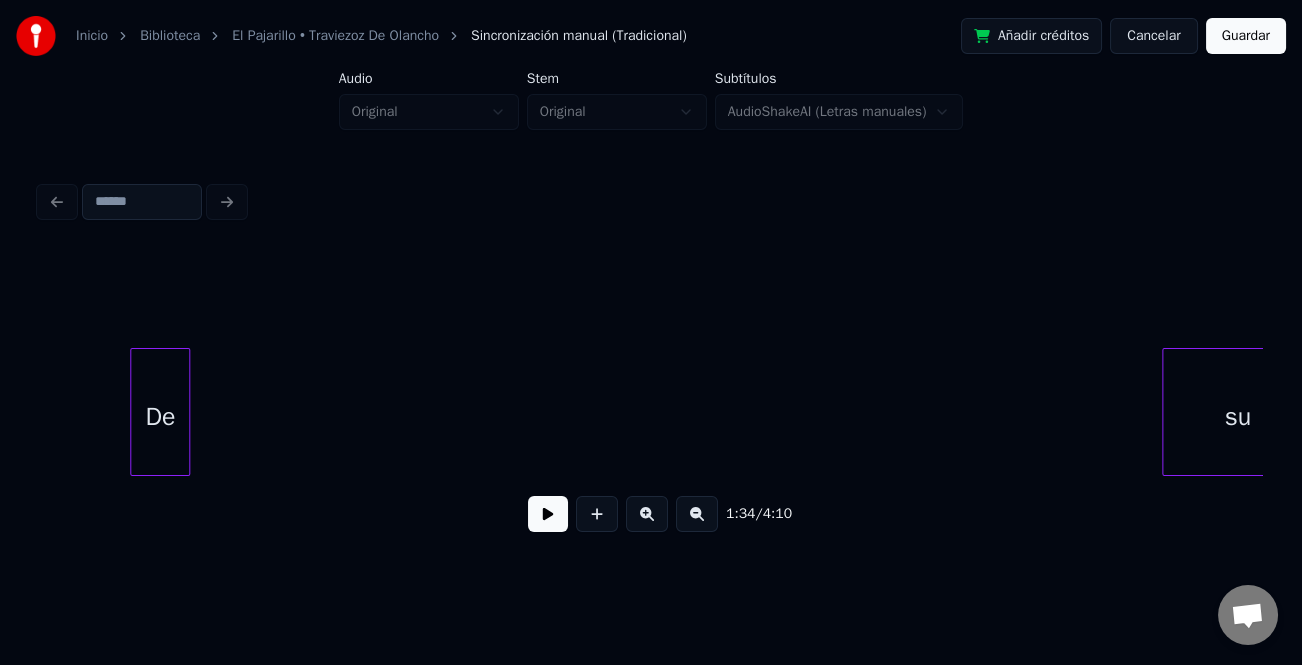 click on "De" at bounding box center [160, 417] 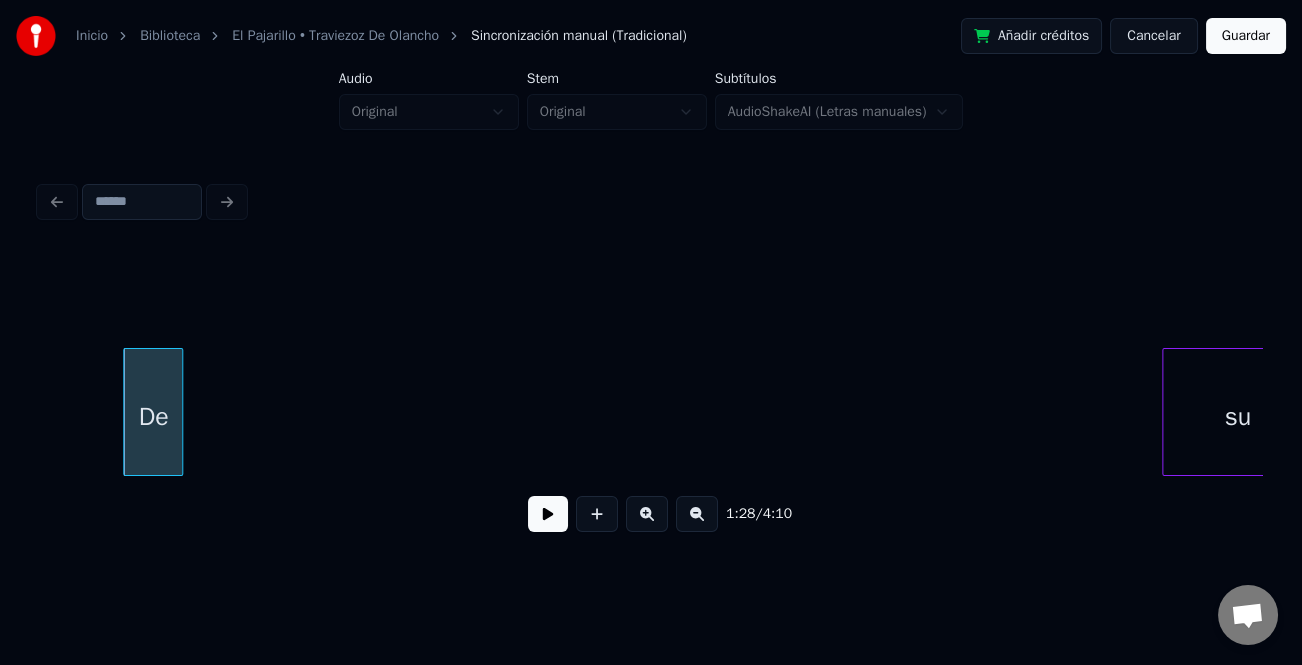 scroll, scrollTop: 0, scrollLeft: 17722, axis: horizontal 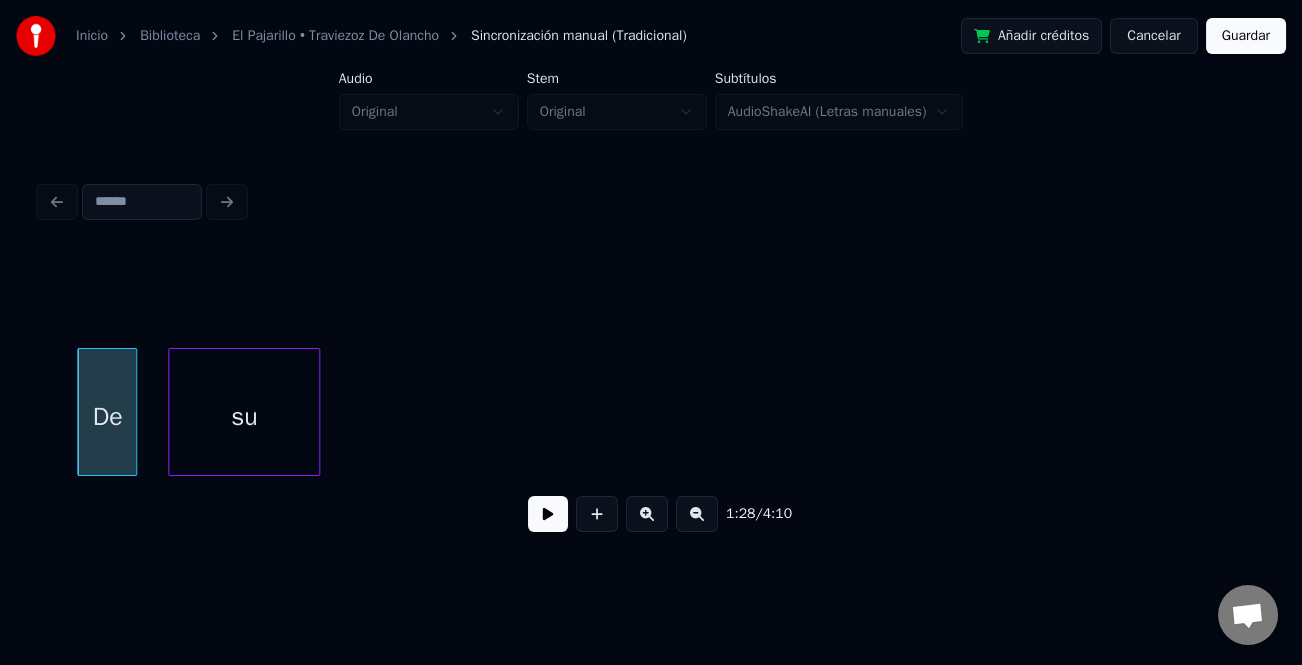 click on "su" at bounding box center [244, 417] 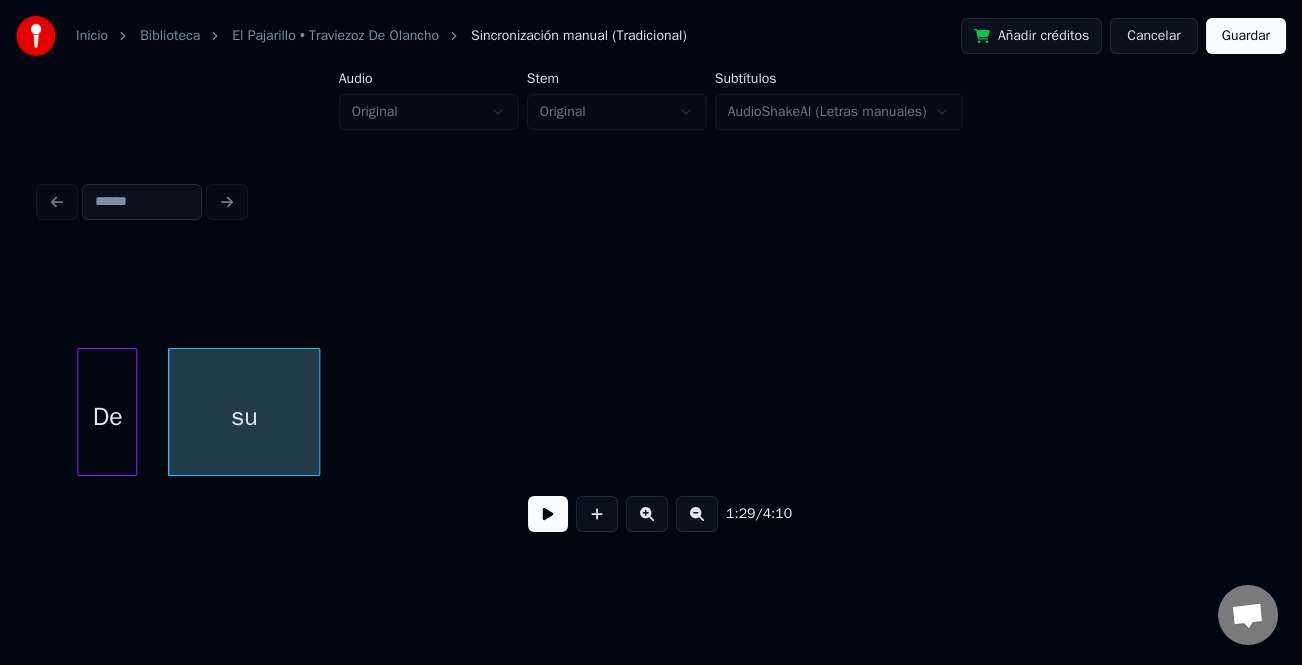 click at bounding box center (697, 514) 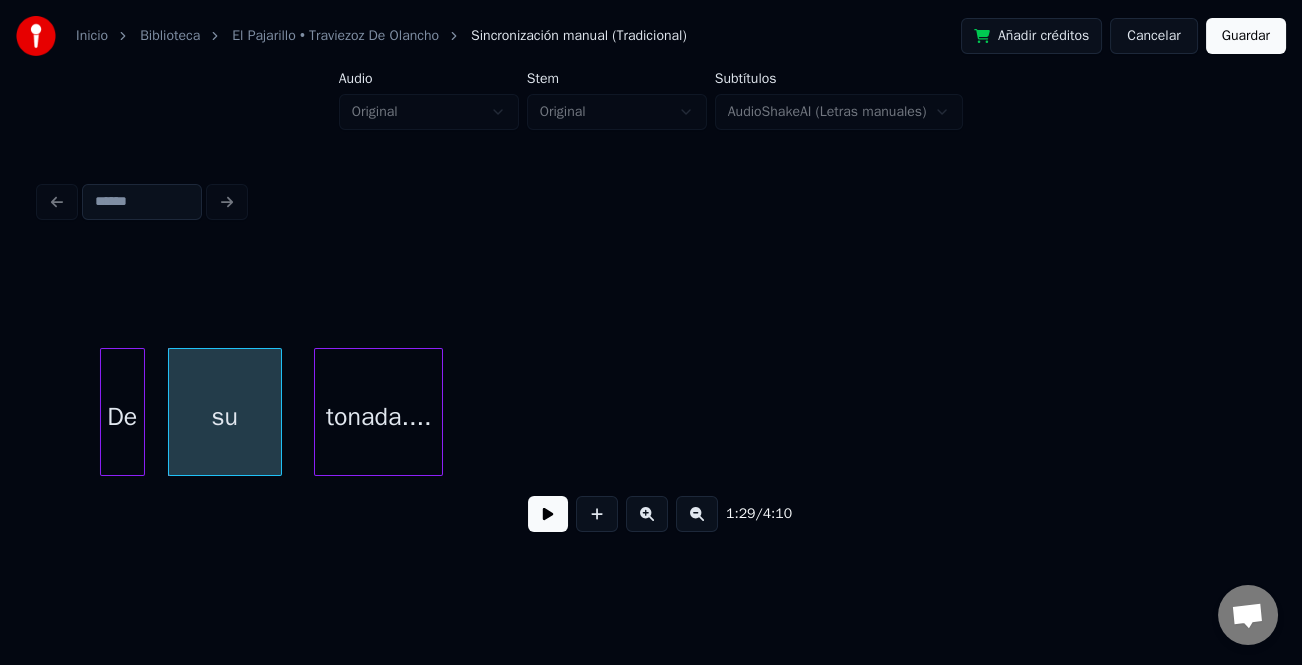 click on "tonada...." at bounding box center [378, 417] 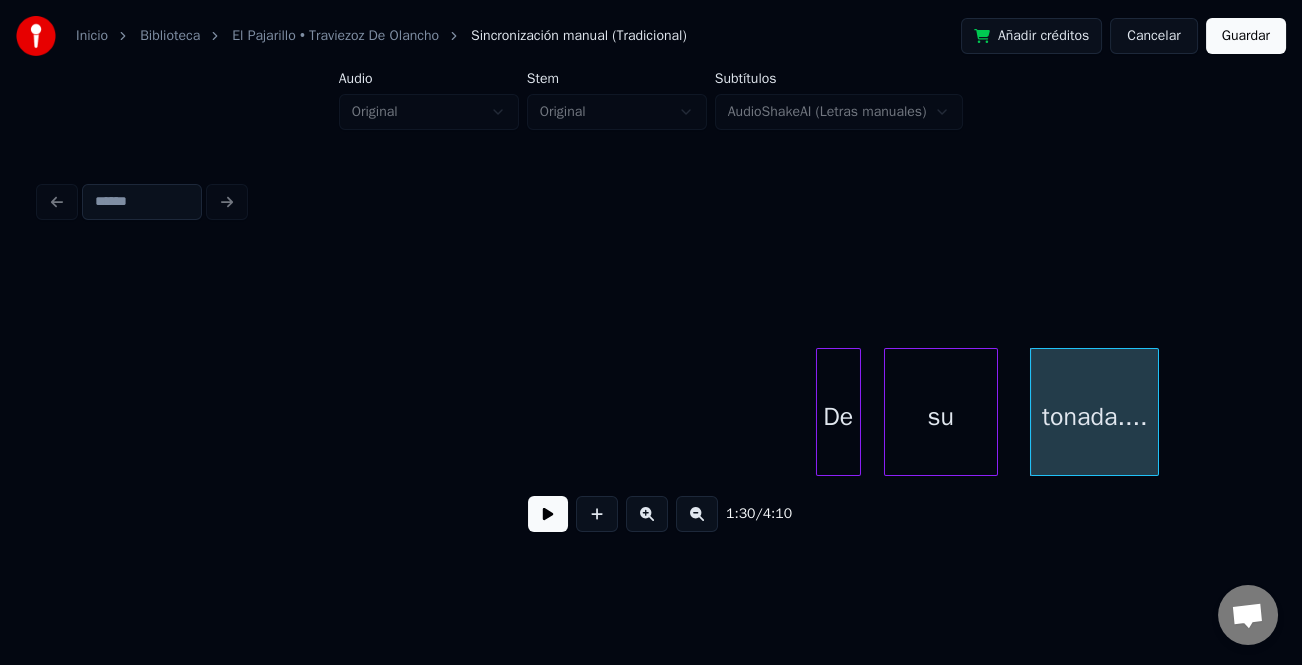 scroll, scrollTop: 0, scrollLeft: 12513, axis: horizontal 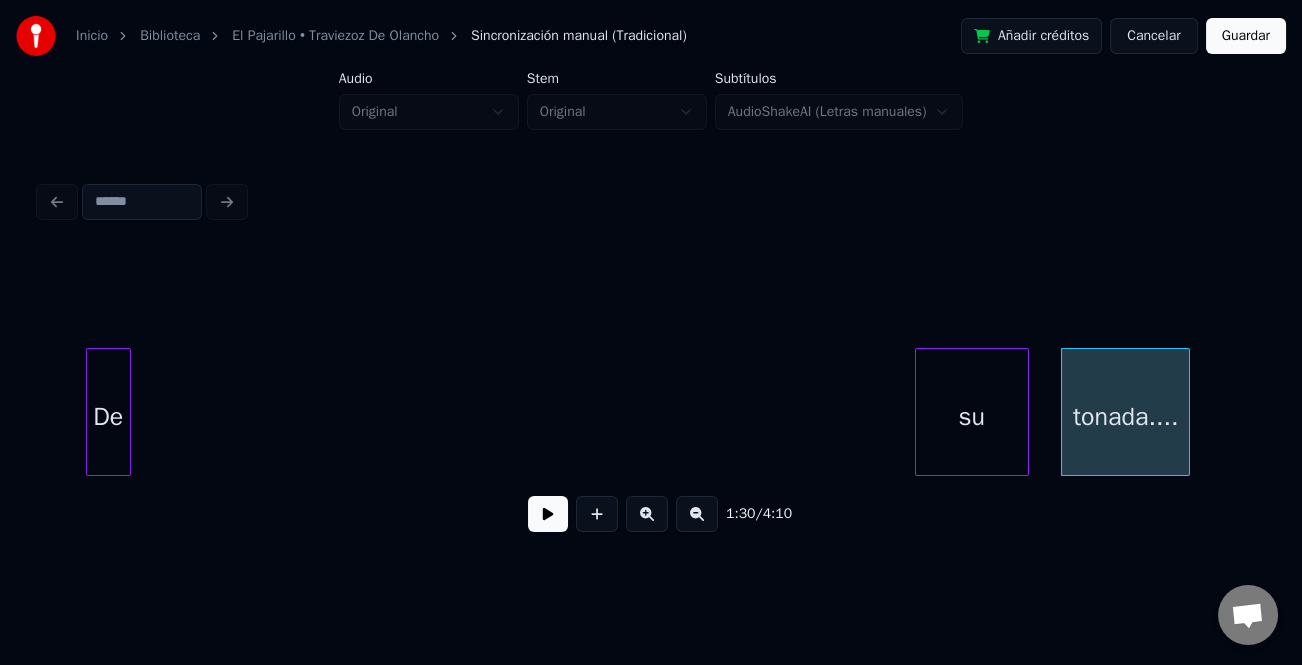 click on "De" at bounding box center (108, 417) 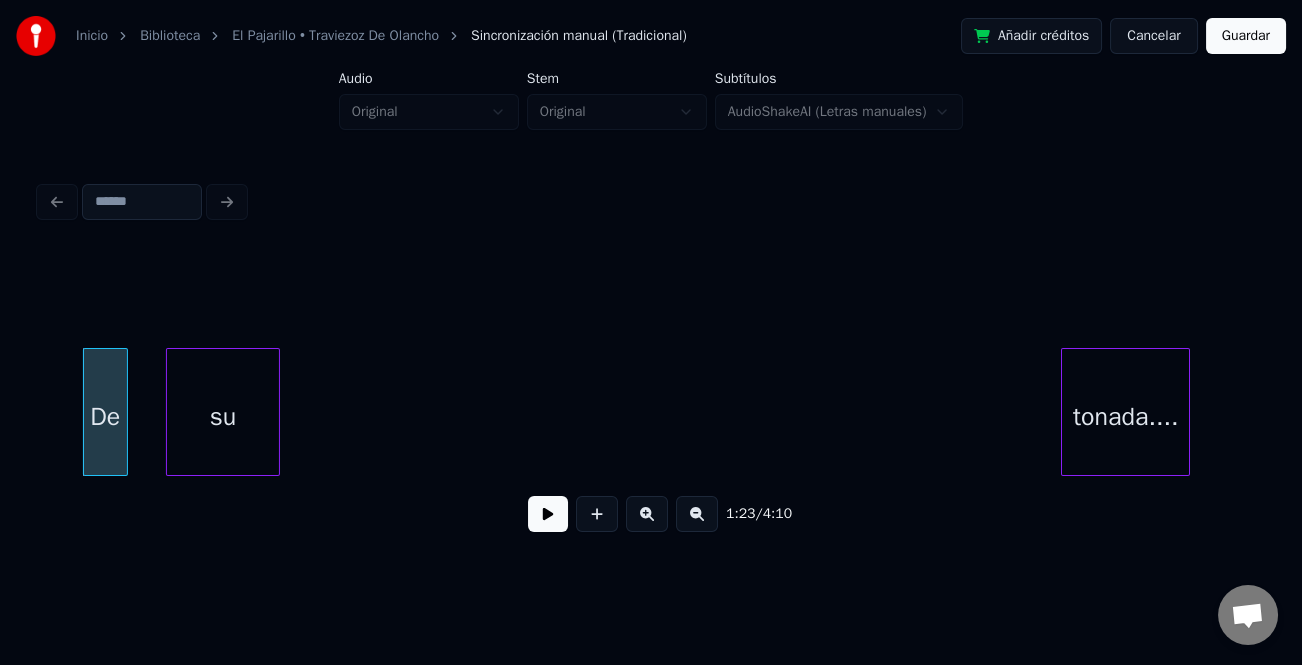 click on "su" at bounding box center (223, 417) 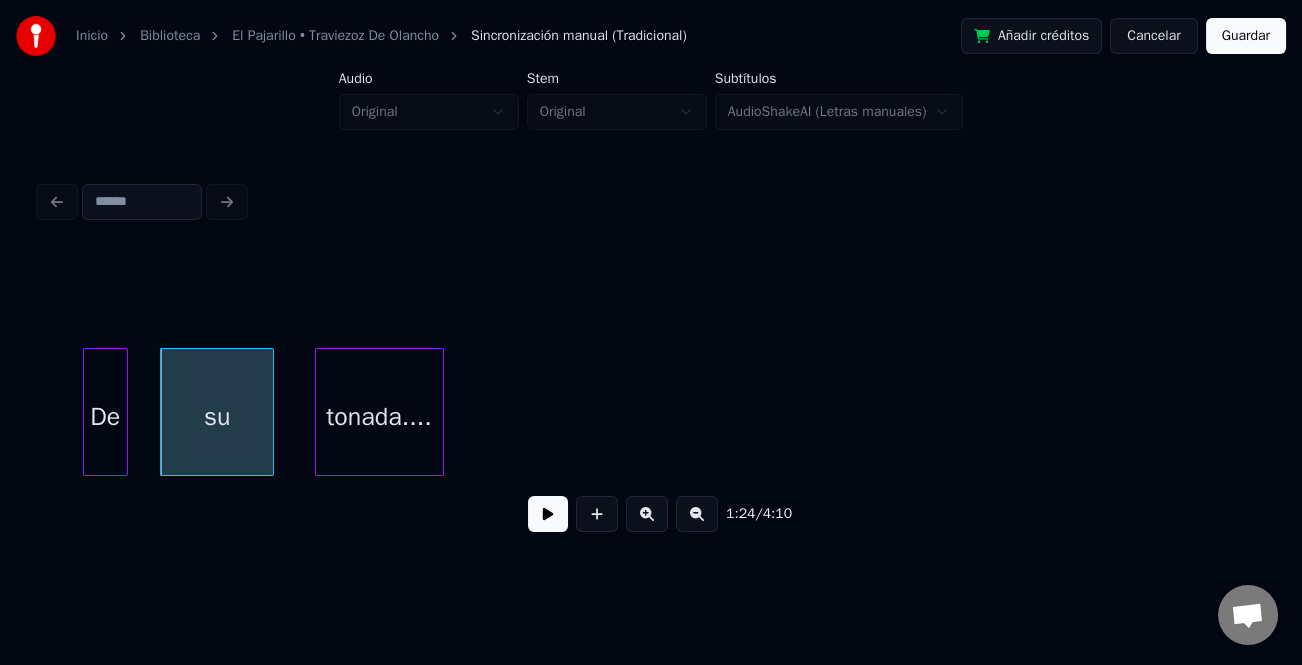 click on "tonada...." at bounding box center (379, 417) 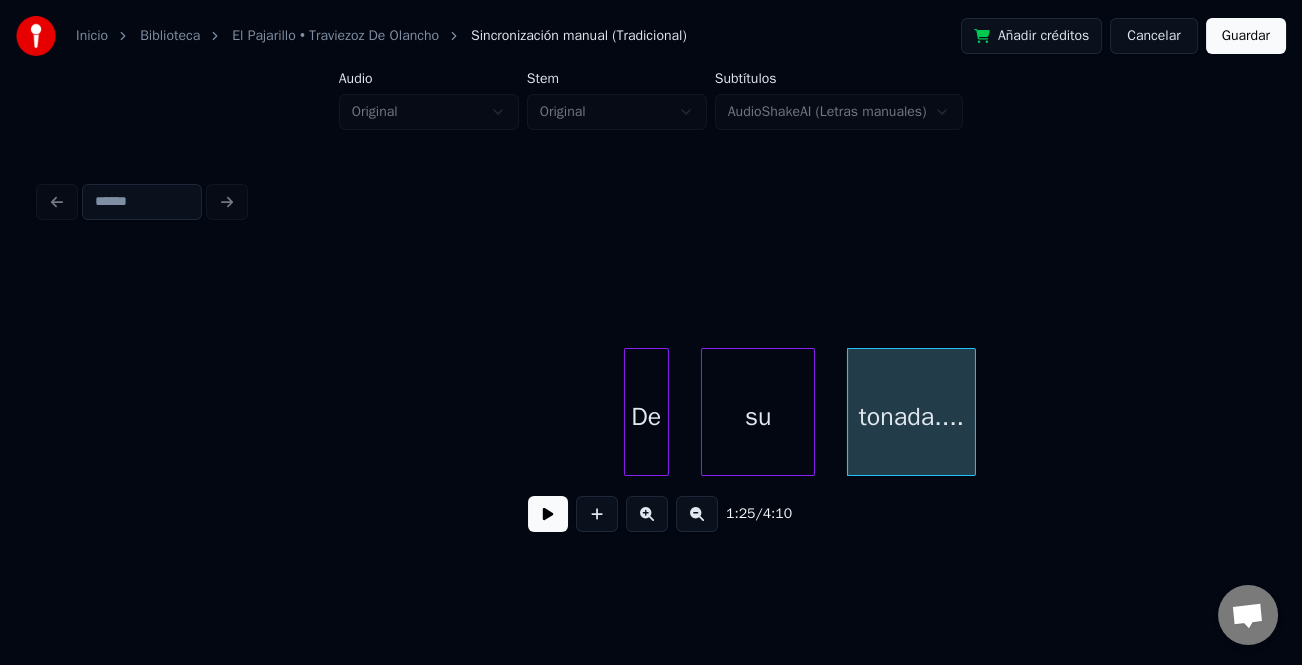 scroll, scrollTop: 0, scrollLeft: 11761, axis: horizontal 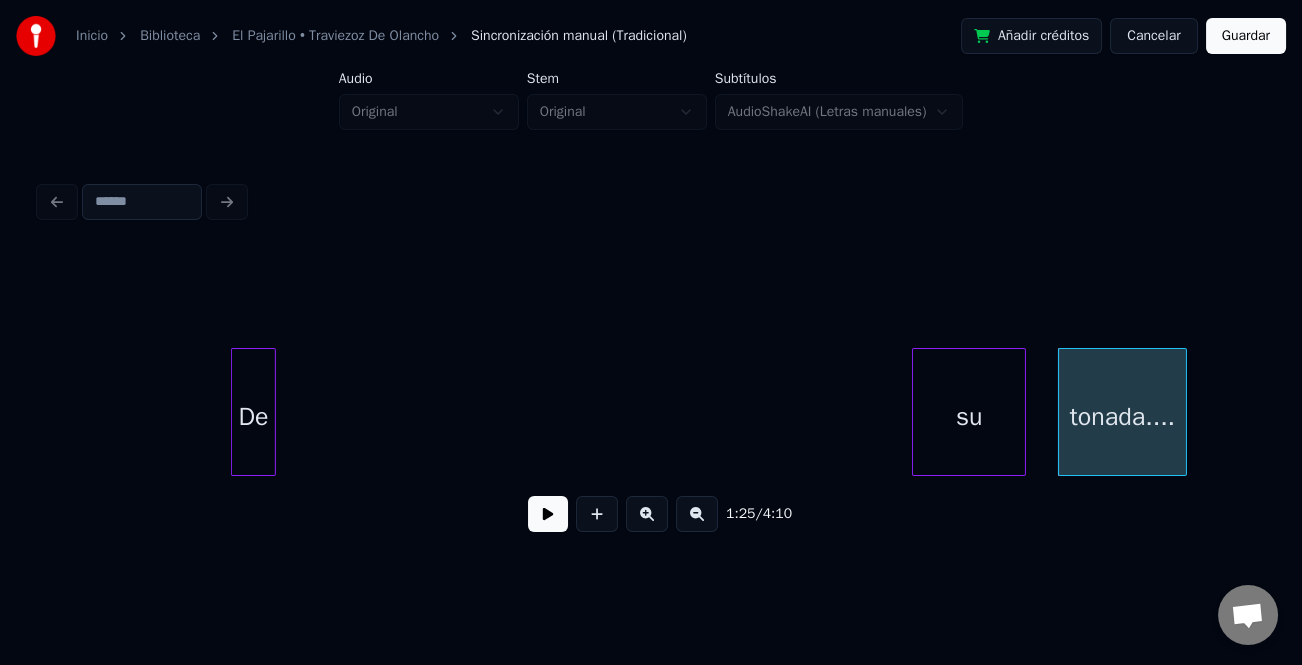 click on "De" at bounding box center (253, 417) 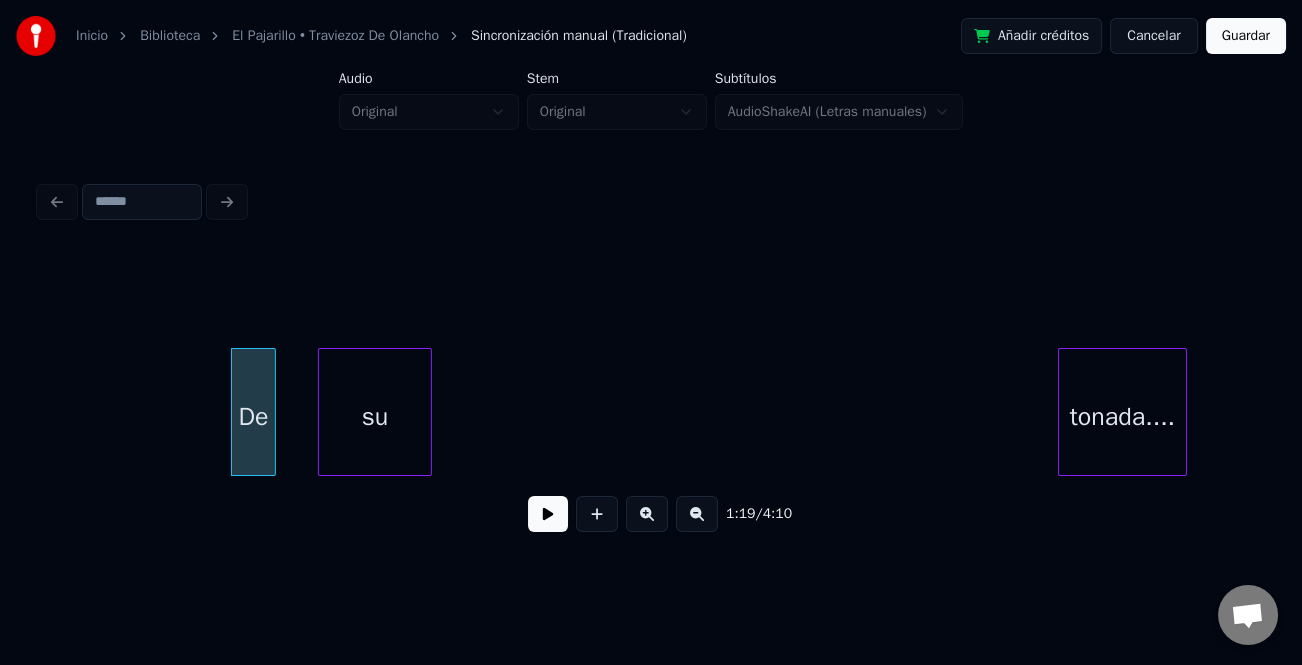 click on "su" at bounding box center (375, 417) 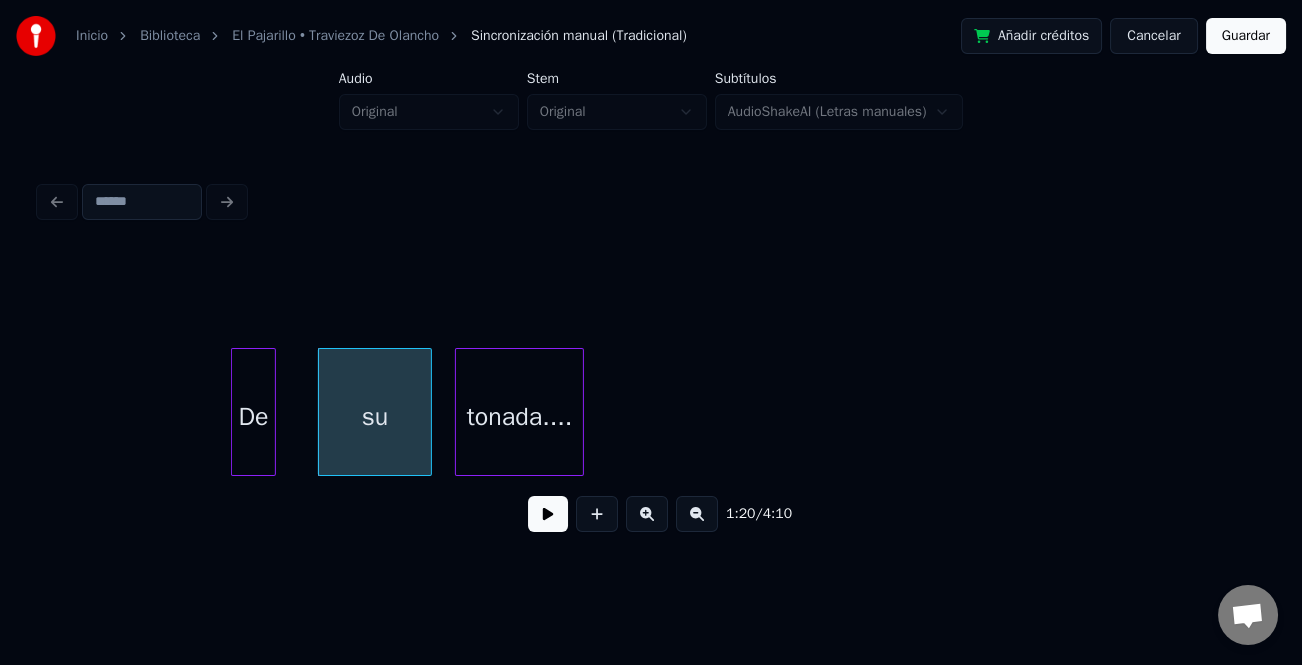 click on "tonada...." at bounding box center [519, 417] 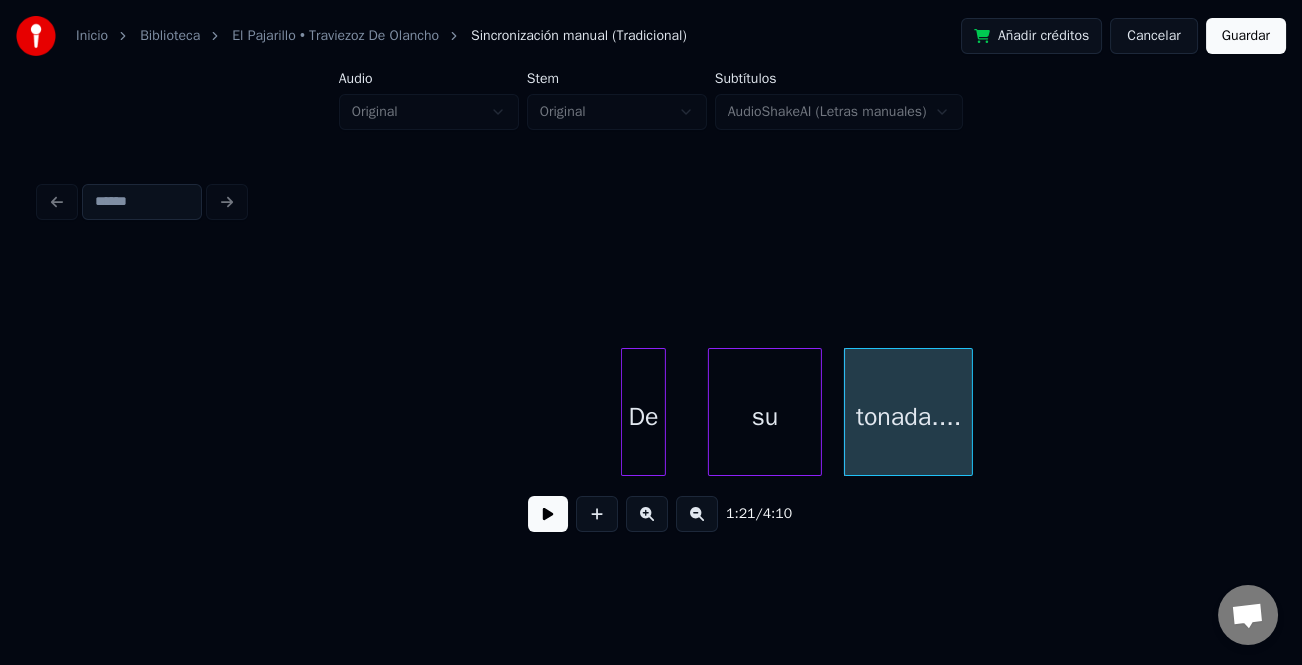 scroll, scrollTop: 0, scrollLeft: 10890, axis: horizontal 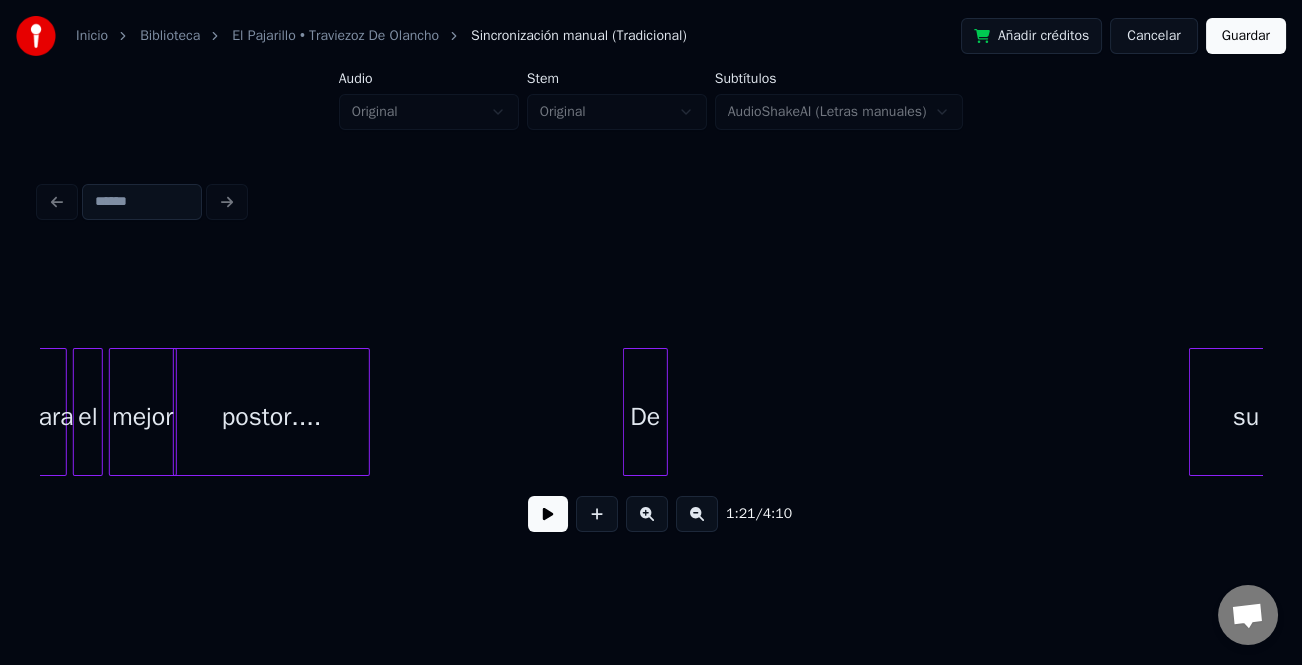 click on "De" at bounding box center (645, 417) 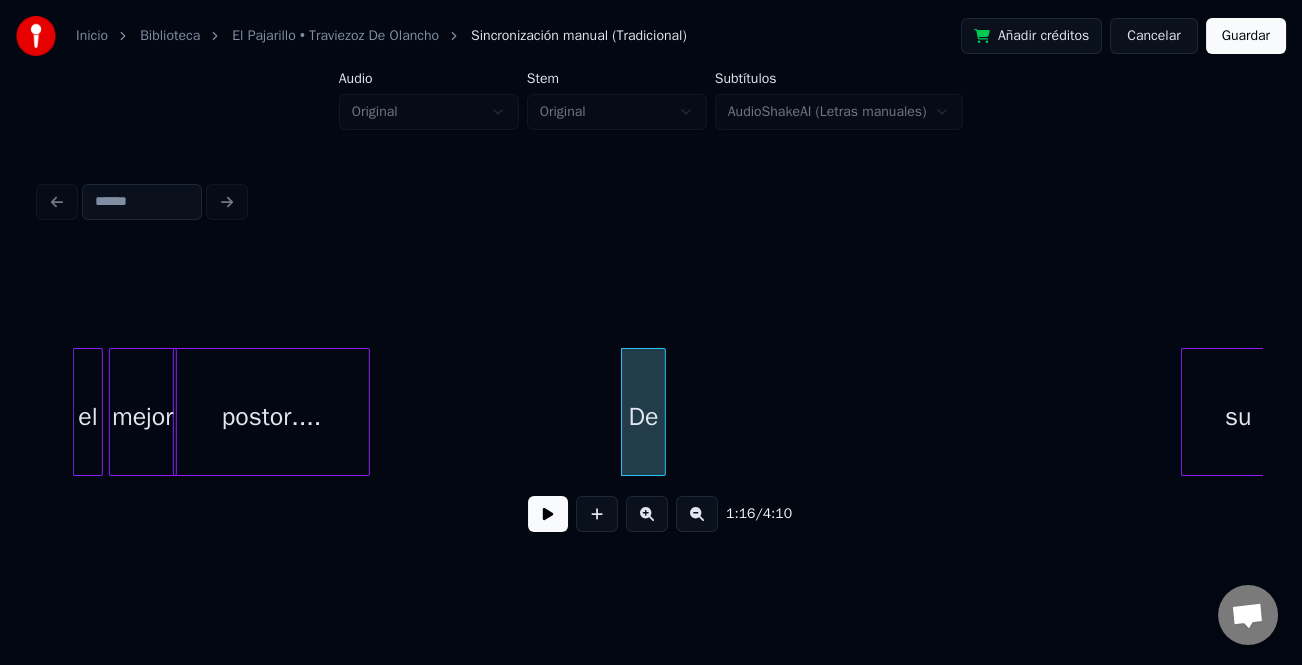 scroll, scrollTop: 0, scrollLeft: 10922, axis: horizontal 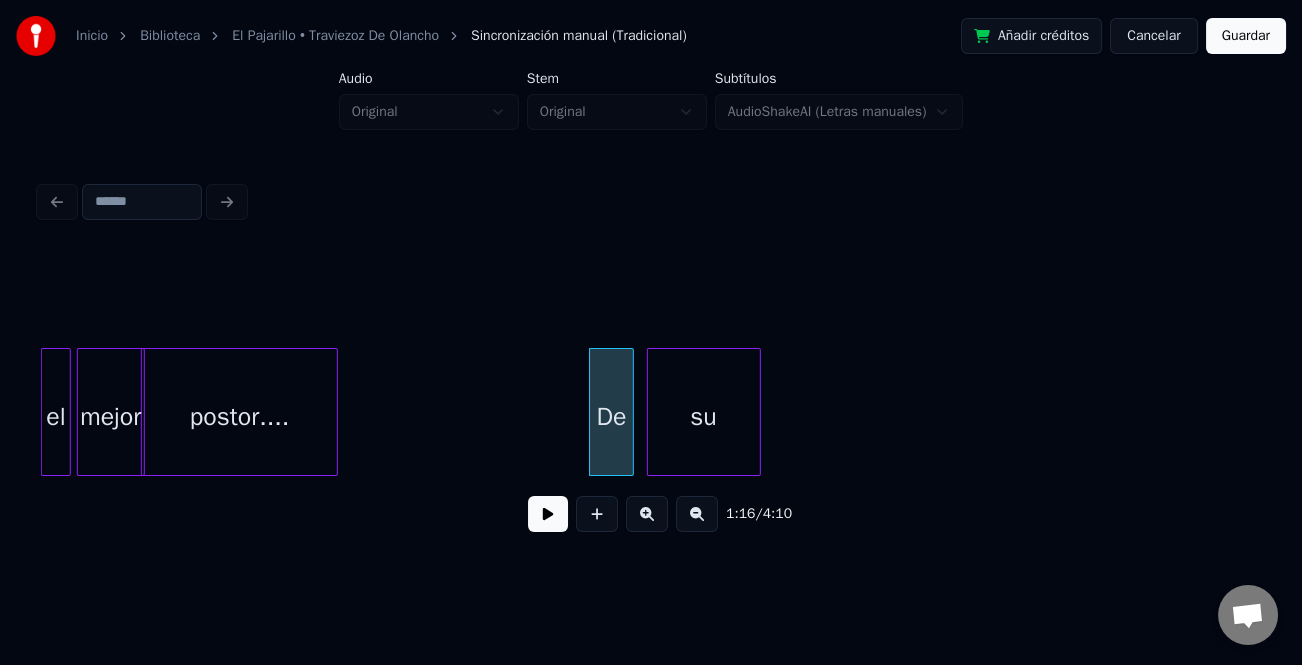 click on "su" at bounding box center [704, 417] 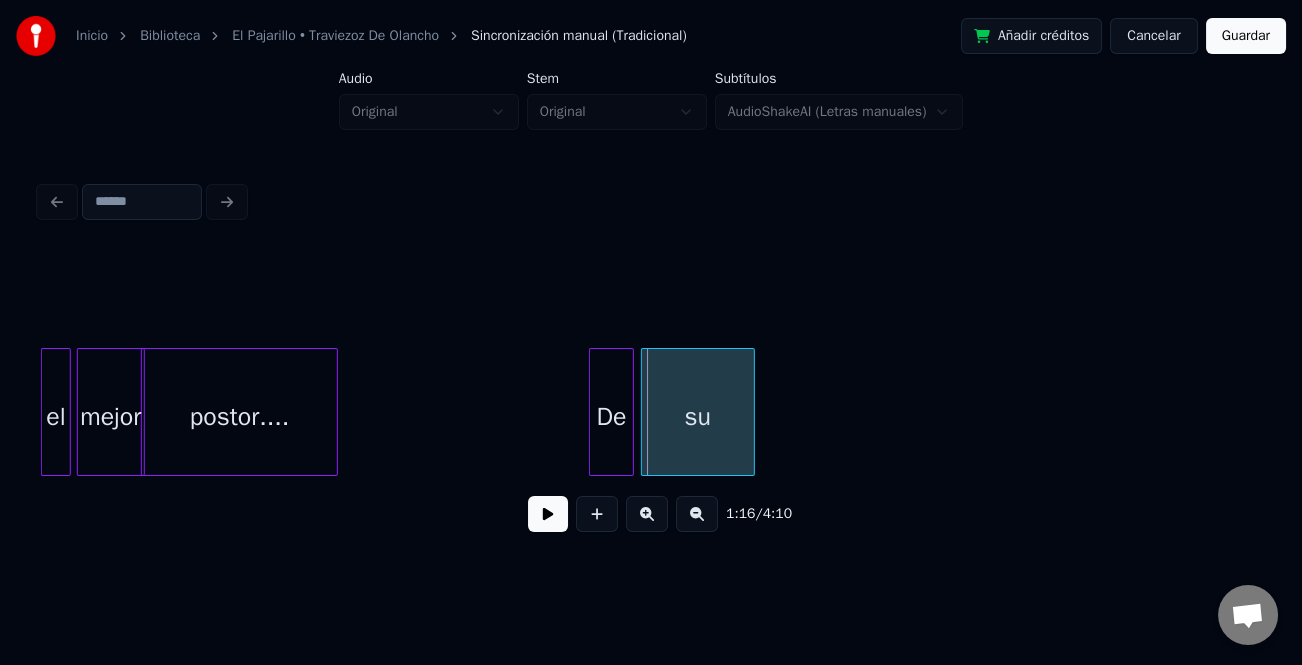 click on "su" at bounding box center (698, 417) 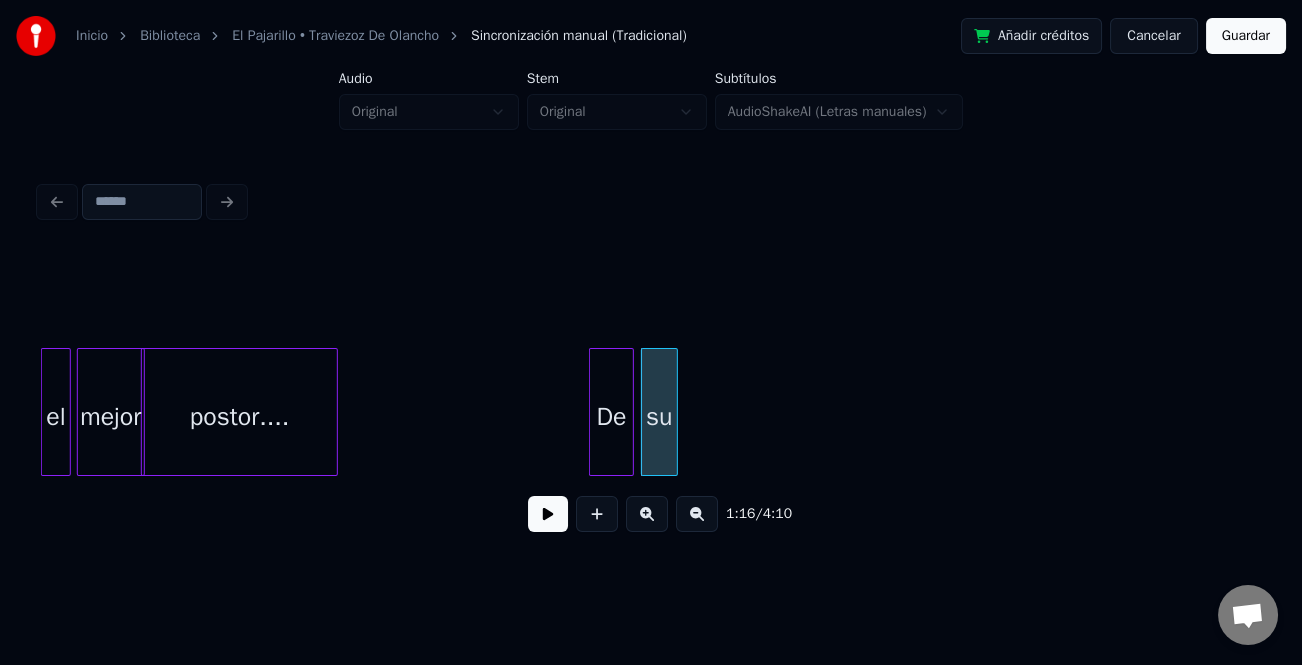 click at bounding box center (674, 412) 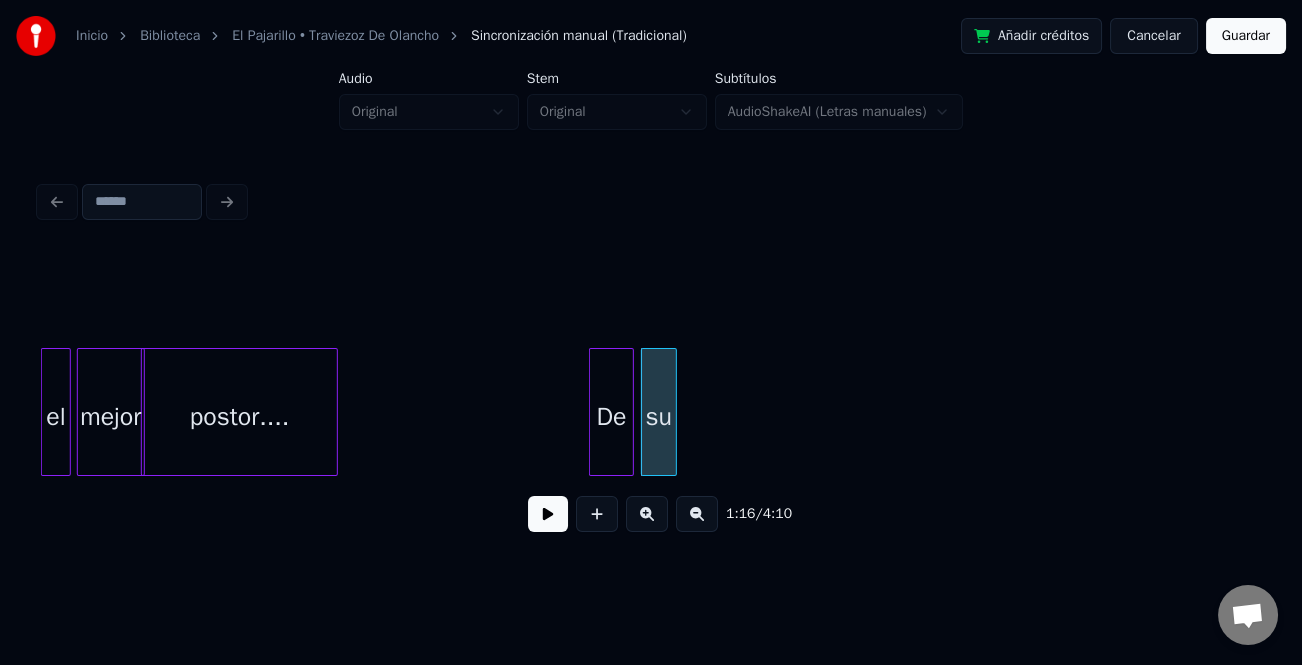 click on "De su postor.... mejor el" at bounding box center (7898, 412) 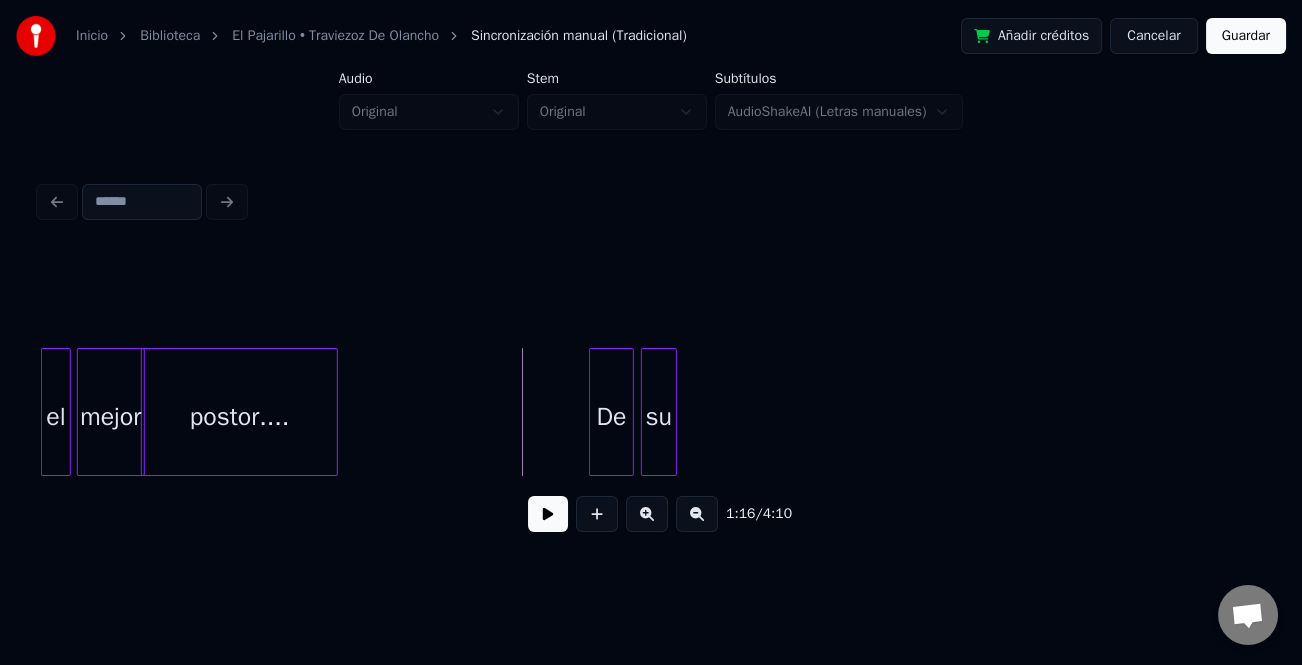click at bounding box center (548, 514) 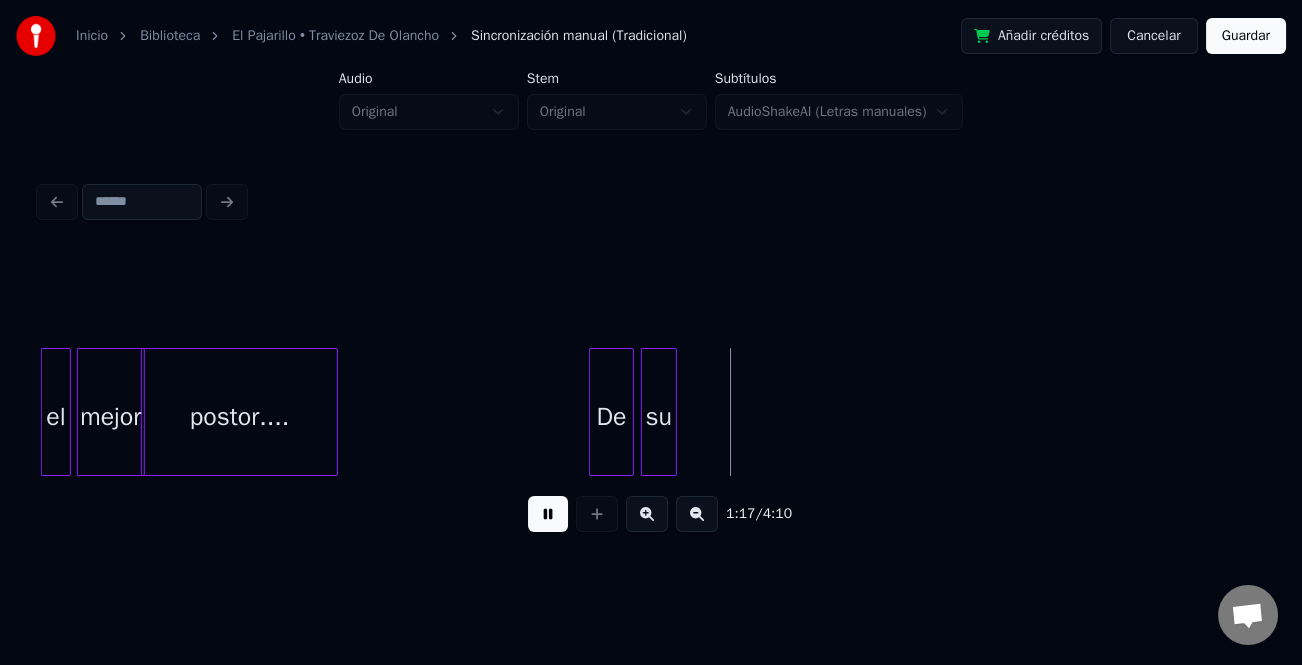 click at bounding box center (548, 514) 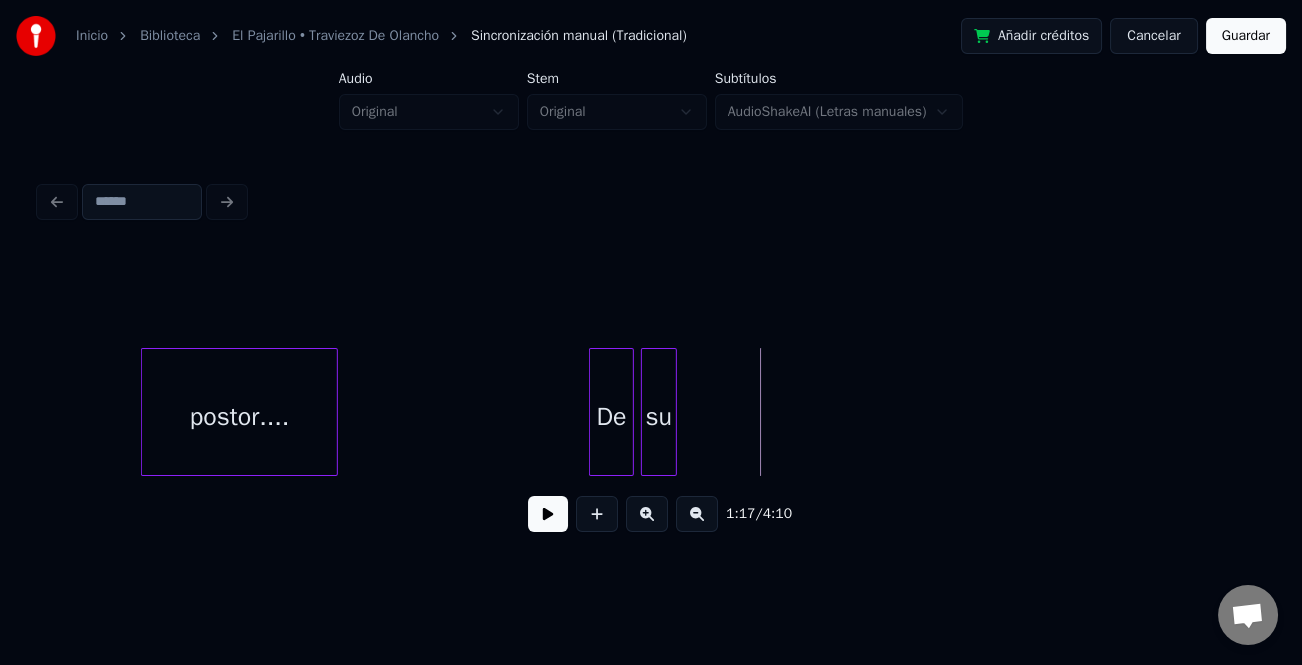 scroll, scrollTop: 0, scrollLeft: 11280, axis: horizontal 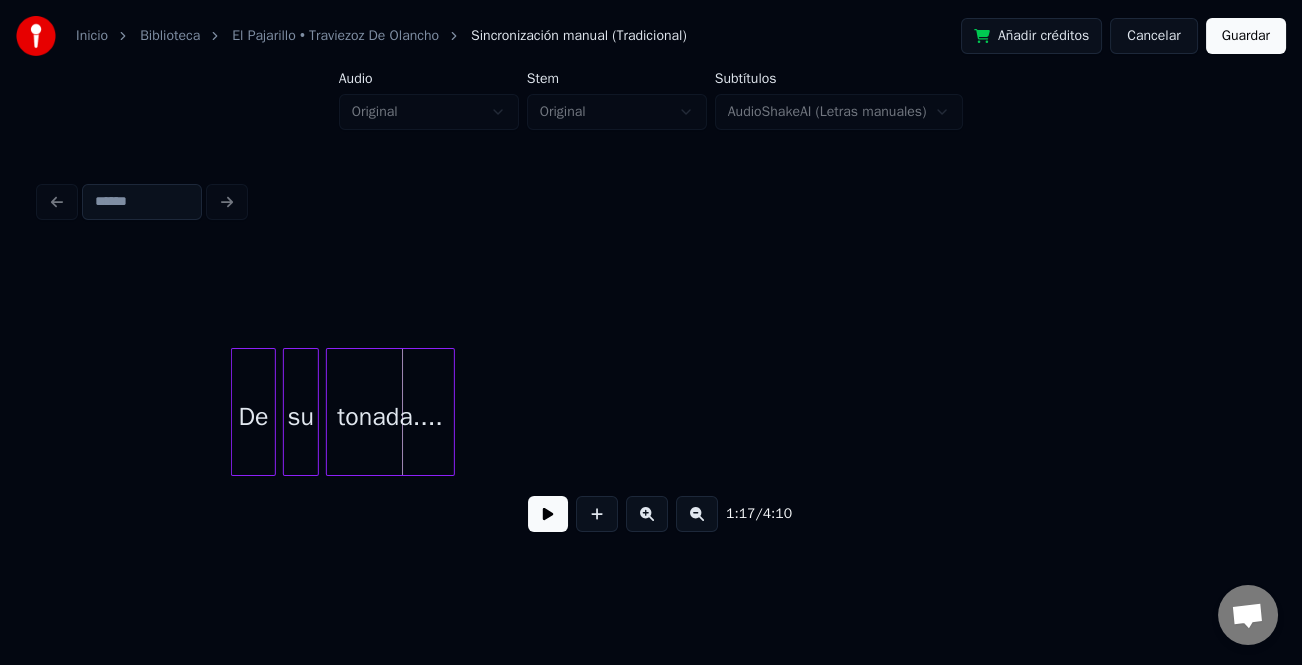 click on "tonada...." at bounding box center (390, 417) 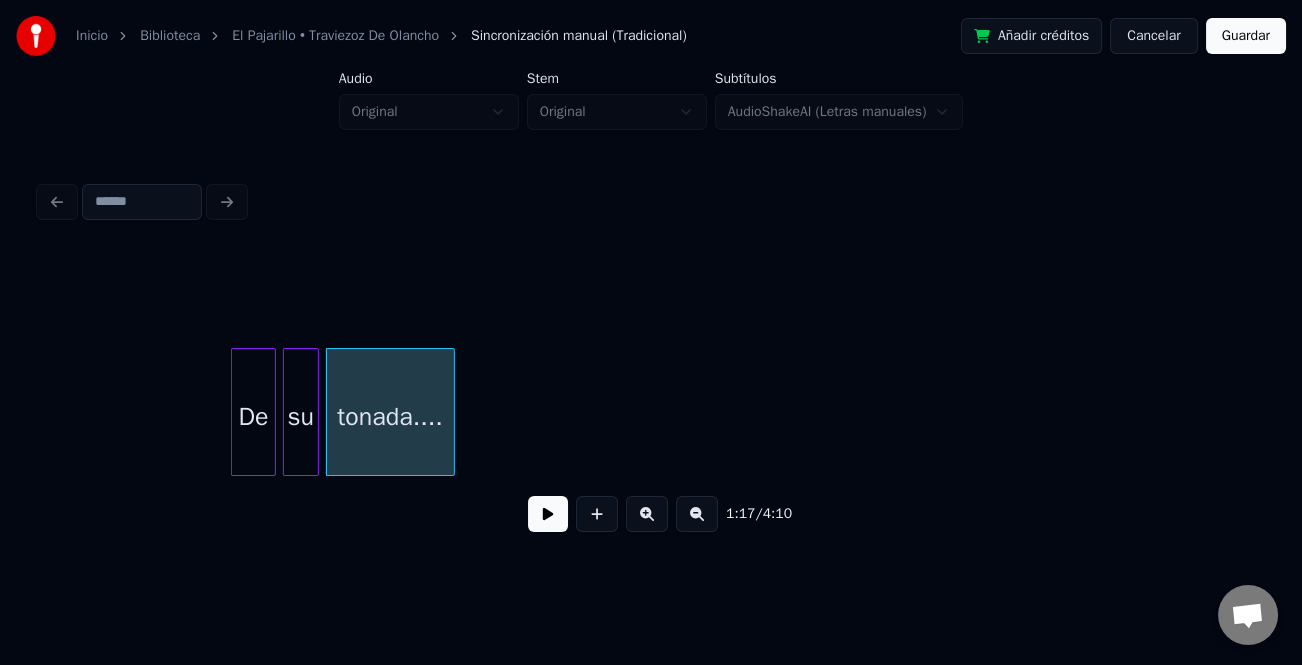 drag, startPoint x: 541, startPoint y: 525, endPoint x: 934, endPoint y: 495, distance: 394.14337 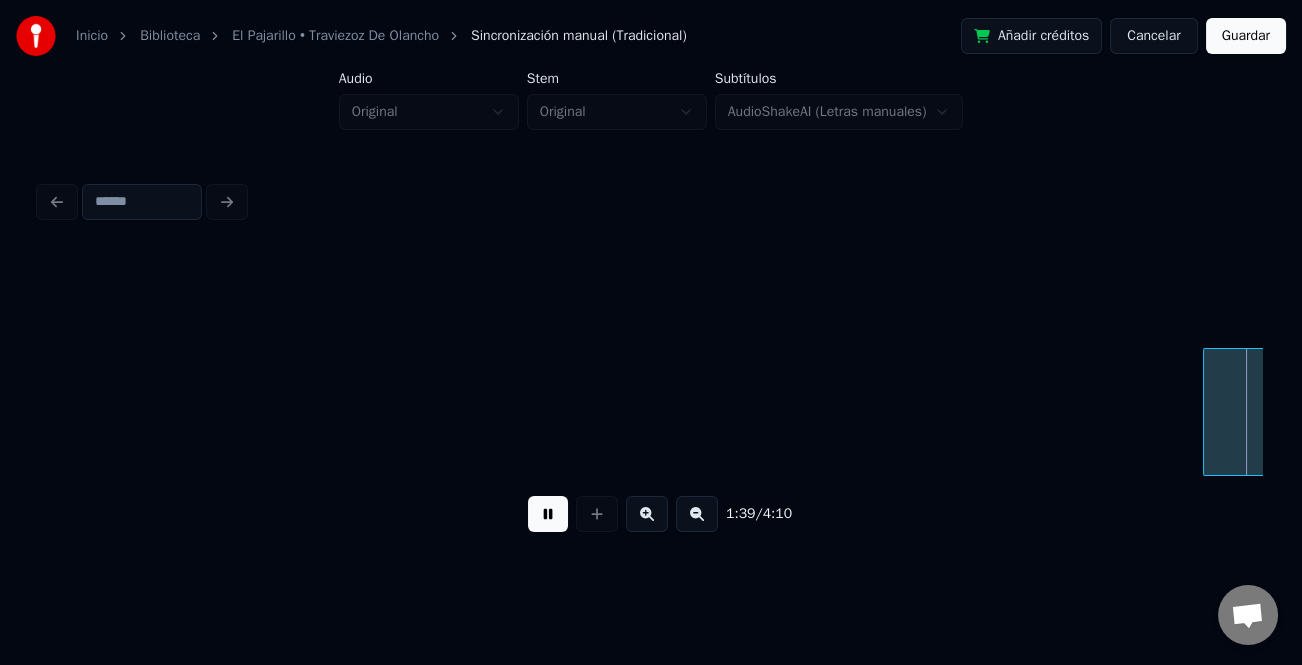 scroll, scrollTop: 0, scrollLeft: 14950, axis: horizontal 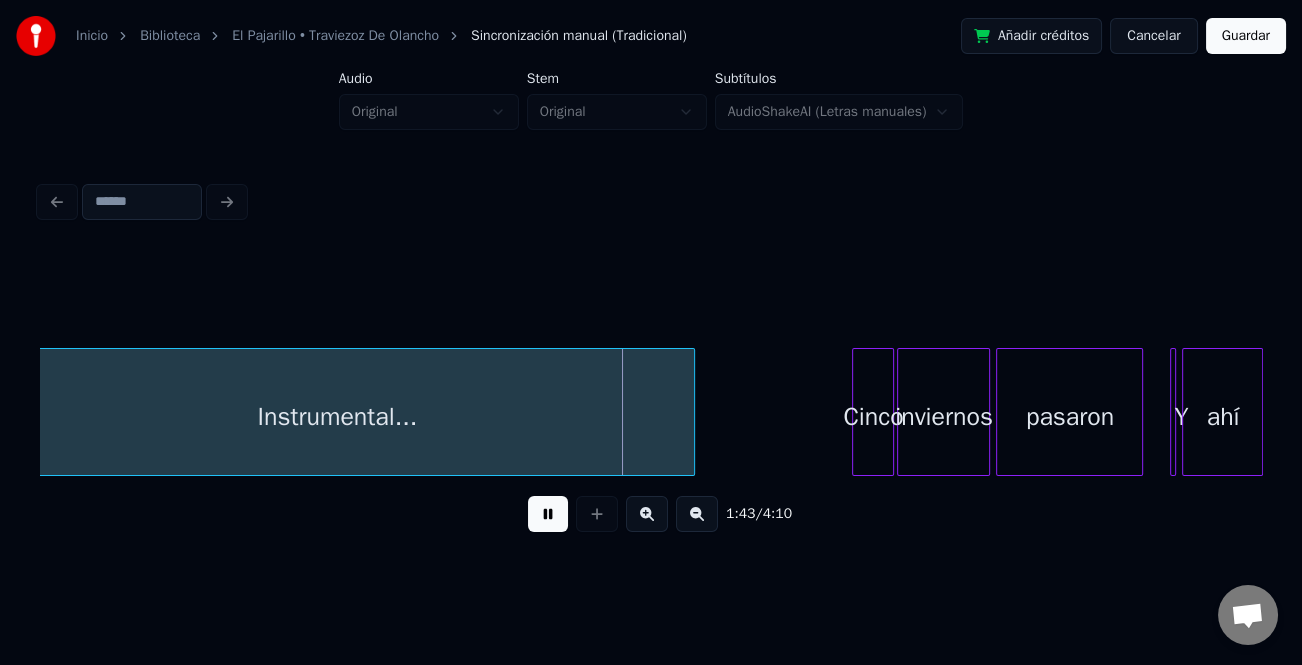 click at bounding box center [691, 412] 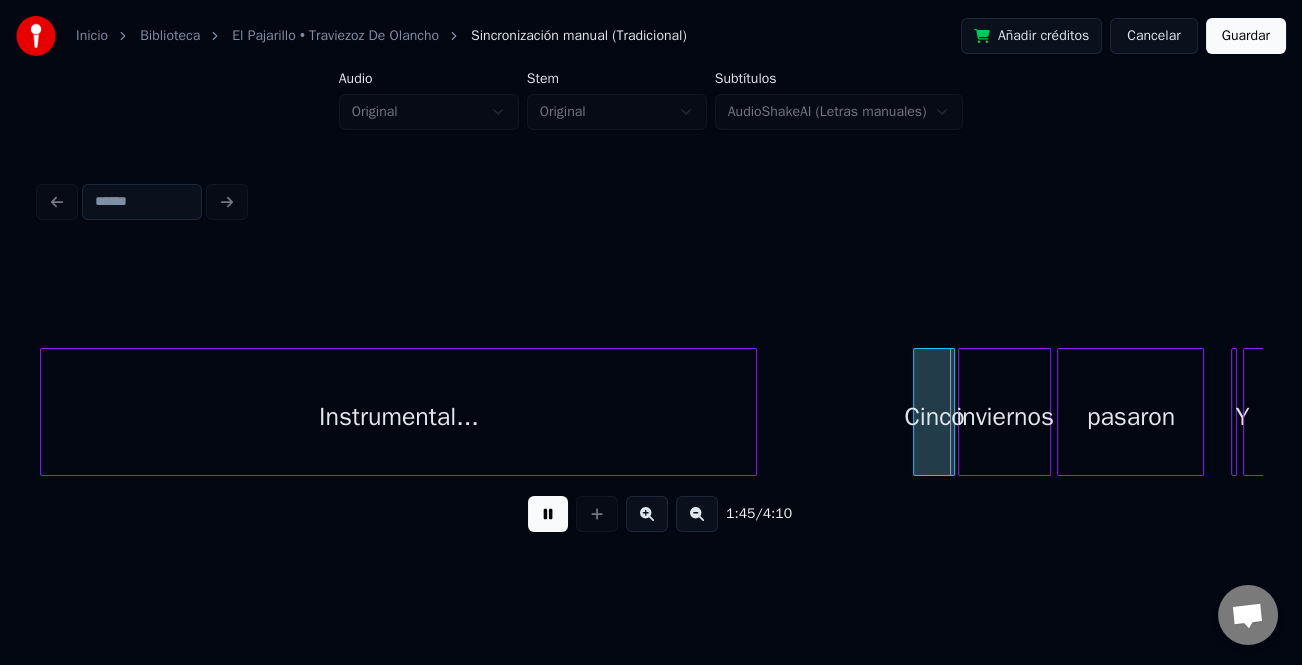 click at bounding box center [548, 514] 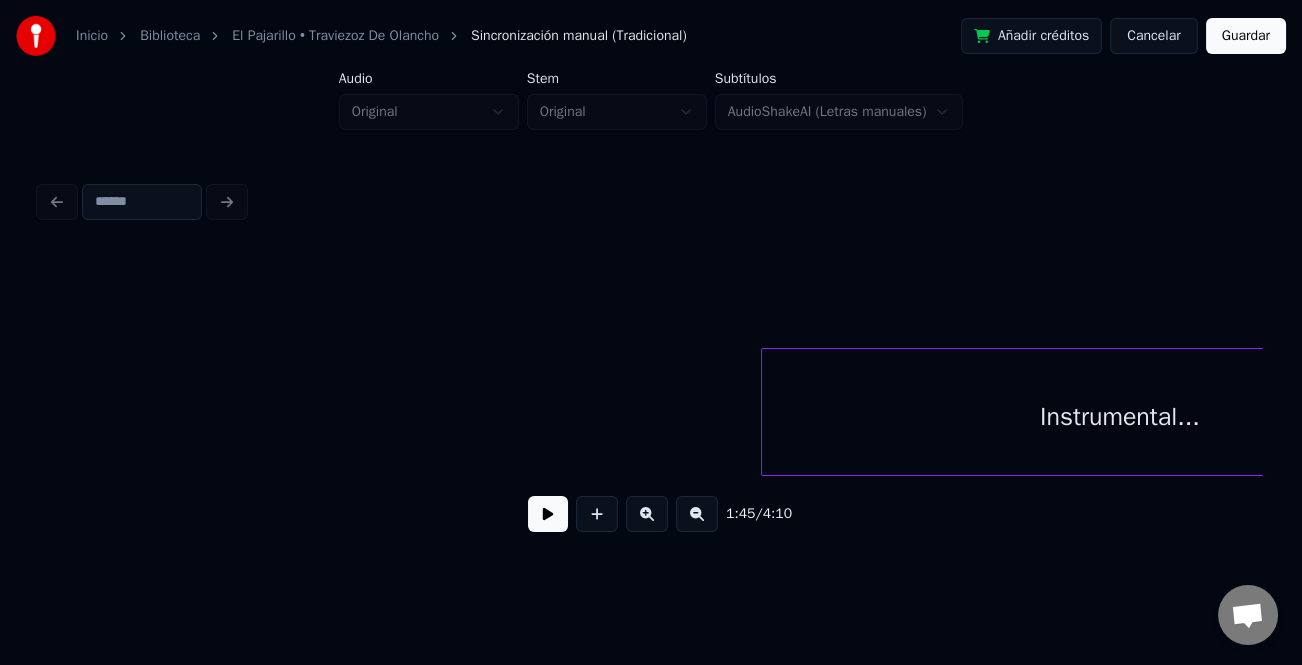 scroll, scrollTop: 0, scrollLeft: 13837, axis: horizontal 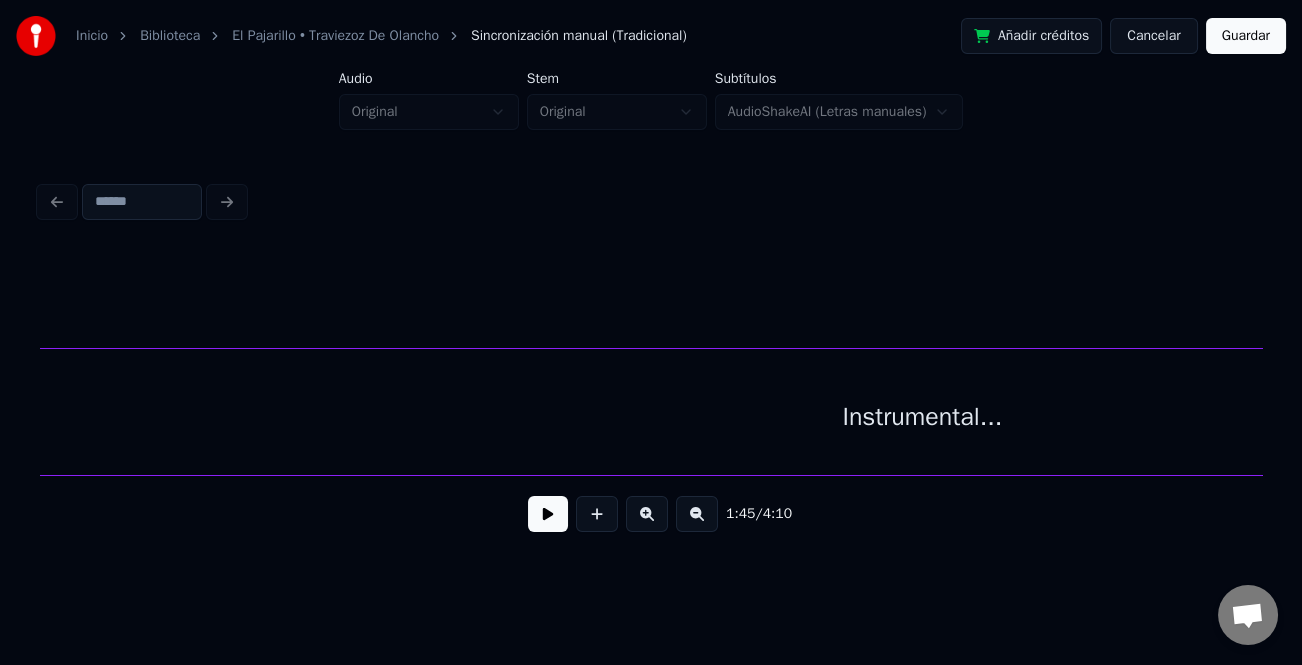 click on "1:45  /  4:10" at bounding box center [651, 362] 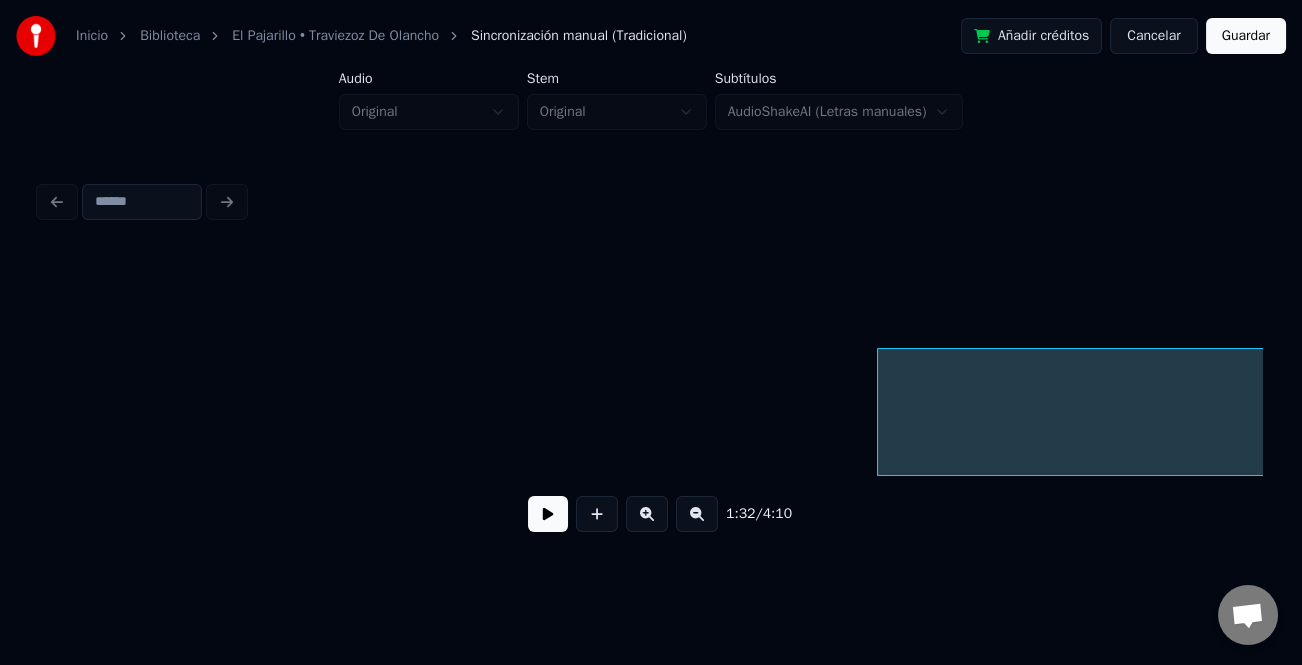 scroll, scrollTop: 0, scrollLeft: 12784, axis: horizontal 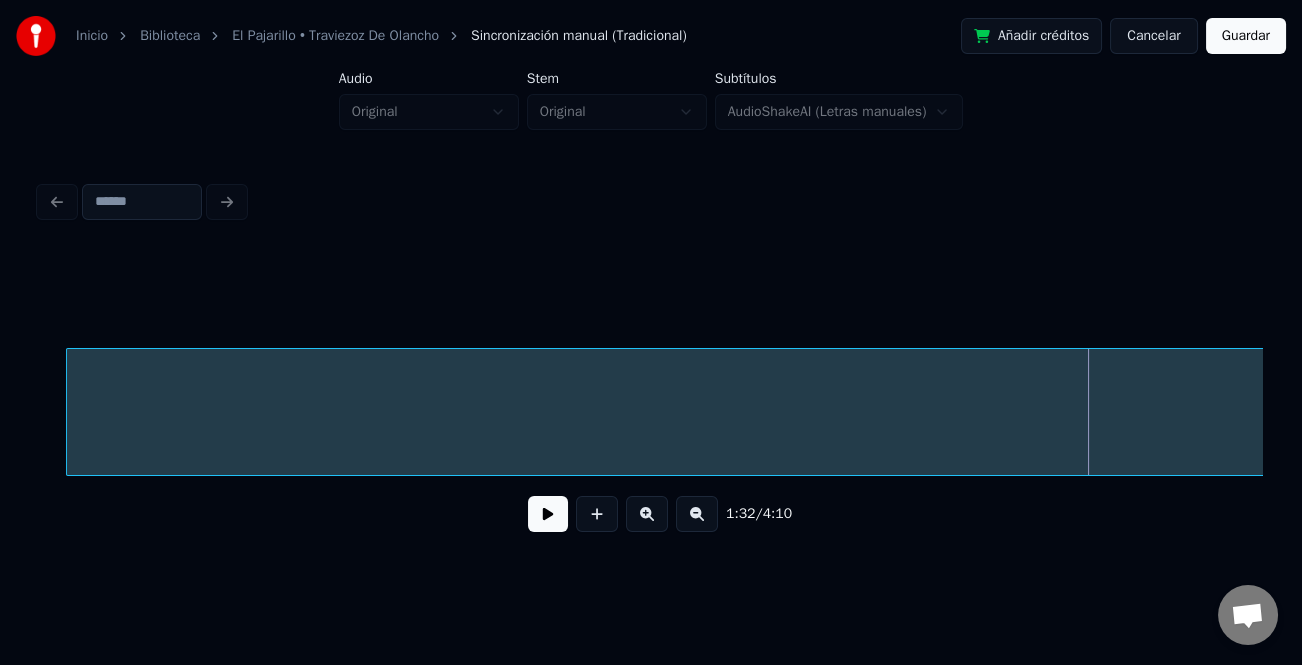 click on "Instrumental..." at bounding box center (651, 412) 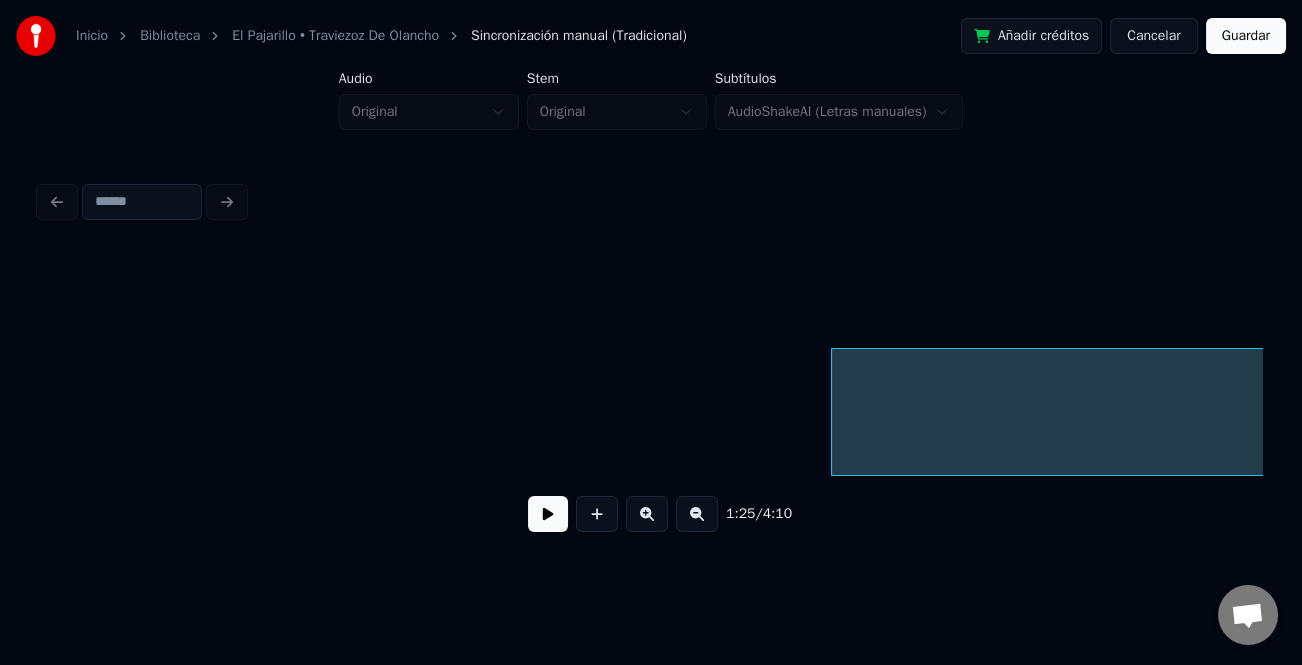 scroll, scrollTop: 0, scrollLeft: 11912, axis: horizontal 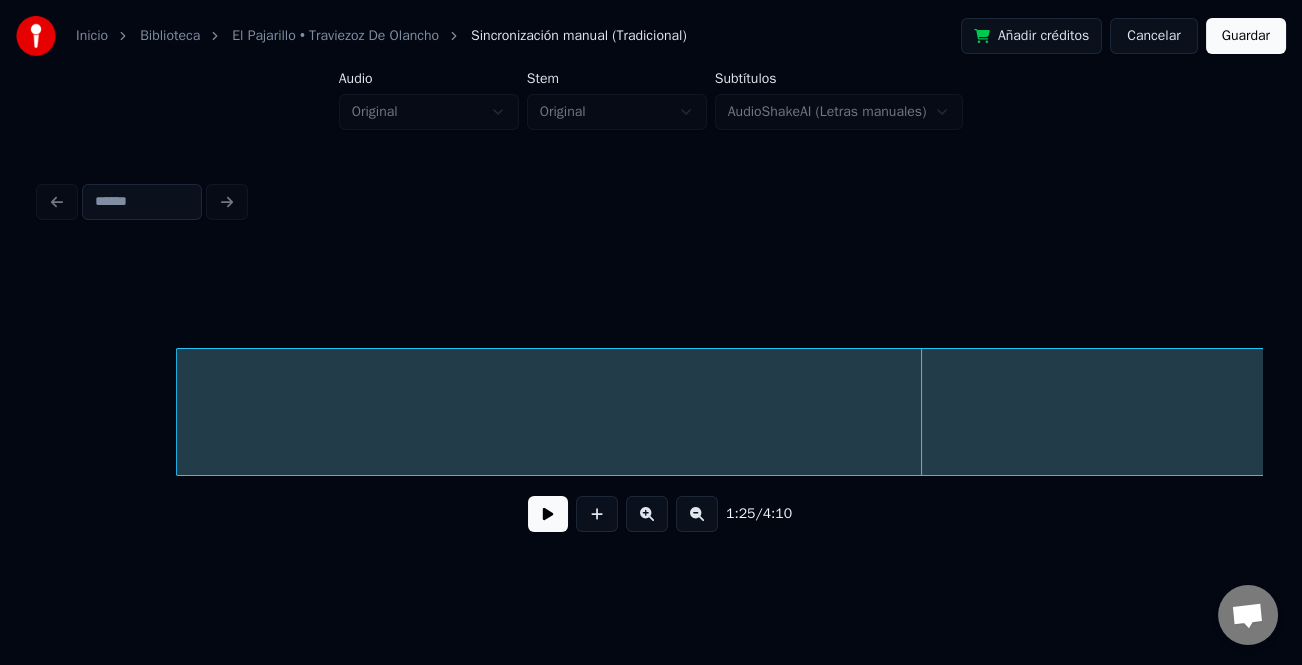 click at bounding box center [180, 412] 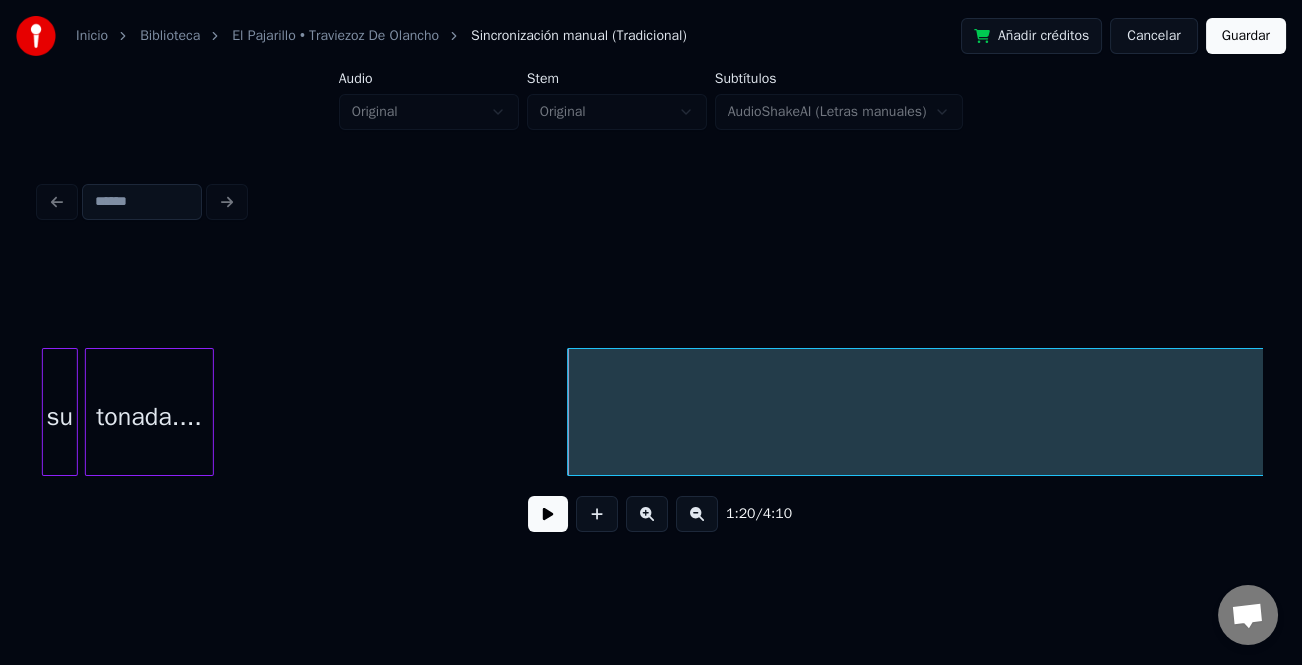 scroll, scrollTop: 0, scrollLeft: 11070, axis: horizontal 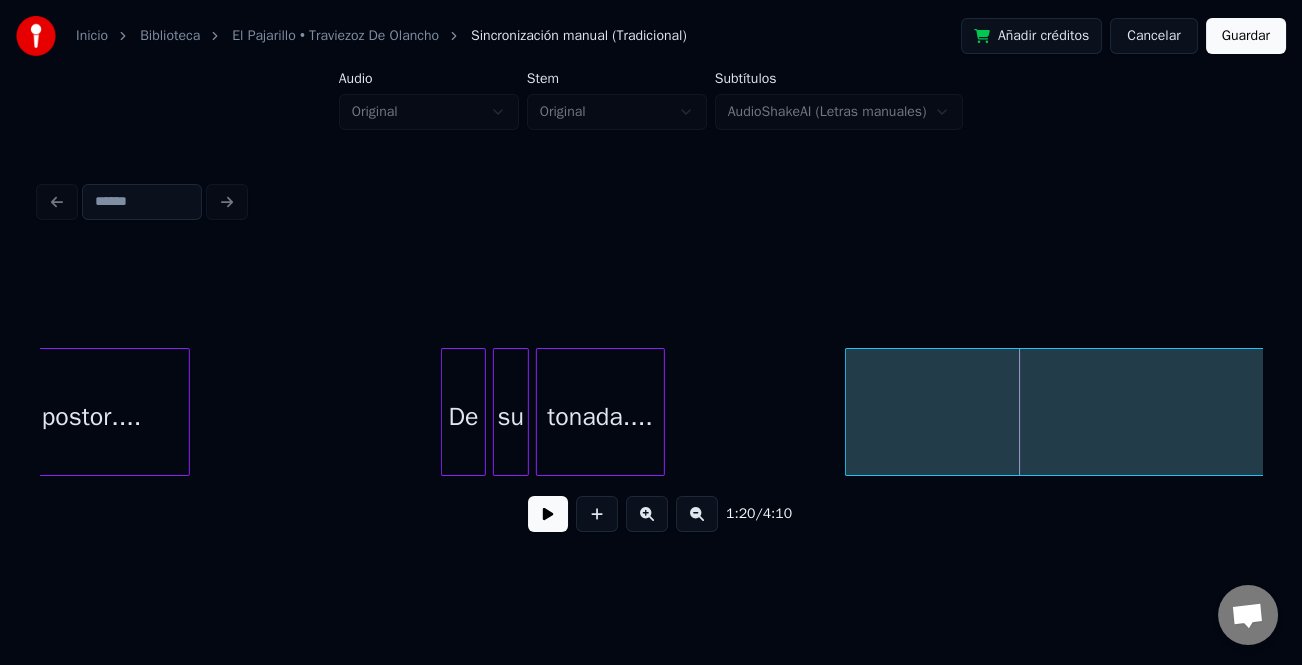 click at bounding box center (849, 412) 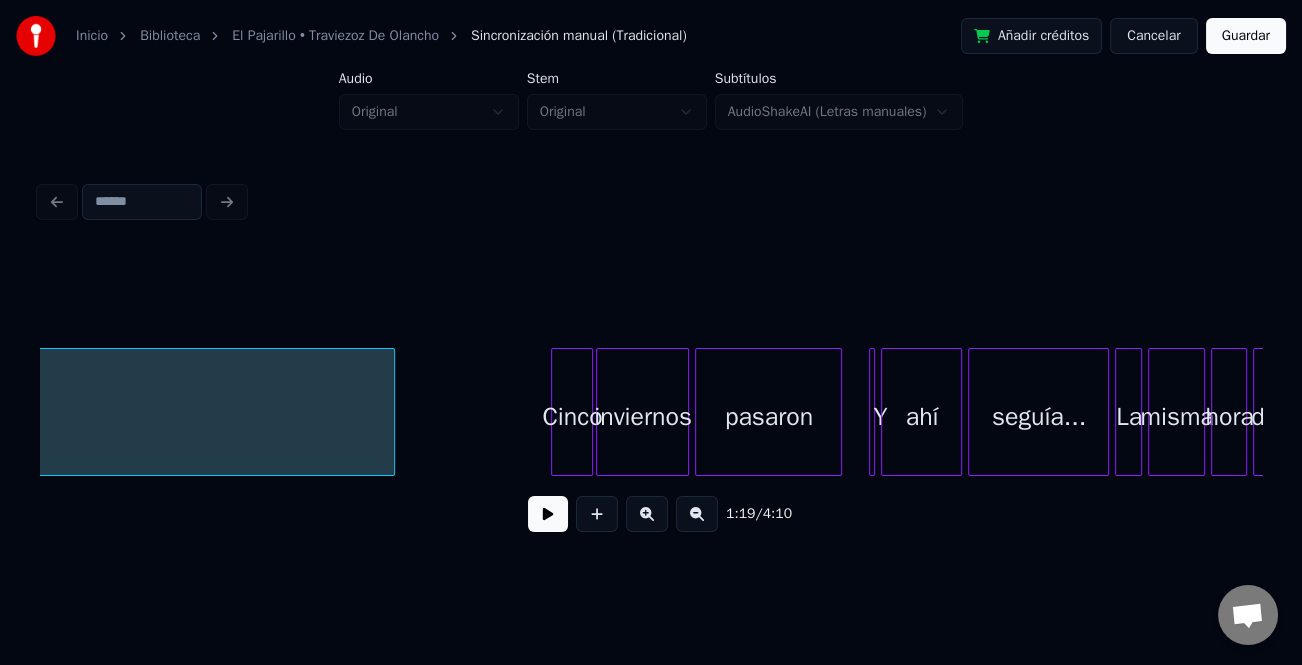 scroll, scrollTop: 0, scrollLeft: 15822, axis: horizontal 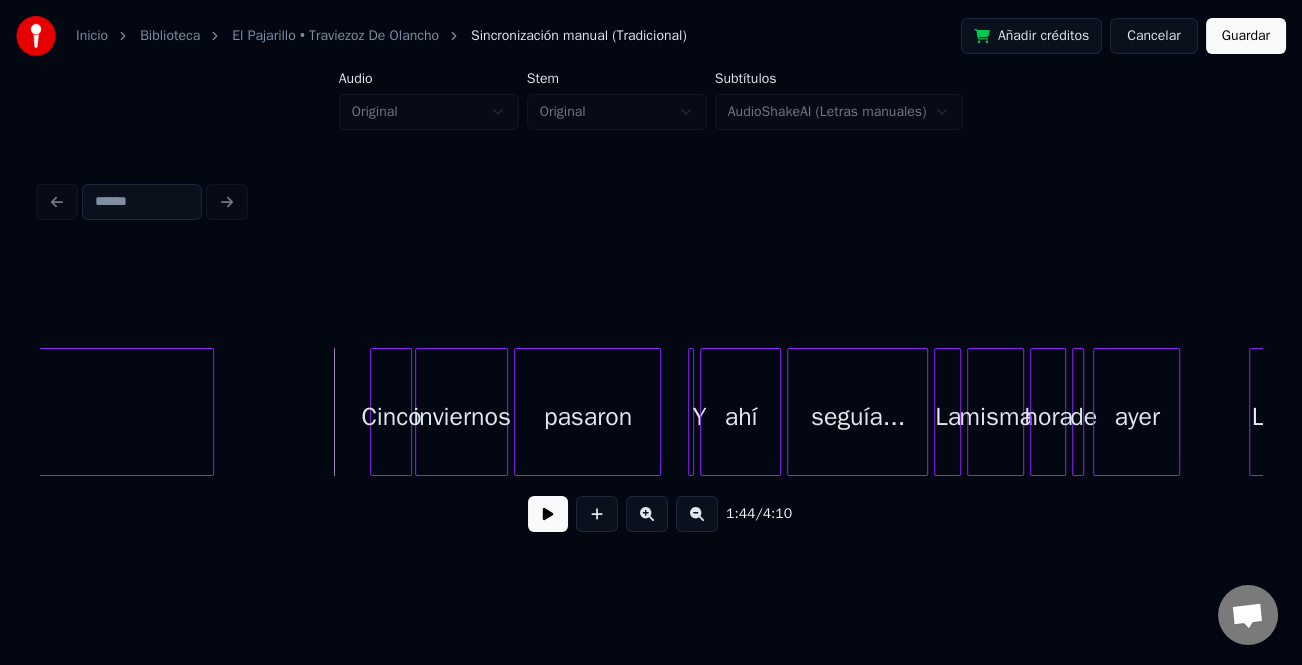 drag, startPoint x: 545, startPoint y: 510, endPoint x: 615, endPoint y: 529, distance: 72.53275 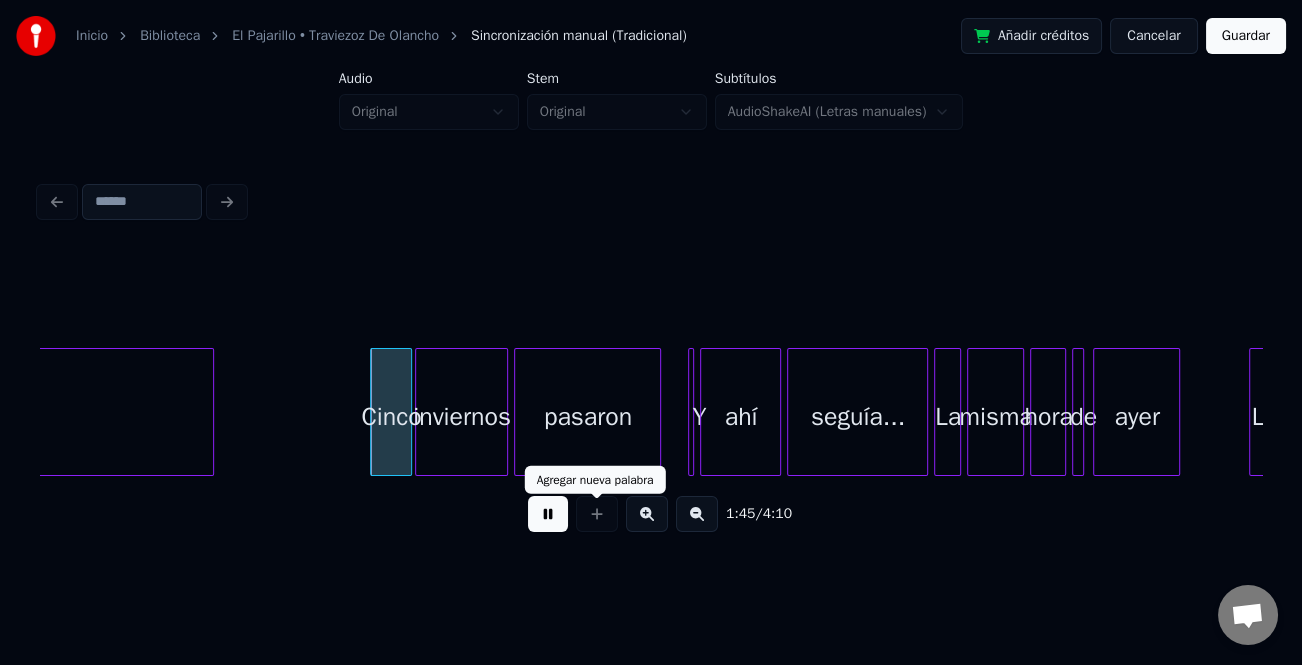 click at bounding box center [647, 514] 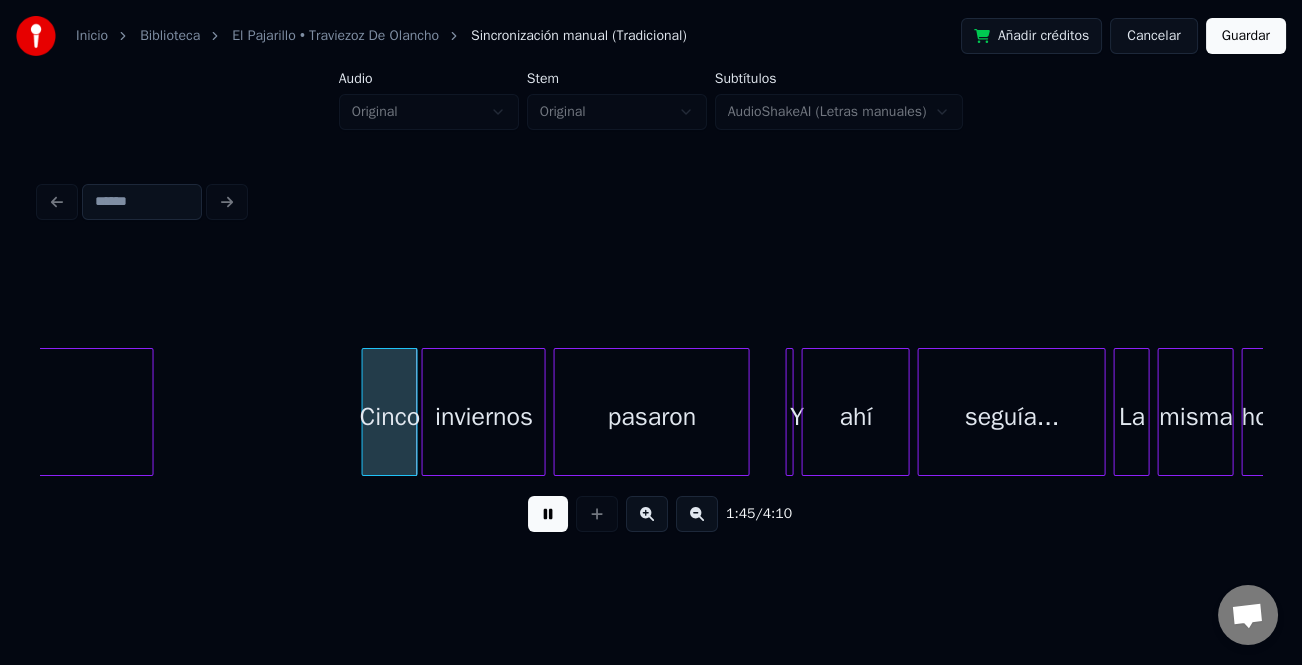 click at bounding box center (647, 514) 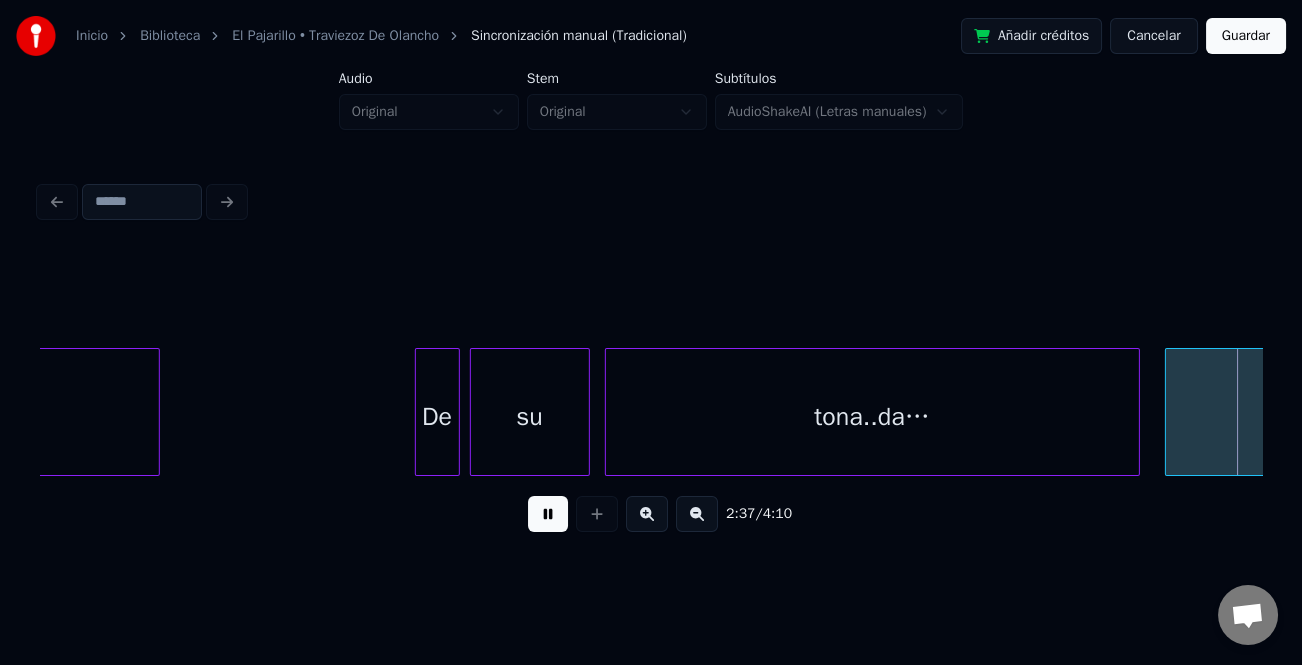 scroll, scrollTop: 0, scrollLeft: 39420, axis: horizontal 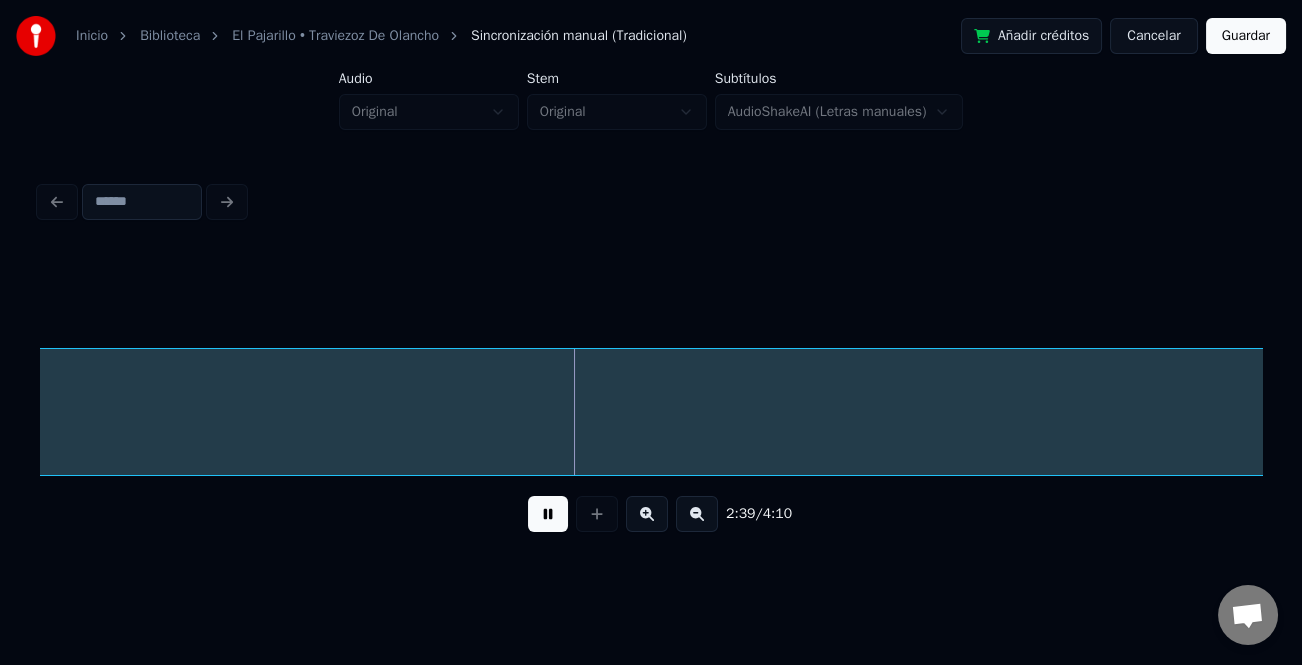 drag, startPoint x: 543, startPoint y: 519, endPoint x: 763, endPoint y: 480, distance: 223.43008 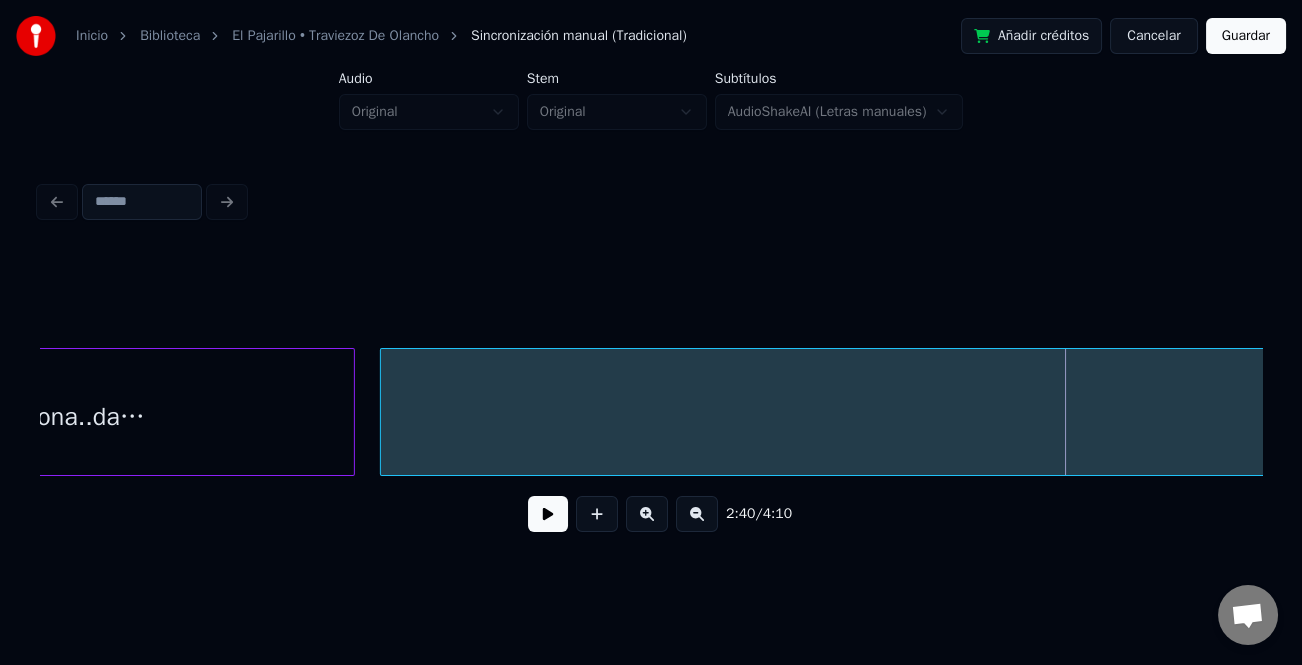 scroll, scrollTop: 0, scrollLeft: 38831, axis: horizontal 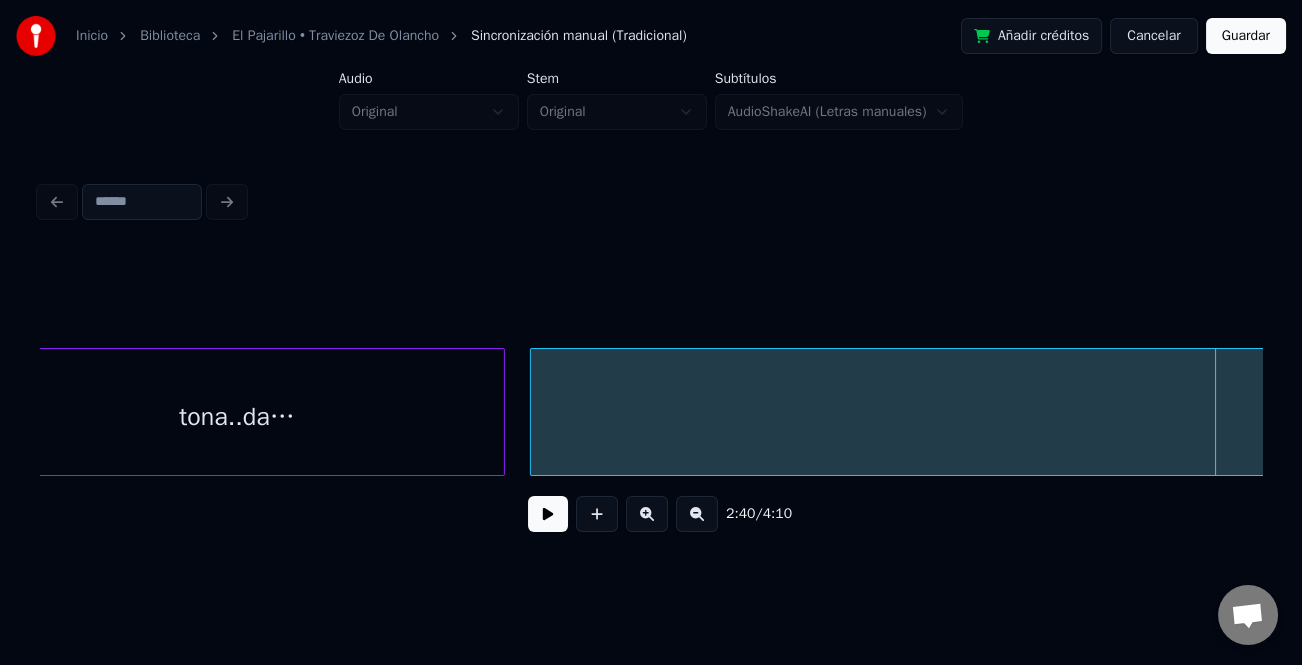 click on "tona..da…" at bounding box center [237, 417] 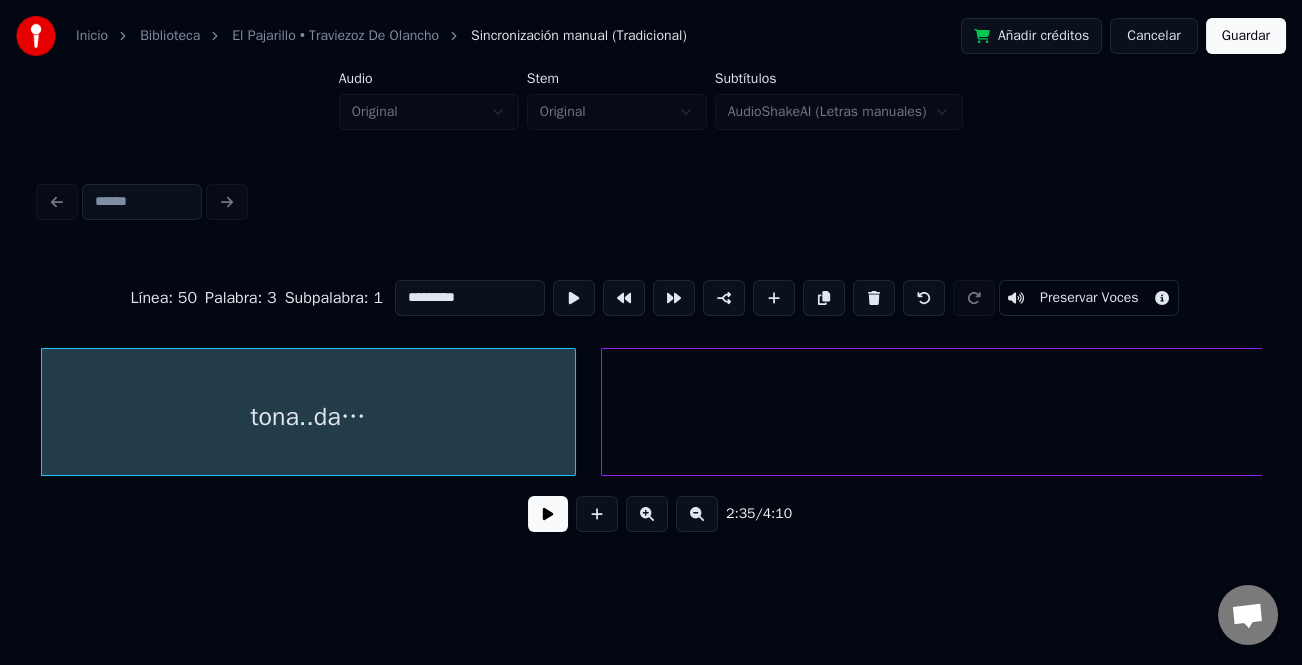 click on "tona..da…" at bounding box center (308, 417) 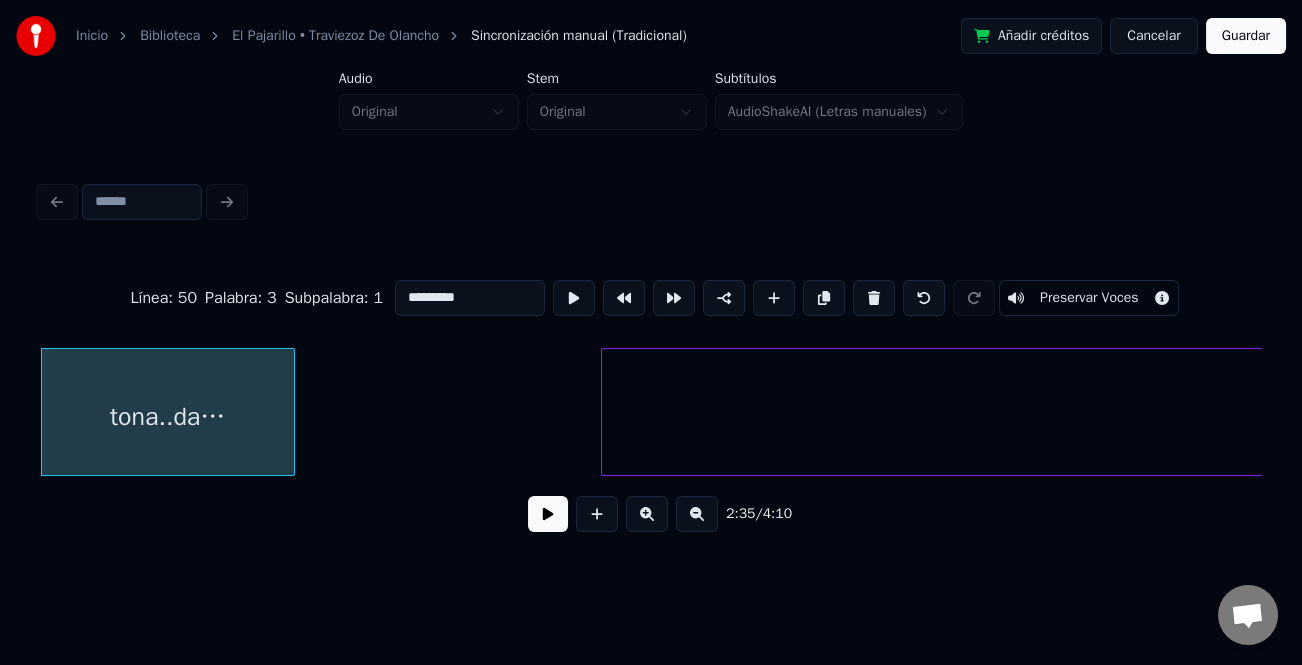 click at bounding box center [291, 412] 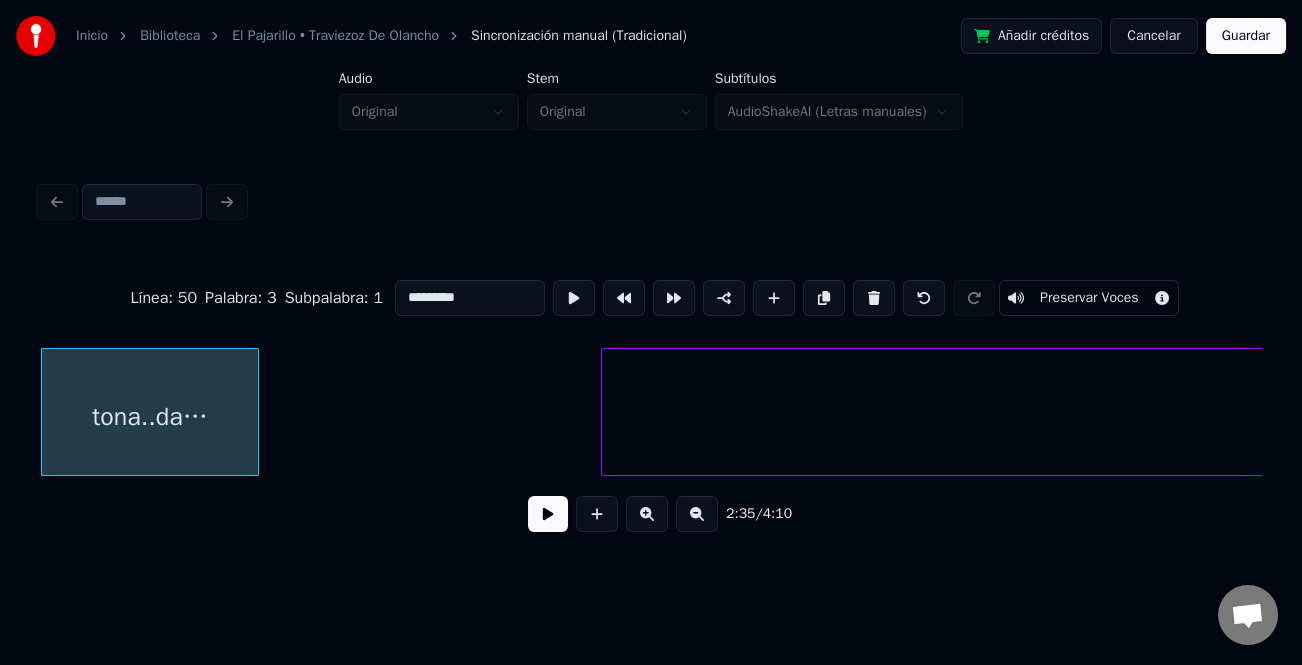 click on "tona..da…" at bounding box center [150, 417] 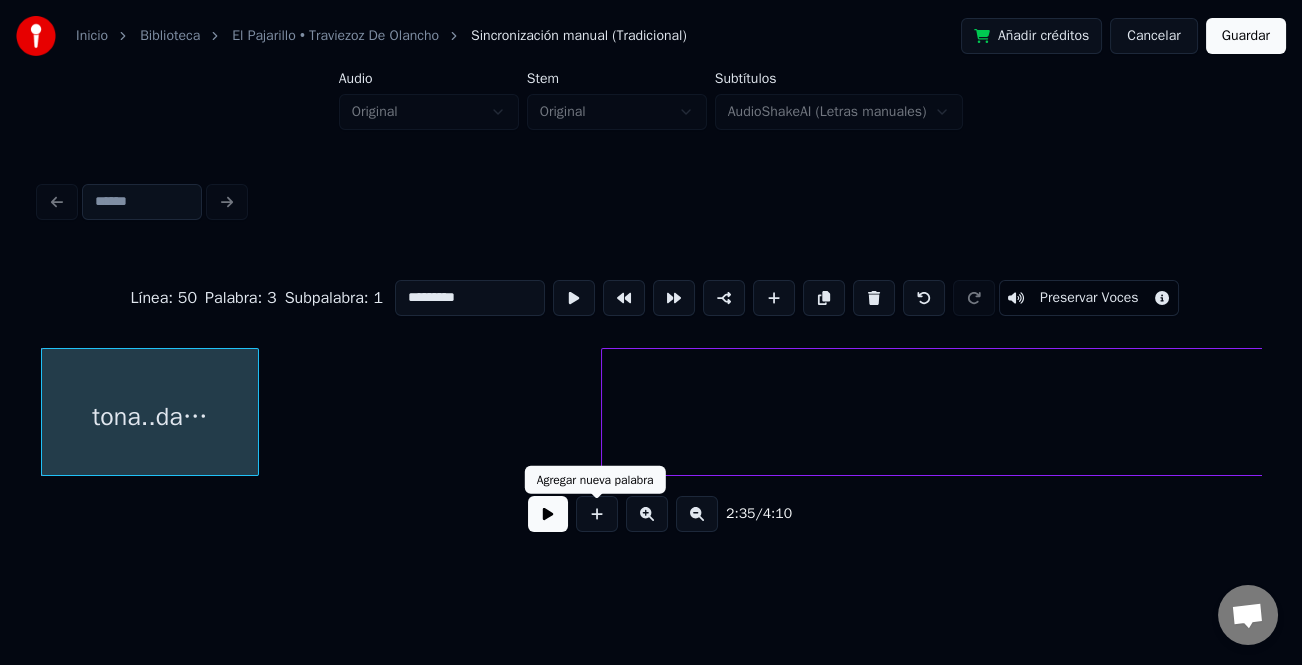 click at bounding box center (548, 514) 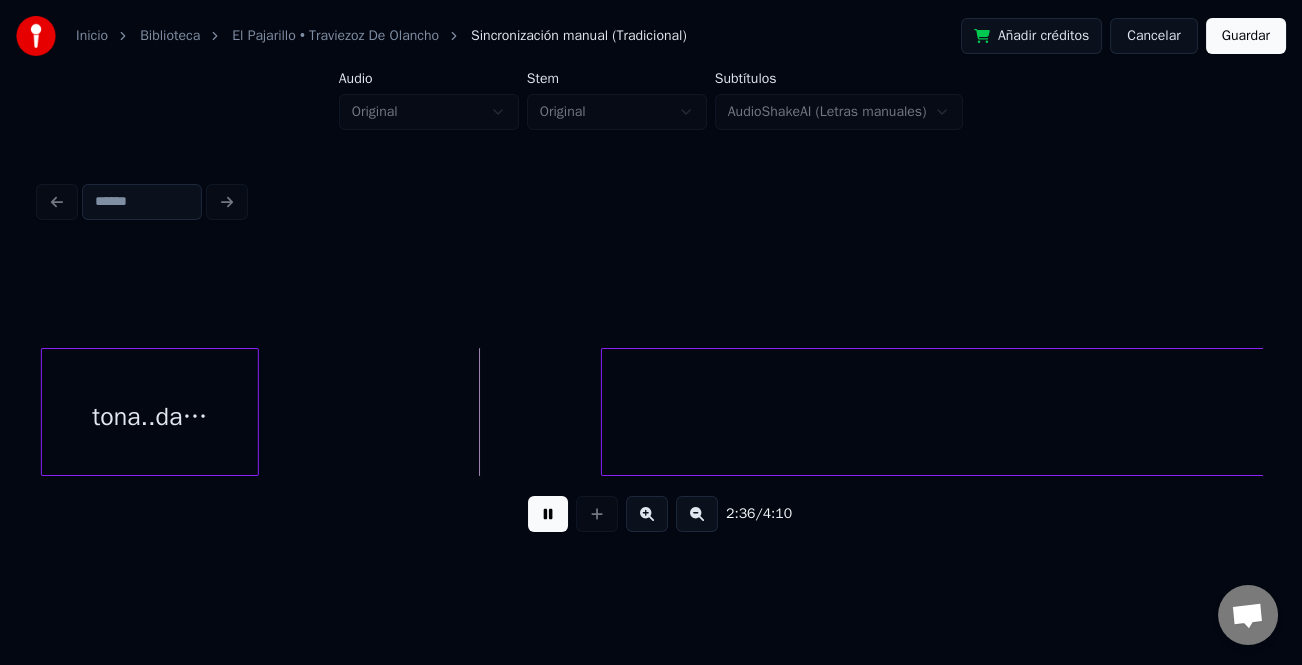 drag, startPoint x: 544, startPoint y: 519, endPoint x: 637, endPoint y: 520, distance: 93.00538 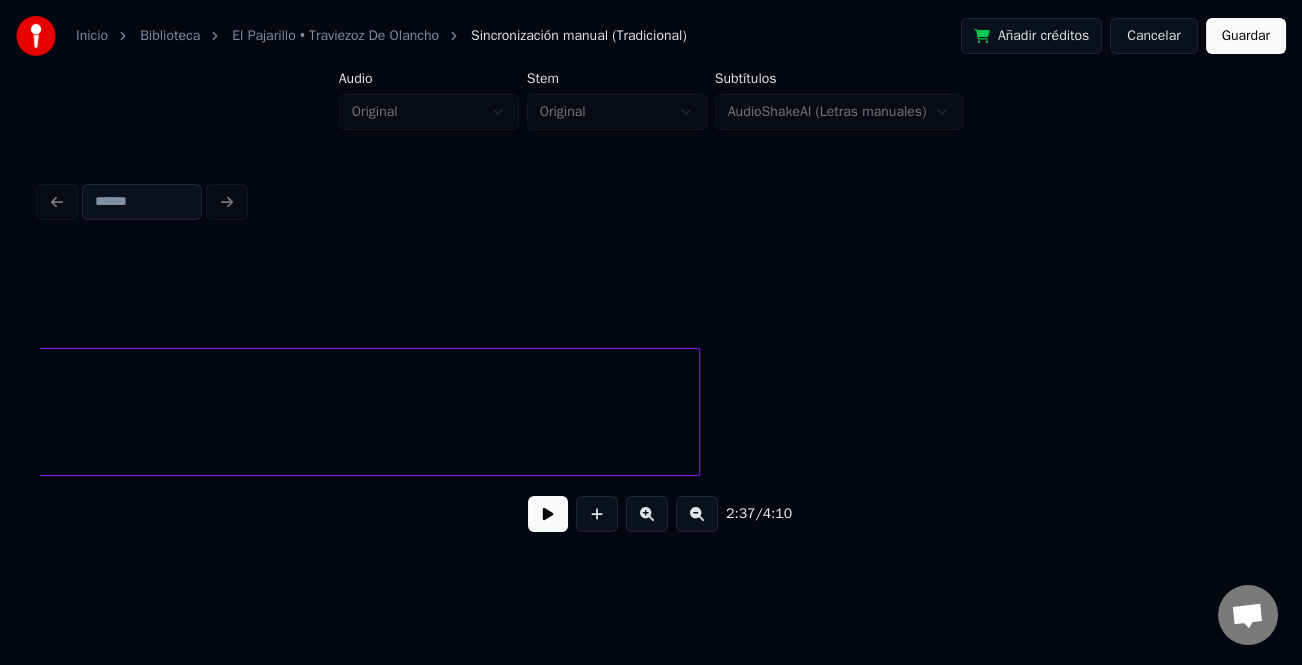 scroll, scrollTop: 0, scrollLeft: 43491, axis: horizontal 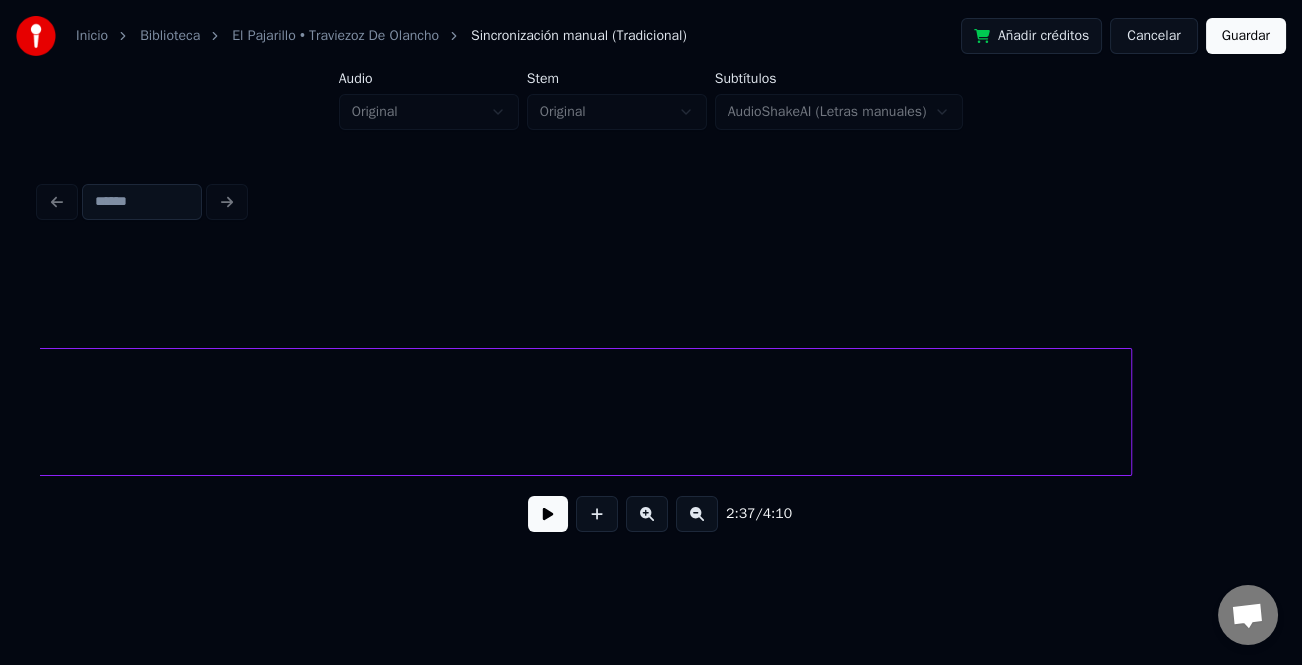 click at bounding box center [1128, 412] 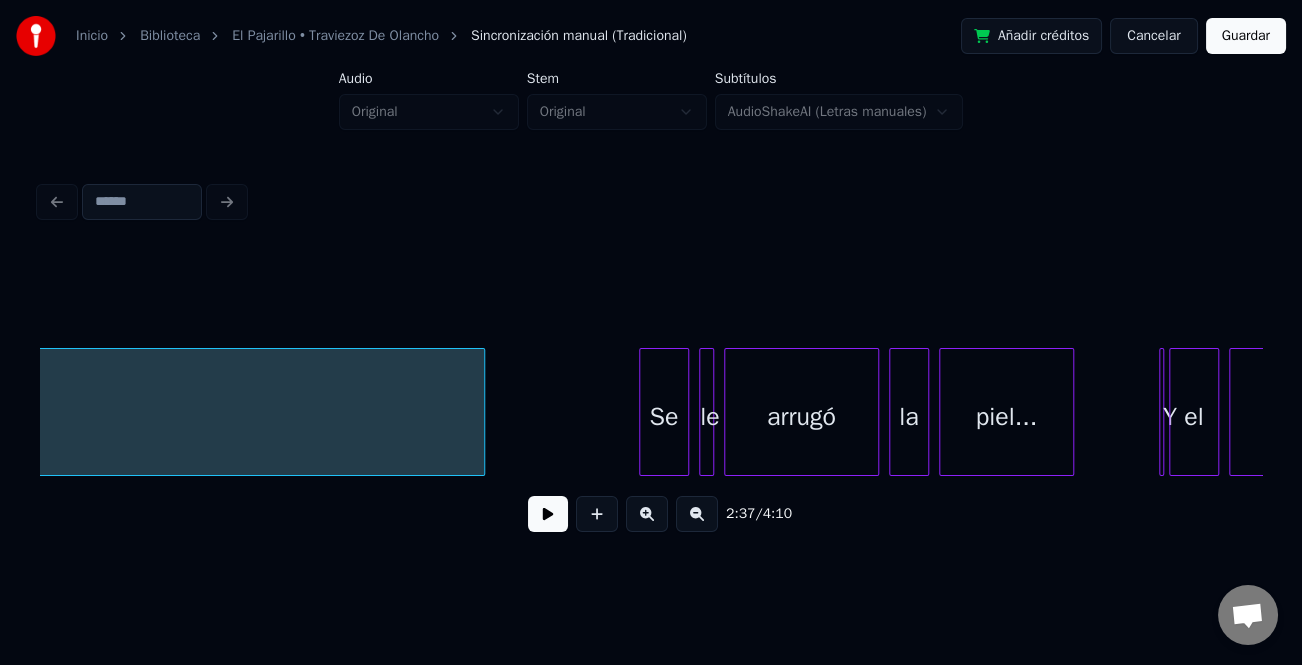 scroll, scrollTop: 0, scrollLeft: 44342, axis: horizontal 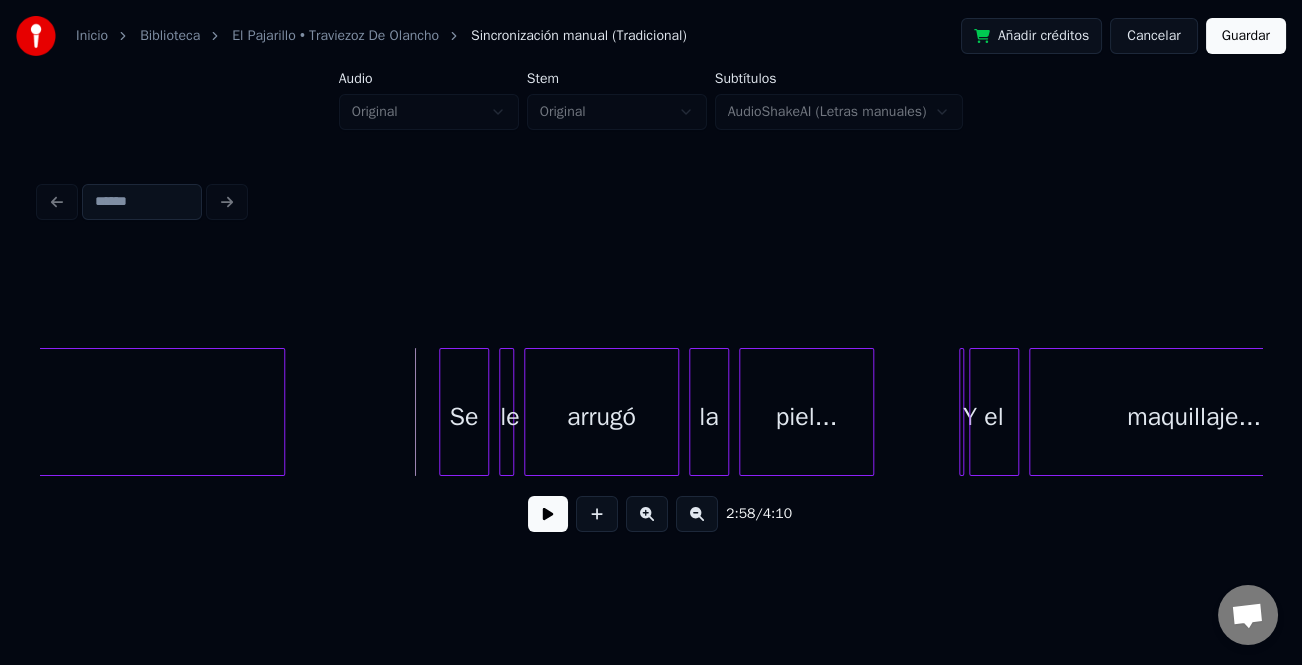 click at bounding box center (548, 514) 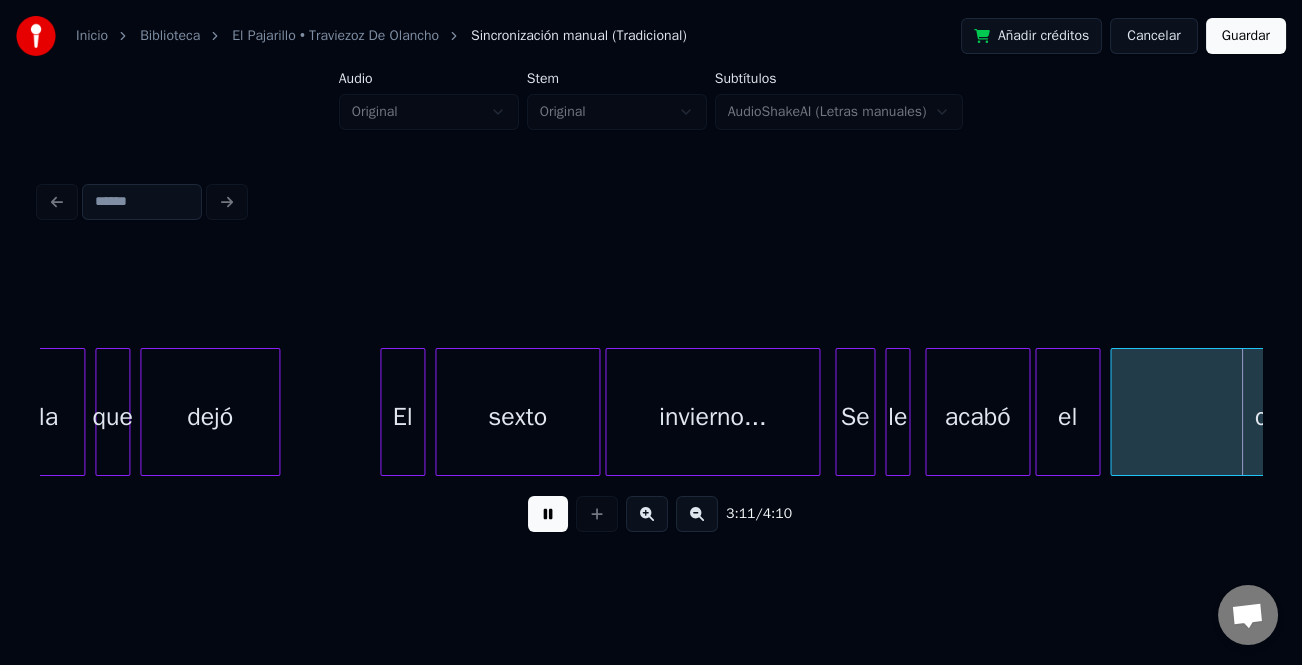 scroll, scrollTop: 0, scrollLeft: 48014, axis: horizontal 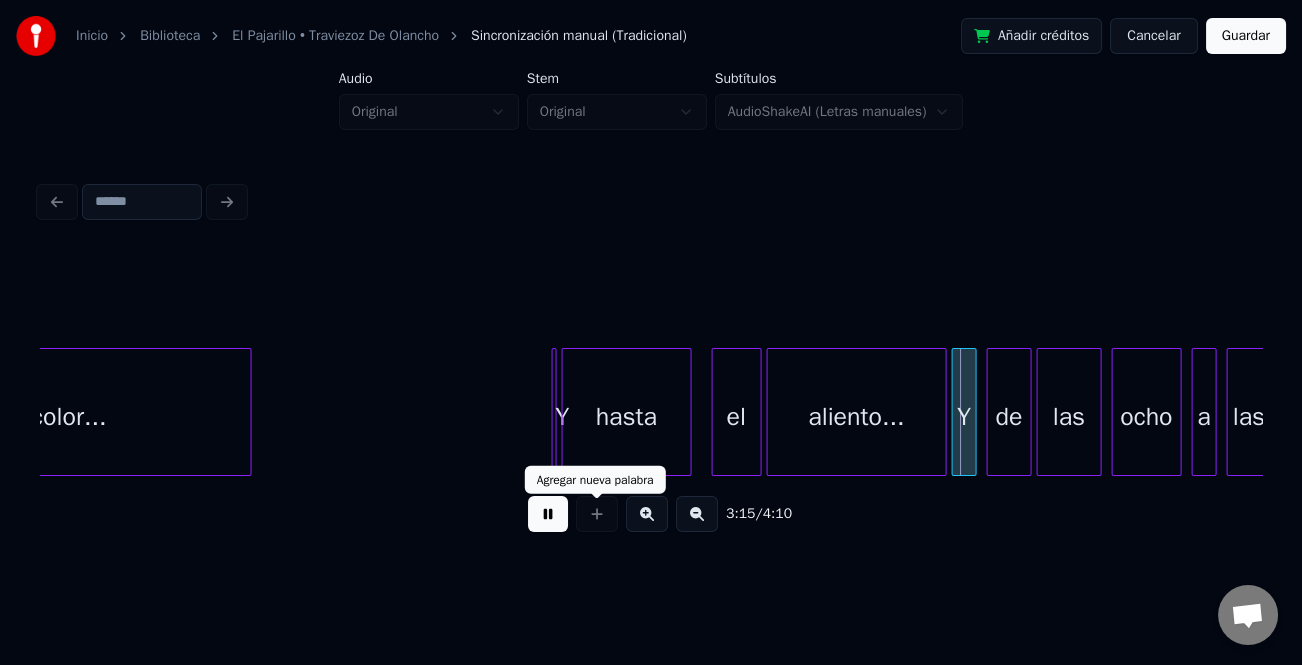 click at bounding box center [548, 514] 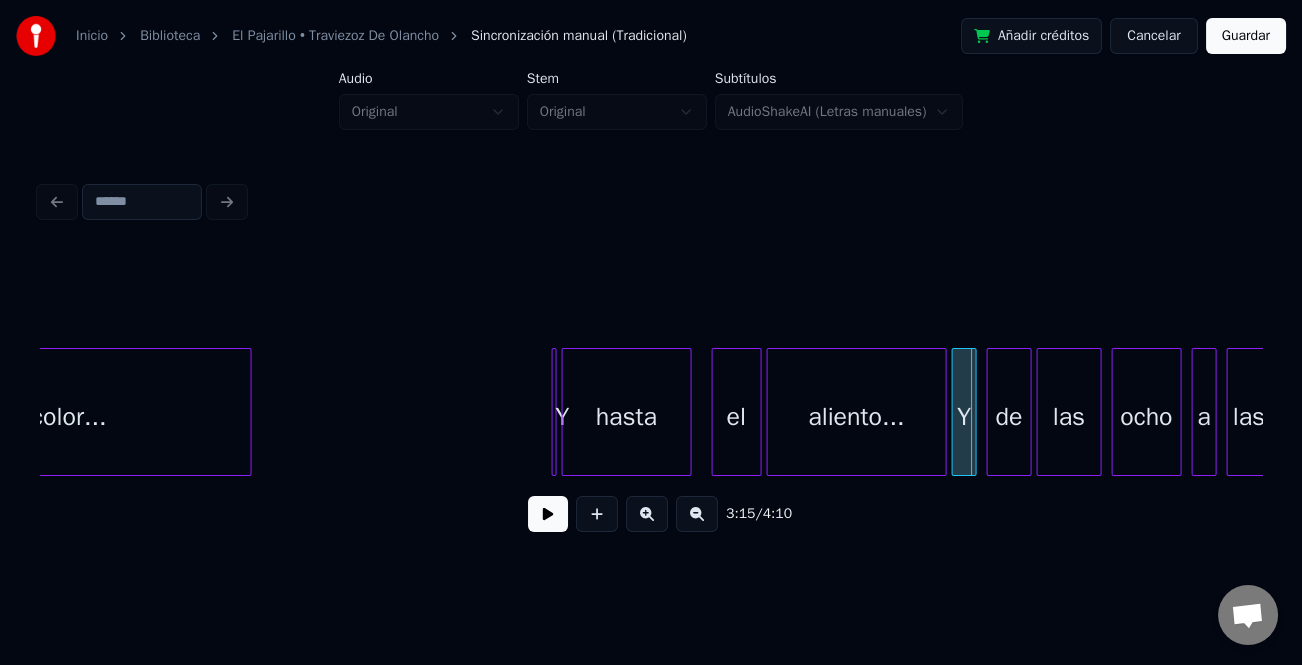 click at bounding box center (548, 514) 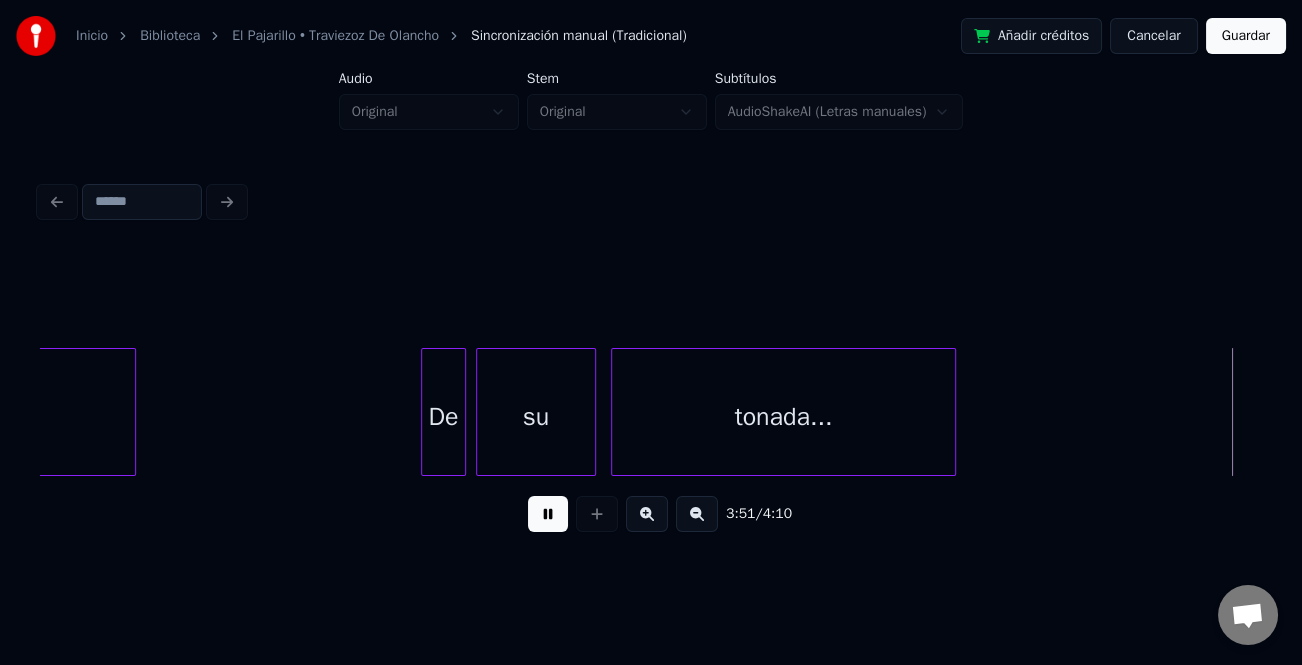 scroll, scrollTop: 0, scrollLeft: 57802, axis: horizontal 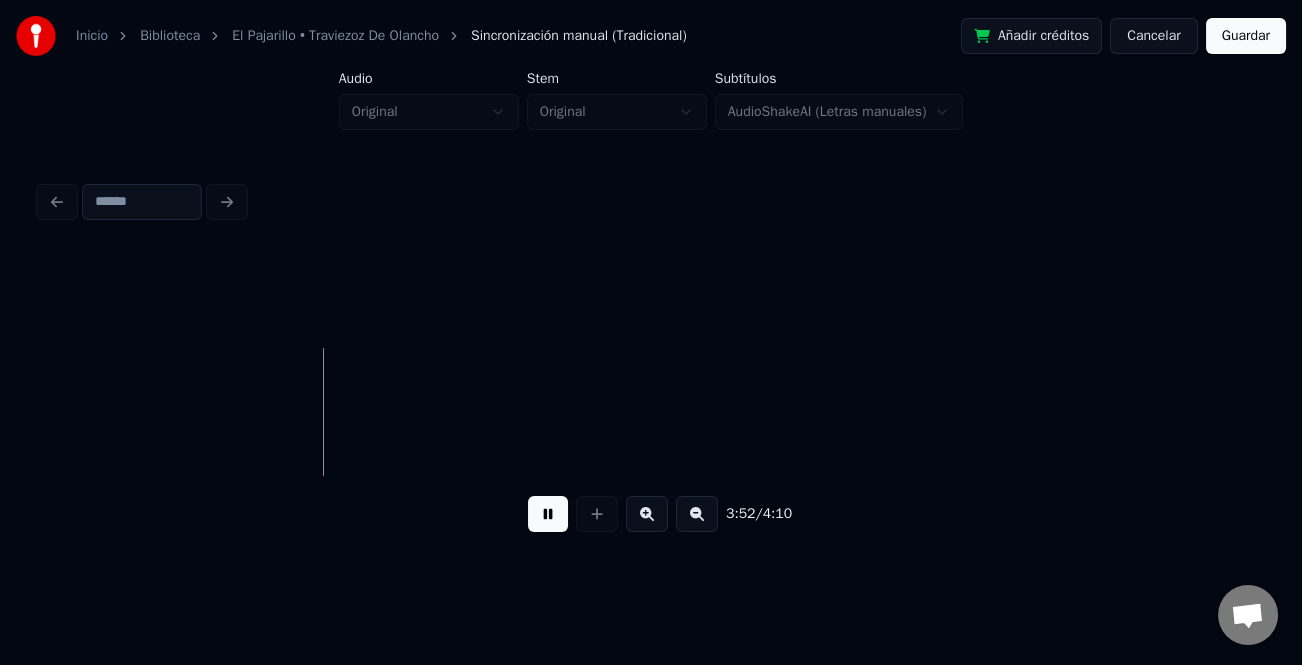 click on "Guardar" at bounding box center [1246, 36] 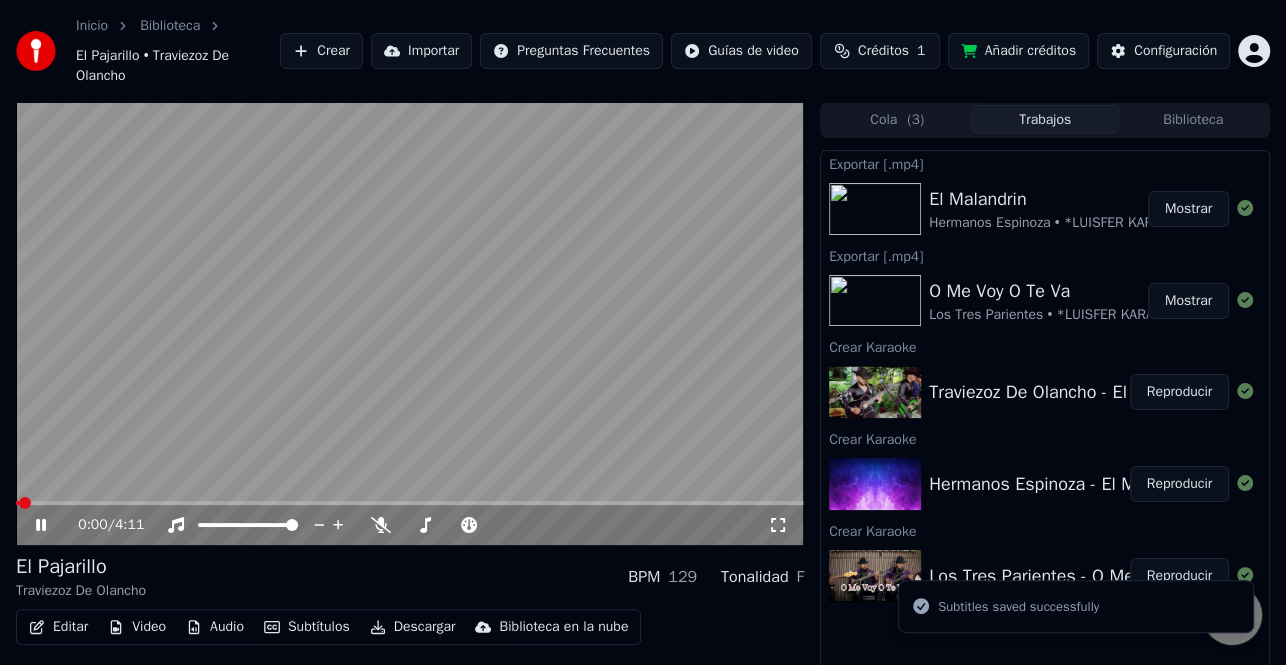 click 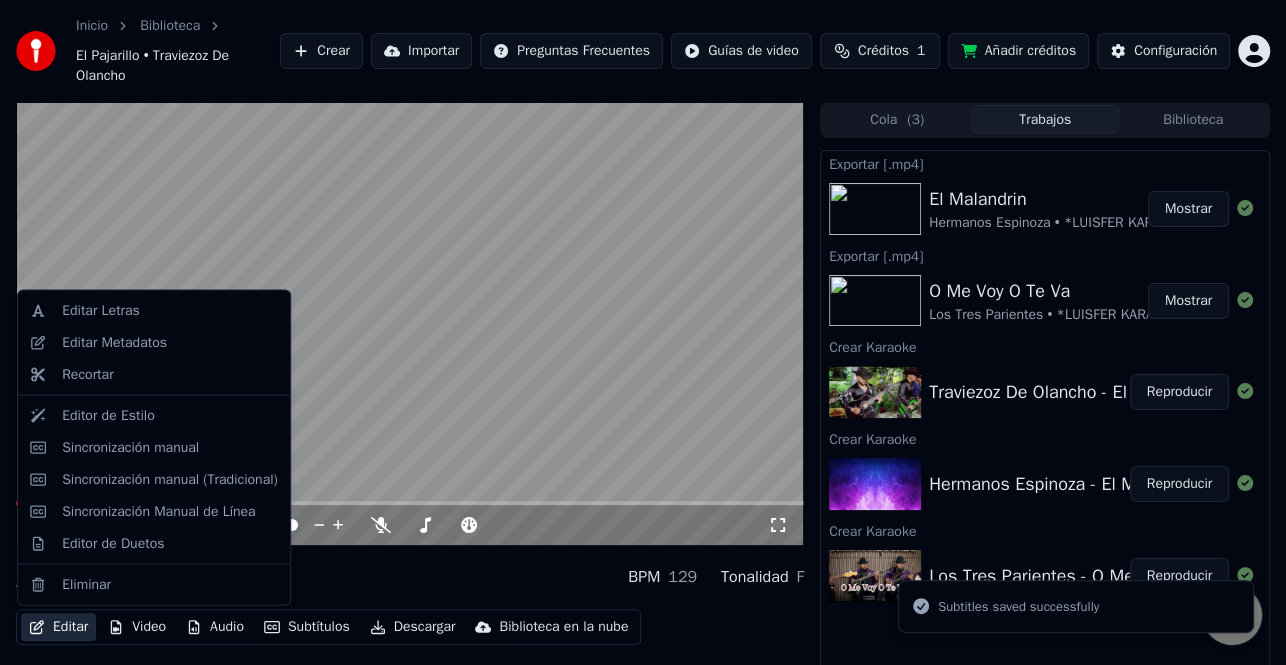 click on "Editar" at bounding box center (58, 627) 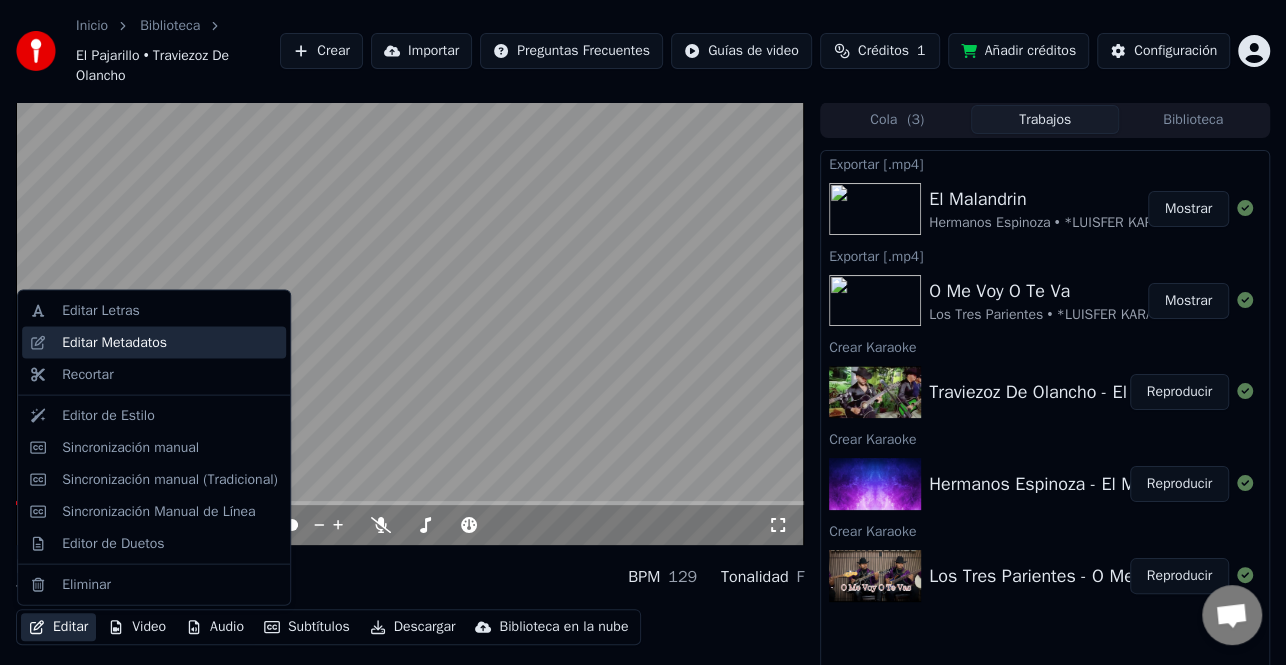 click on "Editar Metadatos" at bounding box center [170, 343] 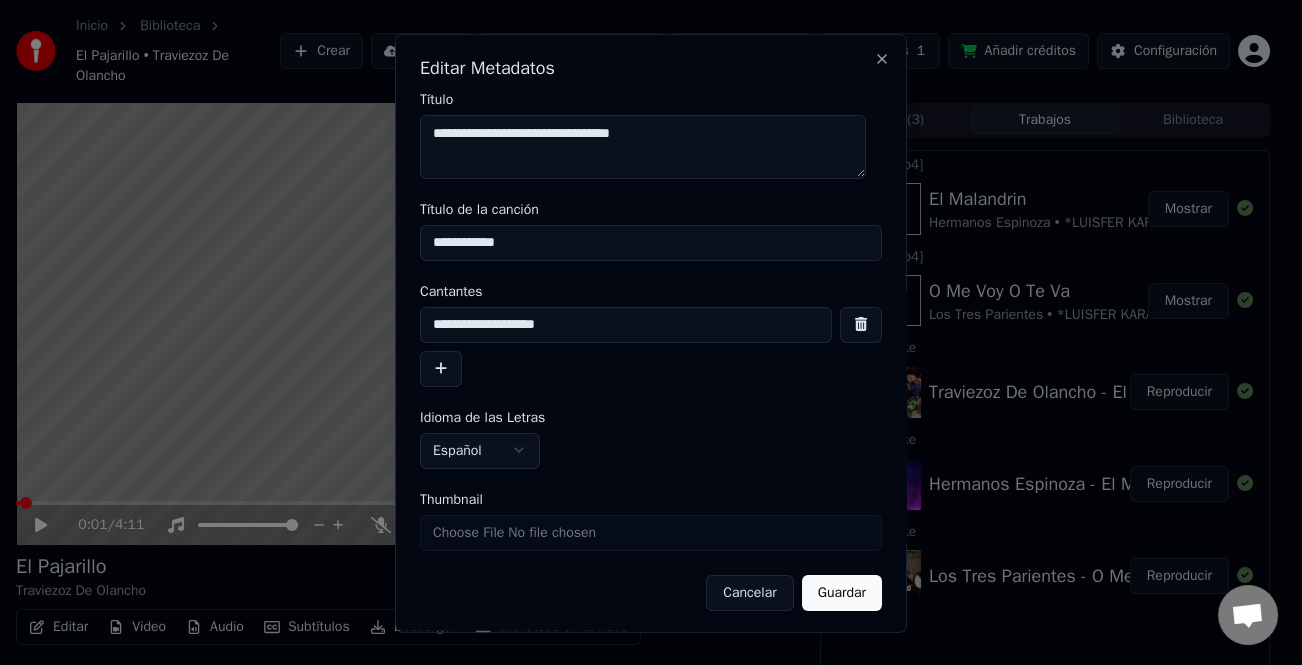 click at bounding box center [441, 368] 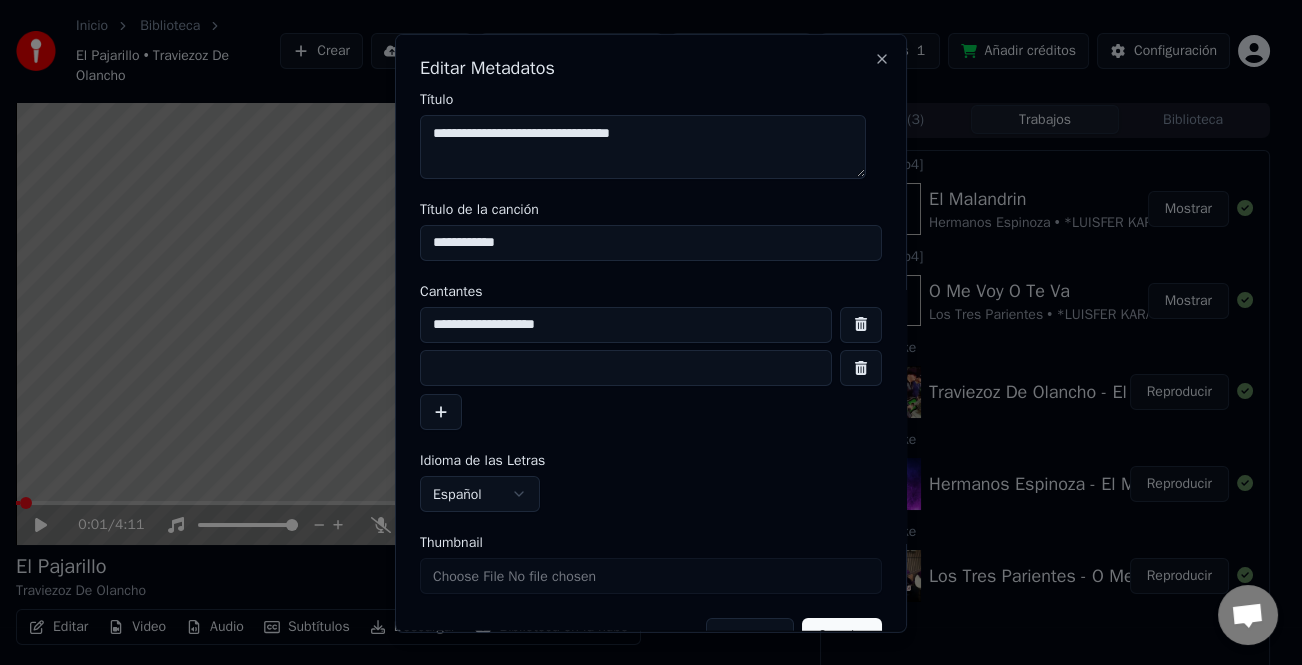click at bounding box center (626, 368) 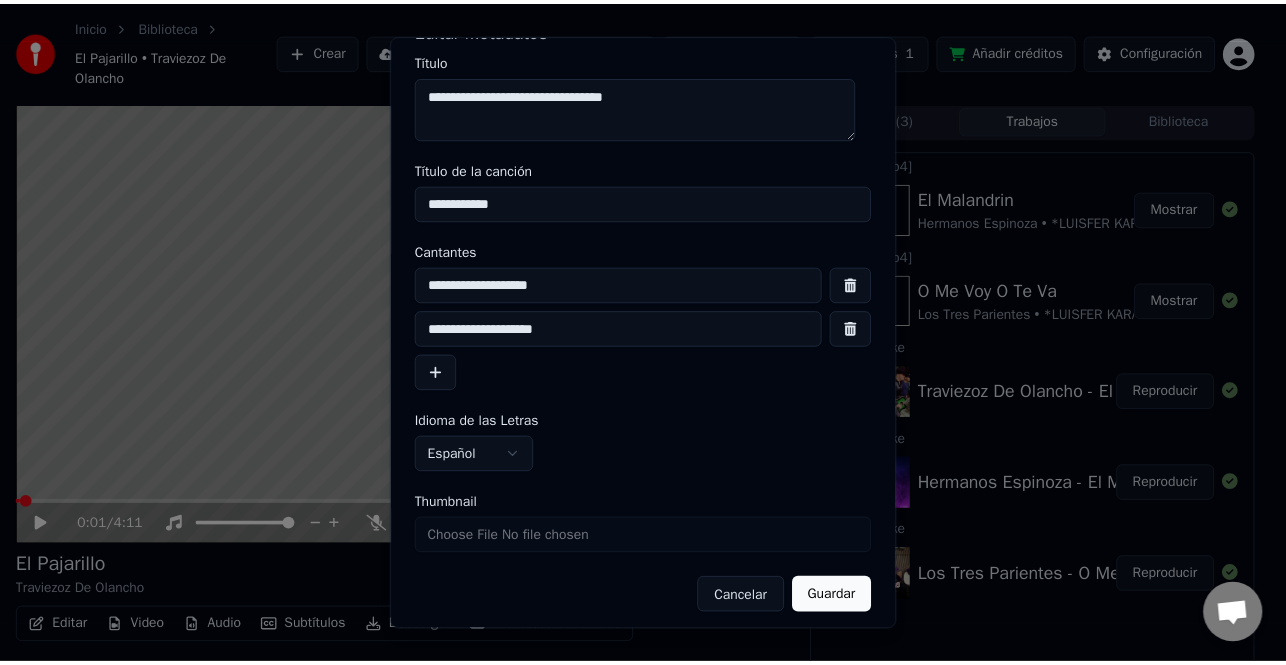 scroll, scrollTop: 47, scrollLeft: 0, axis: vertical 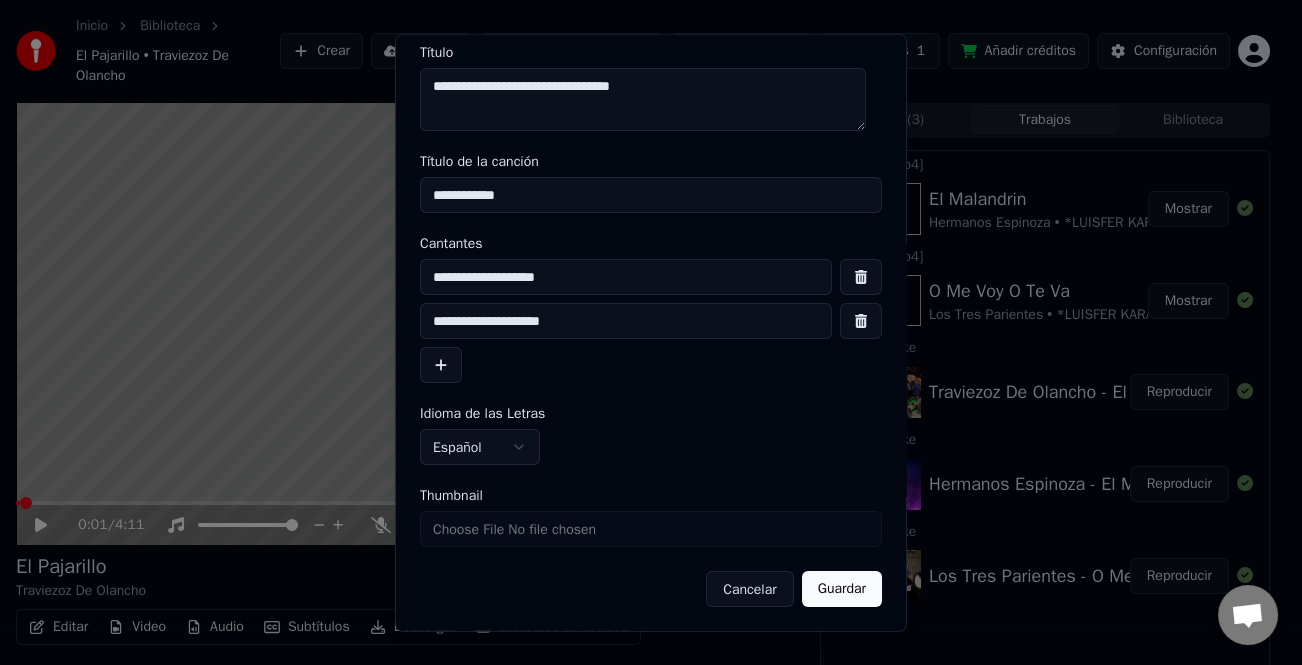 type on "**********" 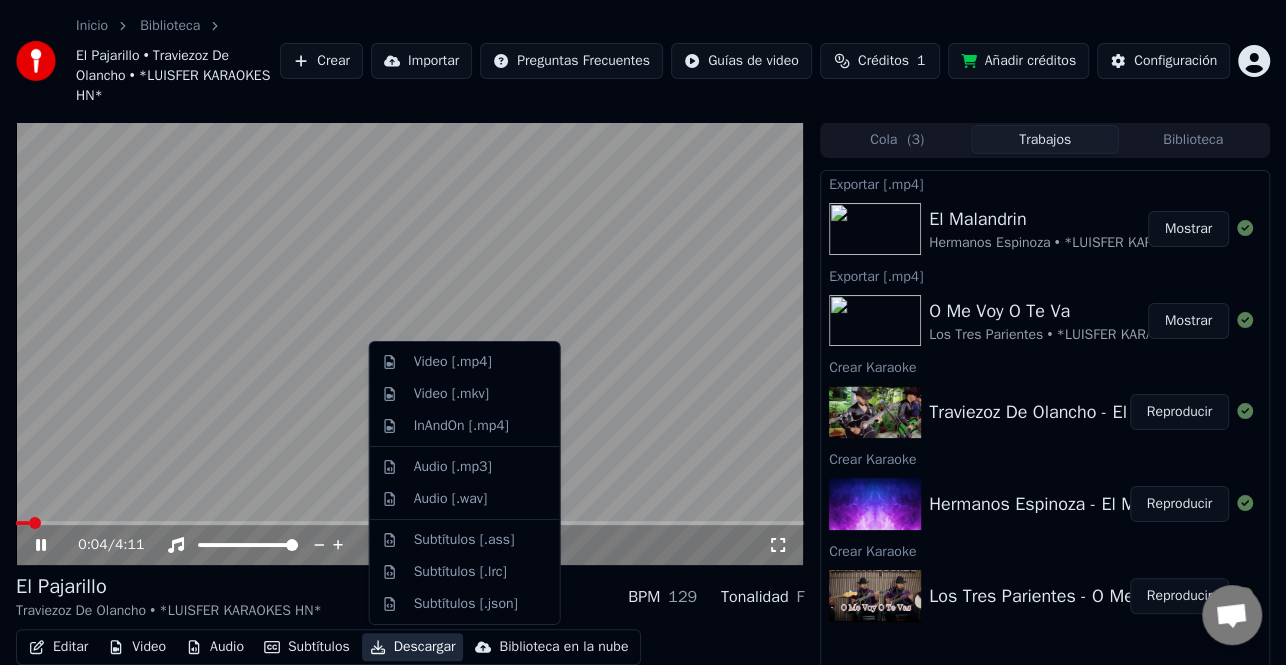 click on "Descargar" at bounding box center (413, 647) 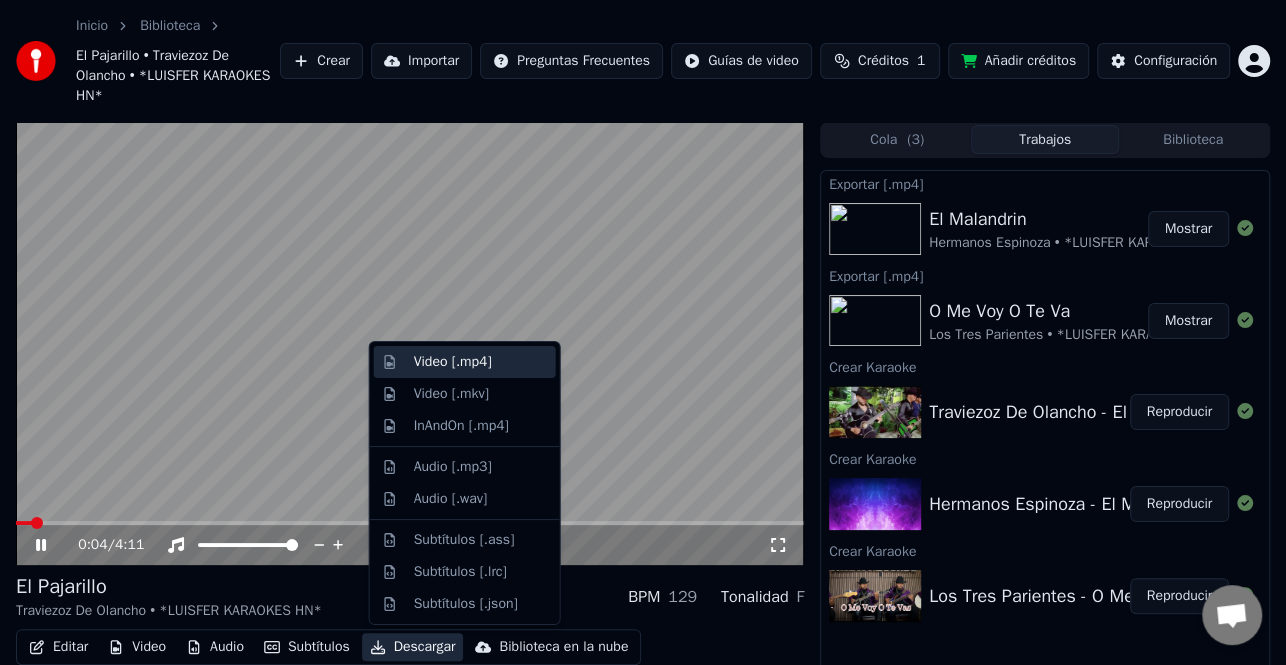 click on "Video [.mp4]" at bounding box center (481, 362) 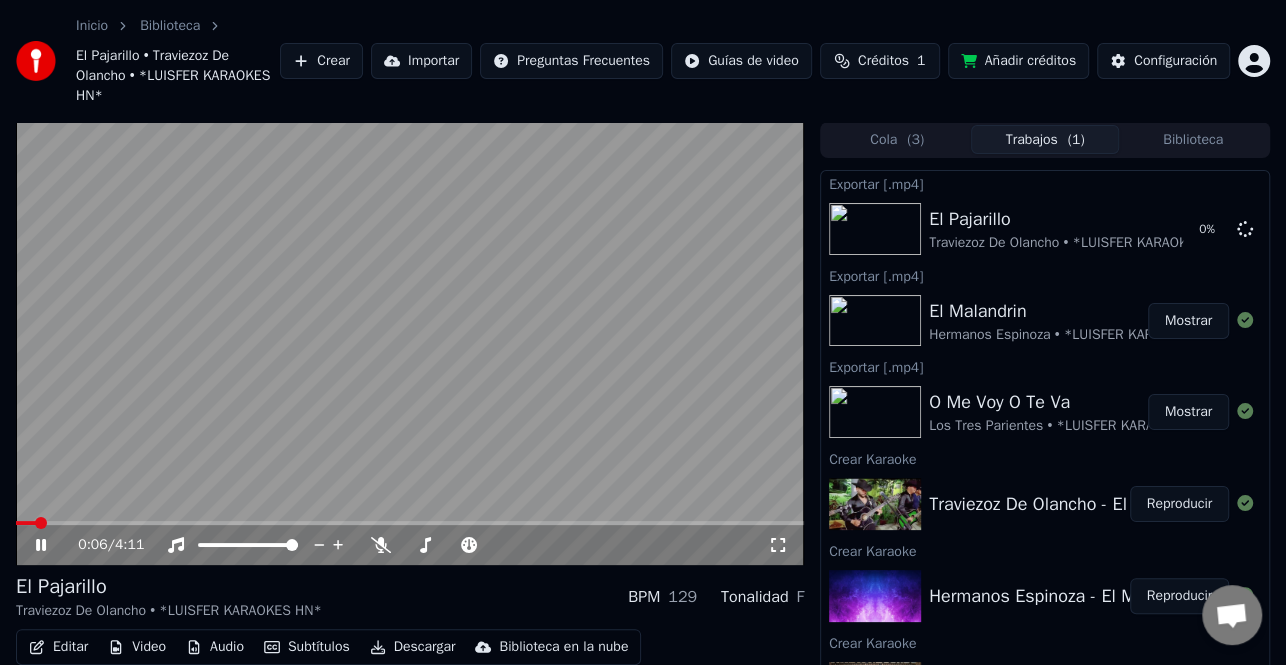 click 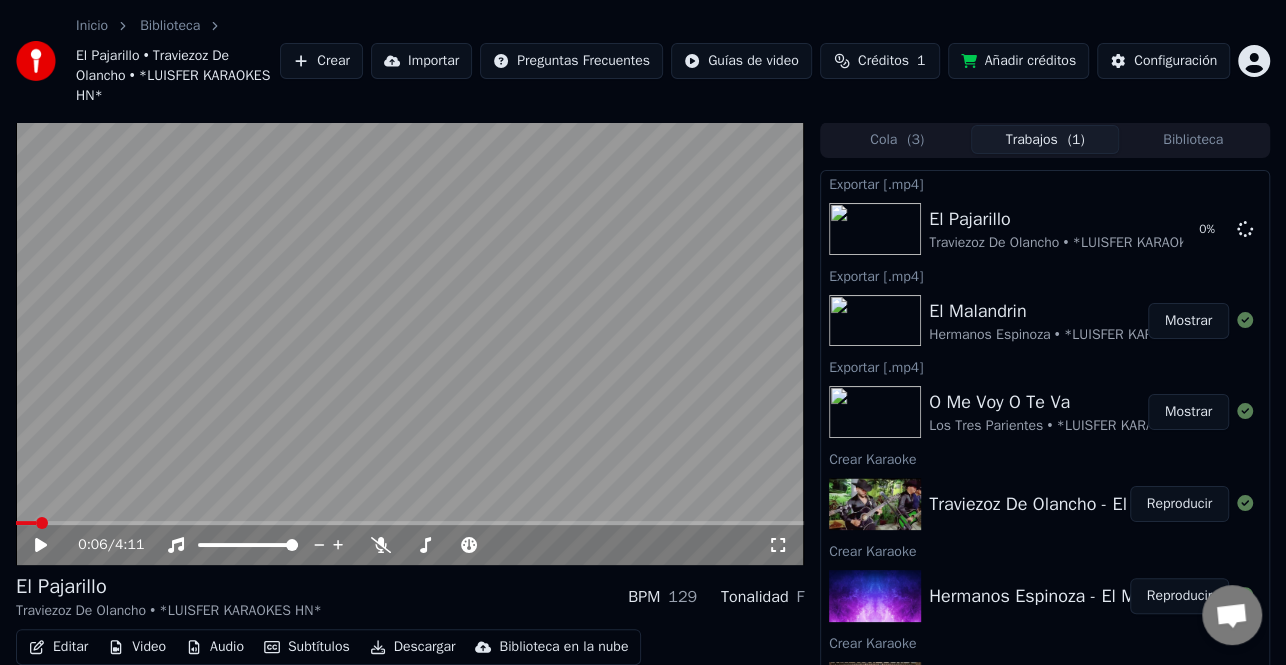 click on "Mostrar" at bounding box center (1188, 412) 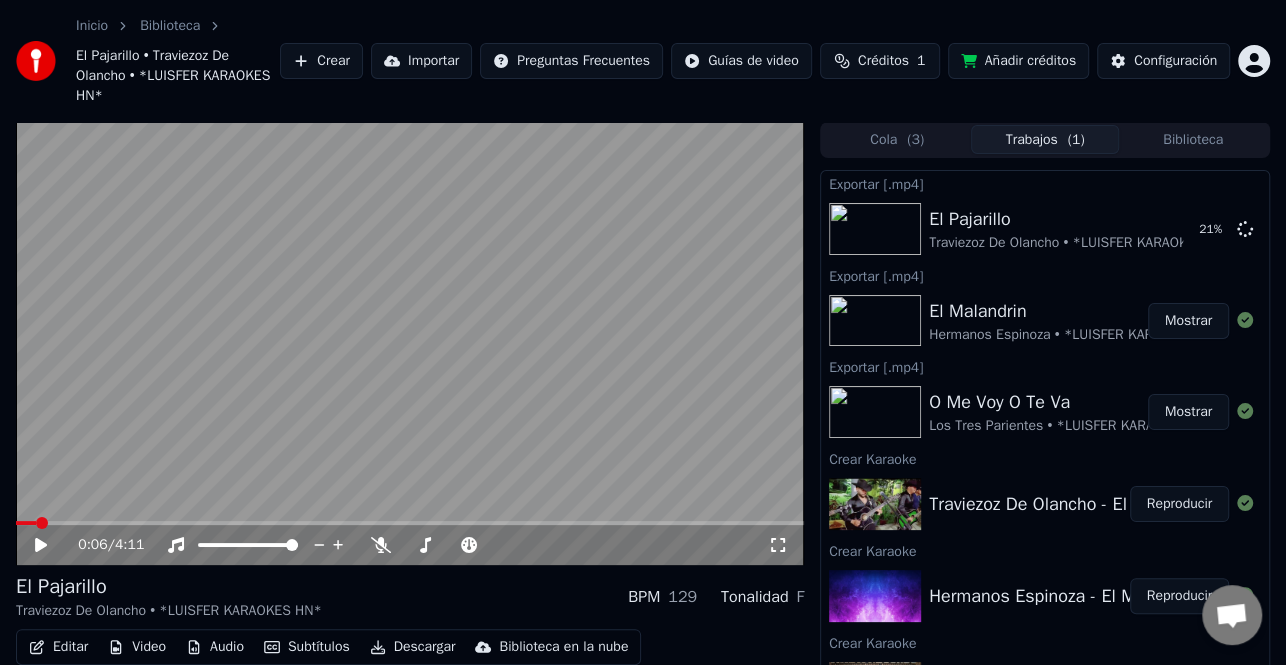 click on "Mostrar" at bounding box center [1188, 321] 